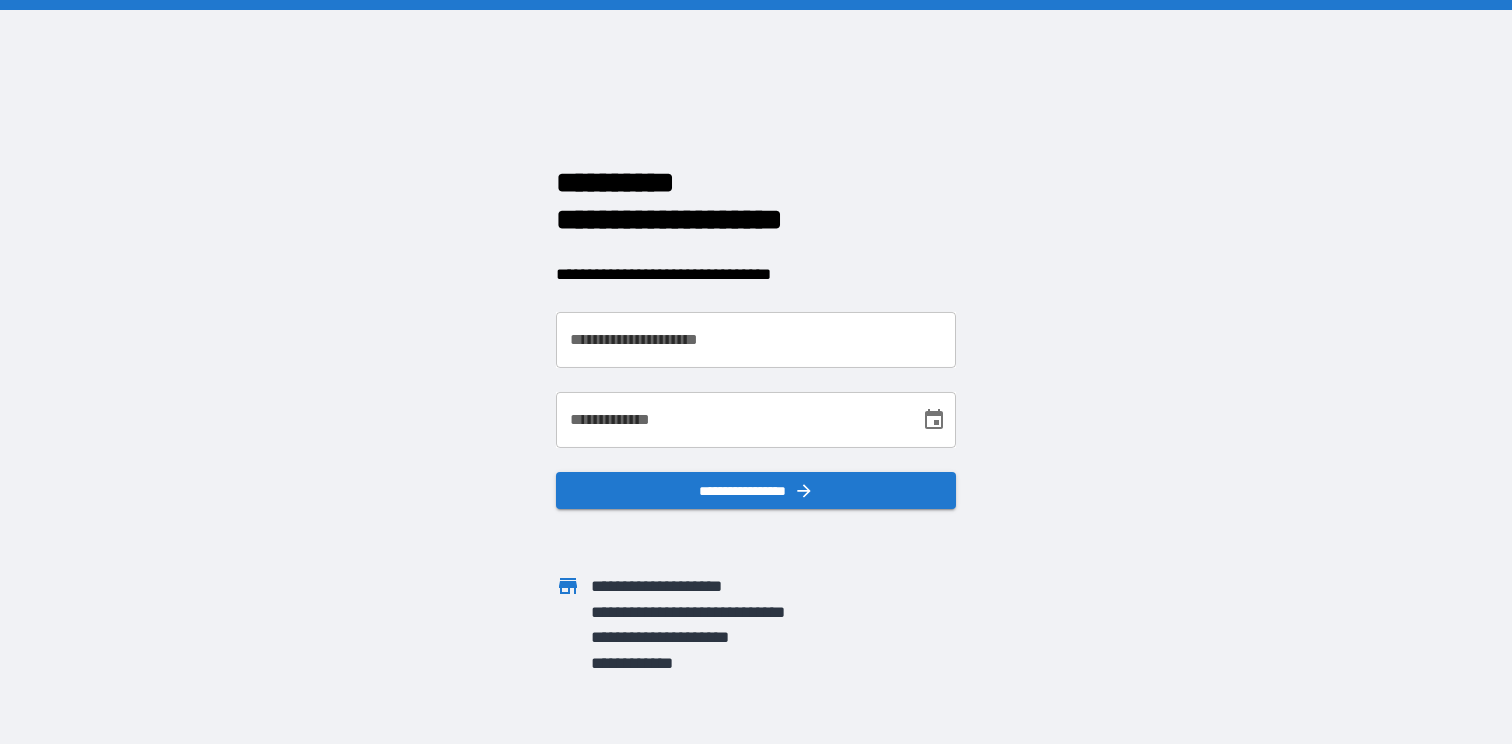 scroll, scrollTop: 0, scrollLeft: 0, axis: both 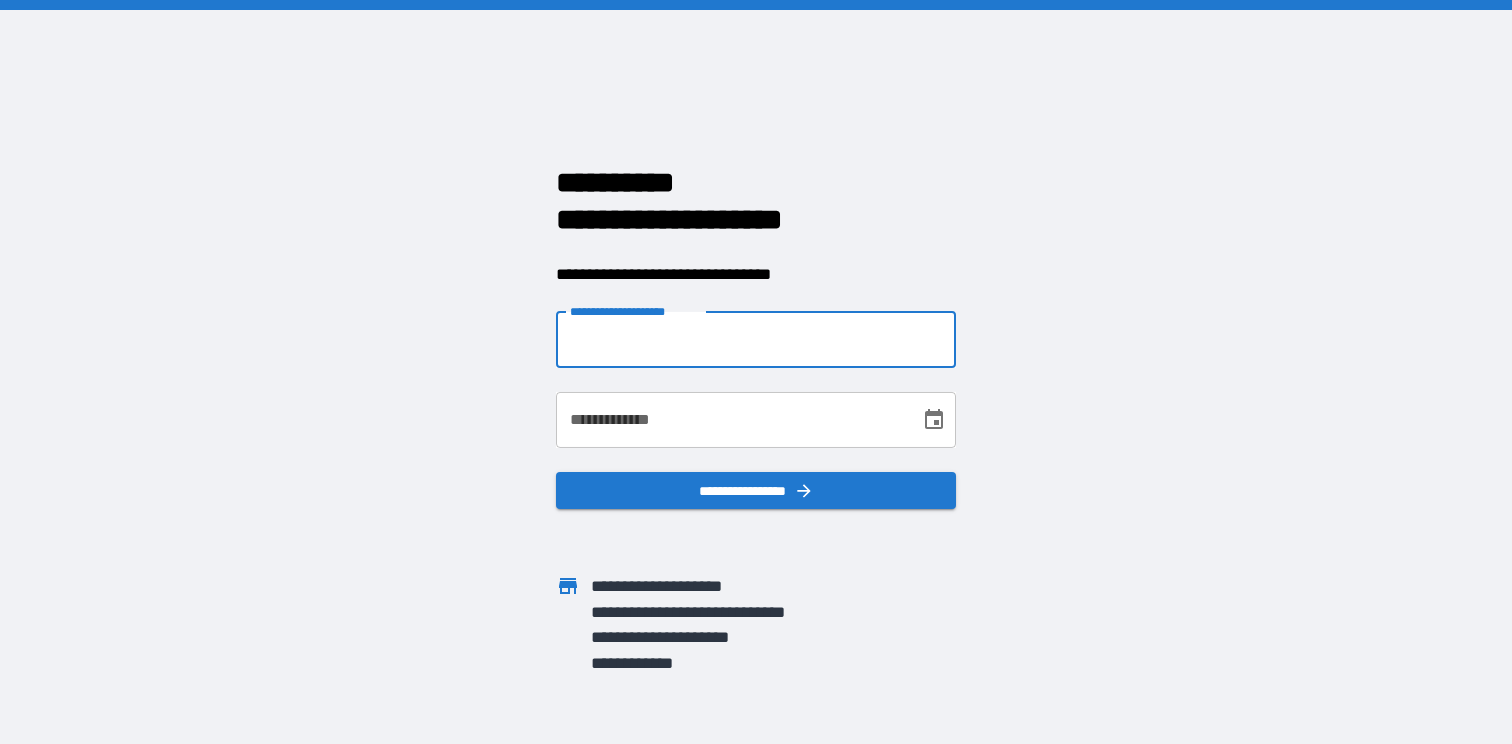 click on "**********" at bounding box center [756, 340] 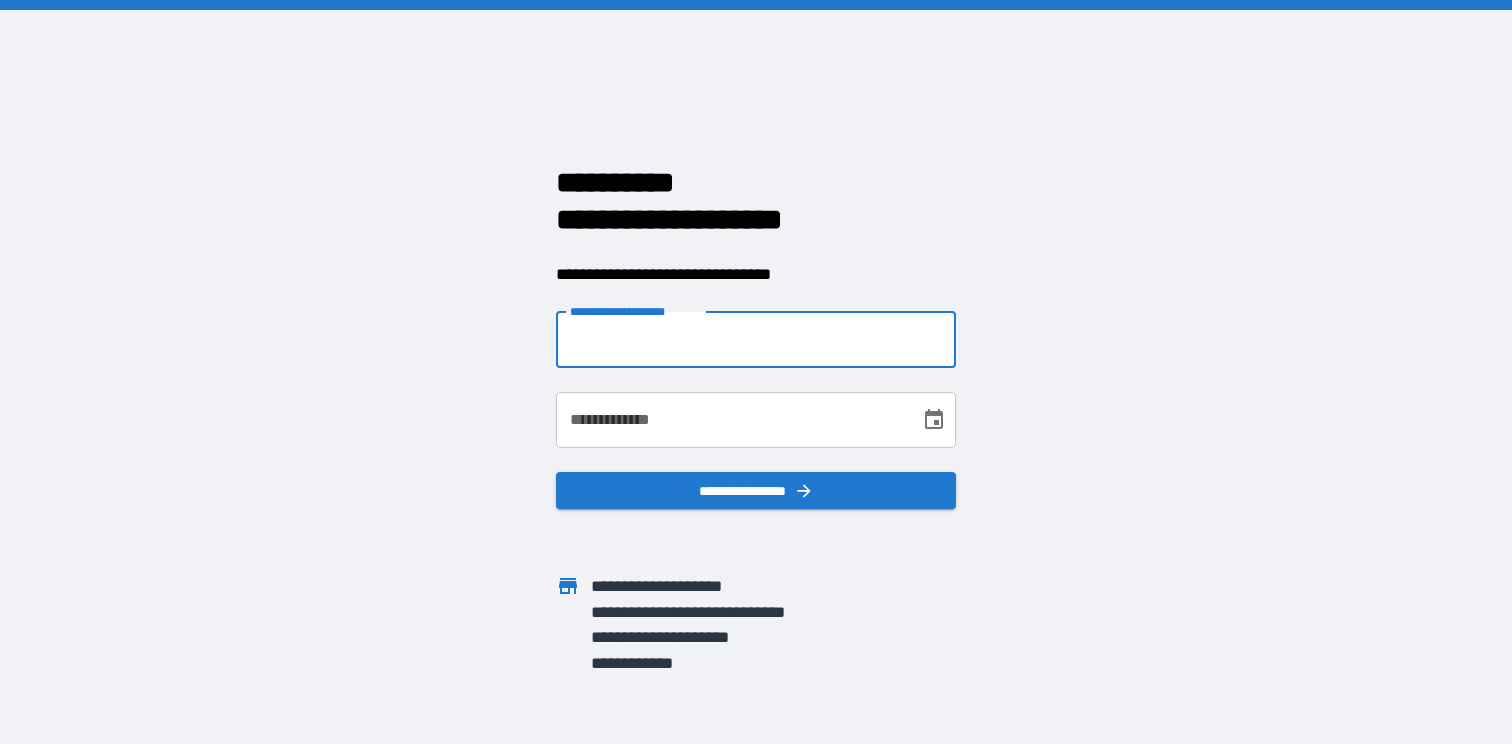 type on "**********" 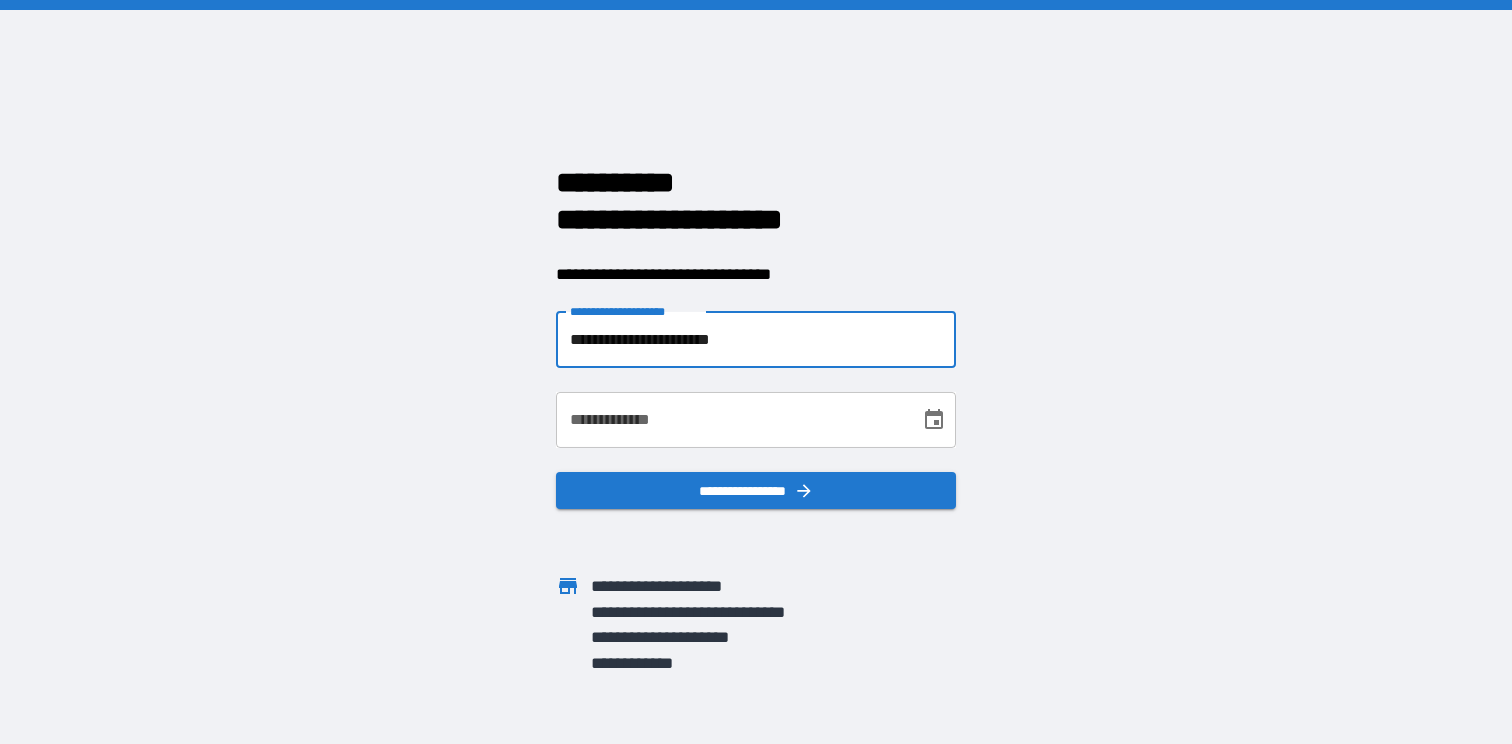 click on "**********" at bounding box center [731, 420] 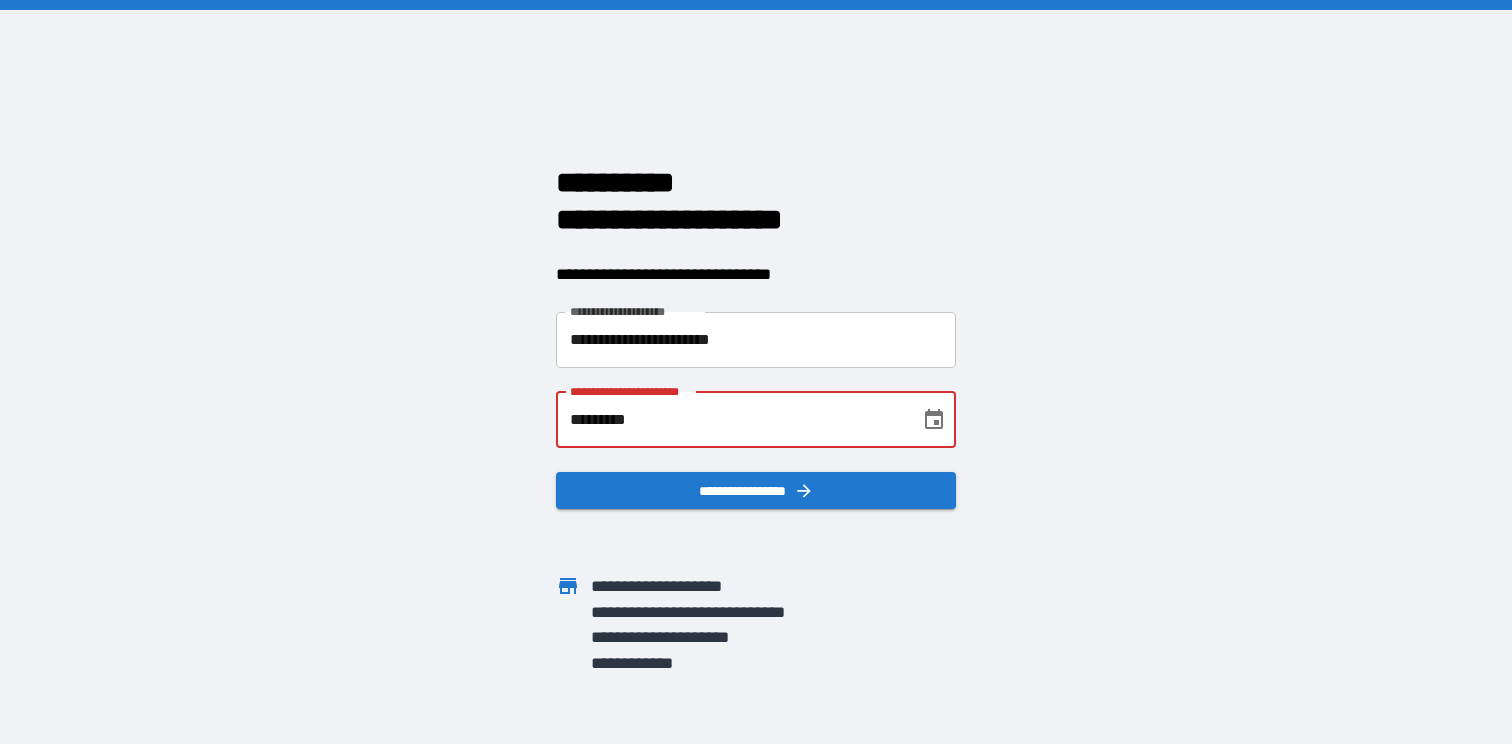 click on "*********" at bounding box center [731, 420] 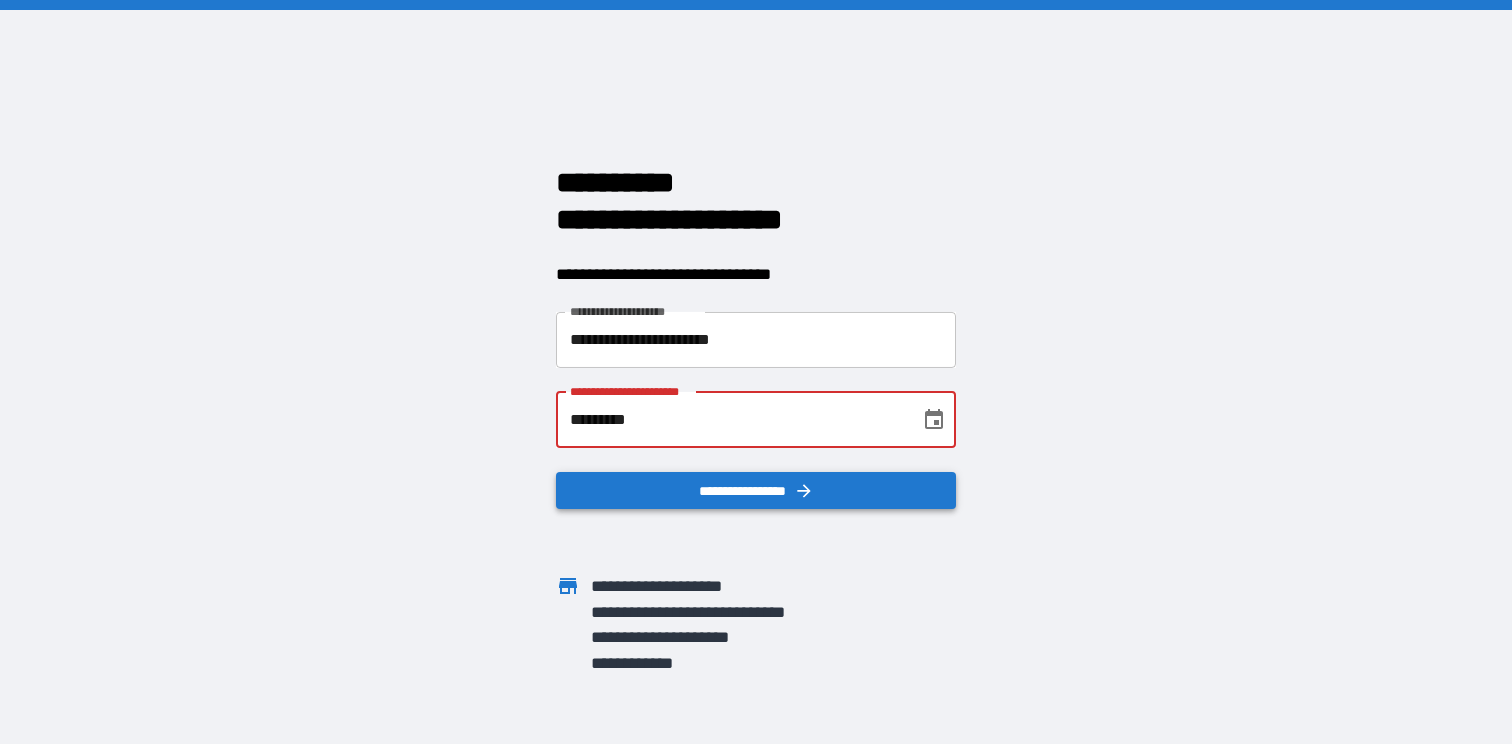 type on "*********" 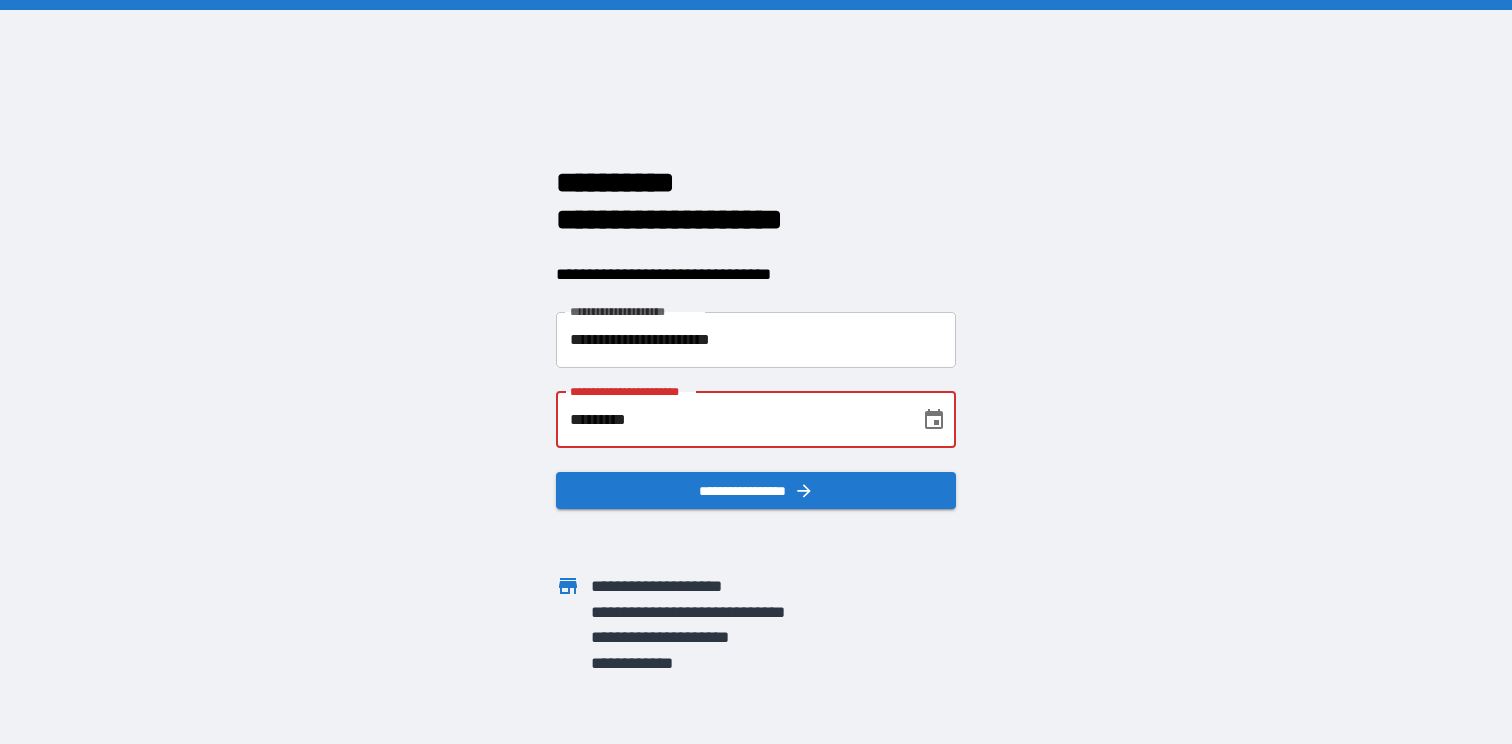 drag, startPoint x: 671, startPoint y: 425, endPoint x: 491, endPoint y: 425, distance: 180 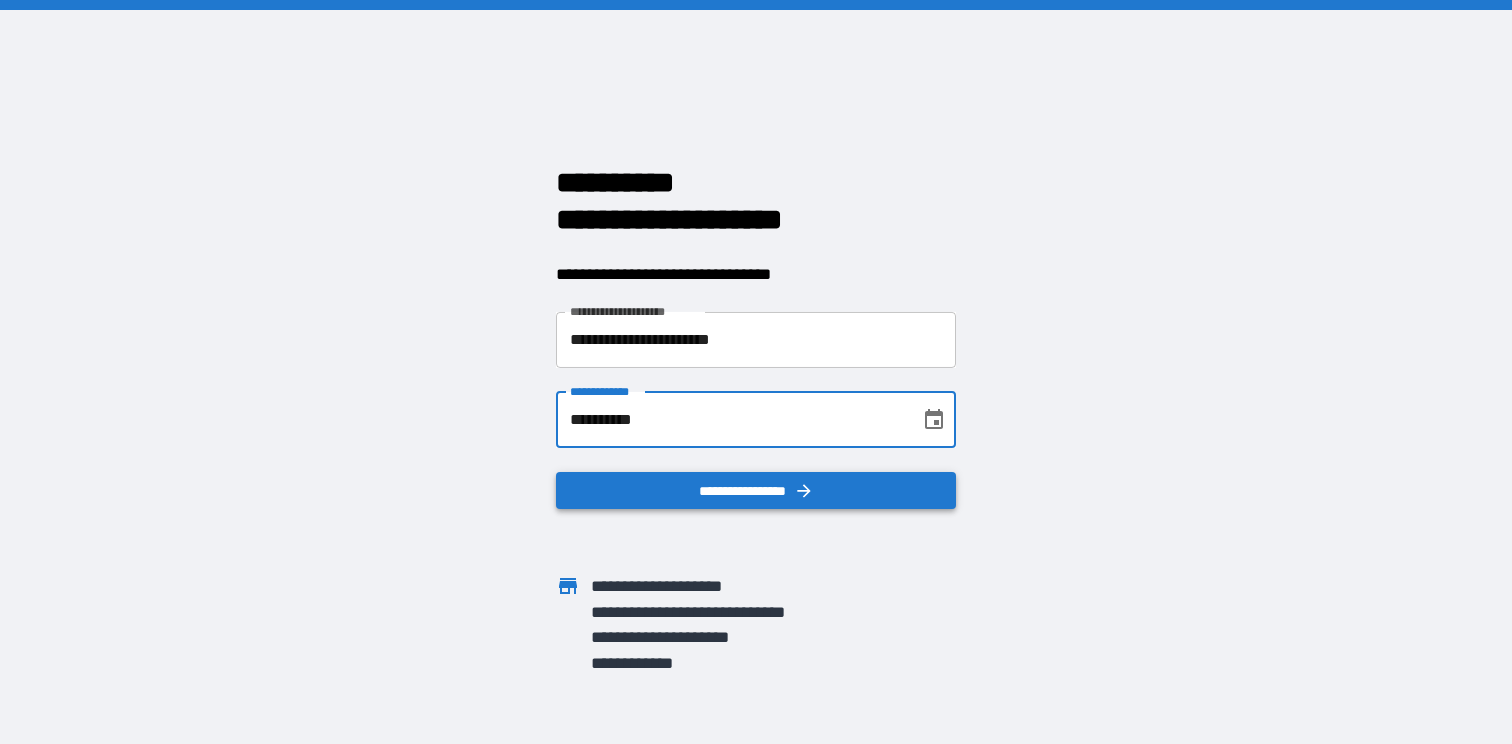 type on "**********" 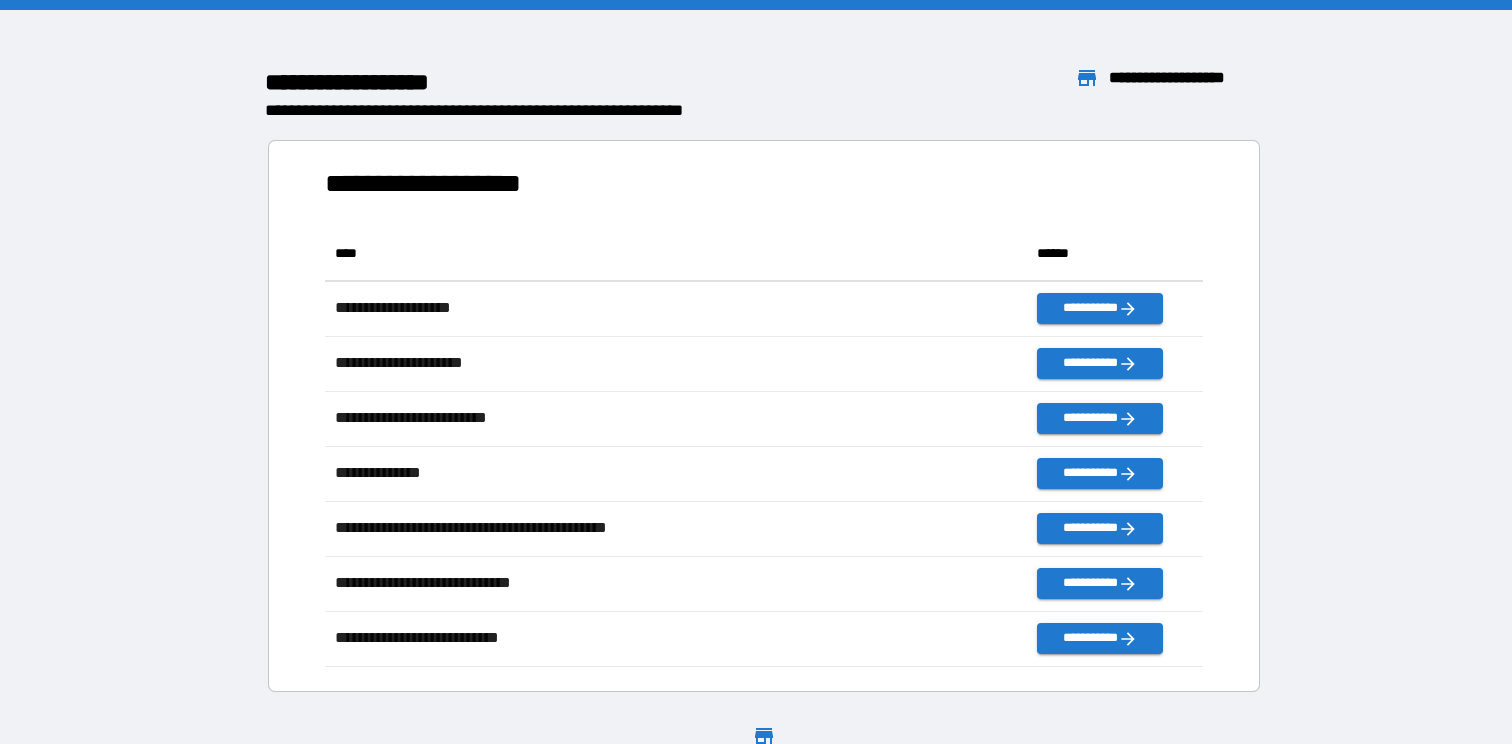 scroll, scrollTop: 1, scrollLeft: 1, axis: both 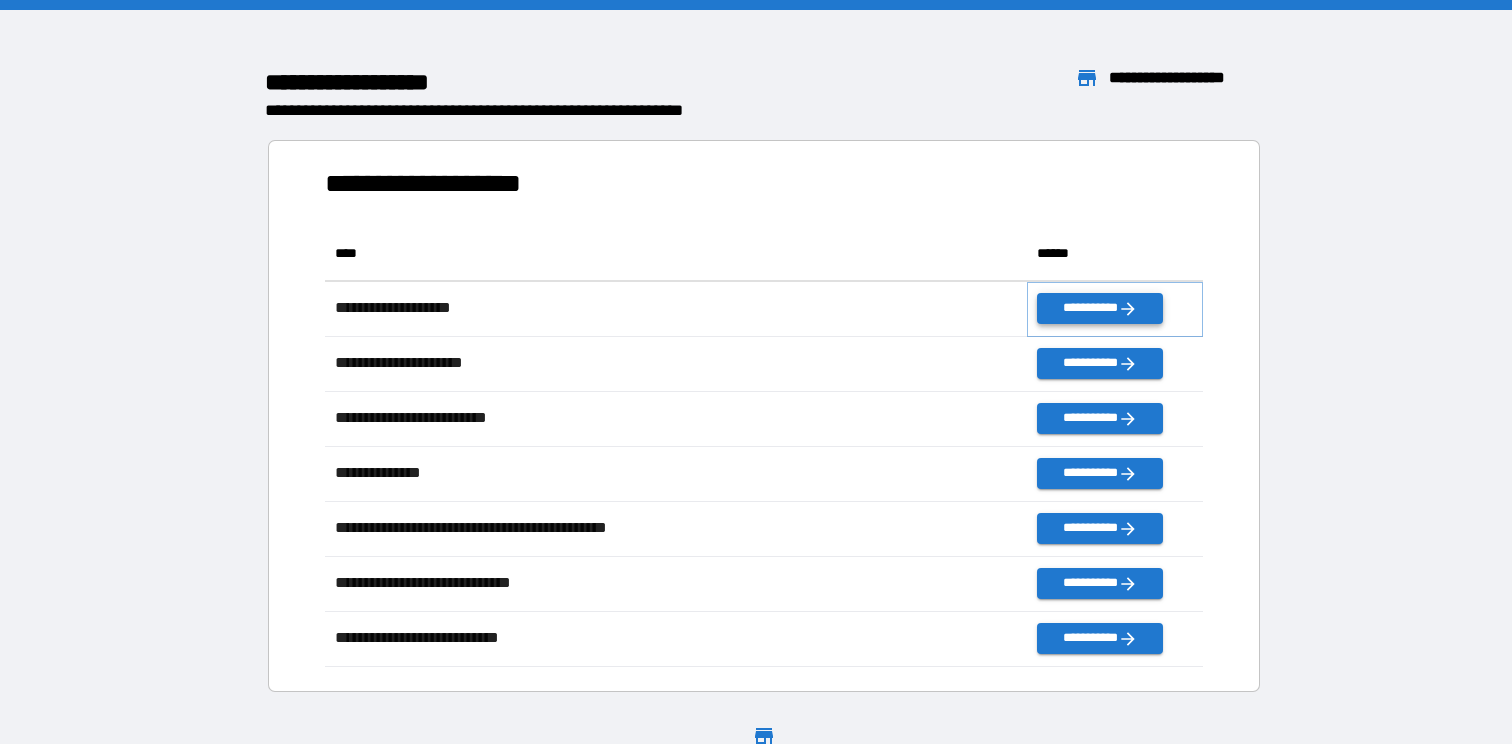 click on "**********" at bounding box center (1099, 308) 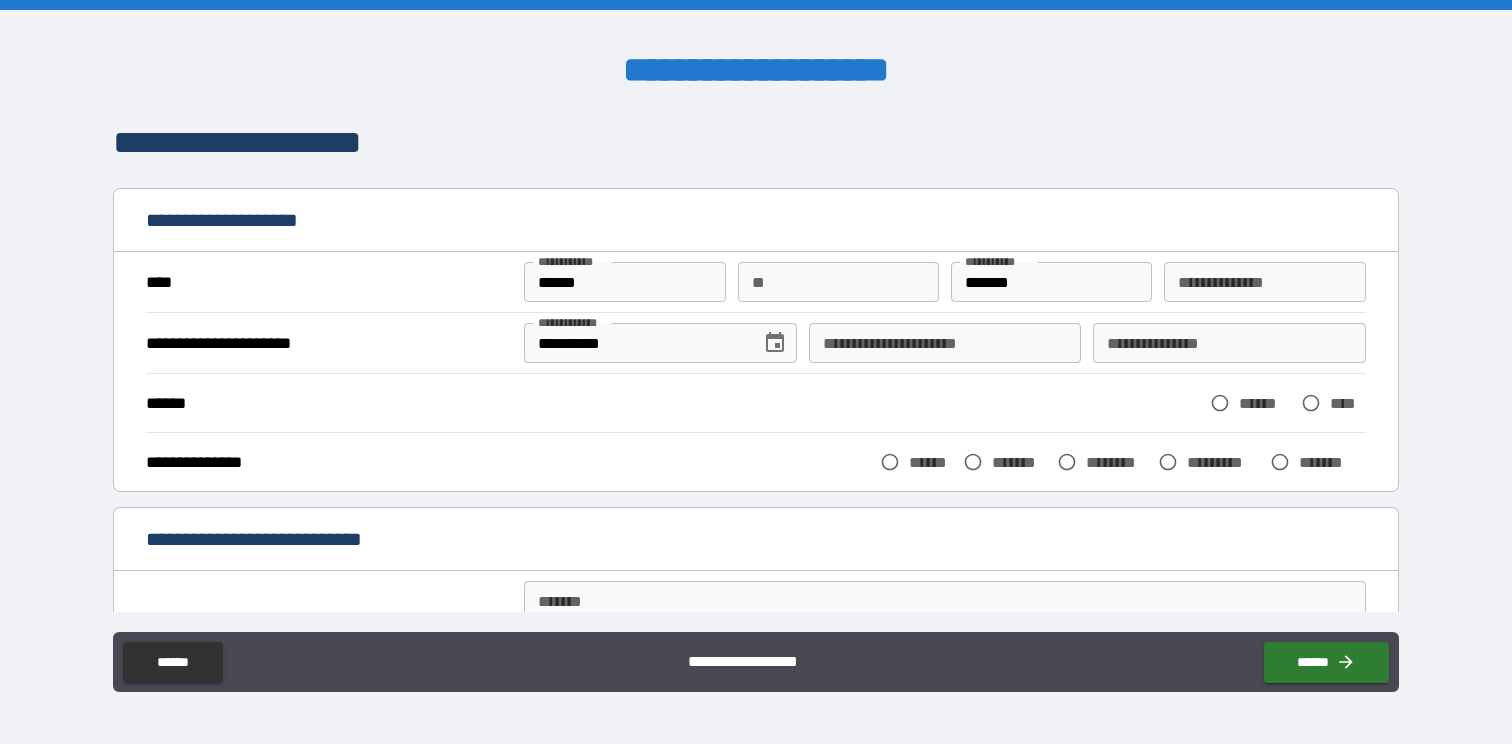 click on "**********" at bounding box center (945, 343) 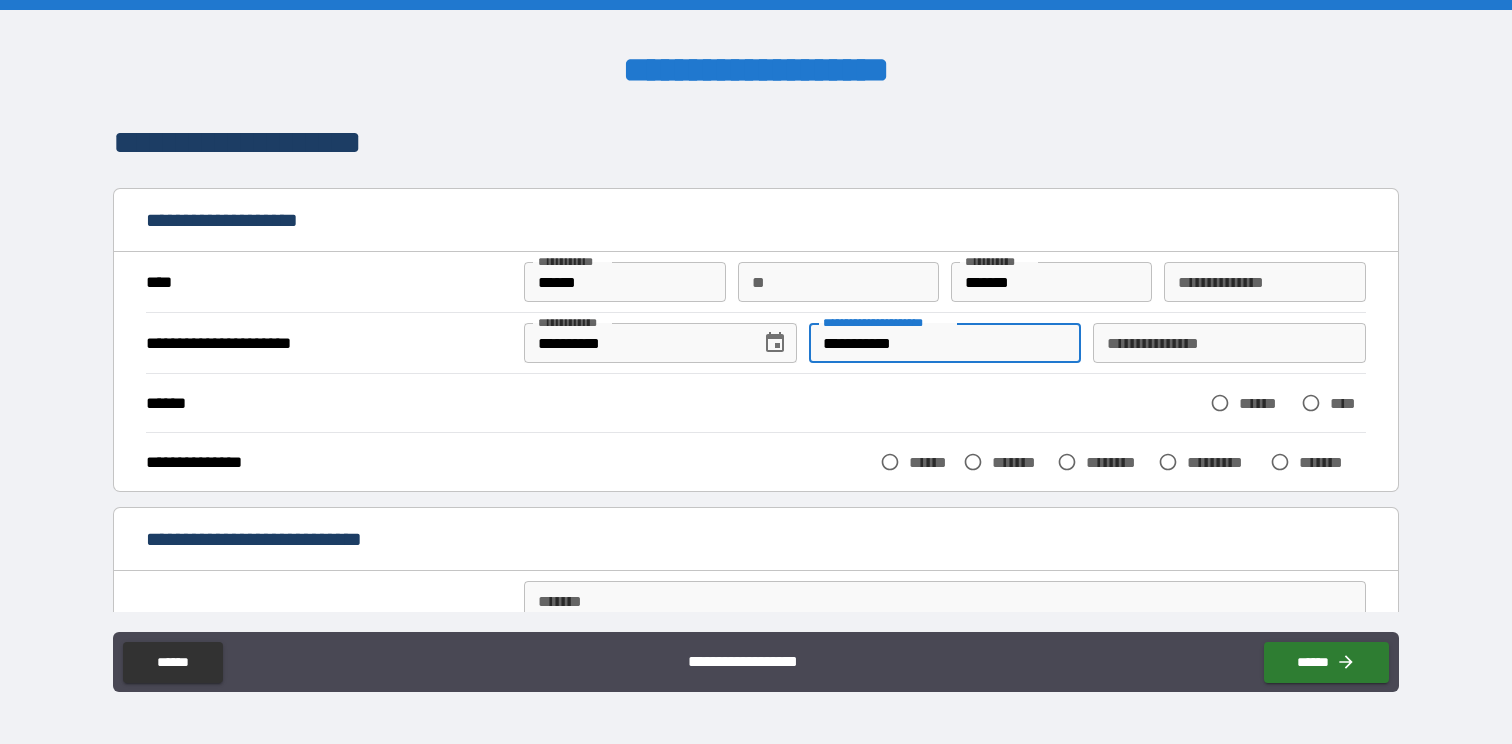 type on "**********" 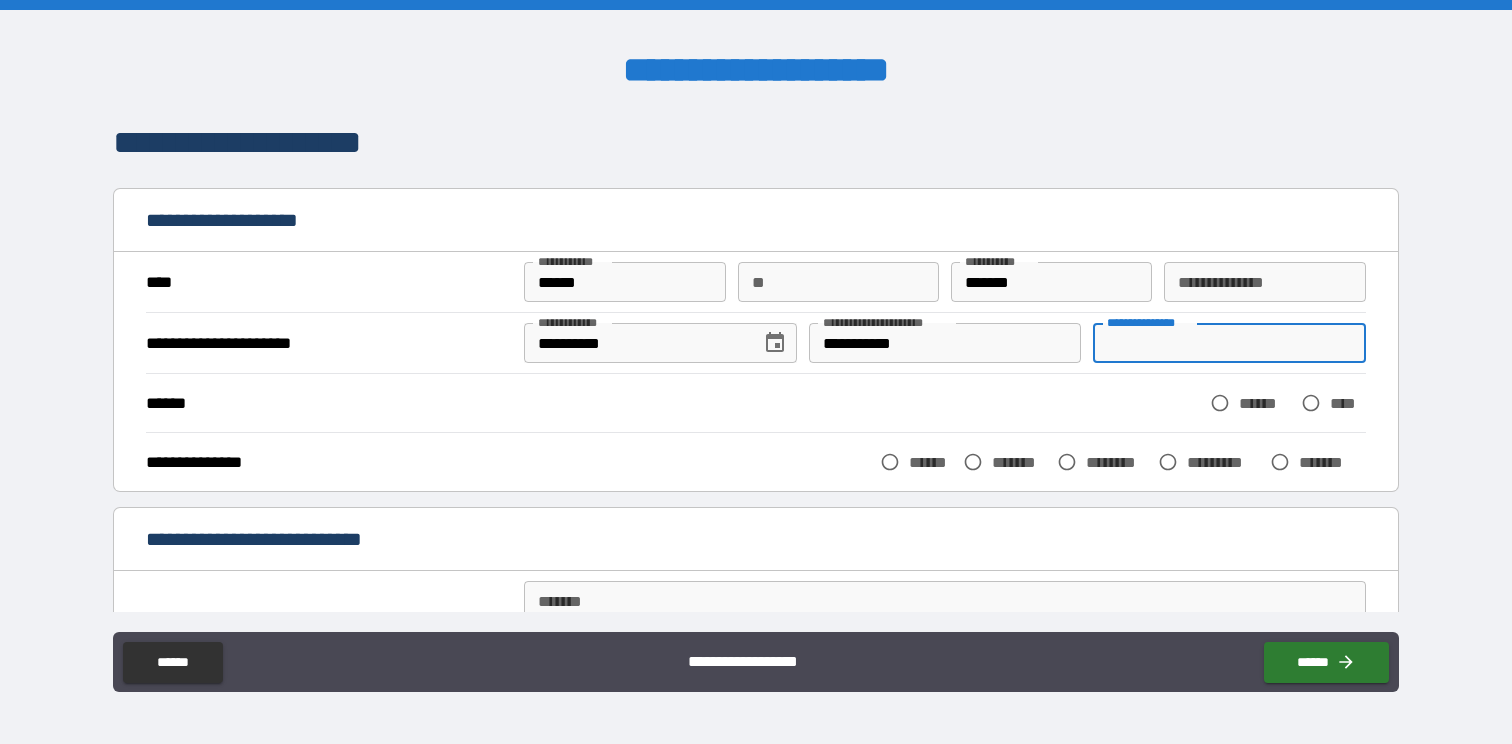 type on "*" 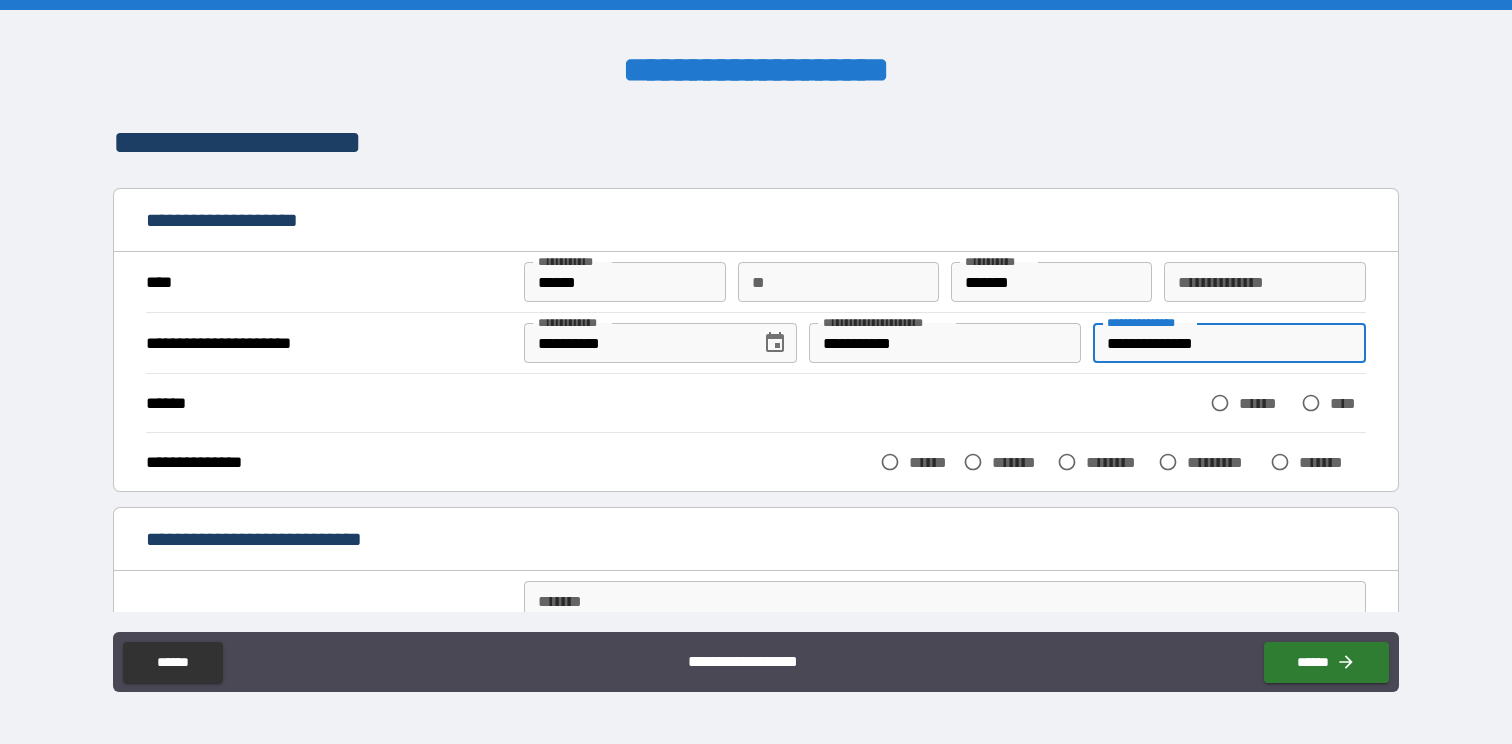 type on "**********" 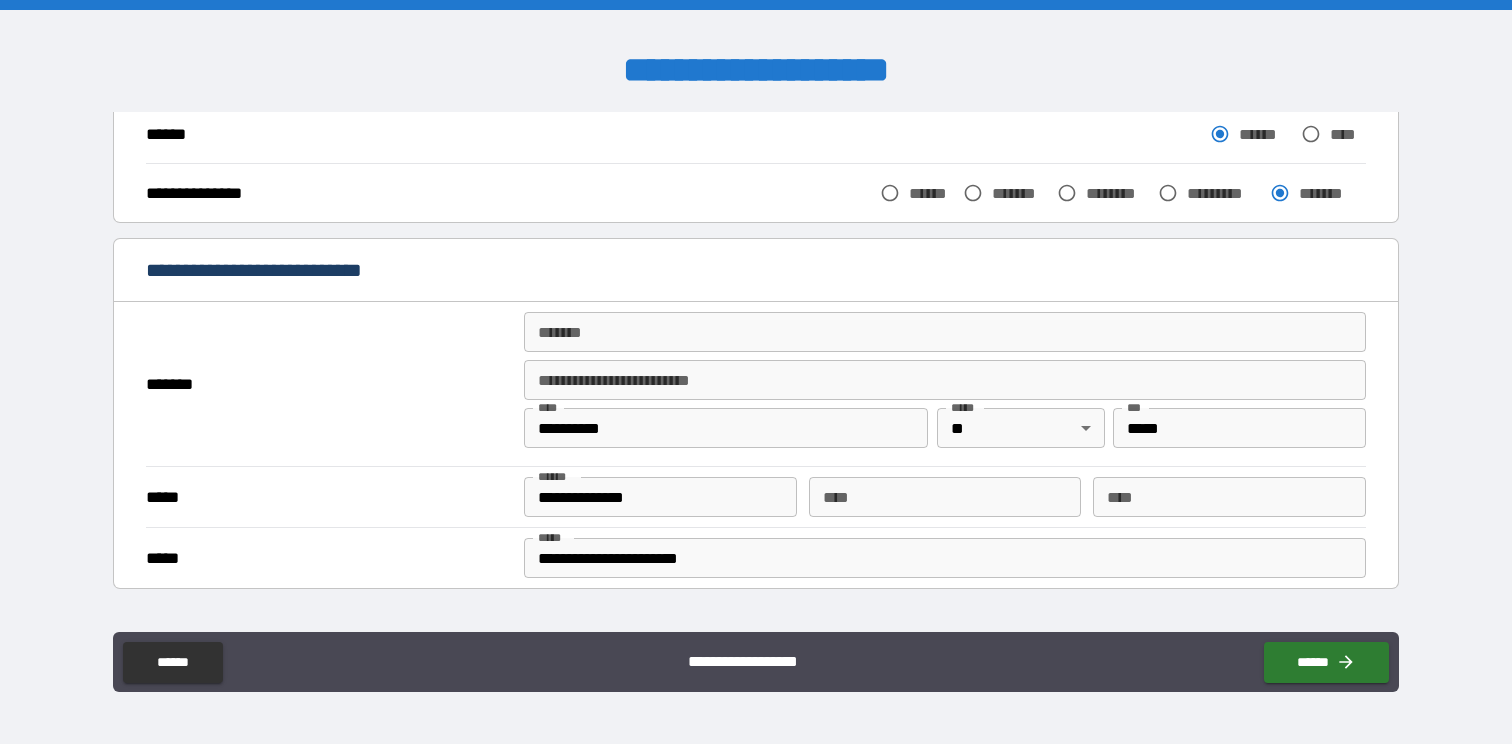 scroll, scrollTop: 315, scrollLeft: 0, axis: vertical 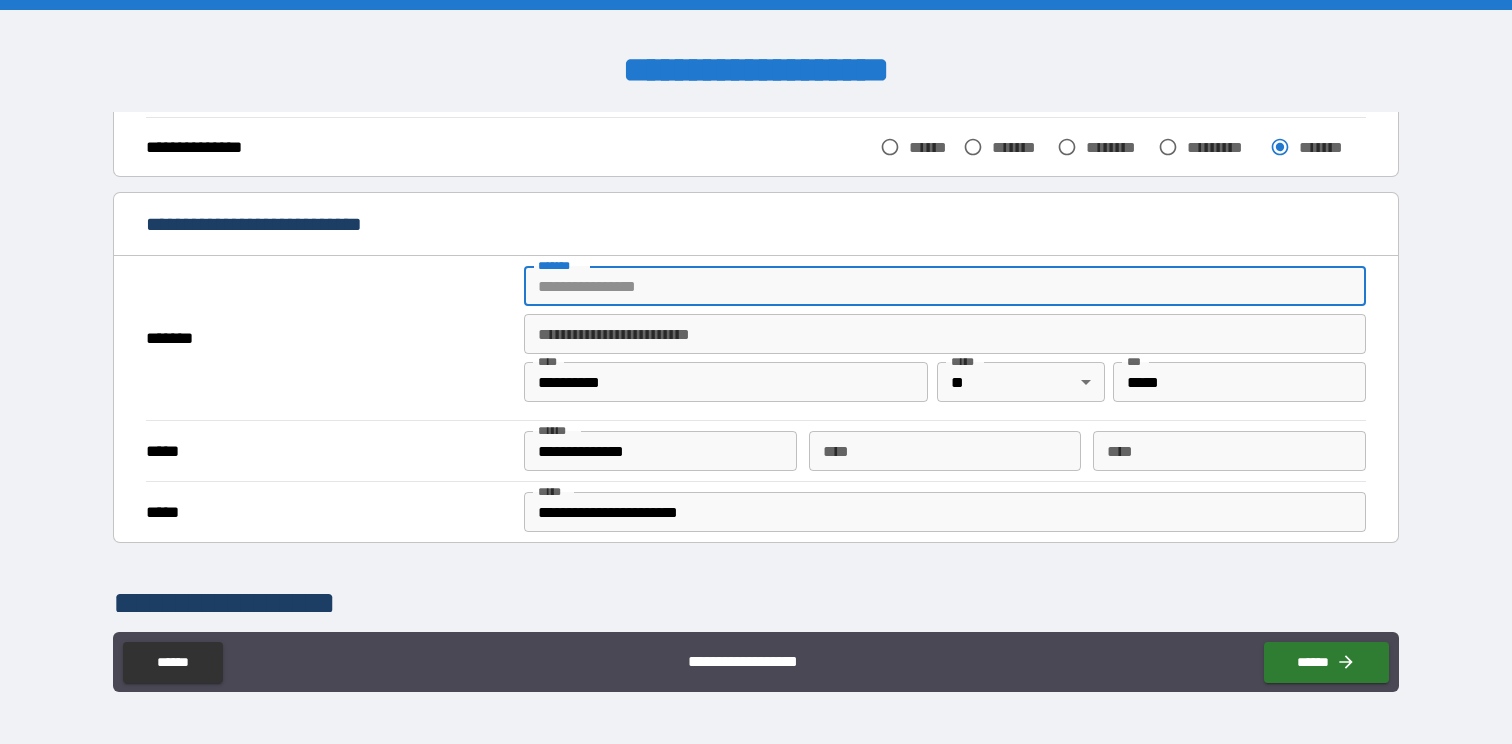 click on "*******" at bounding box center [944, 286] 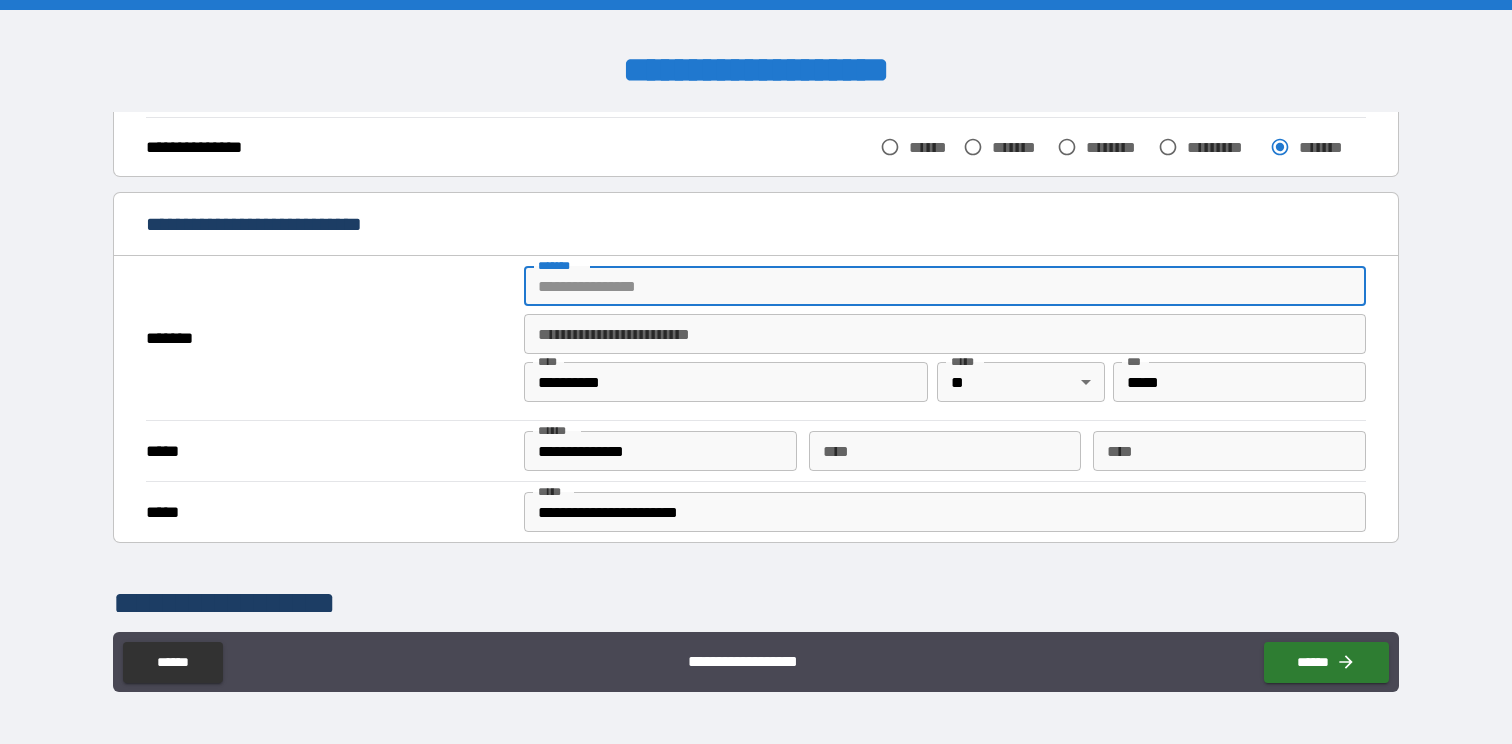 type on "**********" 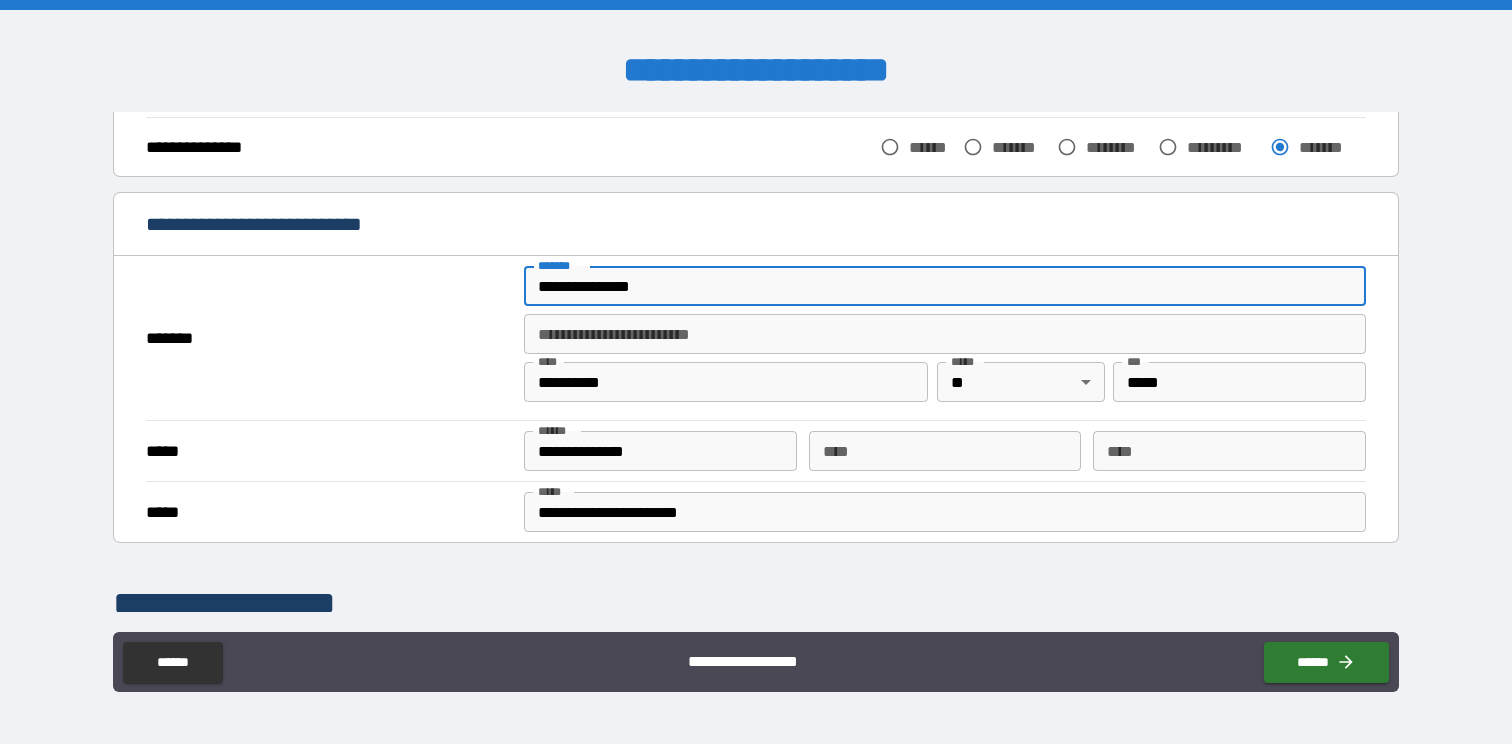 type on "*******" 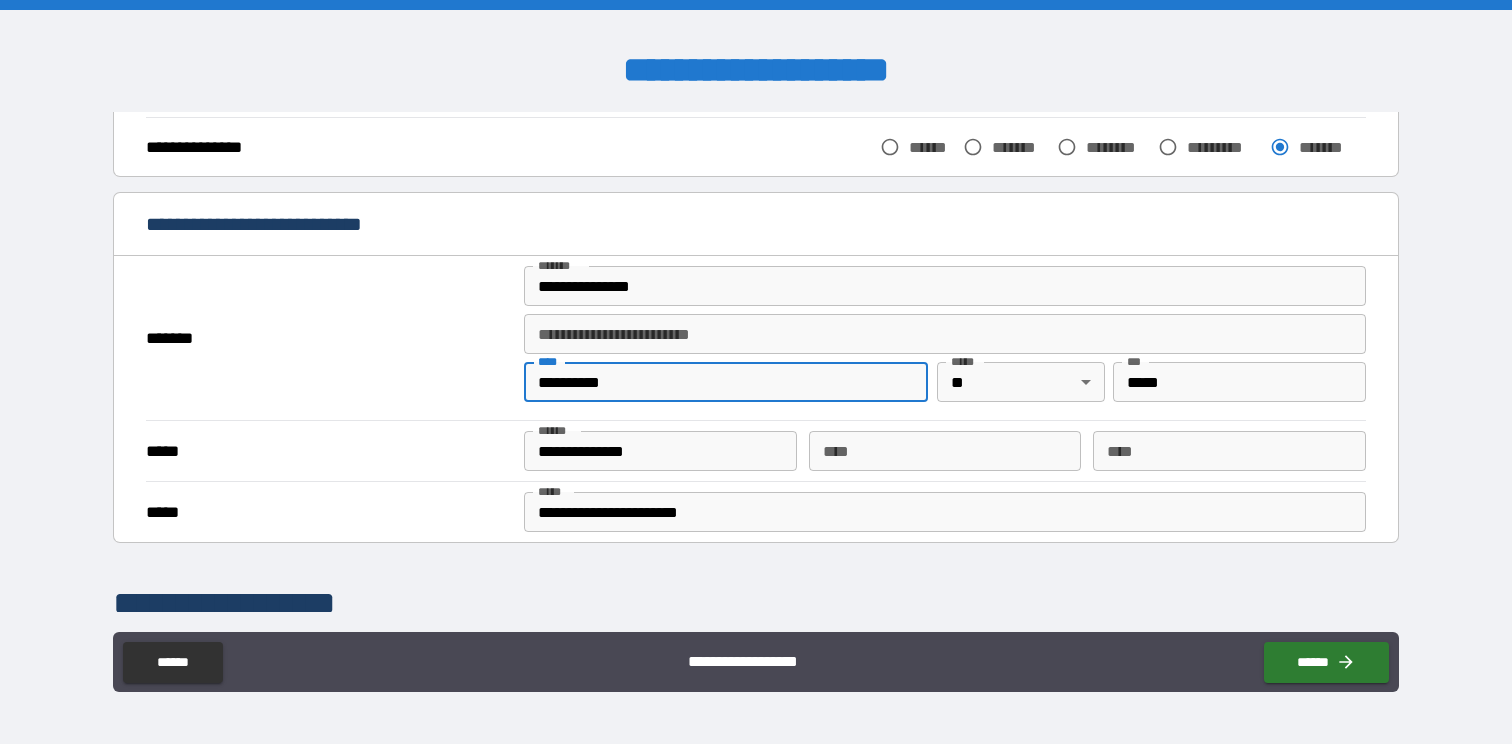 drag, startPoint x: 661, startPoint y: 391, endPoint x: 486, endPoint y: 391, distance: 175 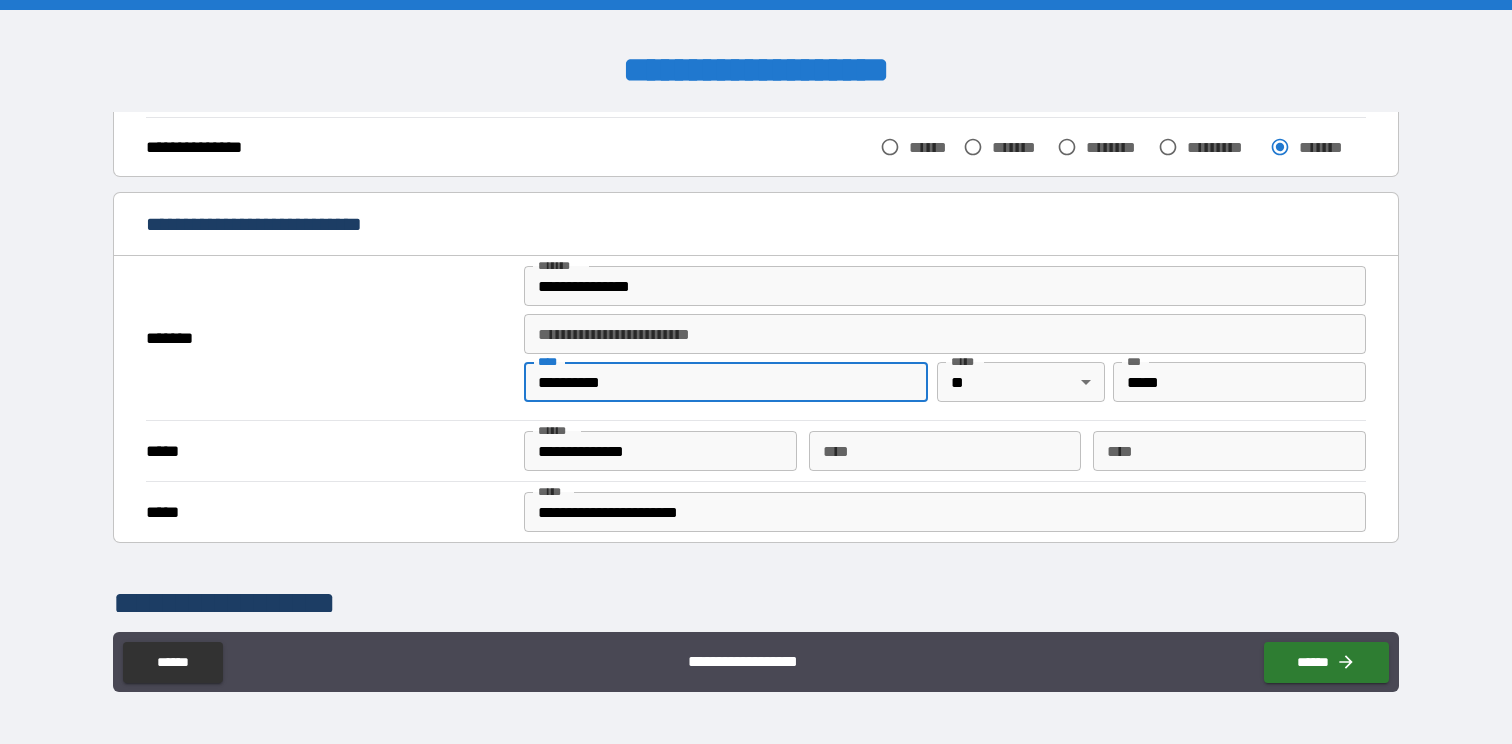 type on "**********" 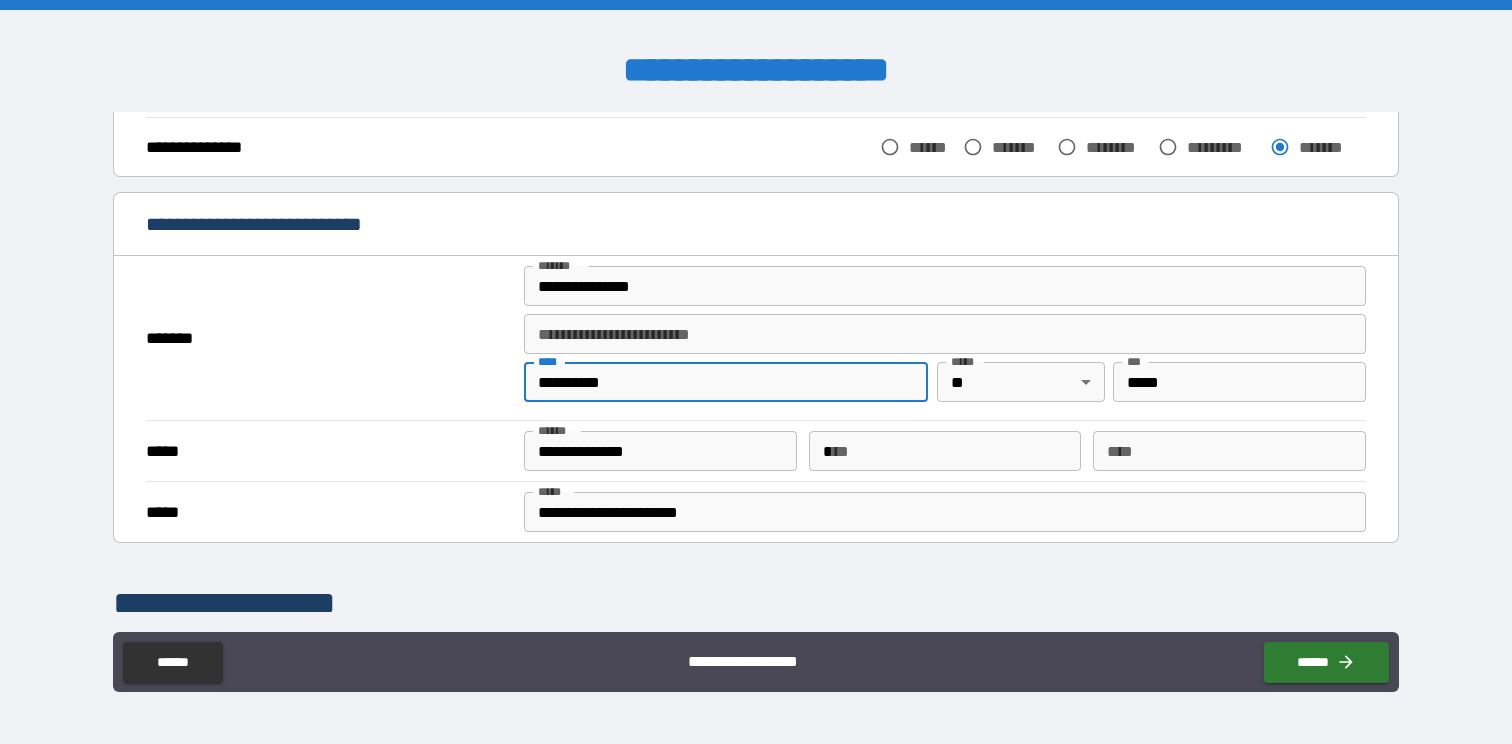 click on "*" at bounding box center [945, 451] 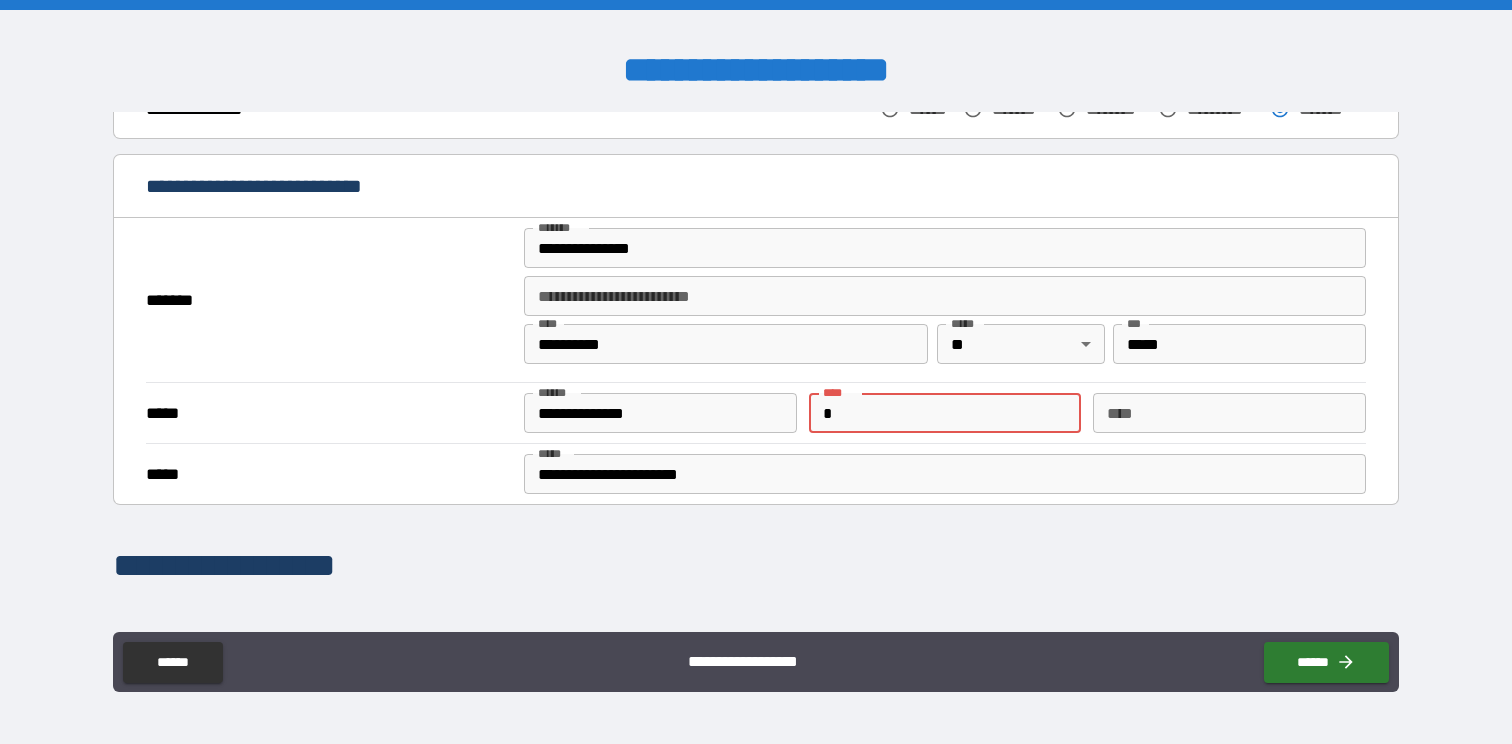 scroll, scrollTop: 371, scrollLeft: 0, axis: vertical 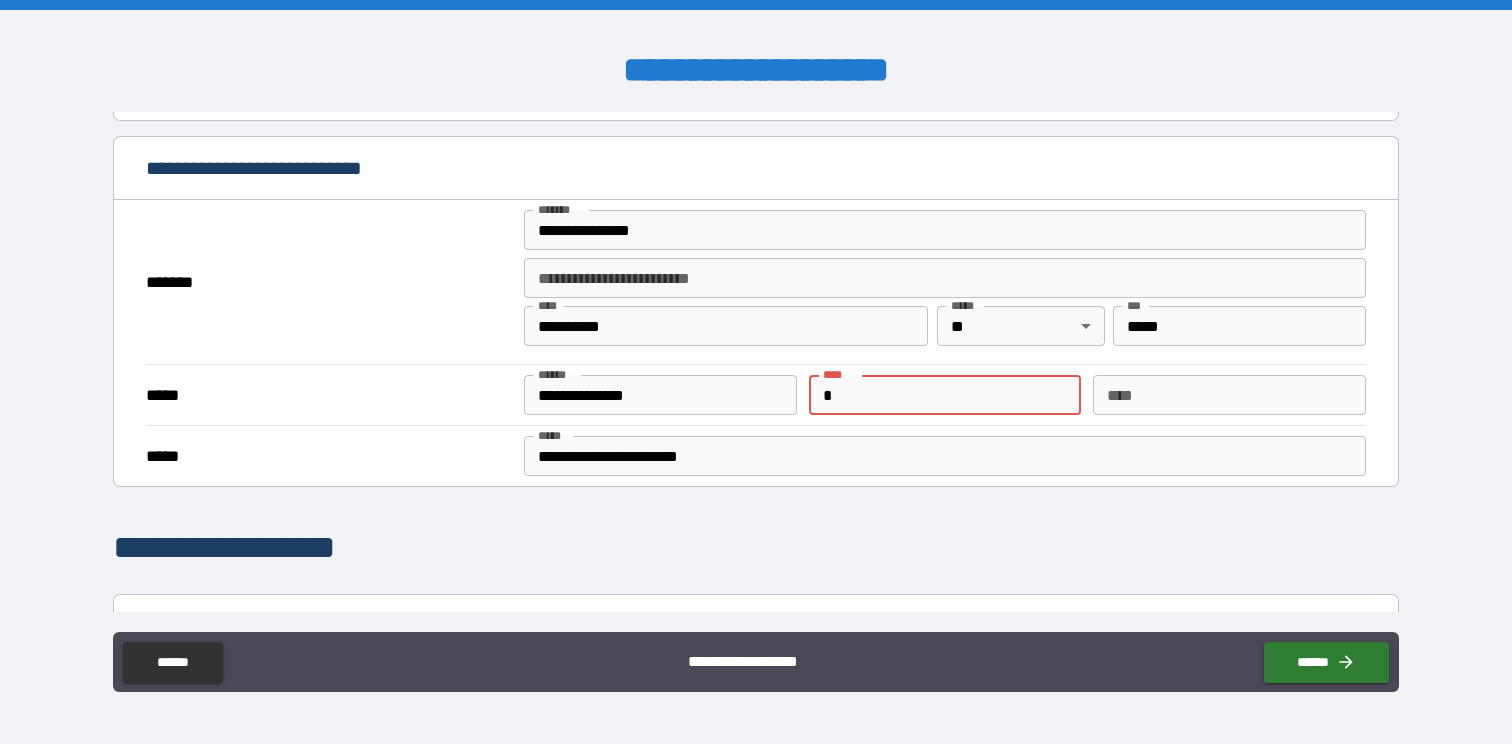 type 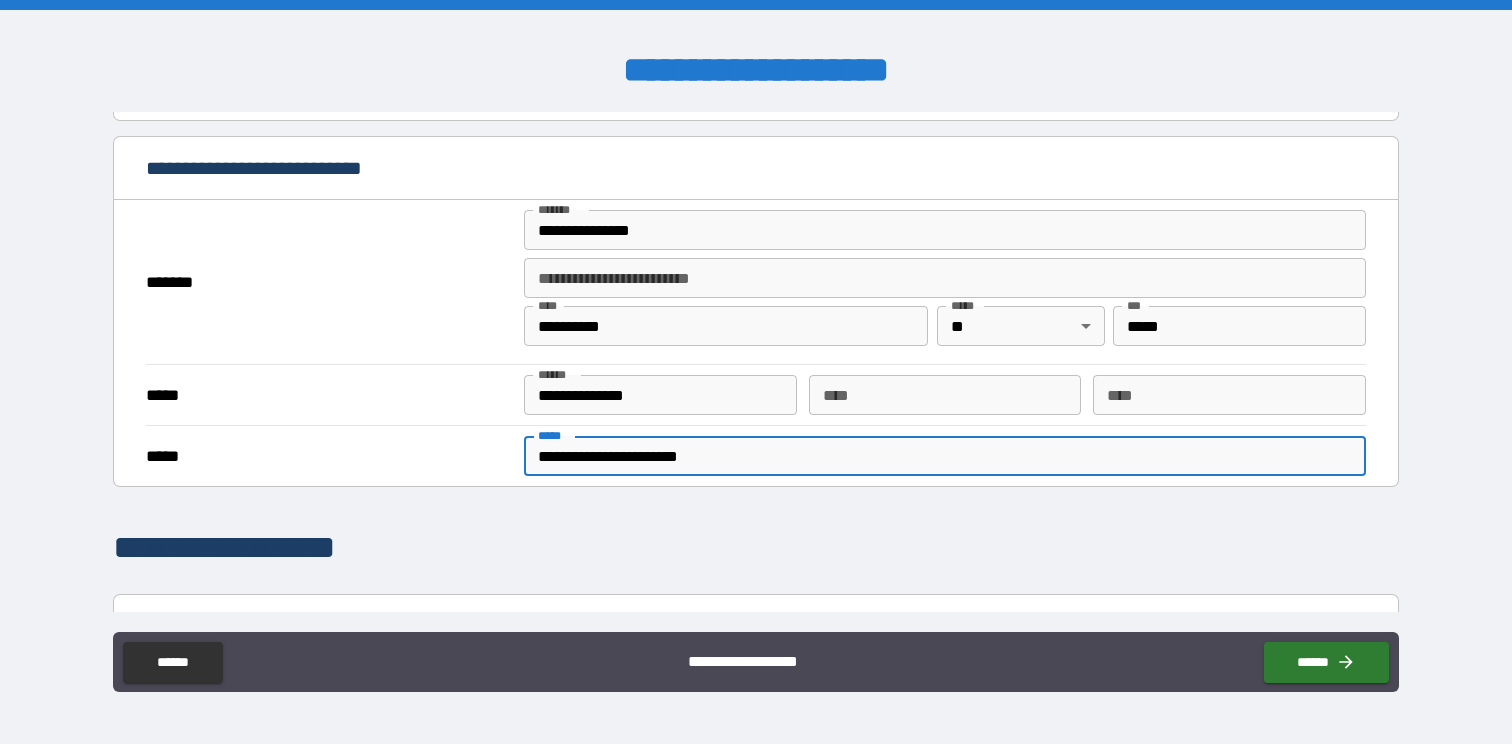 click on "**********" at bounding box center (944, 456) 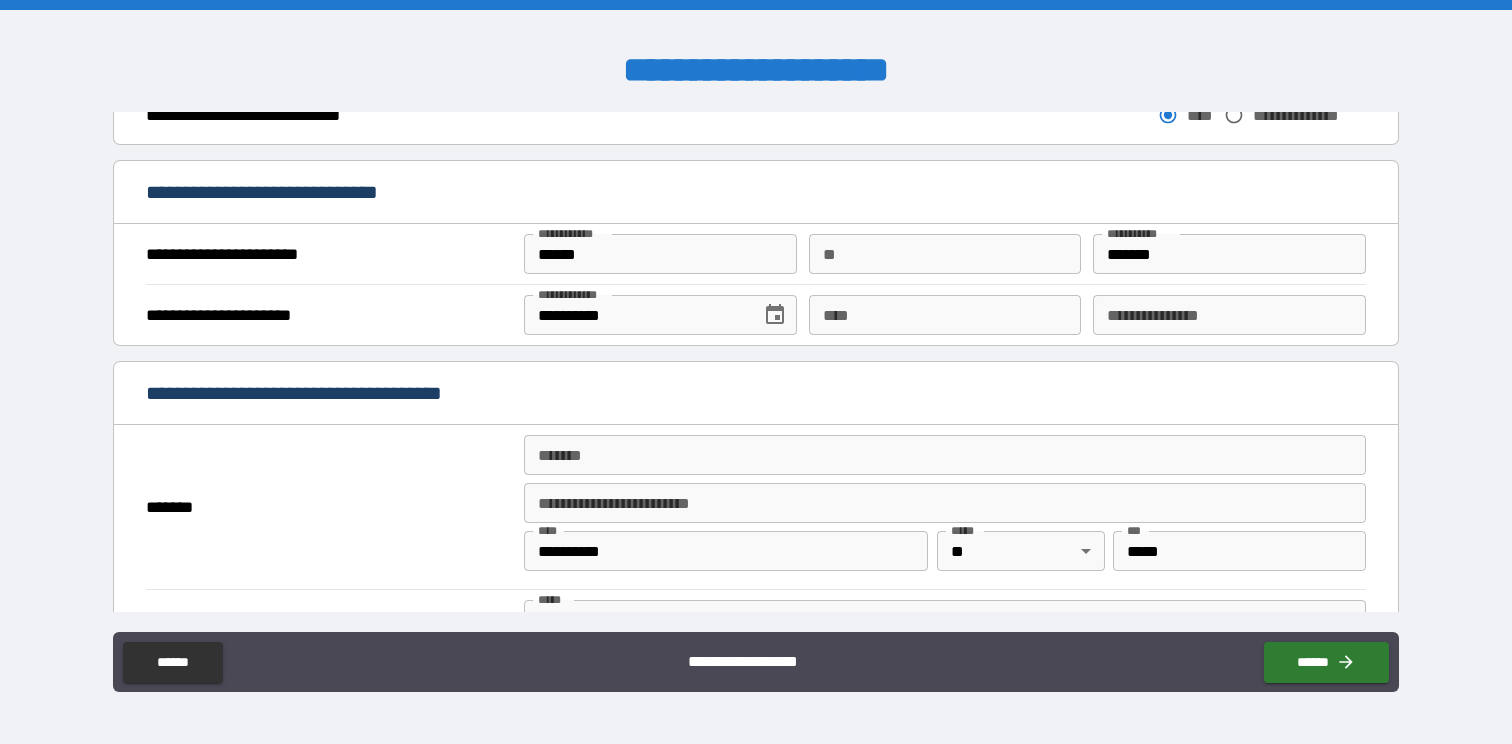 scroll, scrollTop: 947, scrollLeft: 0, axis: vertical 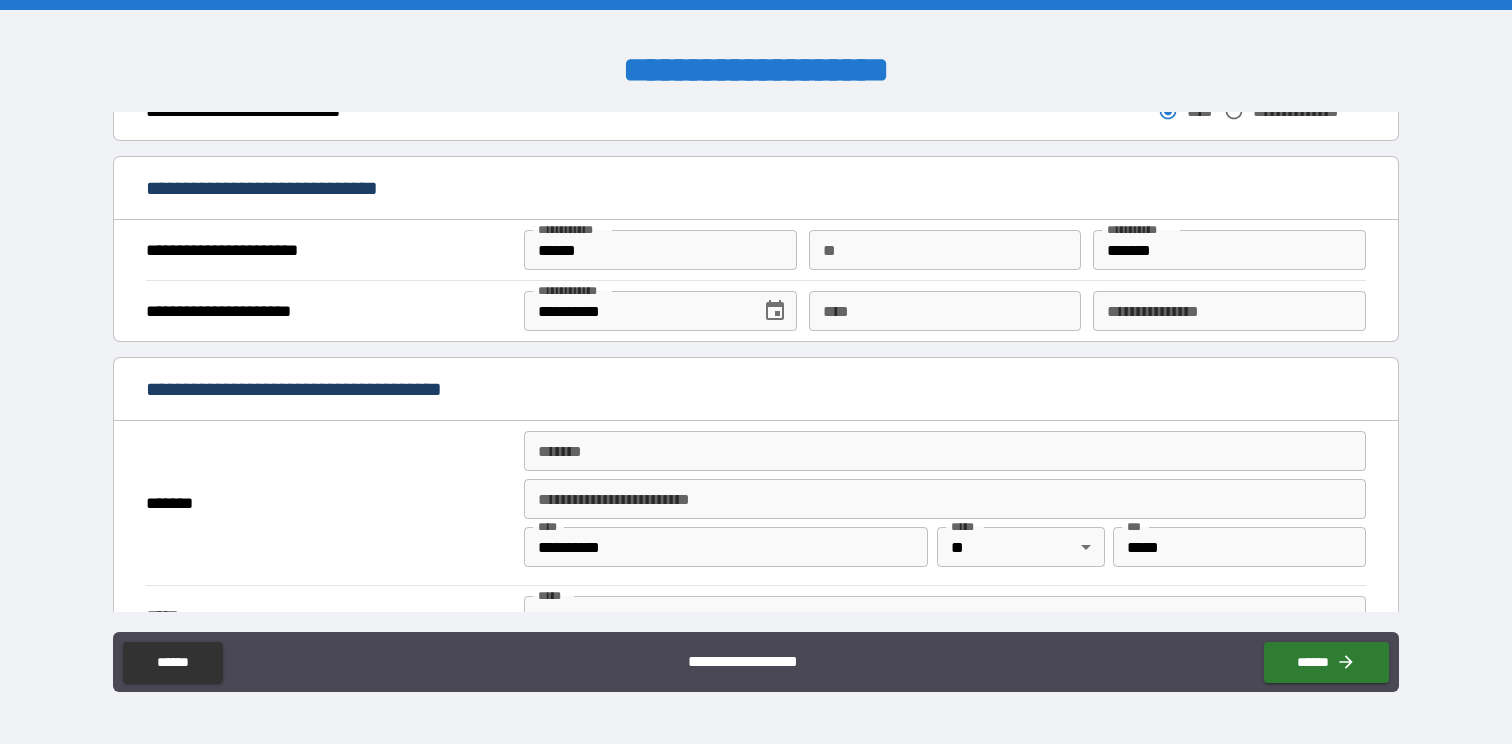 click on "****" at bounding box center [945, 311] 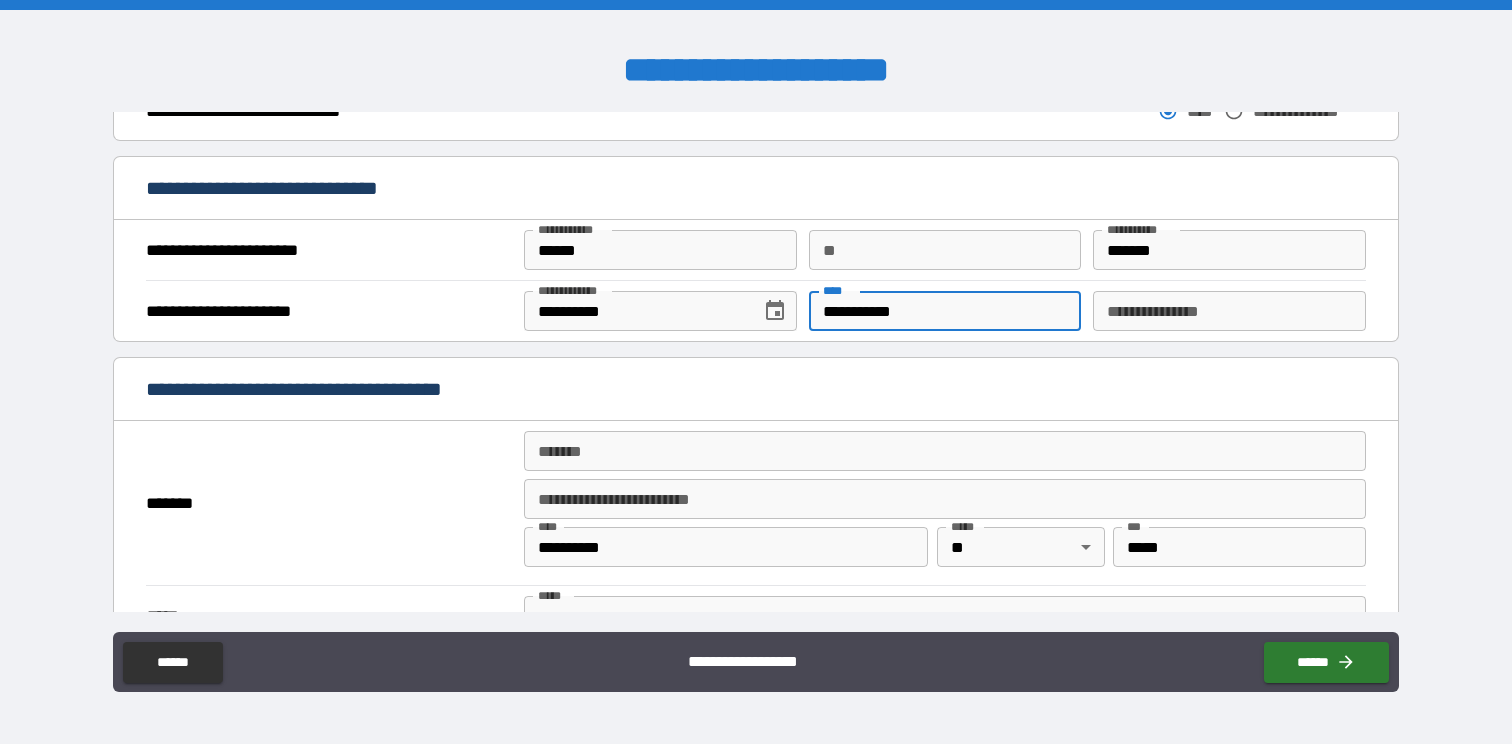 type on "**********" 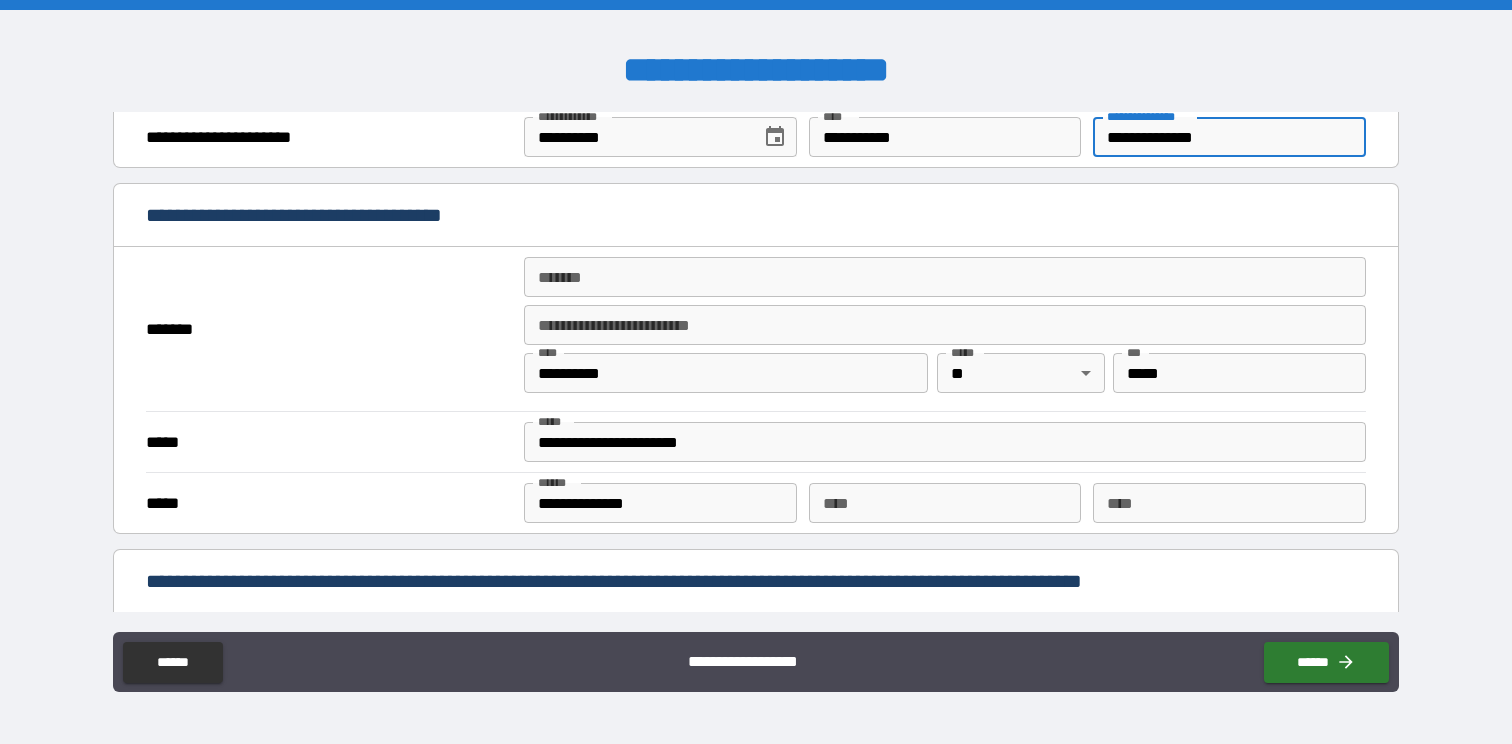scroll, scrollTop: 1105, scrollLeft: 0, axis: vertical 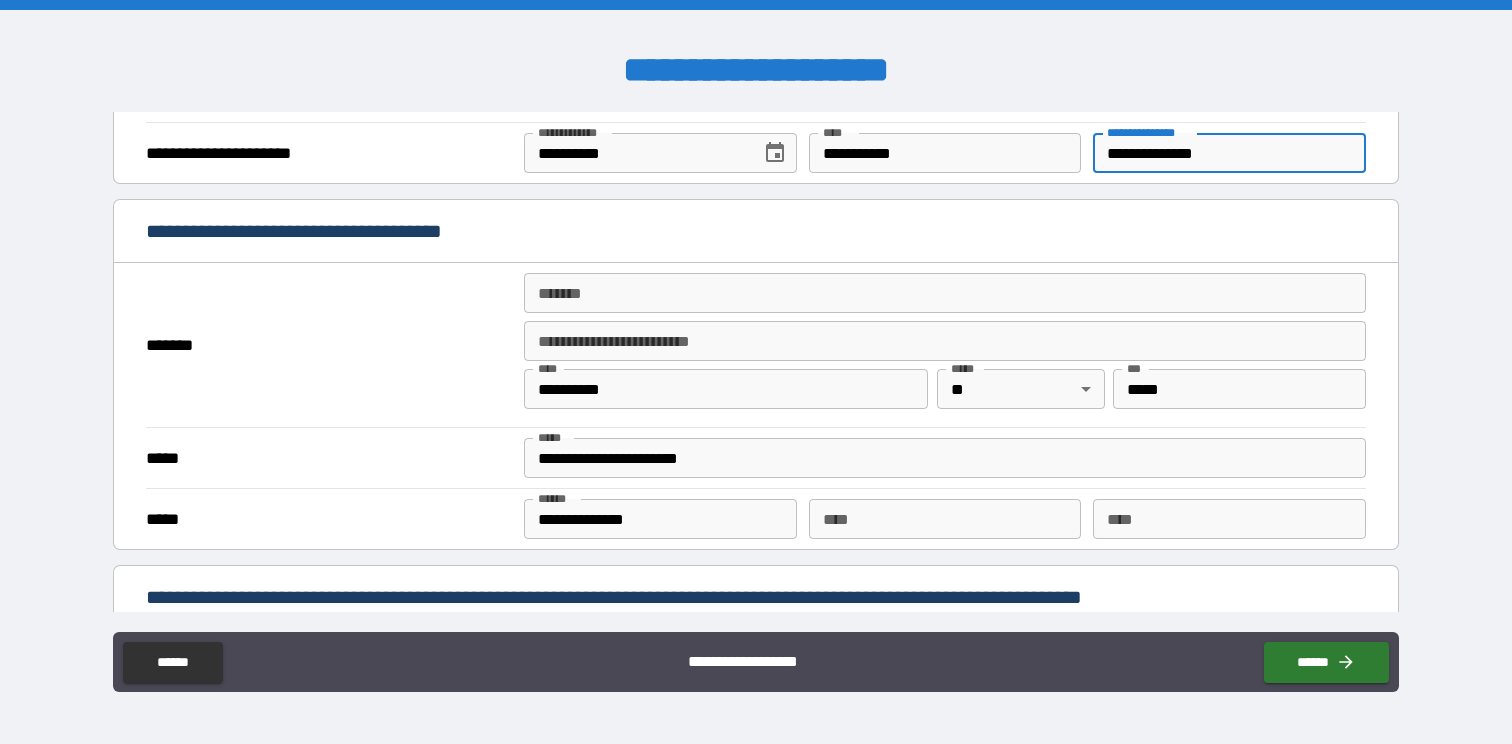 type on "**********" 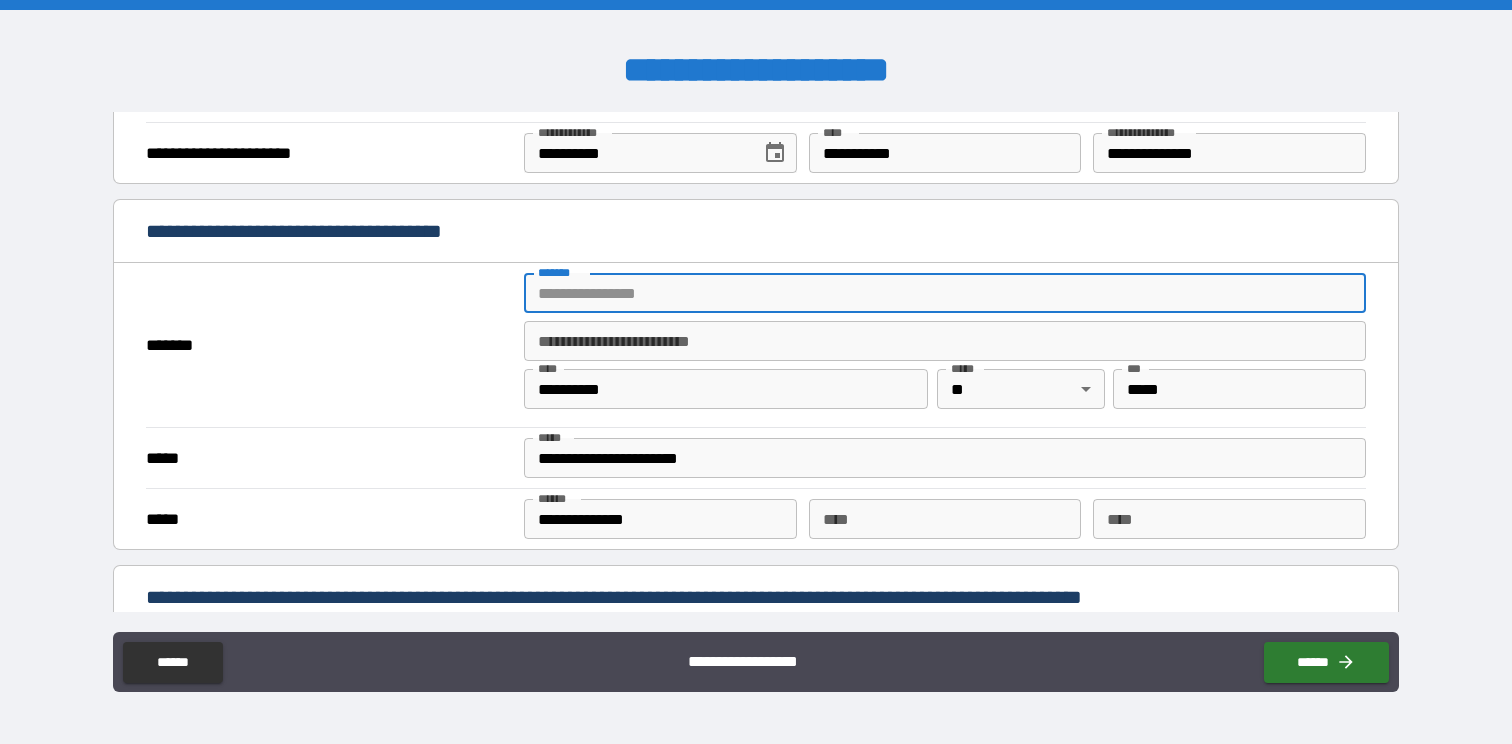 click on "*******" at bounding box center (944, 293) 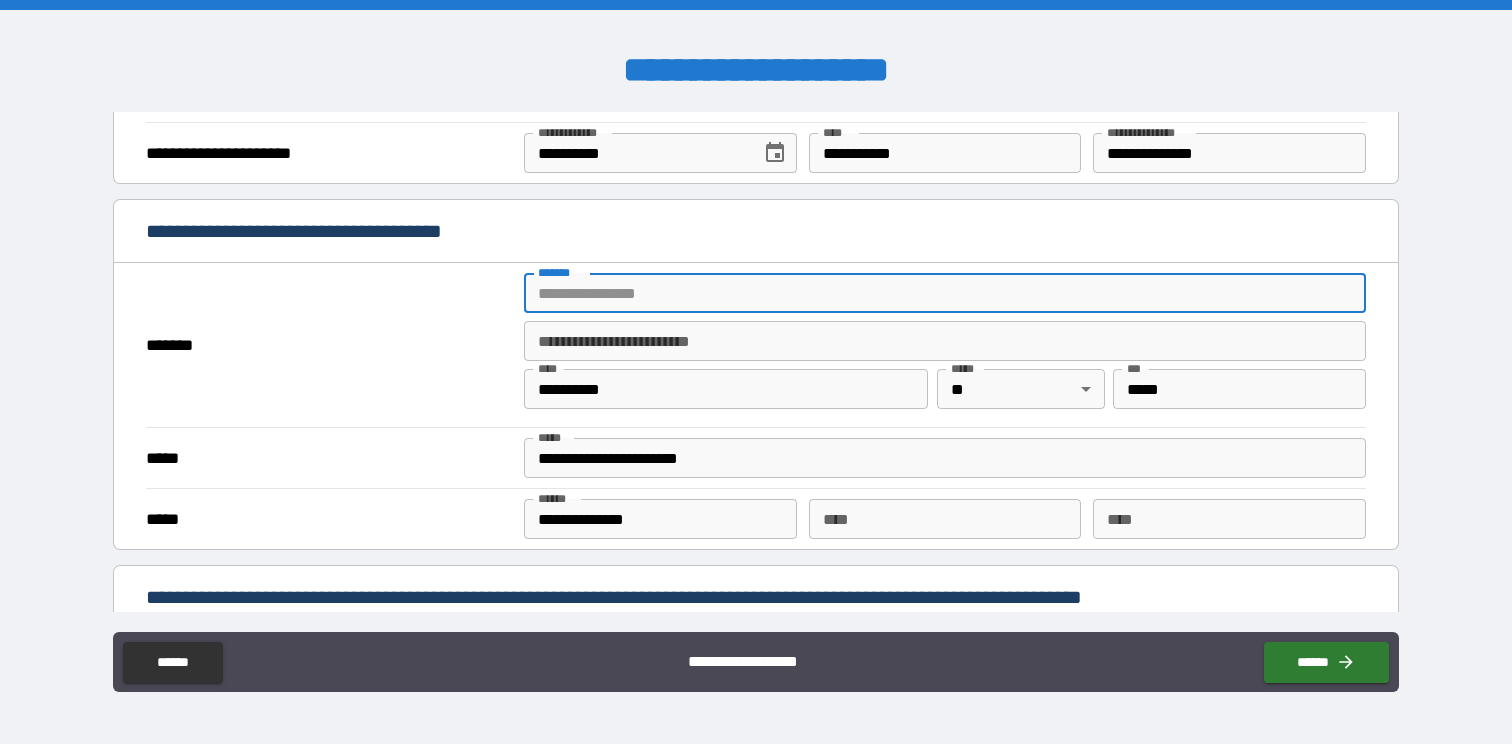 type on "**********" 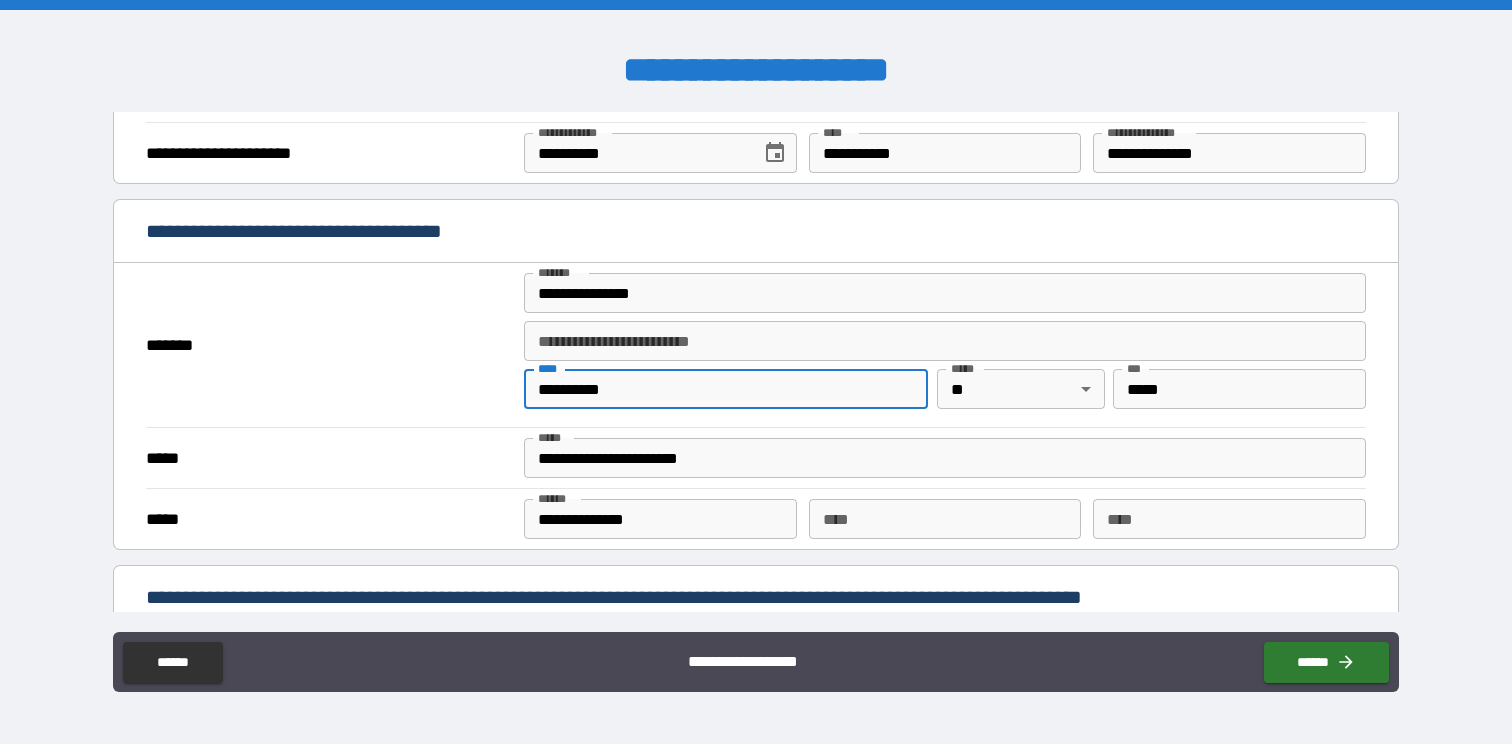 drag, startPoint x: 620, startPoint y: 396, endPoint x: 444, endPoint y: 395, distance: 176.00284 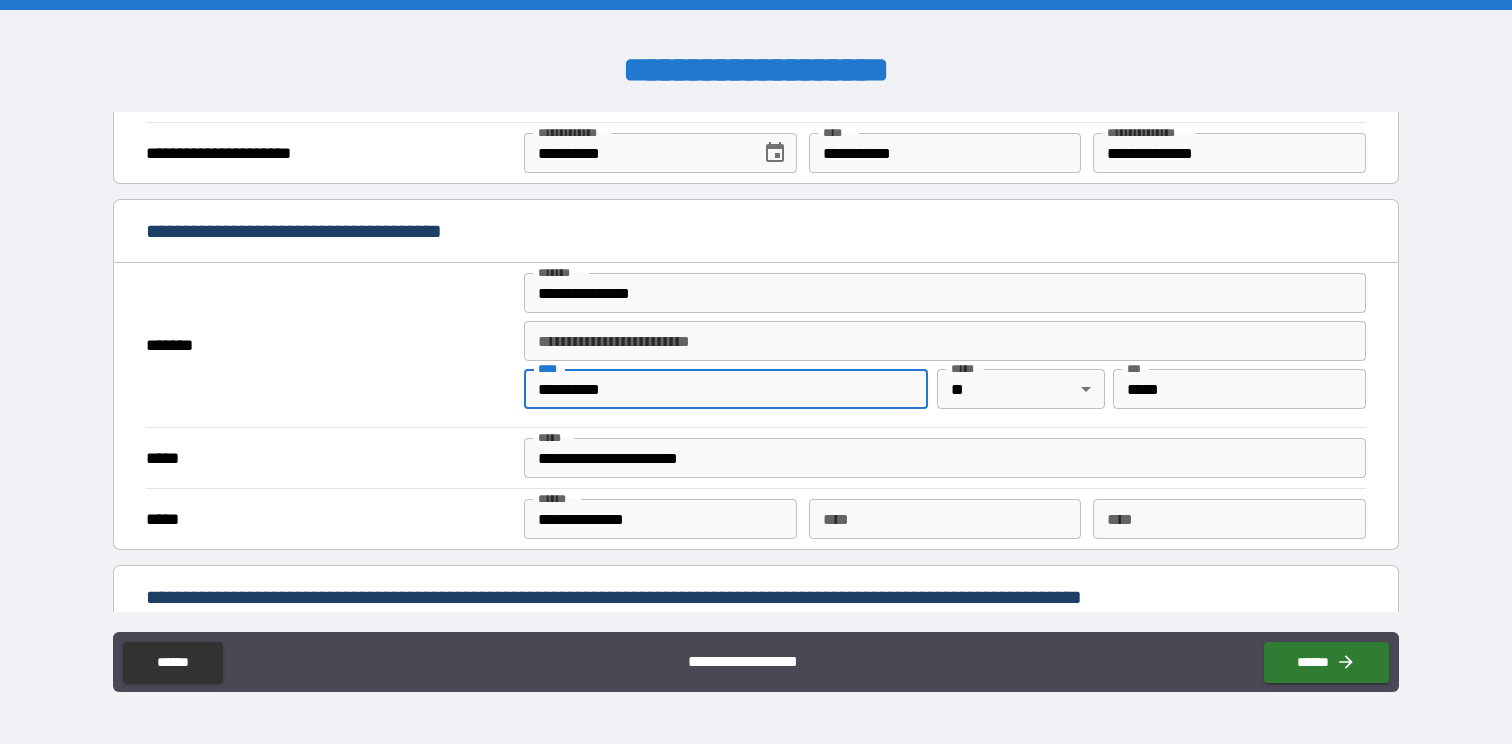 type on "**********" 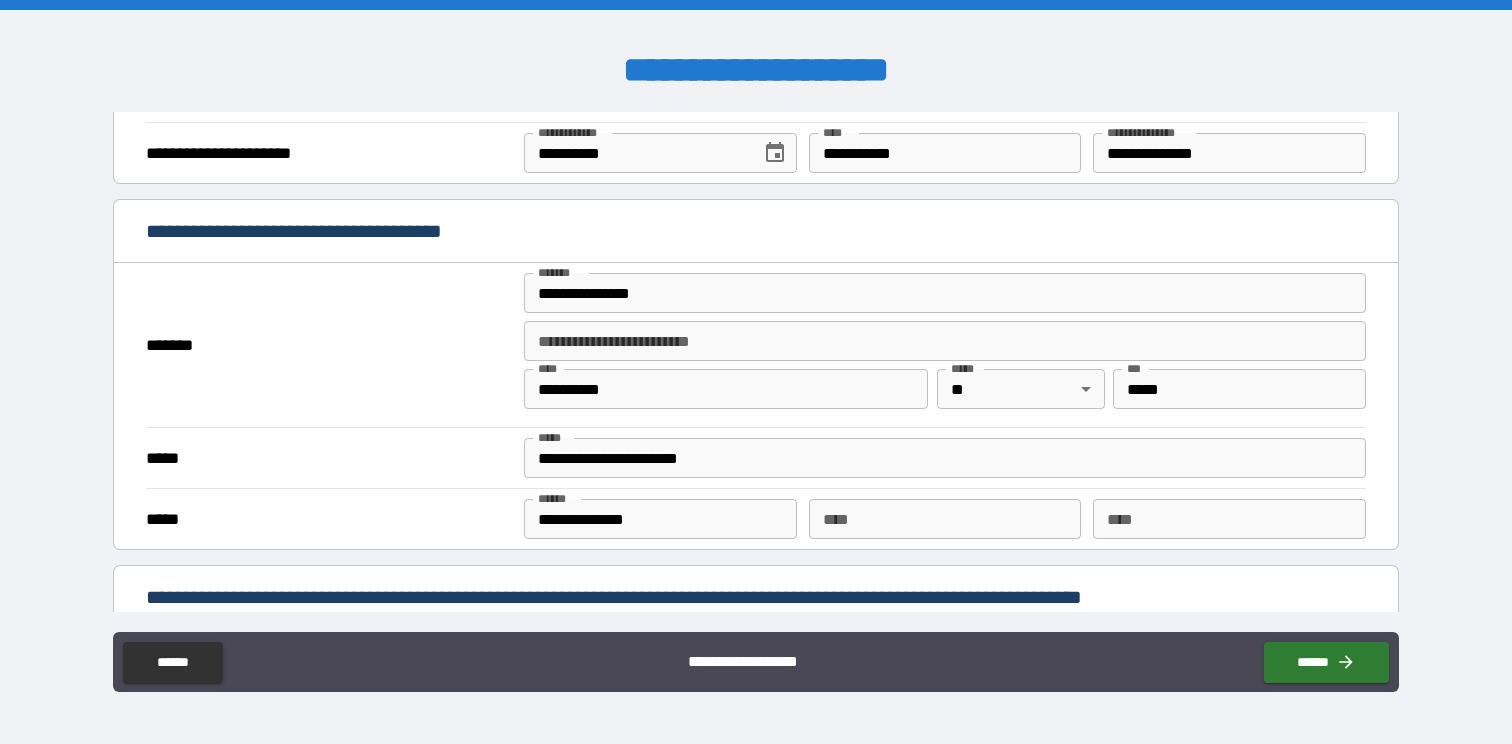 click on "*******" at bounding box center (329, 345) 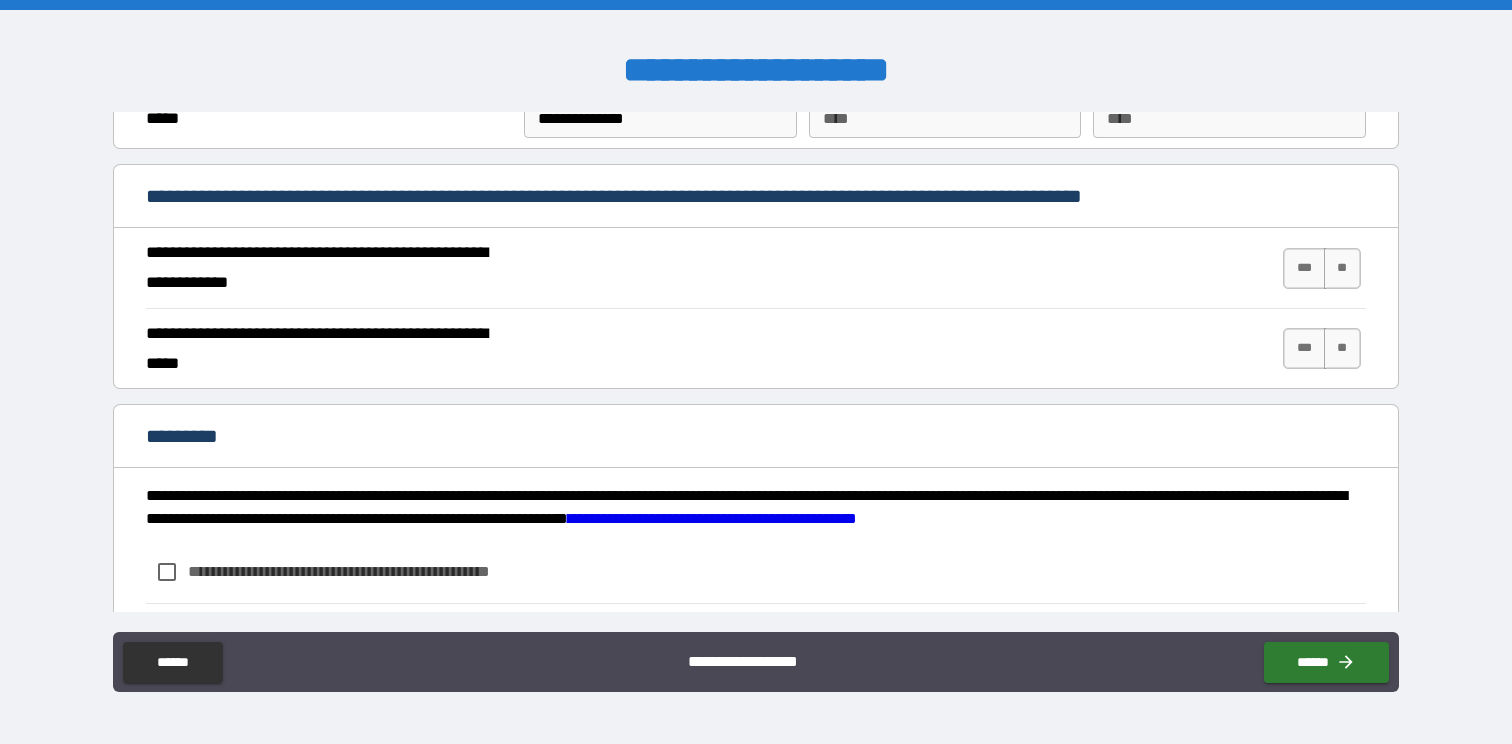 scroll, scrollTop: 1507, scrollLeft: 0, axis: vertical 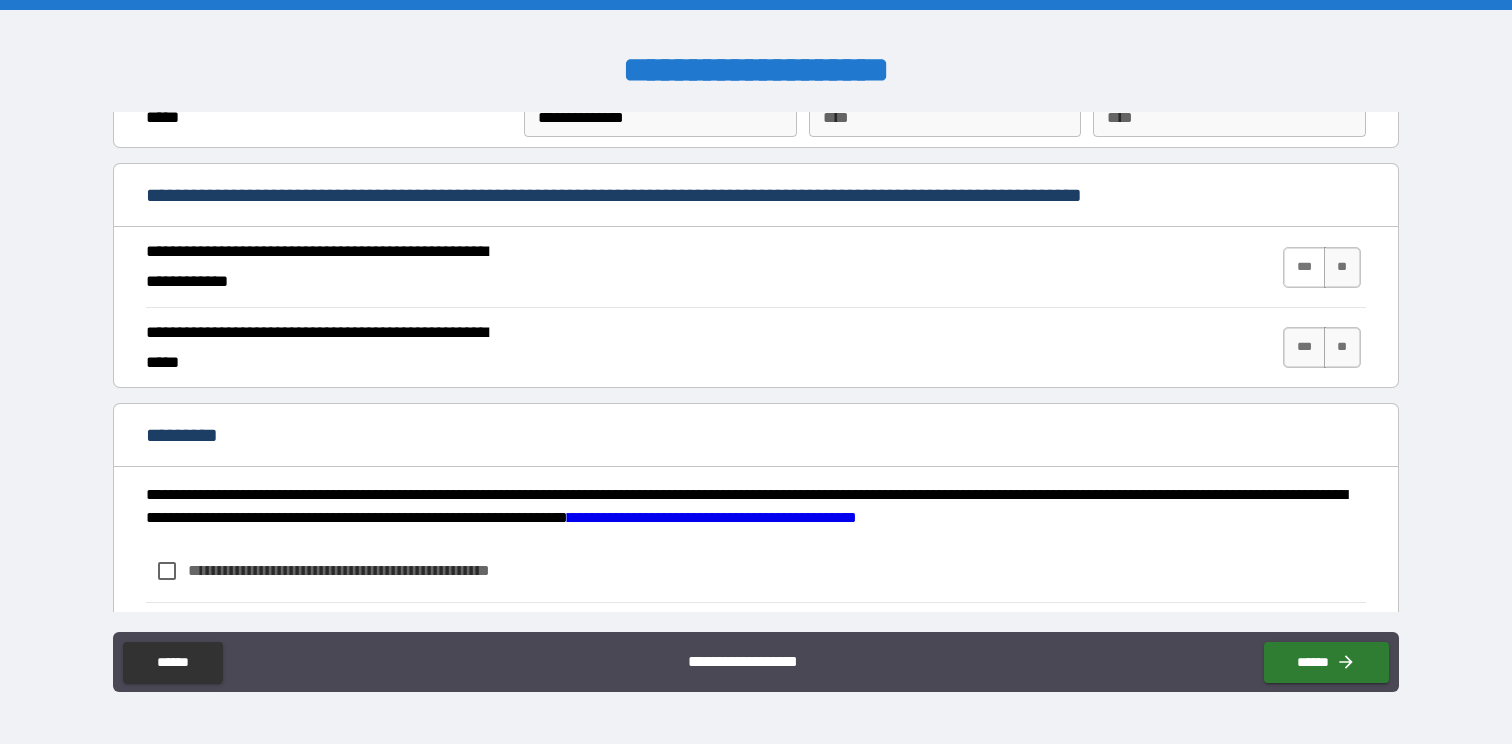 click on "***" at bounding box center (1304, 267) 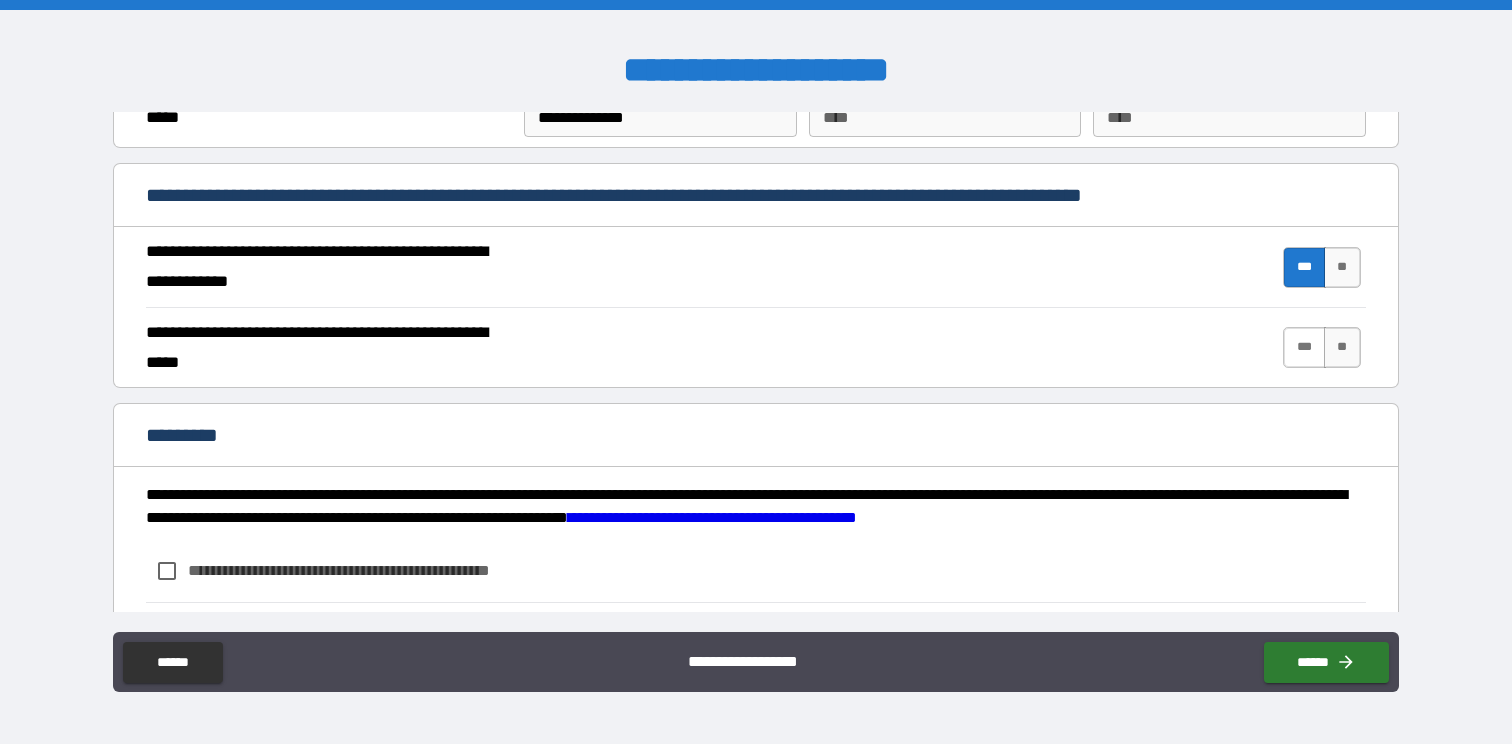 click on "***" at bounding box center [1304, 347] 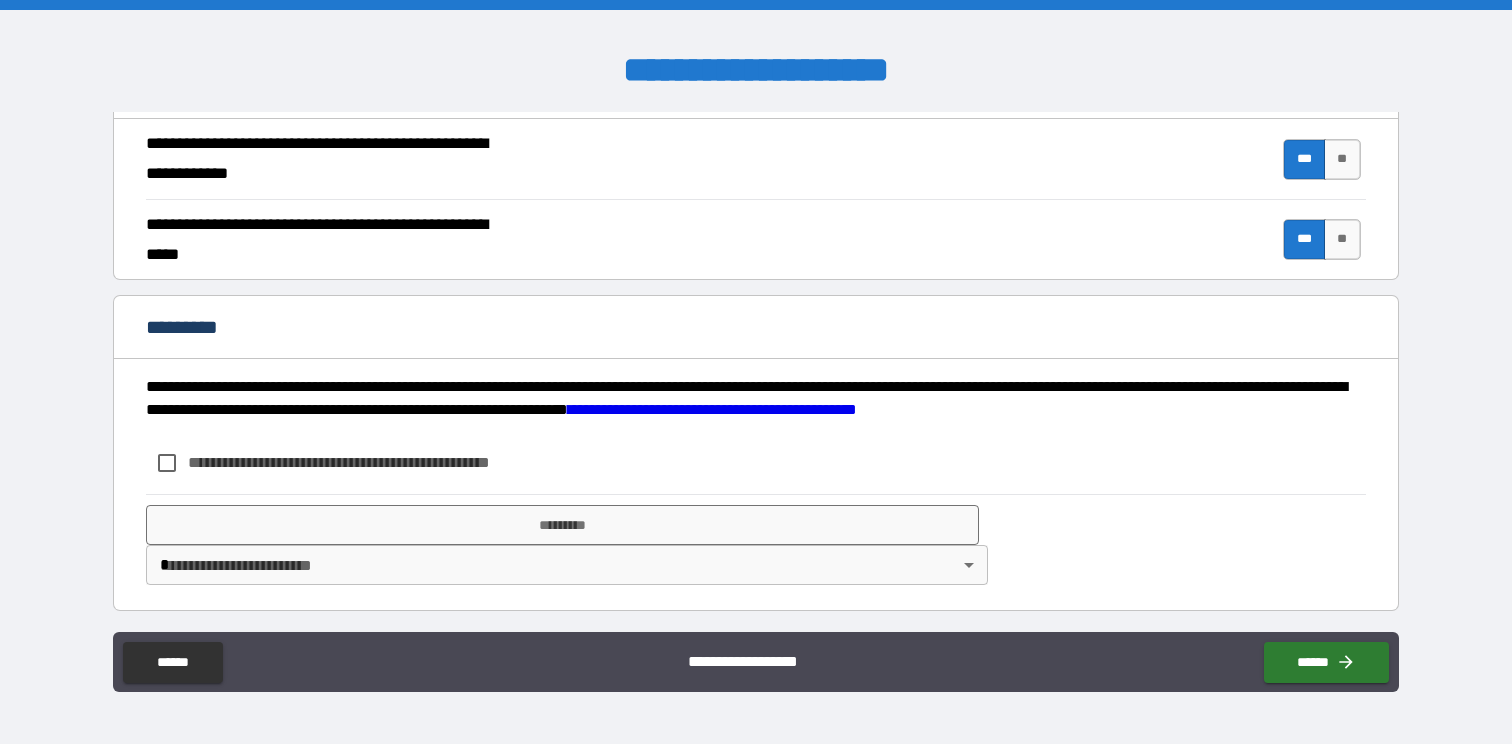 scroll, scrollTop: 1619, scrollLeft: 0, axis: vertical 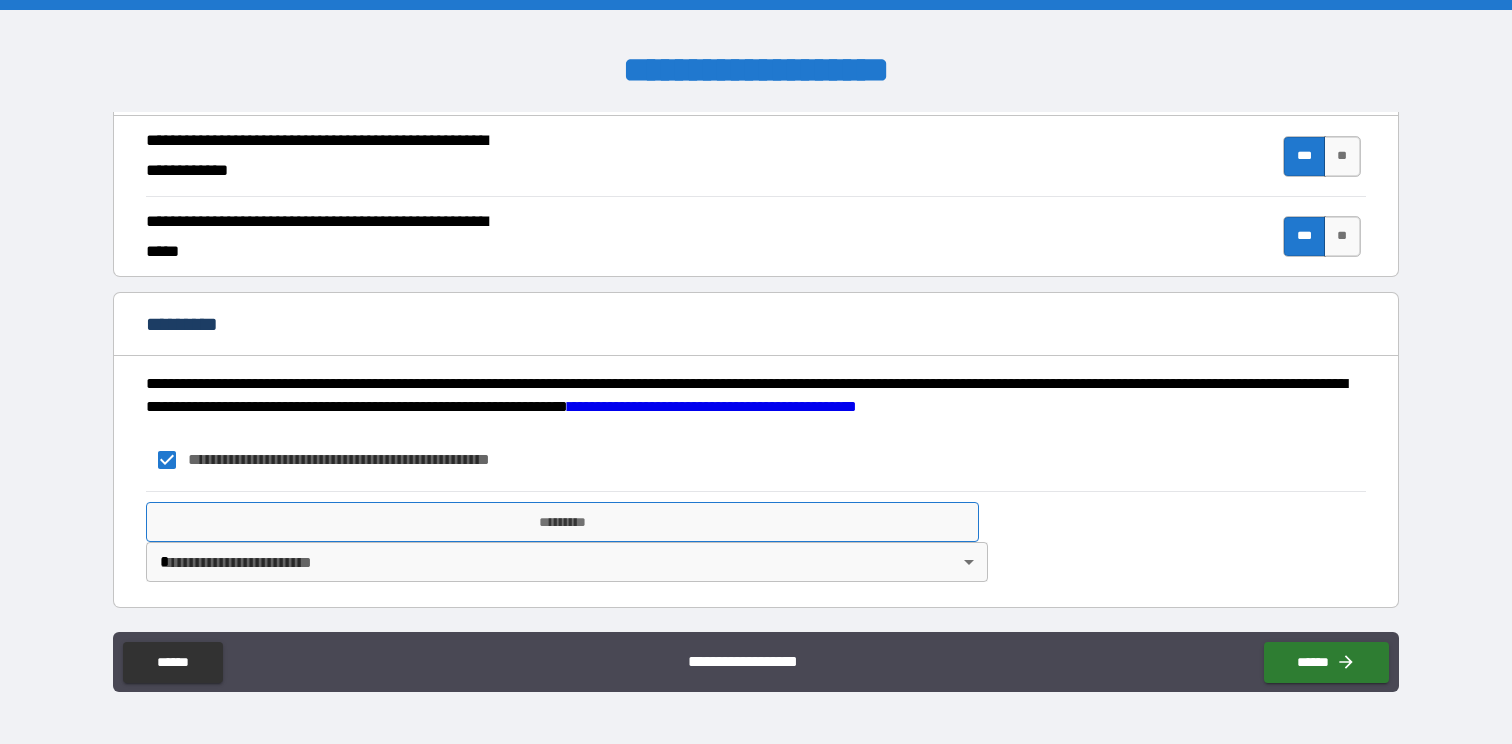 click on "*********" at bounding box center [562, 522] 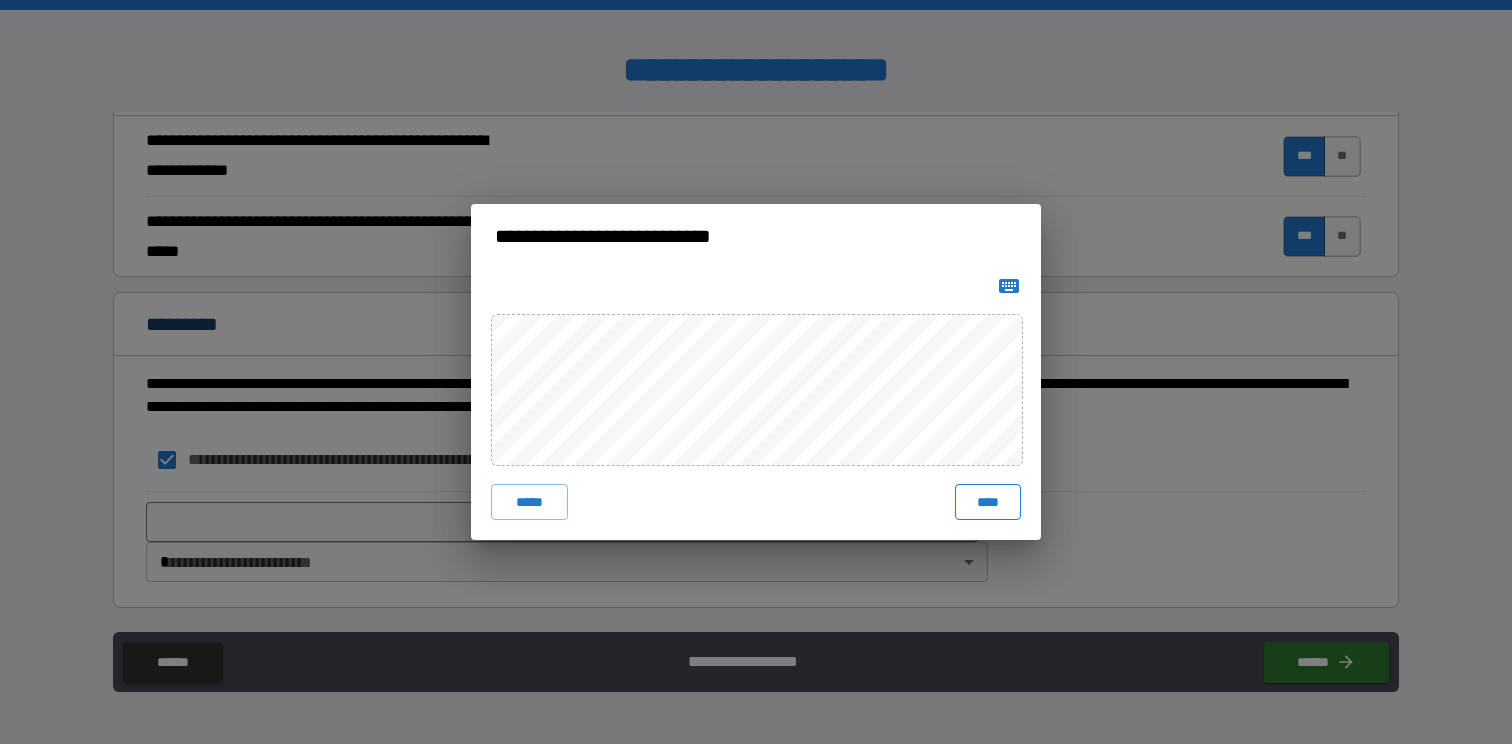 click on "****" at bounding box center (988, 502) 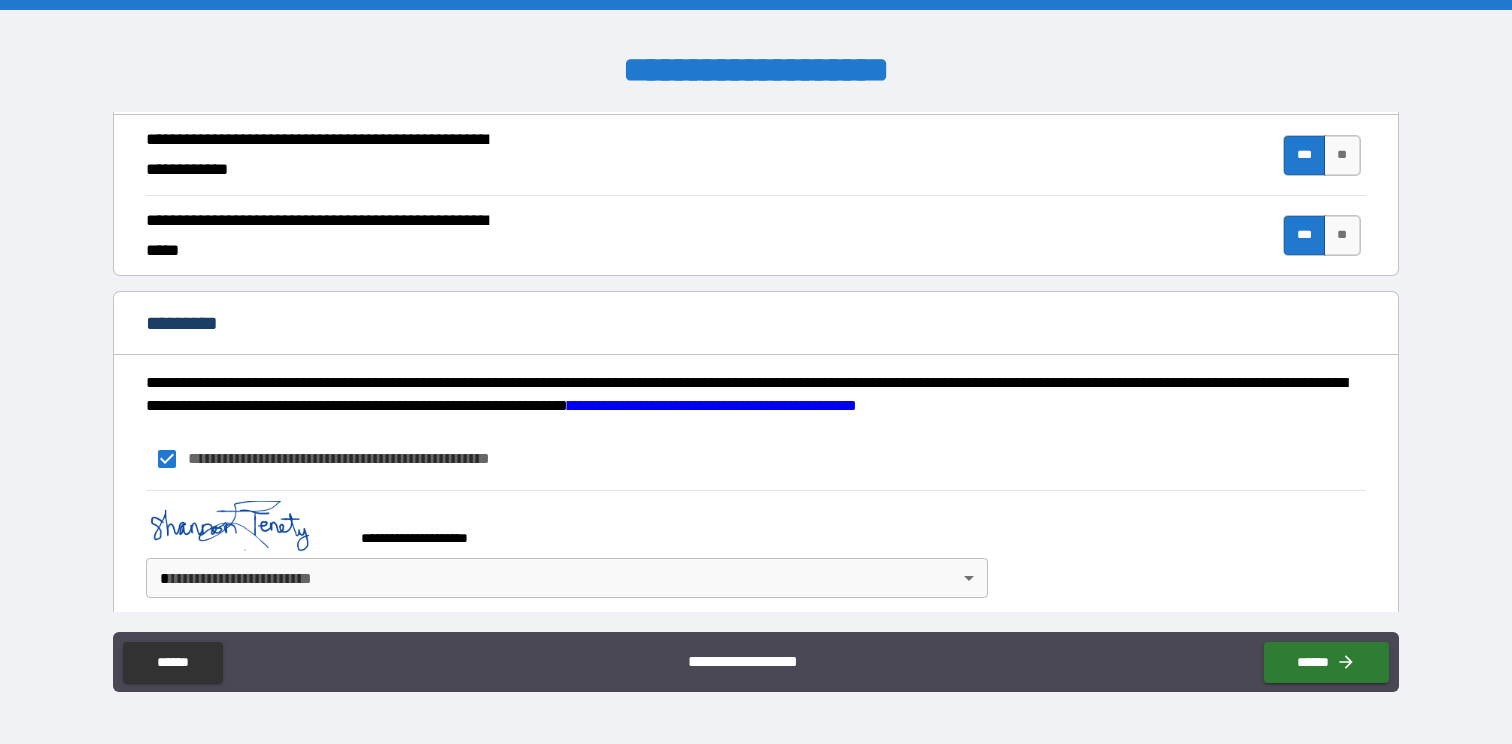 scroll, scrollTop: 1636, scrollLeft: 0, axis: vertical 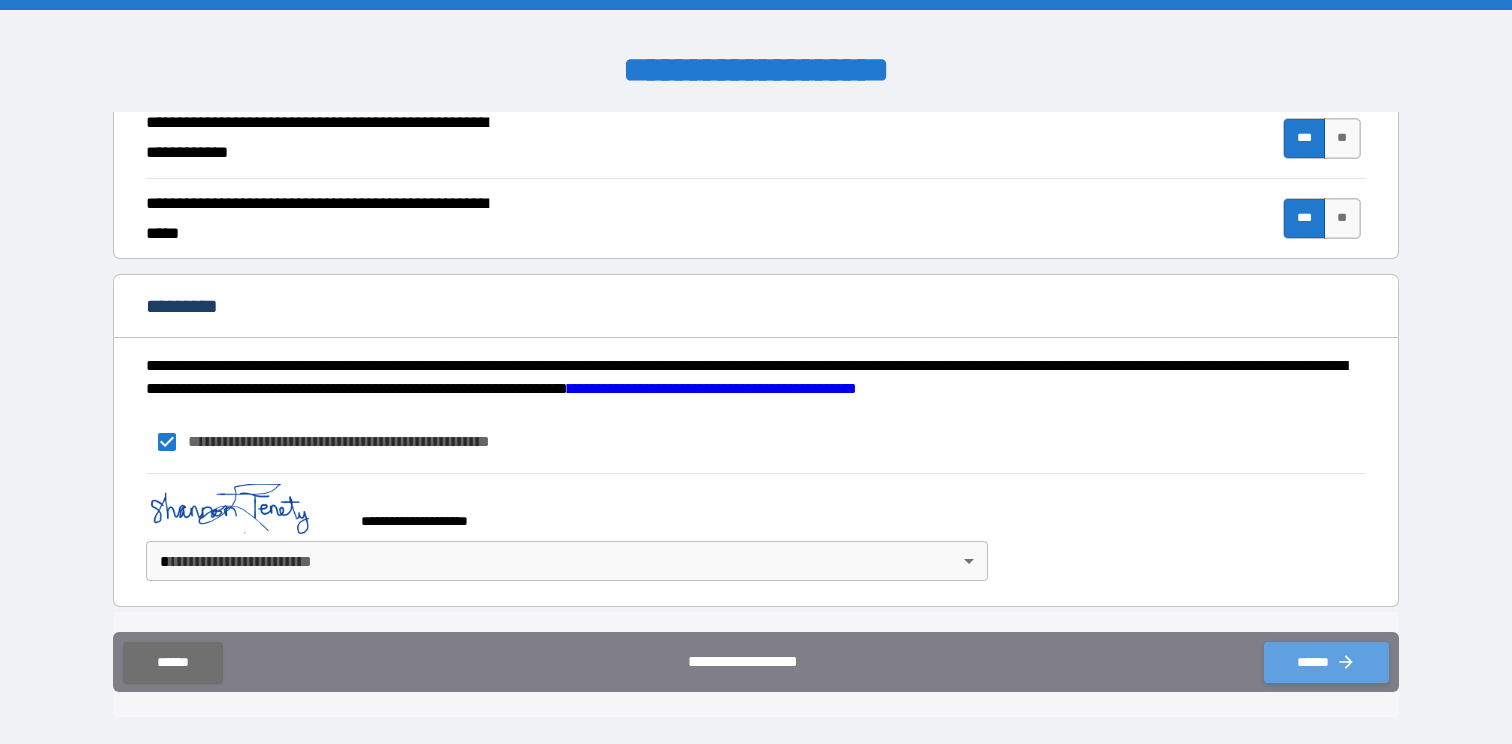 click on "******" at bounding box center (1326, 662) 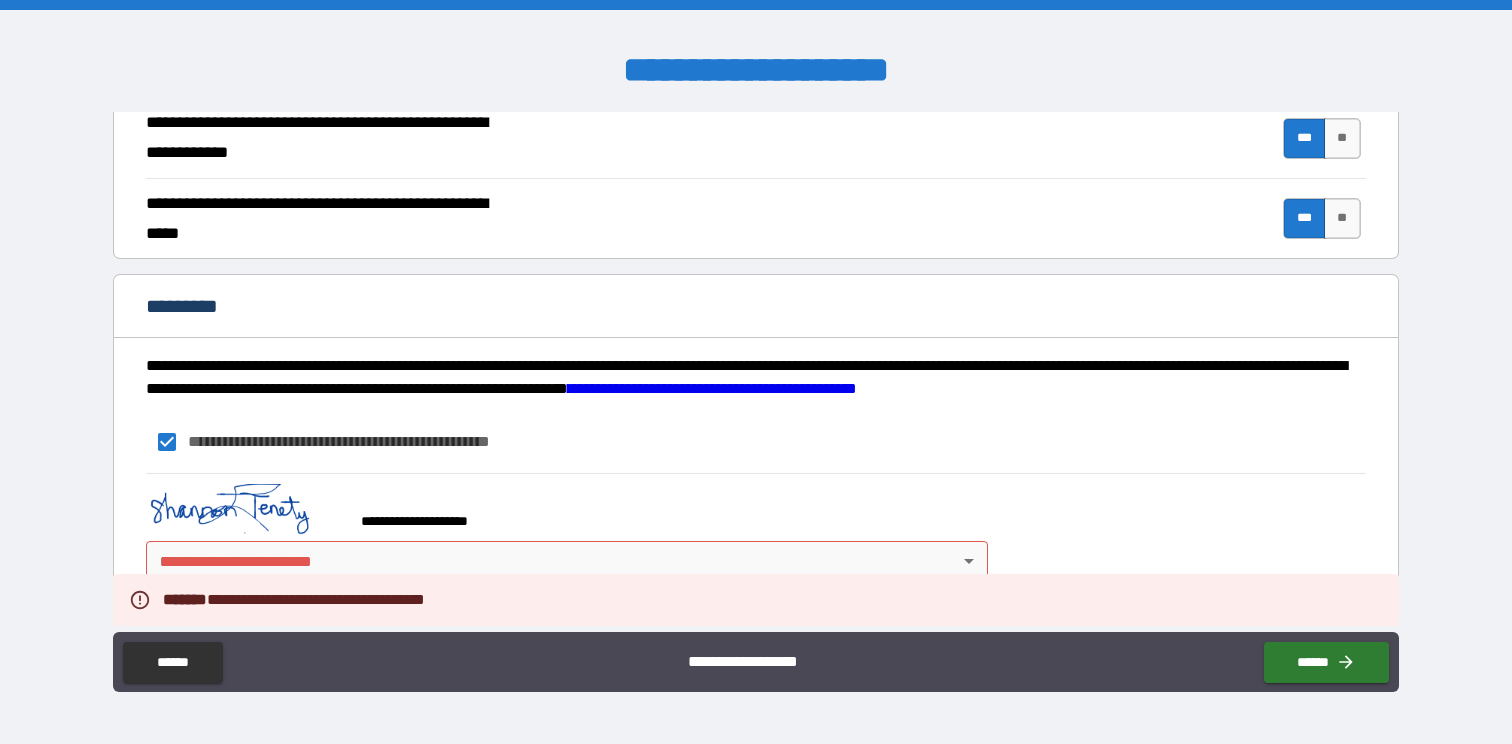 click on "**********" at bounding box center [756, 372] 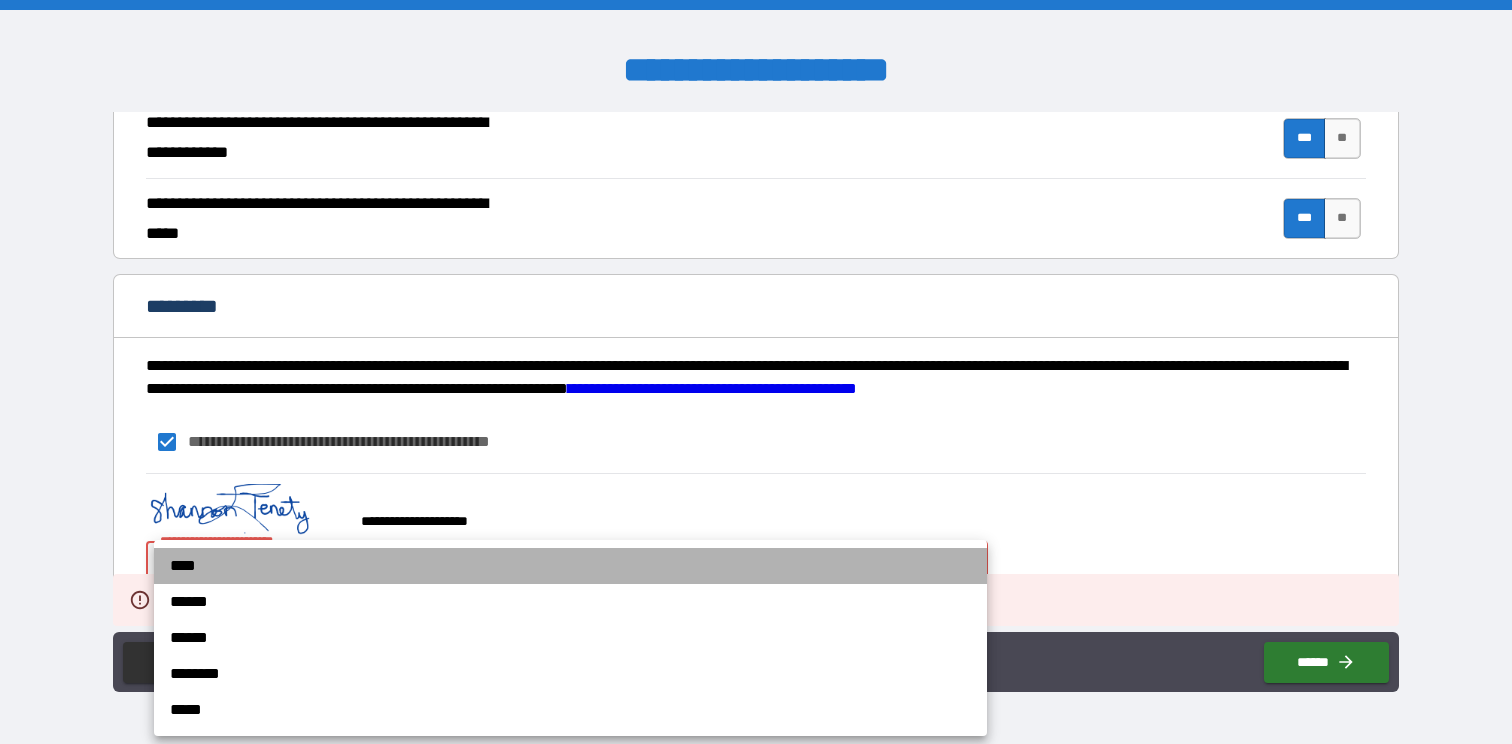 click on "****" at bounding box center (570, 566) 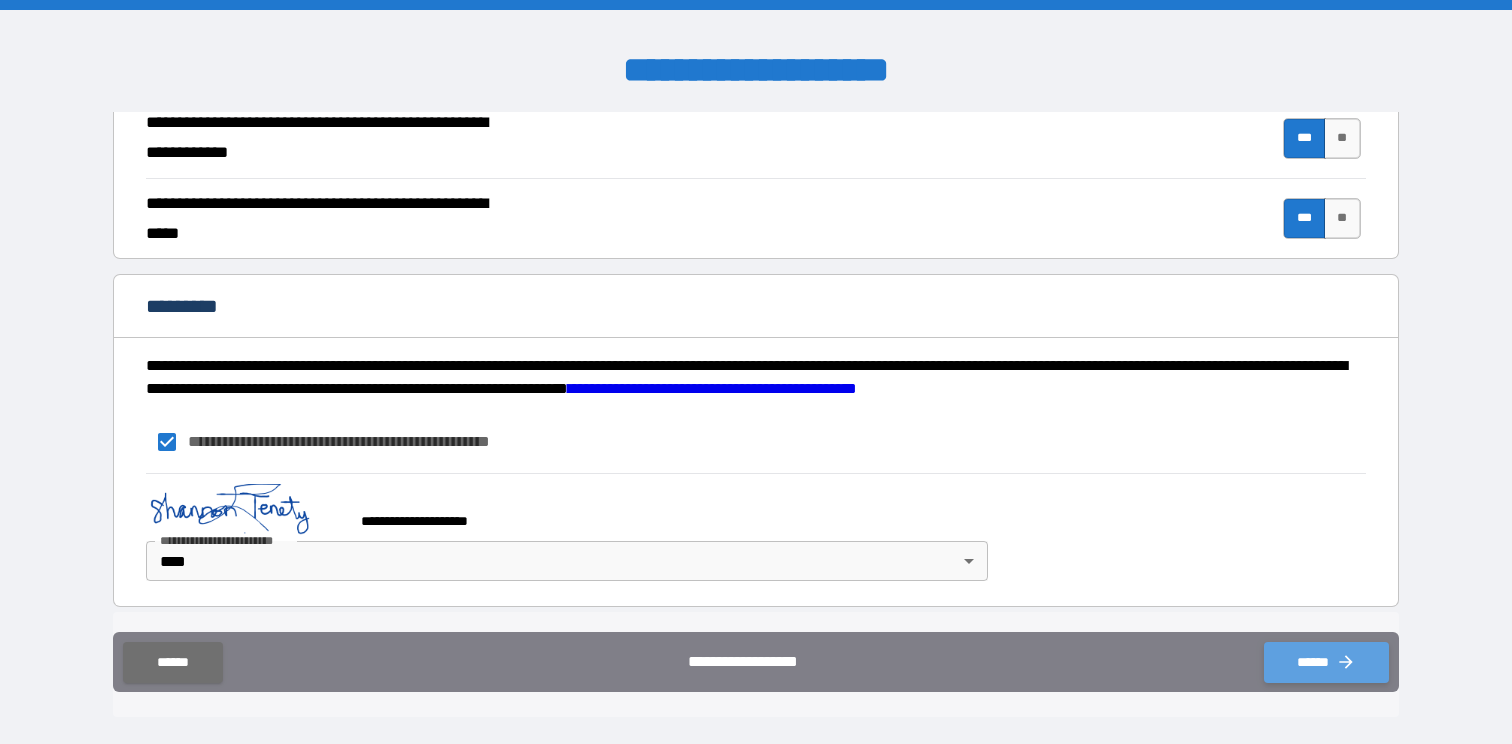 click on "******" at bounding box center (1326, 662) 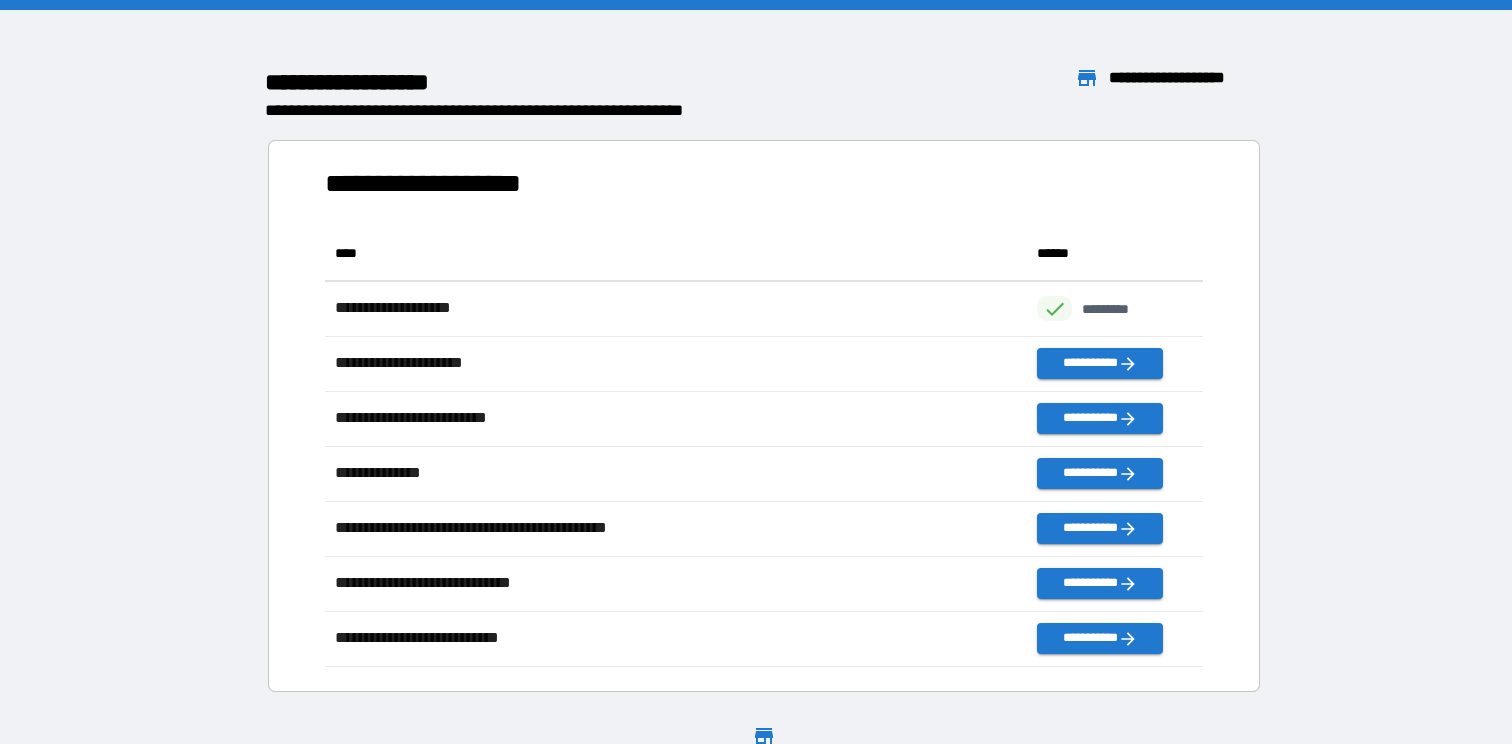 scroll, scrollTop: 1, scrollLeft: 1, axis: both 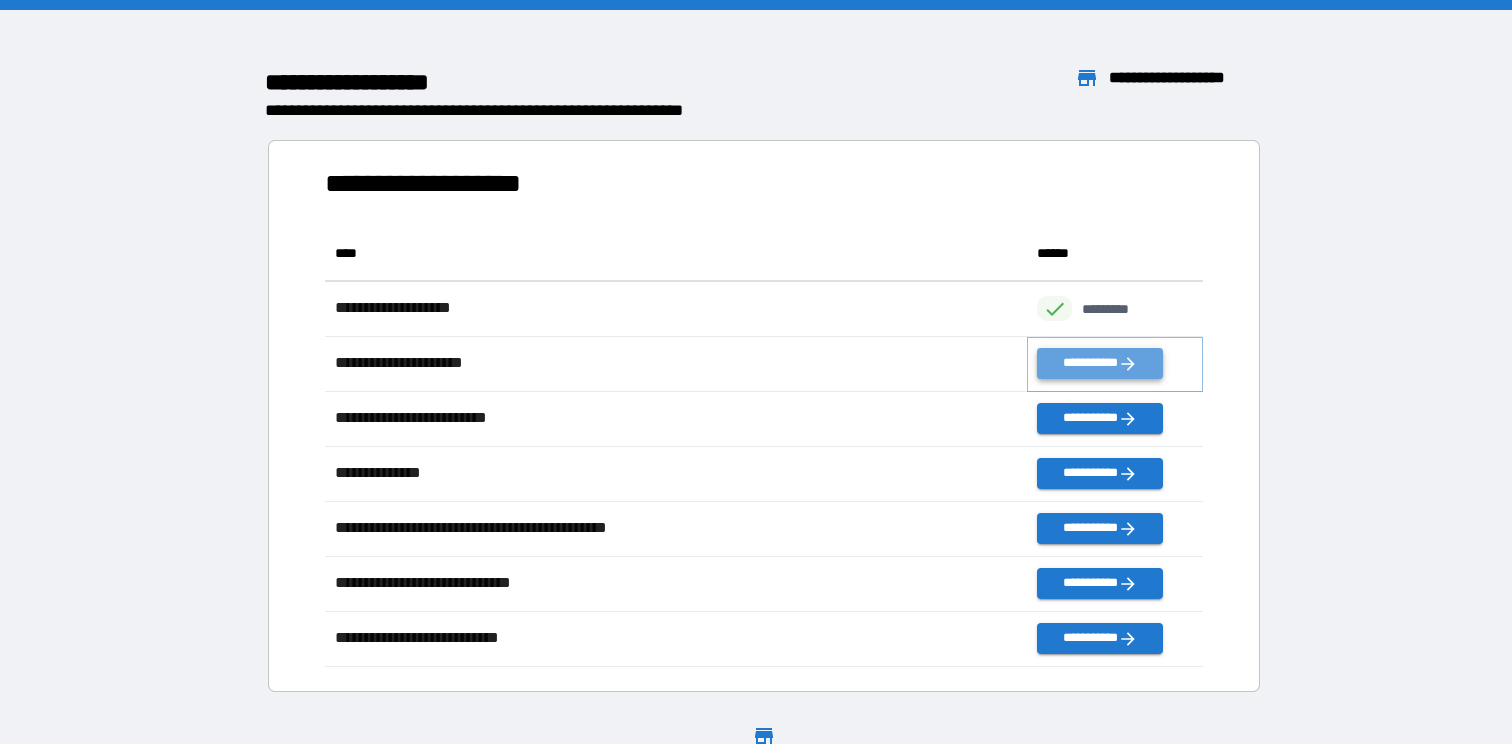click on "**********" at bounding box center (1099, 363) 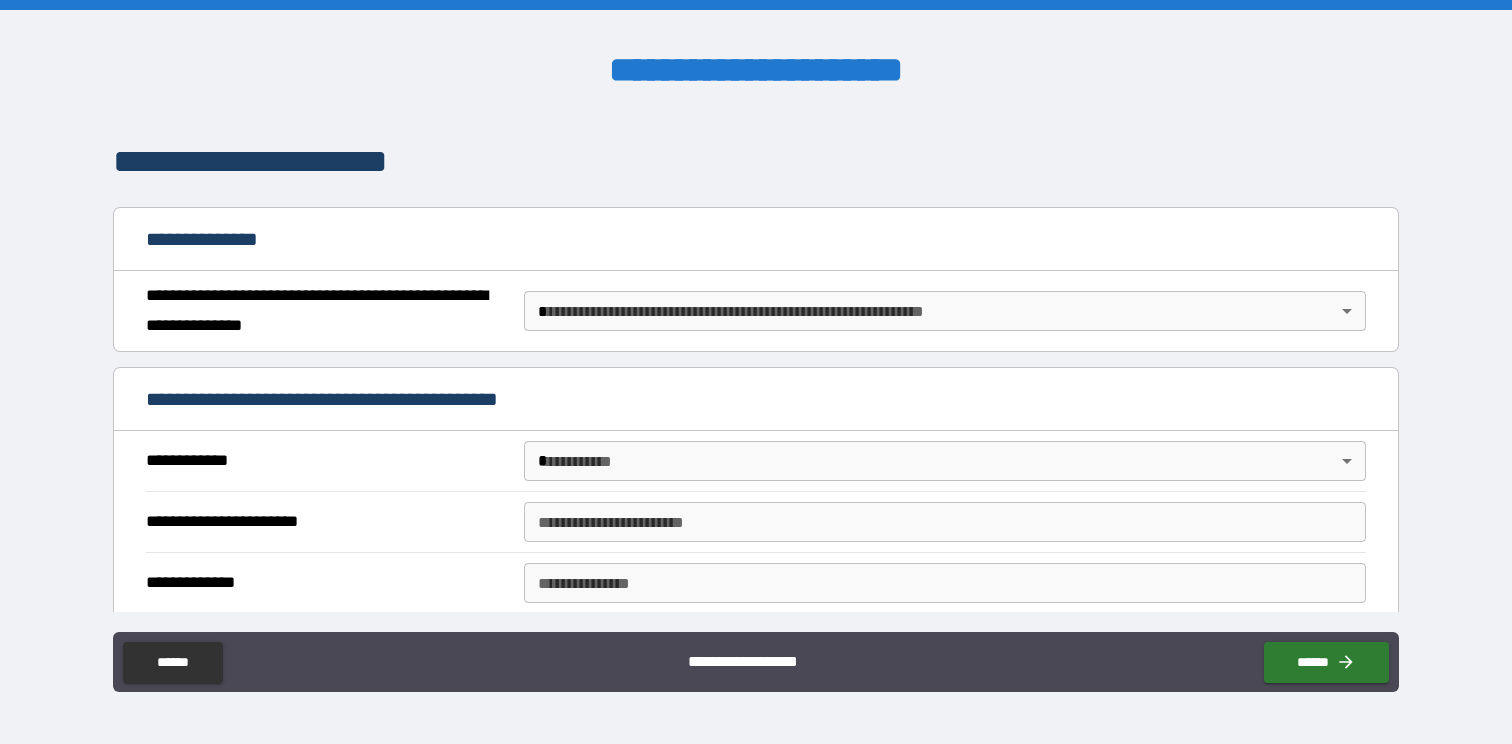 scroll, scrollTop: 157, scrollLeft: 0, axis: vertical 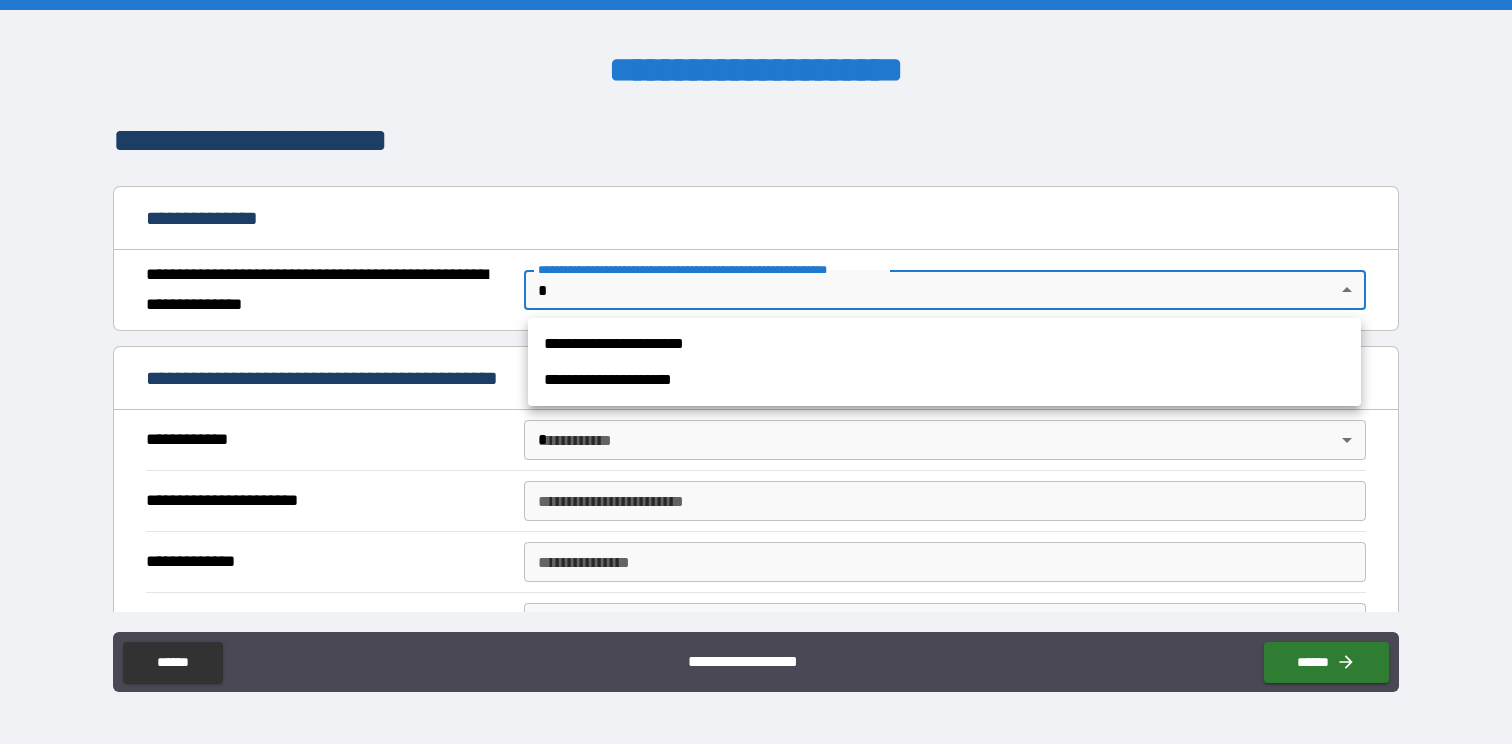 click on "**********" at bounding box center (756, 372) 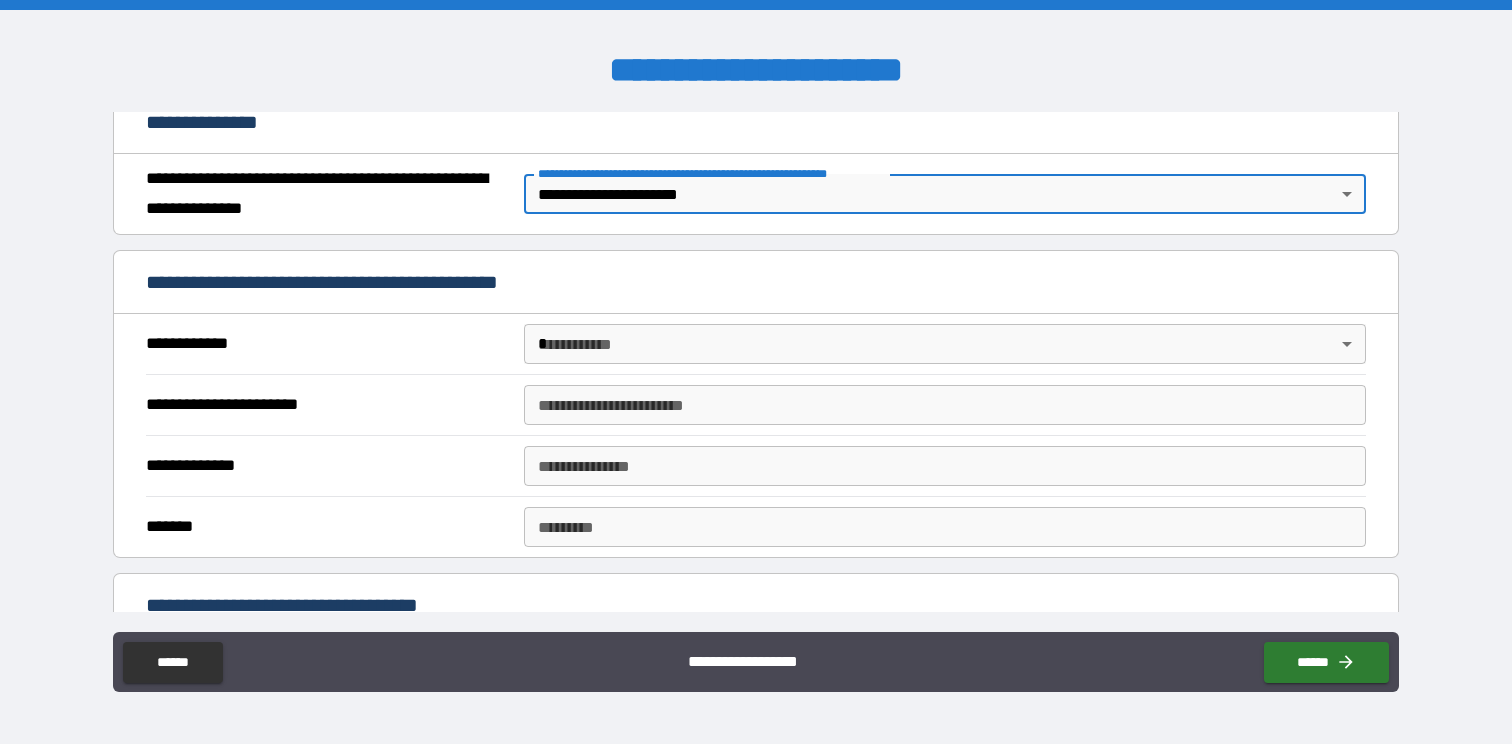 scroll, scrollTop: 296, scrollLeft: 0, axis: vertical 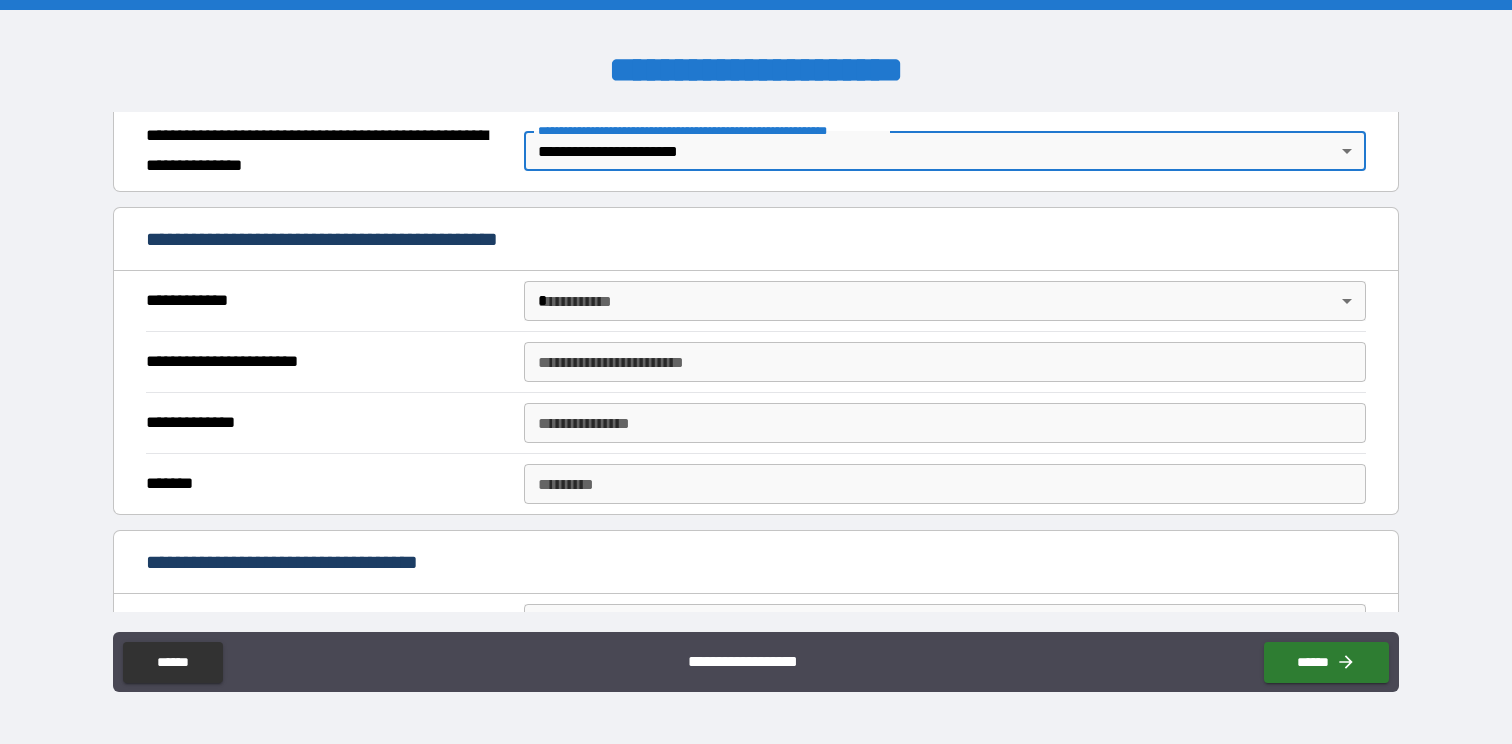 click on "**********" at bounding box center (756, 372) 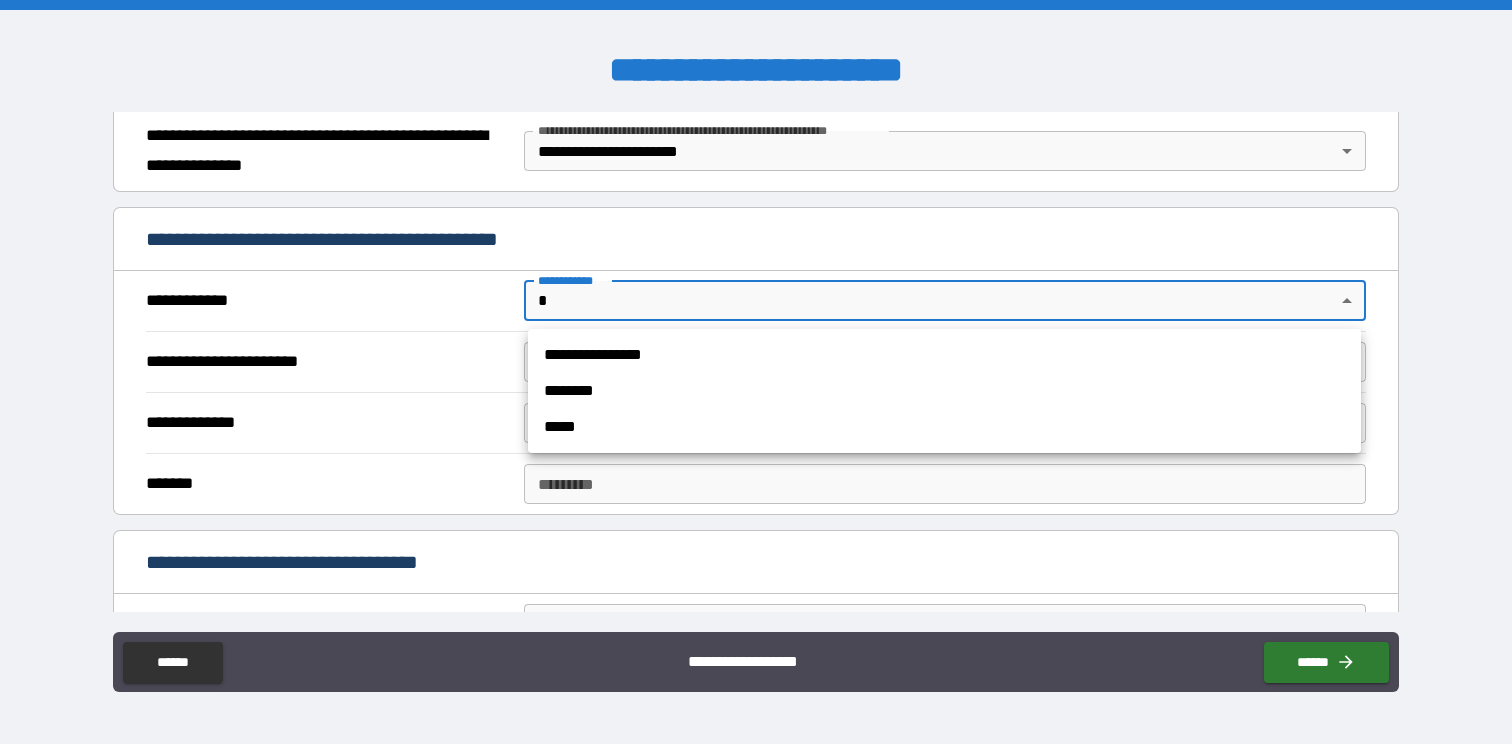 click on "**********" at bounding box center (944, 355) 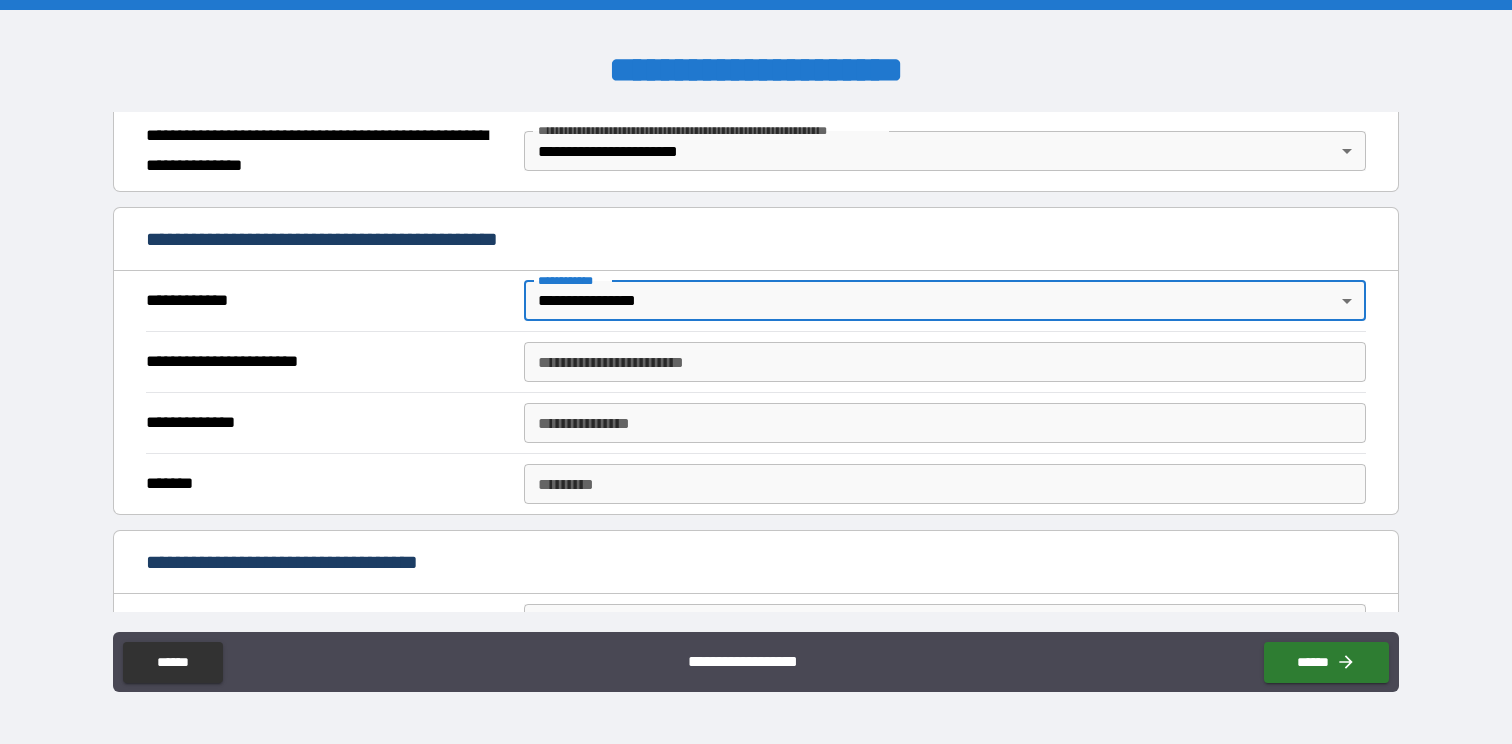 click on "**********" at bounding box center [944, 362] 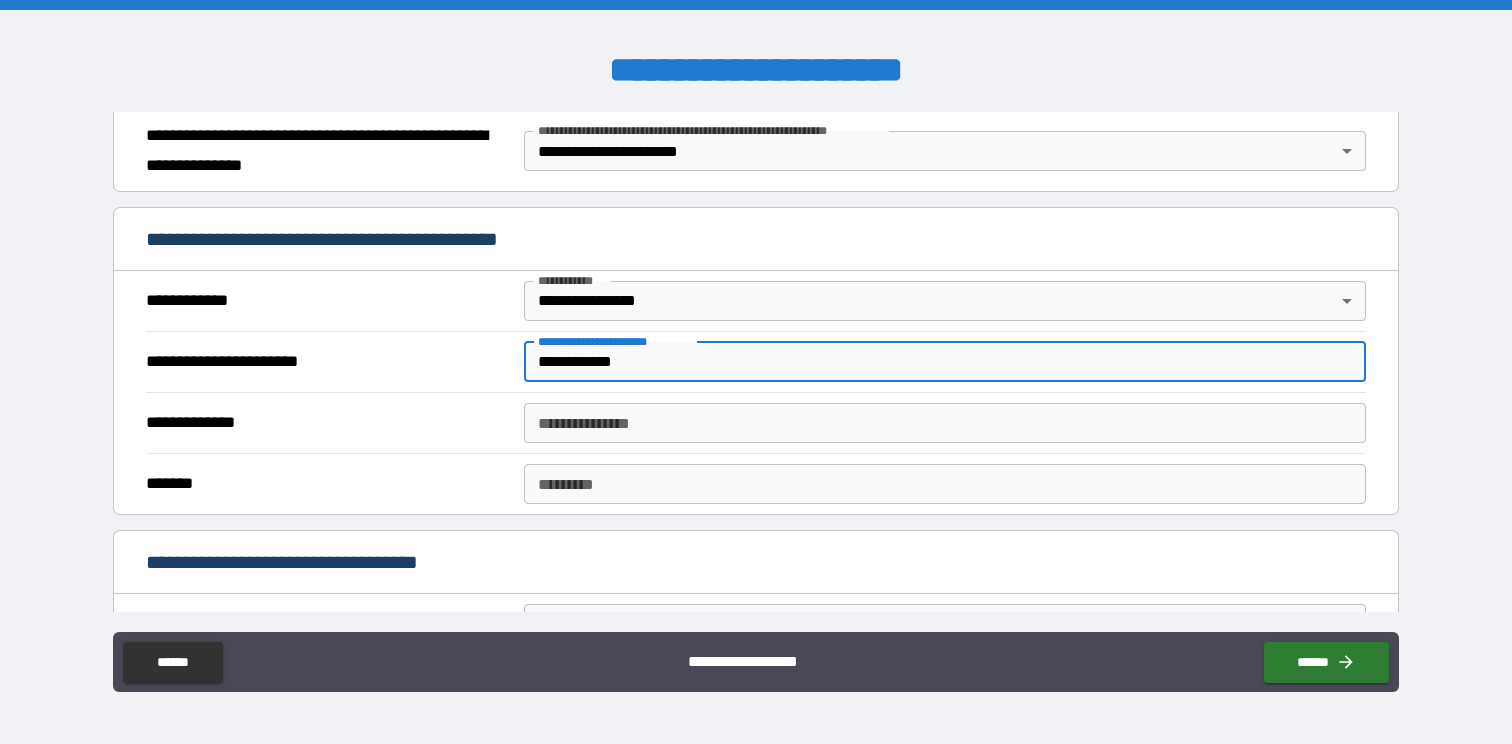 type on "**********" 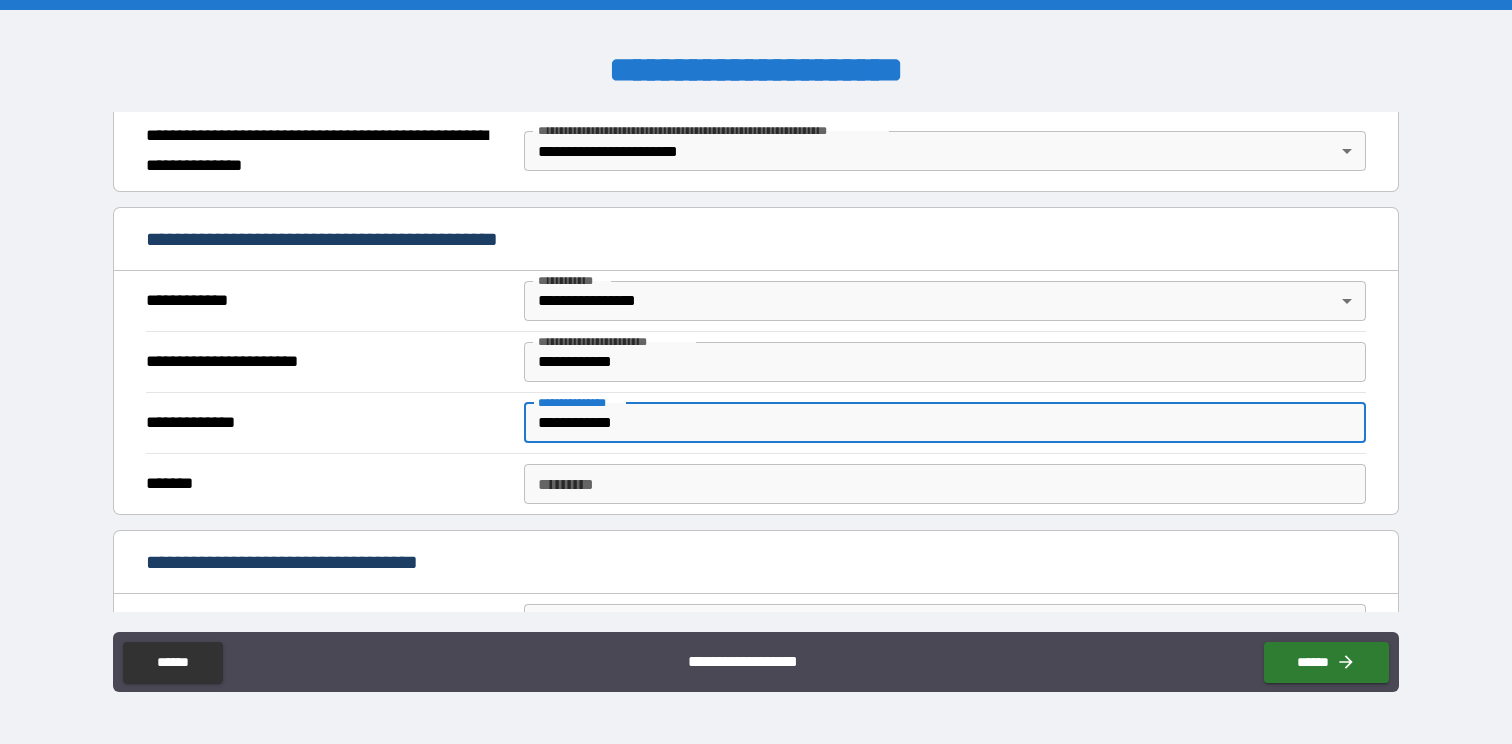 type on "**********" 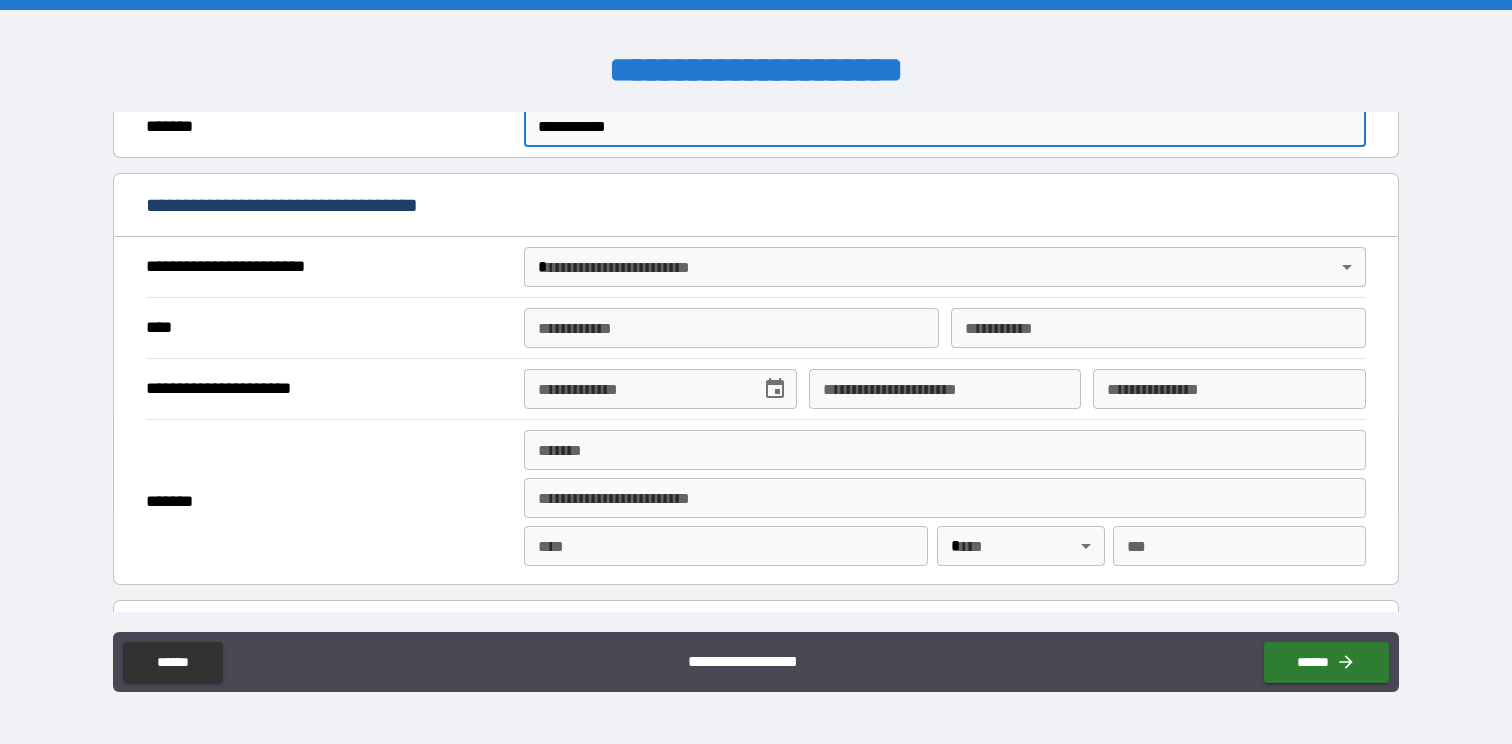 scroll, scrollTop: 664, scrollLeft: 0, axis: vertical 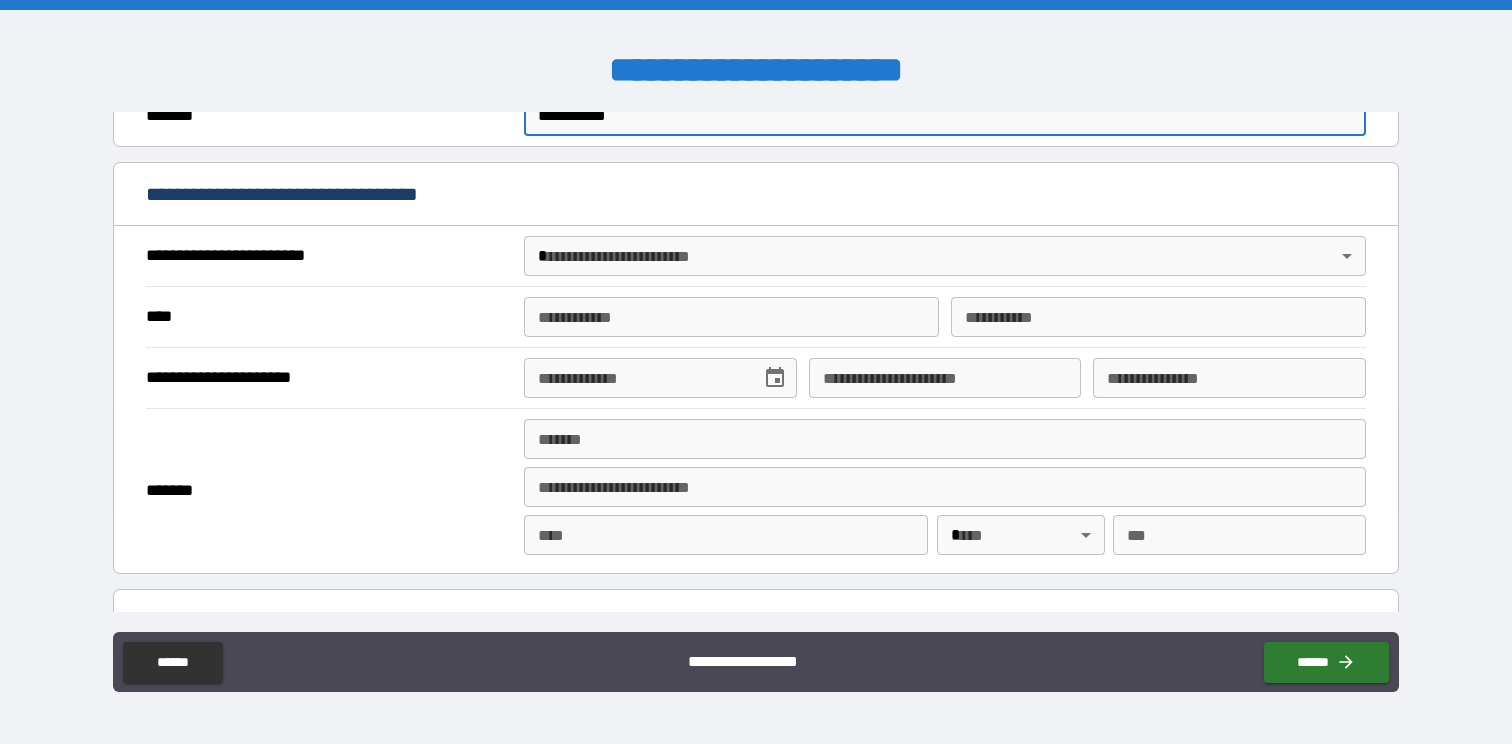 type on "**********" 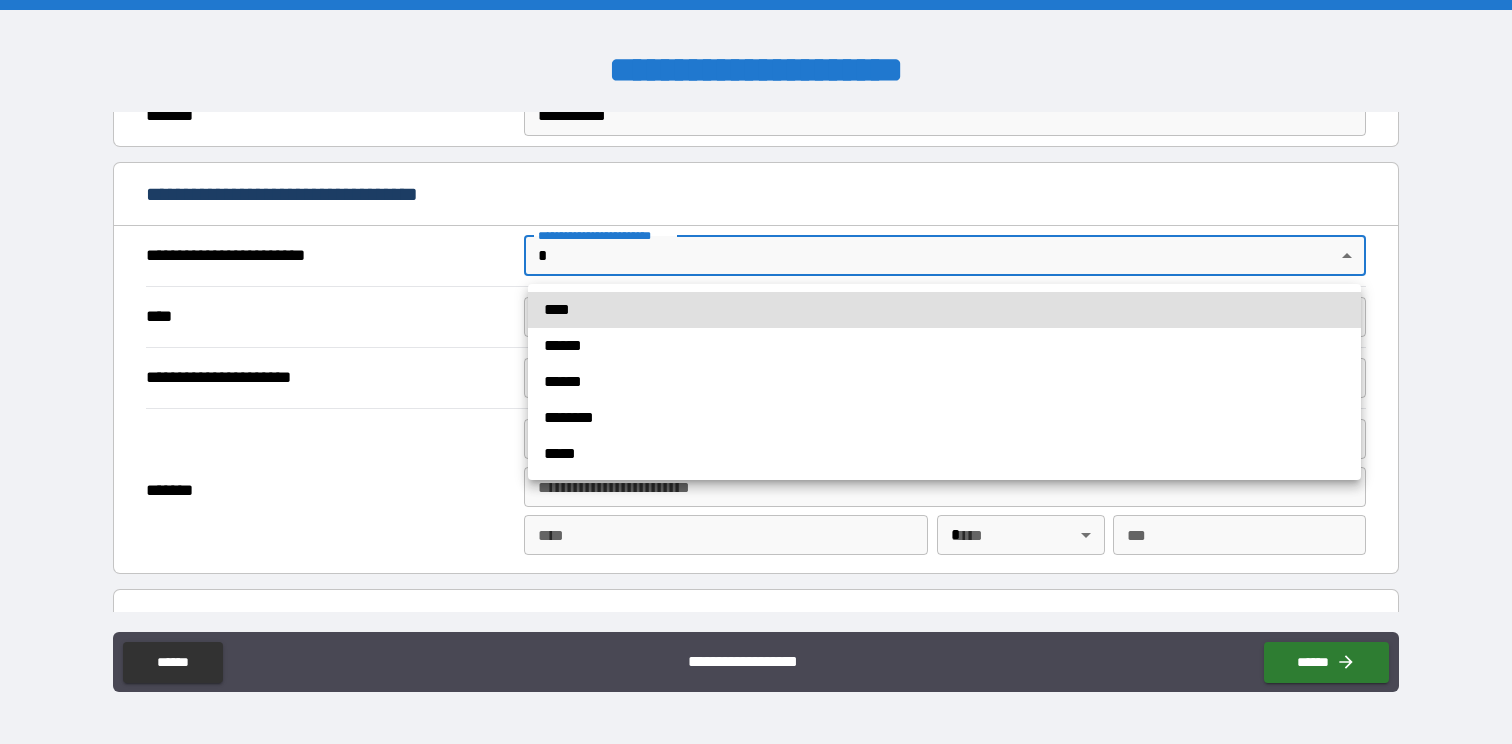 click on "****" at bounding box center (944, 310) 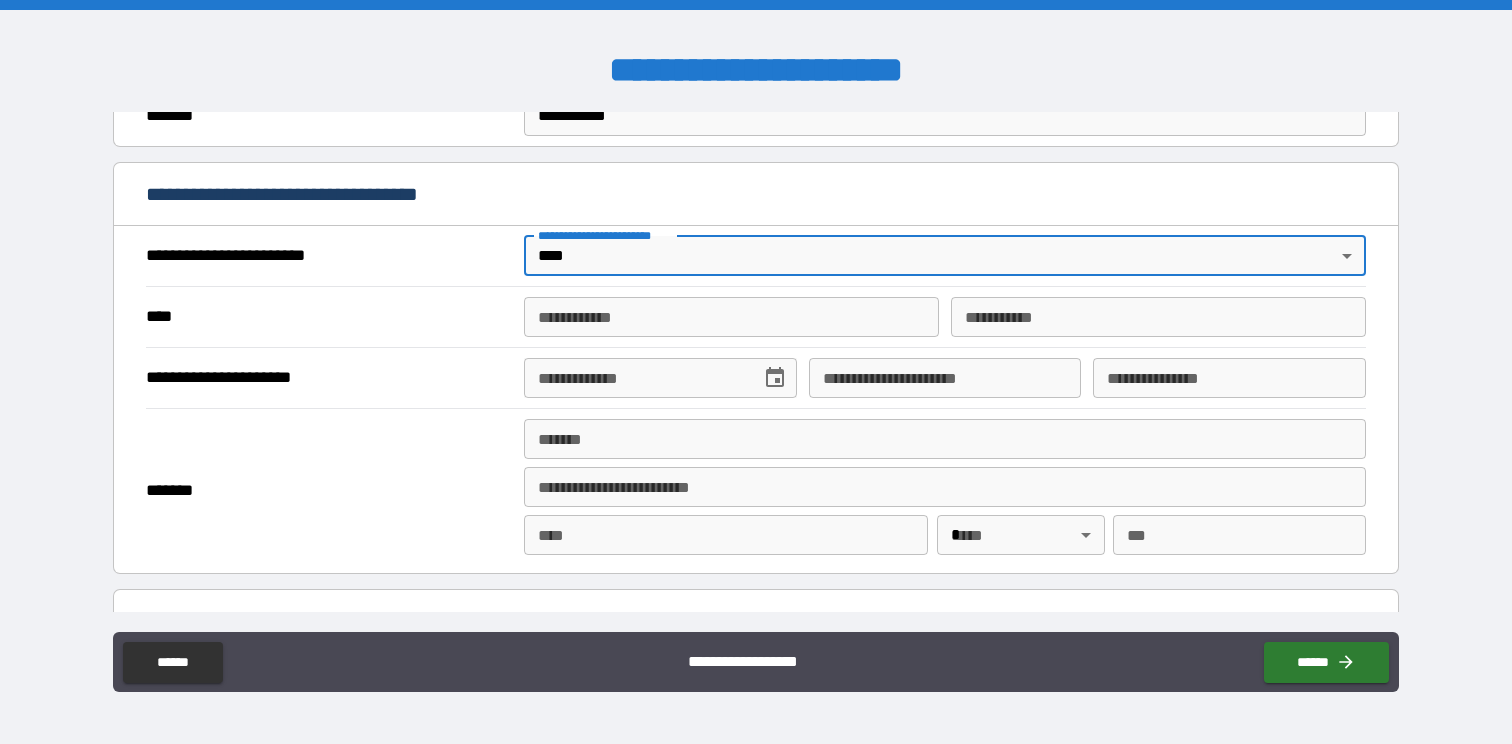 click on "**********" at bounding box center [731, 317] 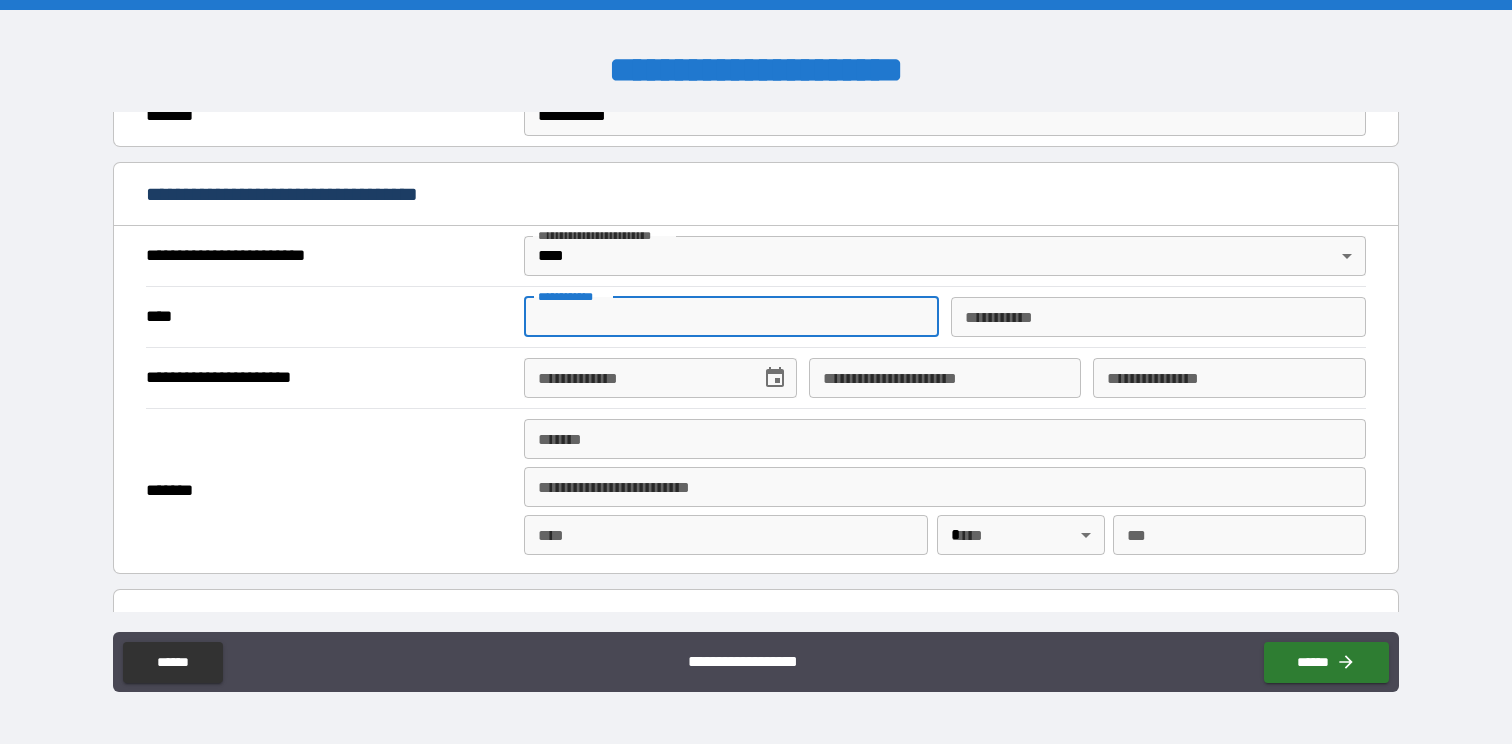 type on "*******" 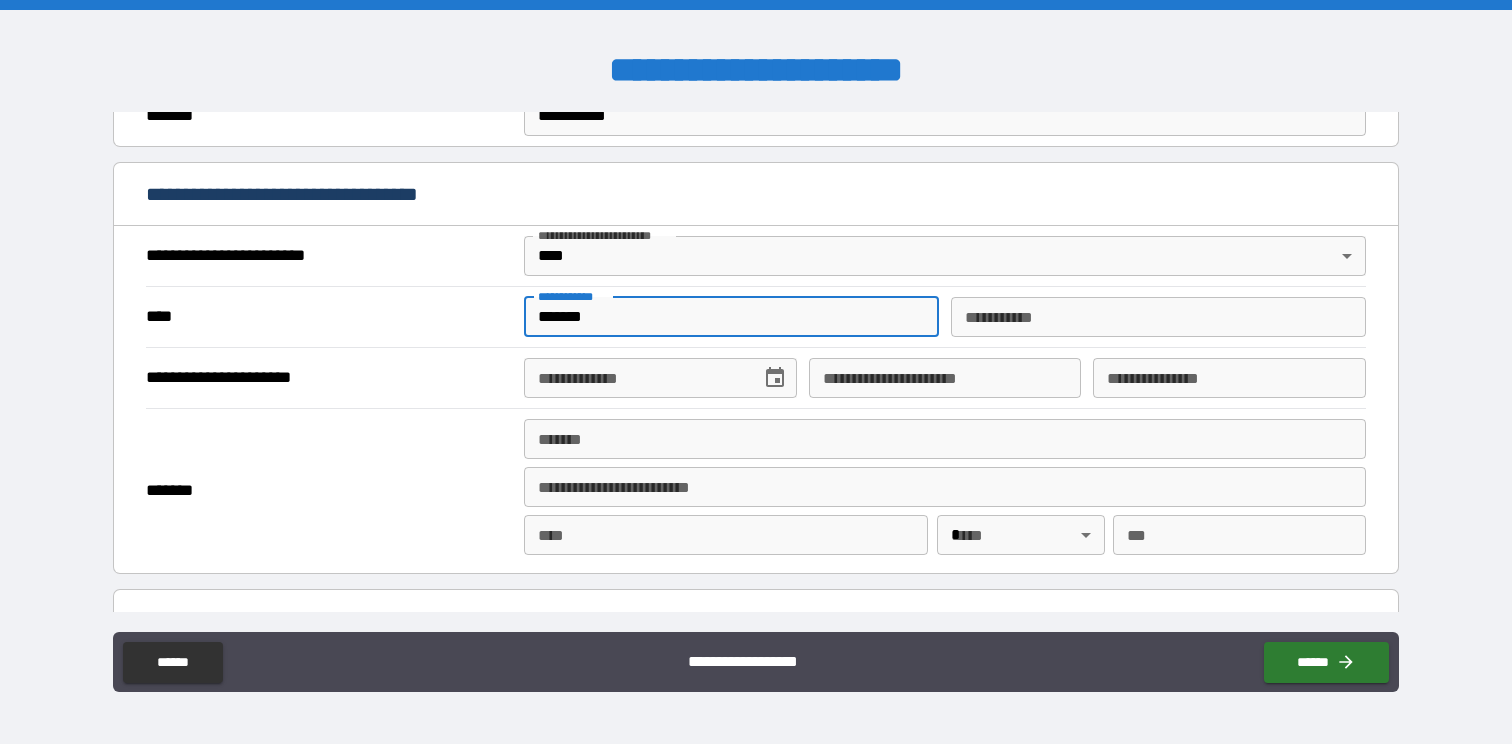 type on "******" 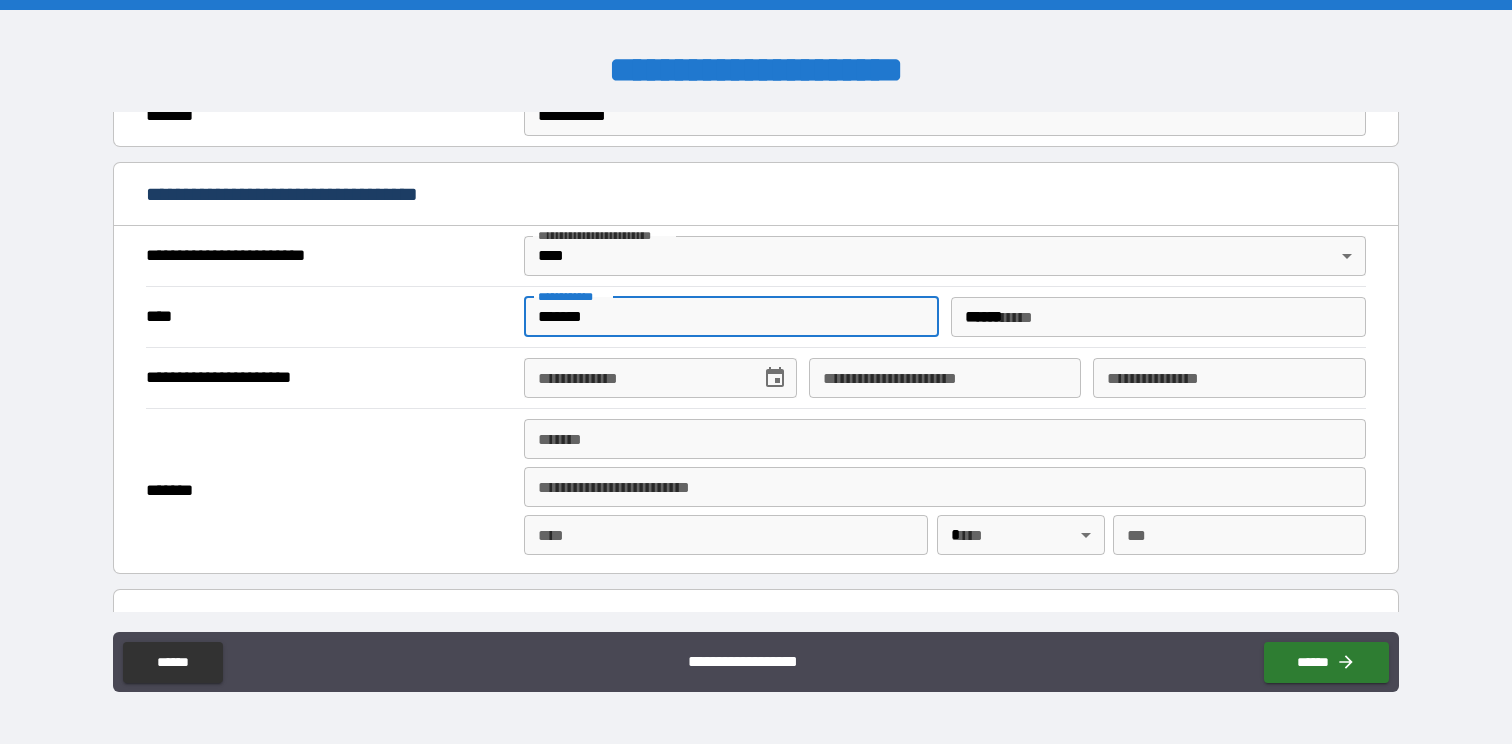 type on "**********" 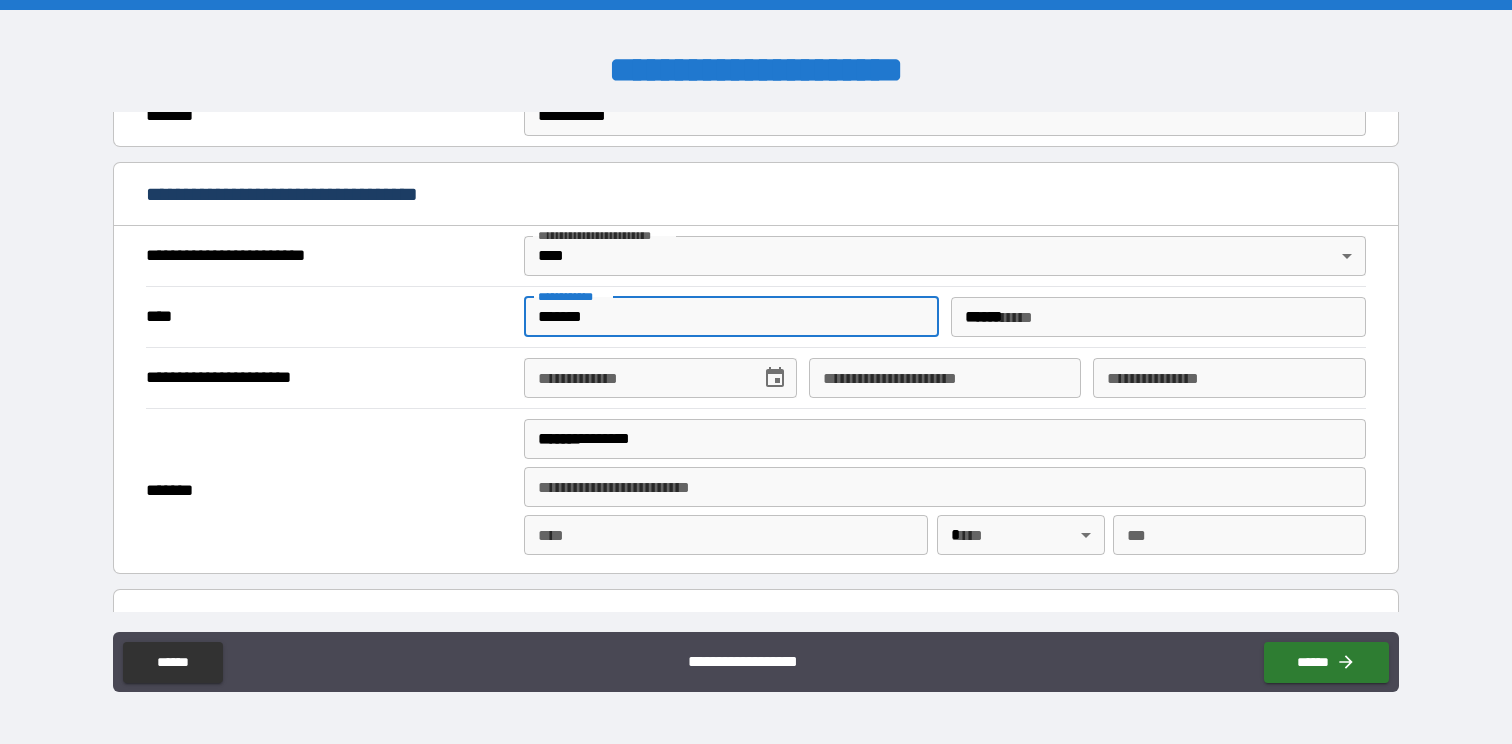 type on "**********" 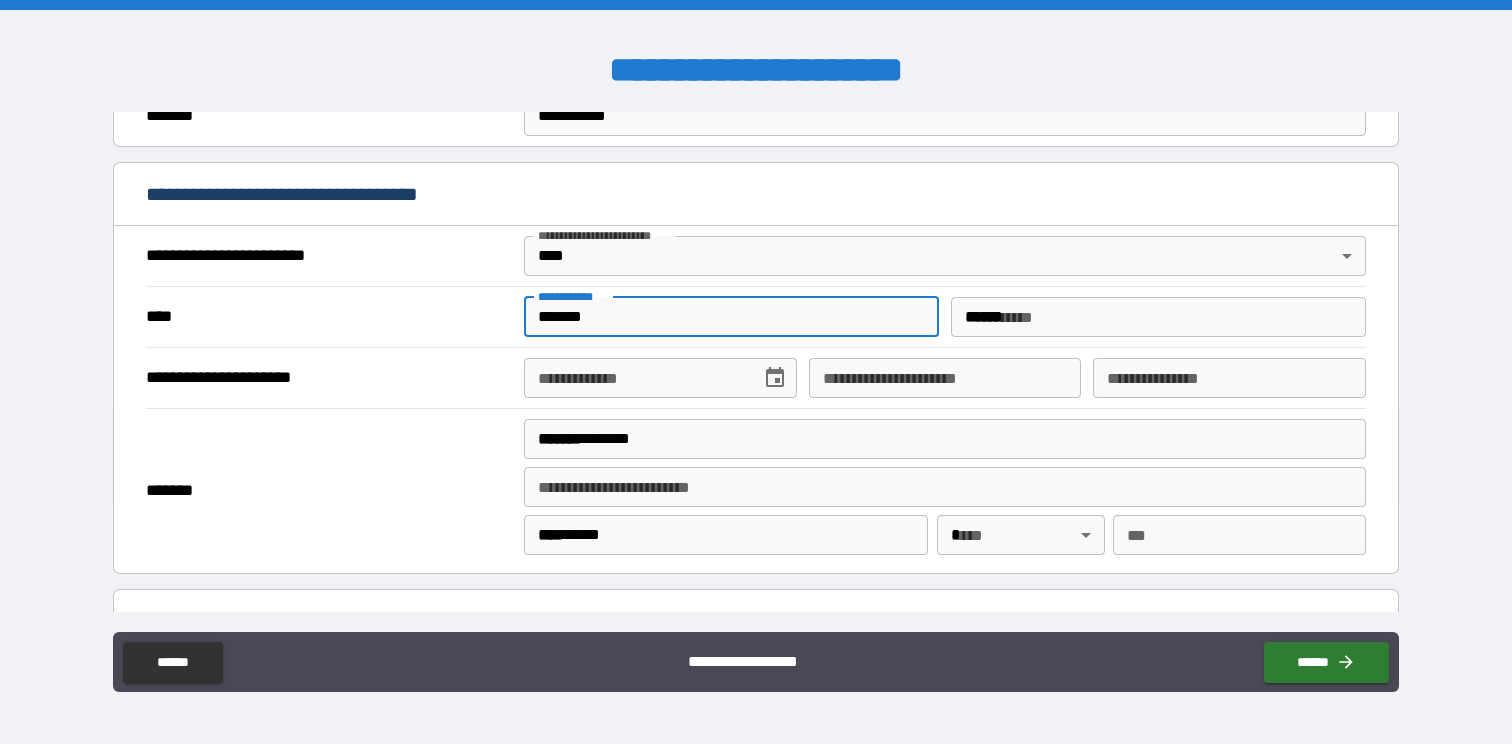 type on "**" 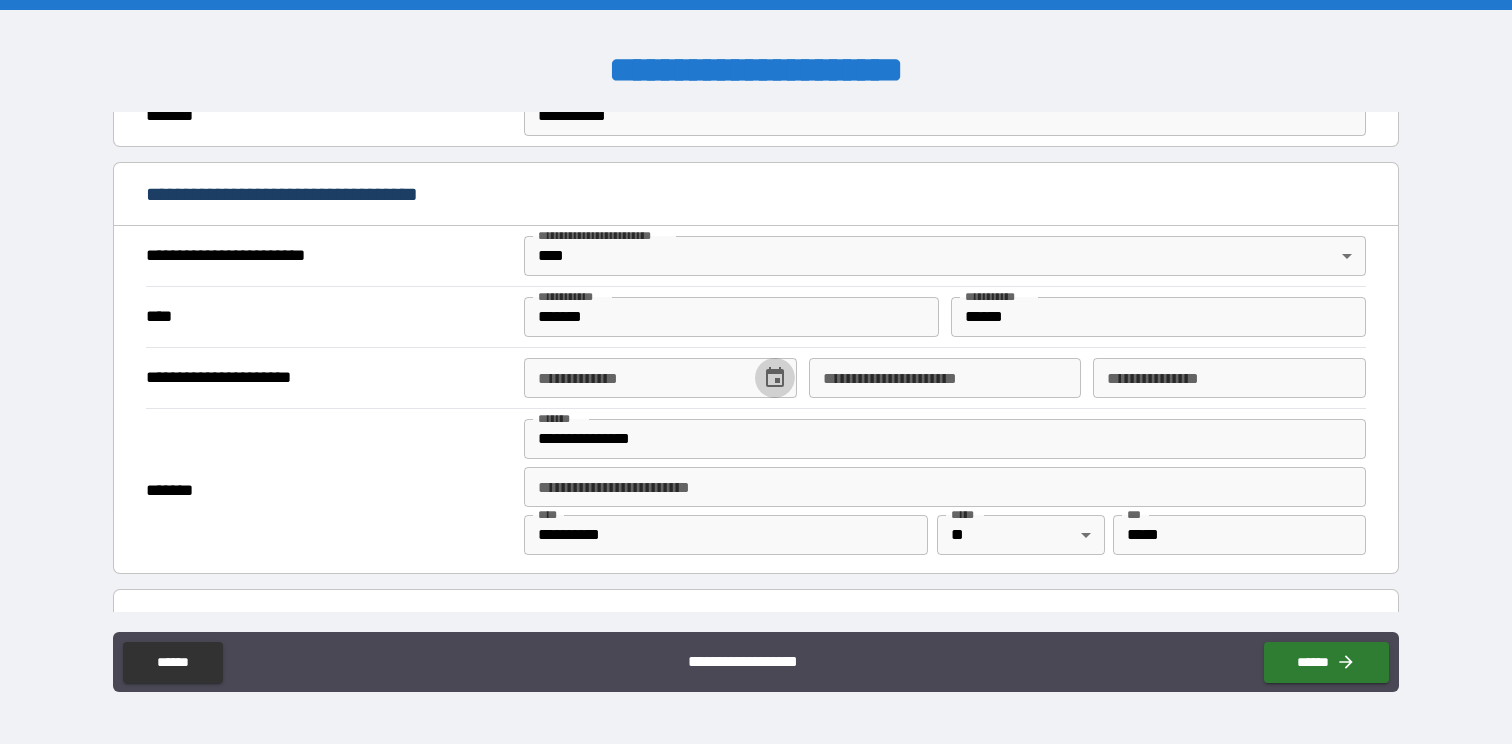 click 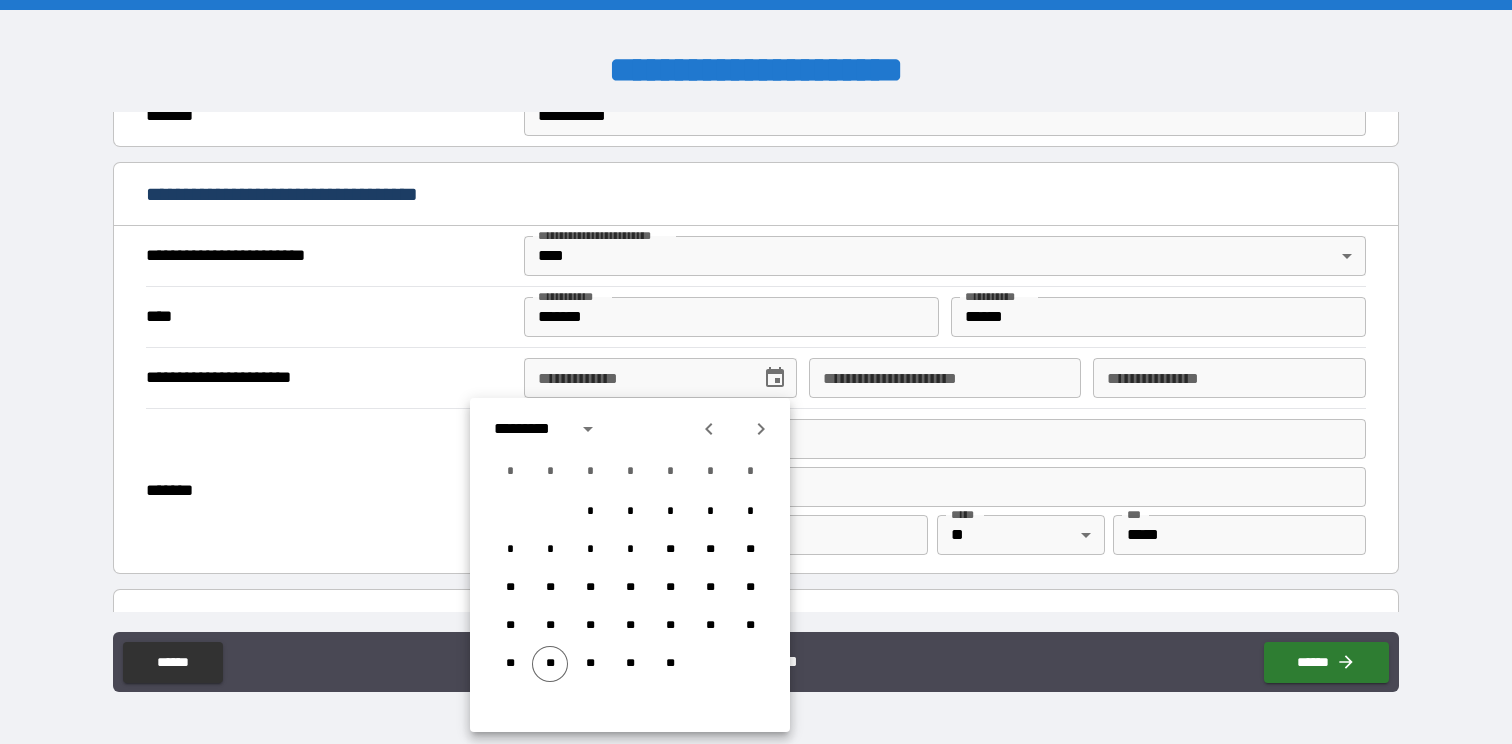 click on "**********" at bounding box center [635, 378] 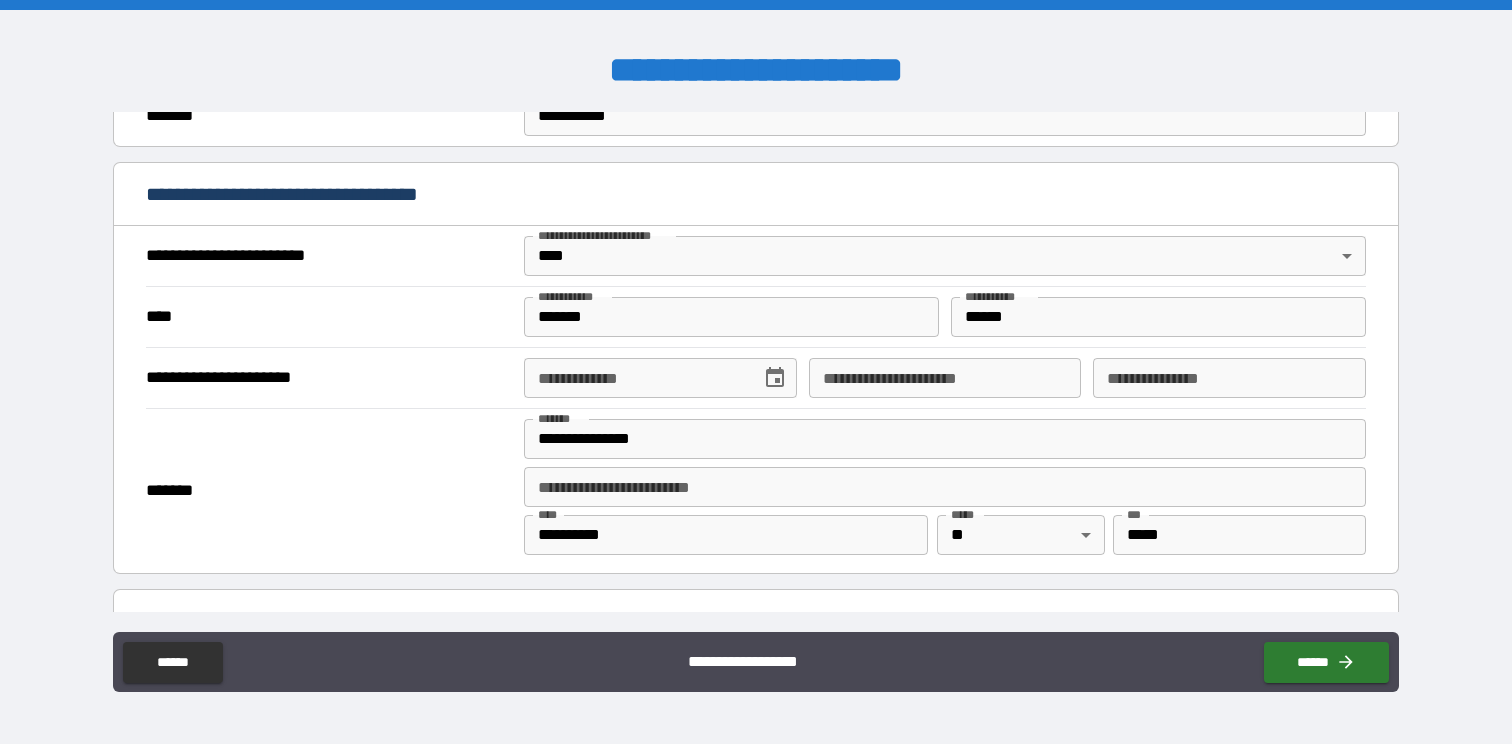 click on "**********" at bounding box center [635, 378] 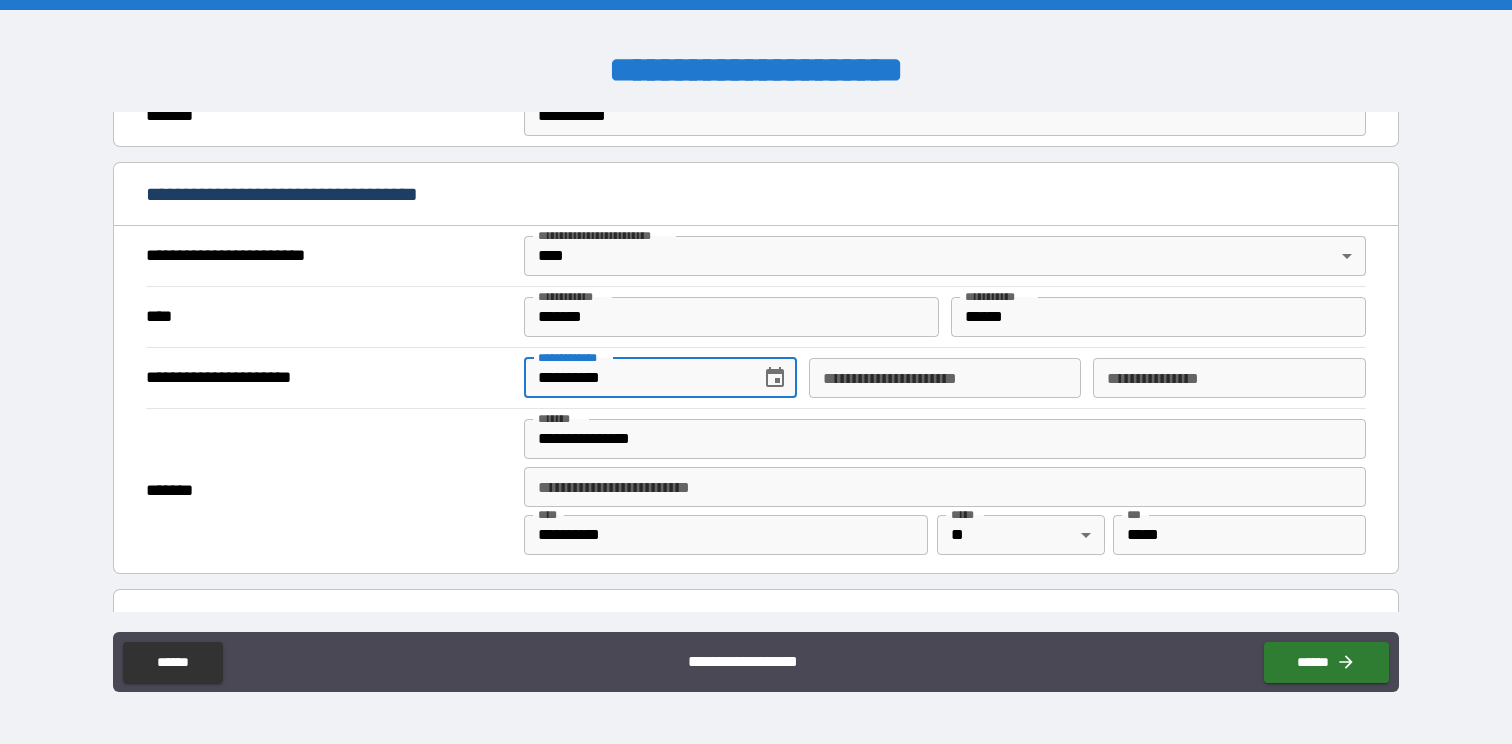 type on "**********" 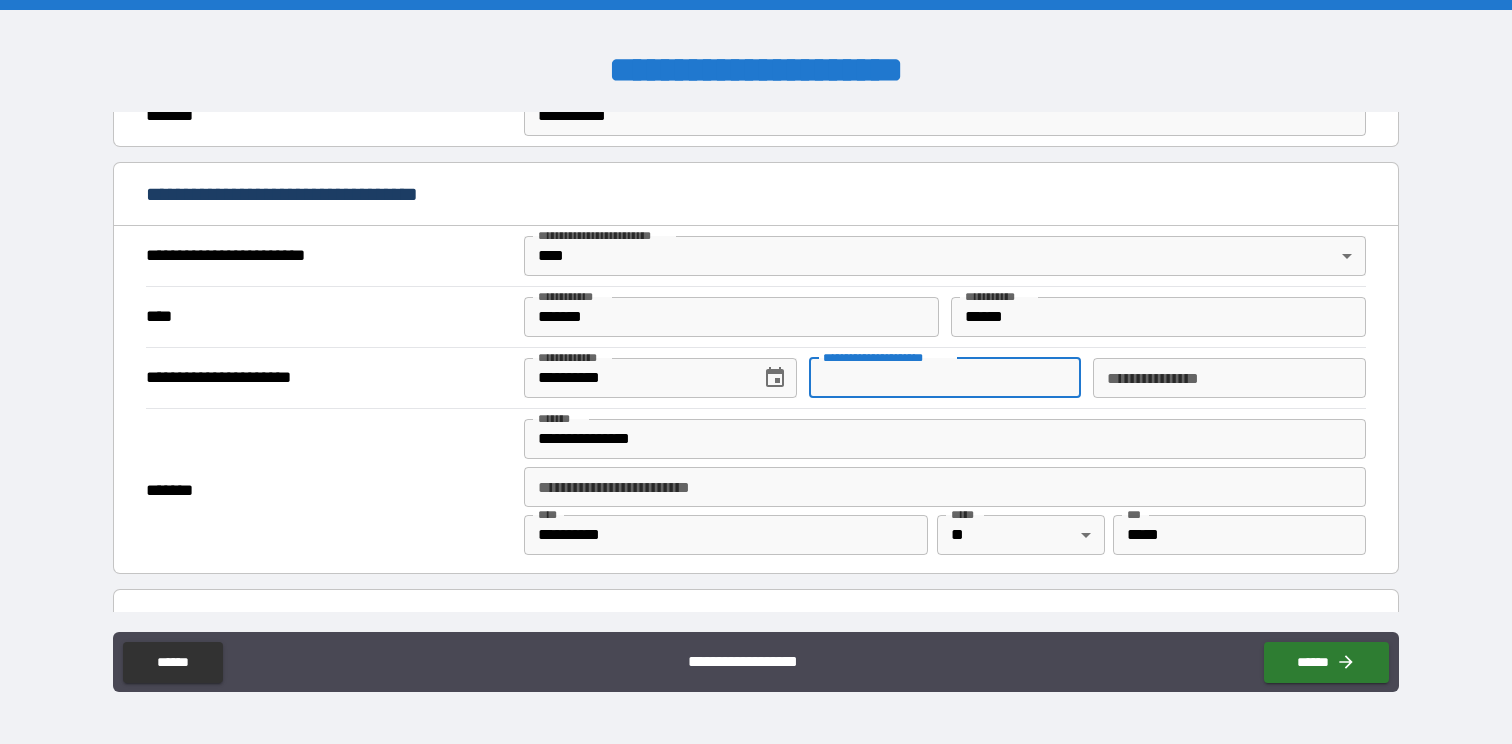 click on "**********" at bounding box center (945, 378) 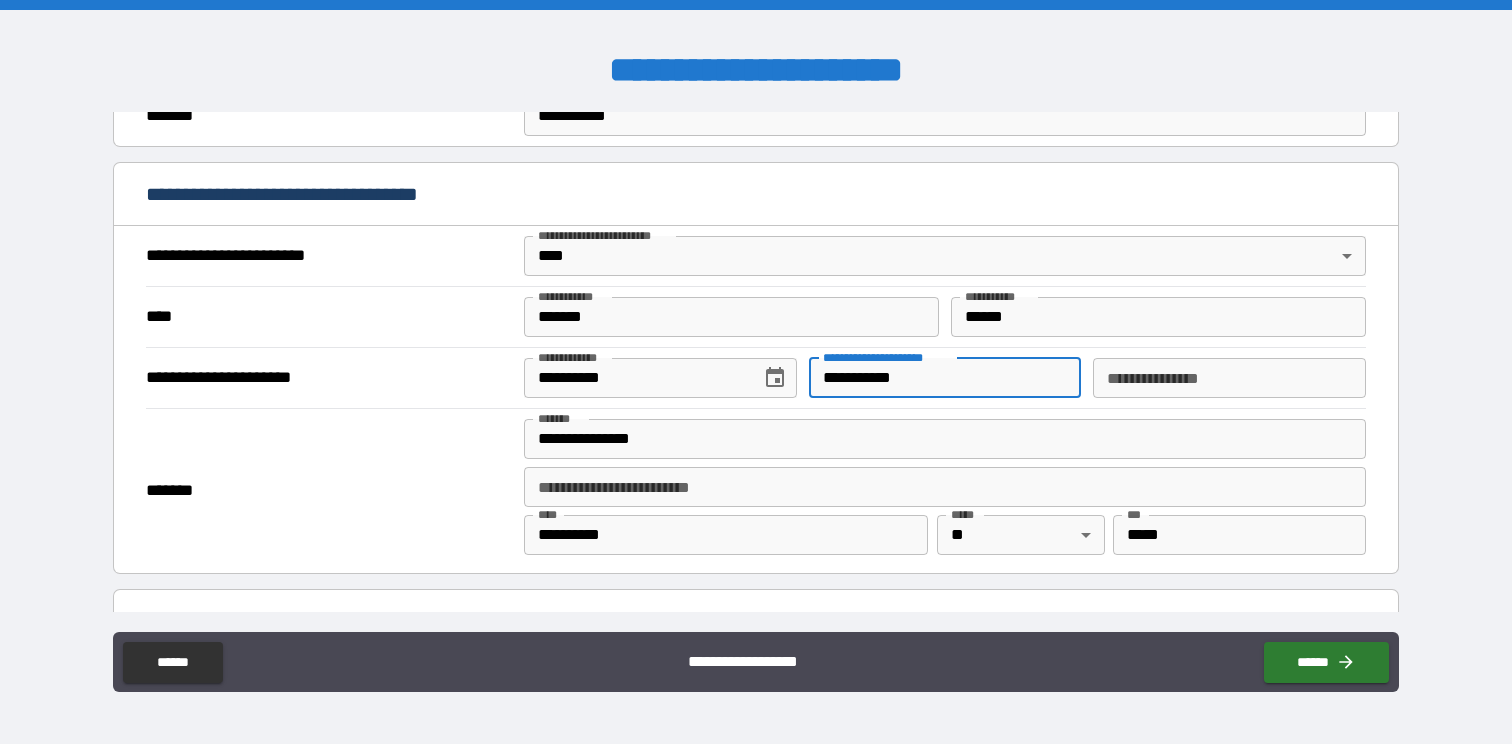 type on "**********" 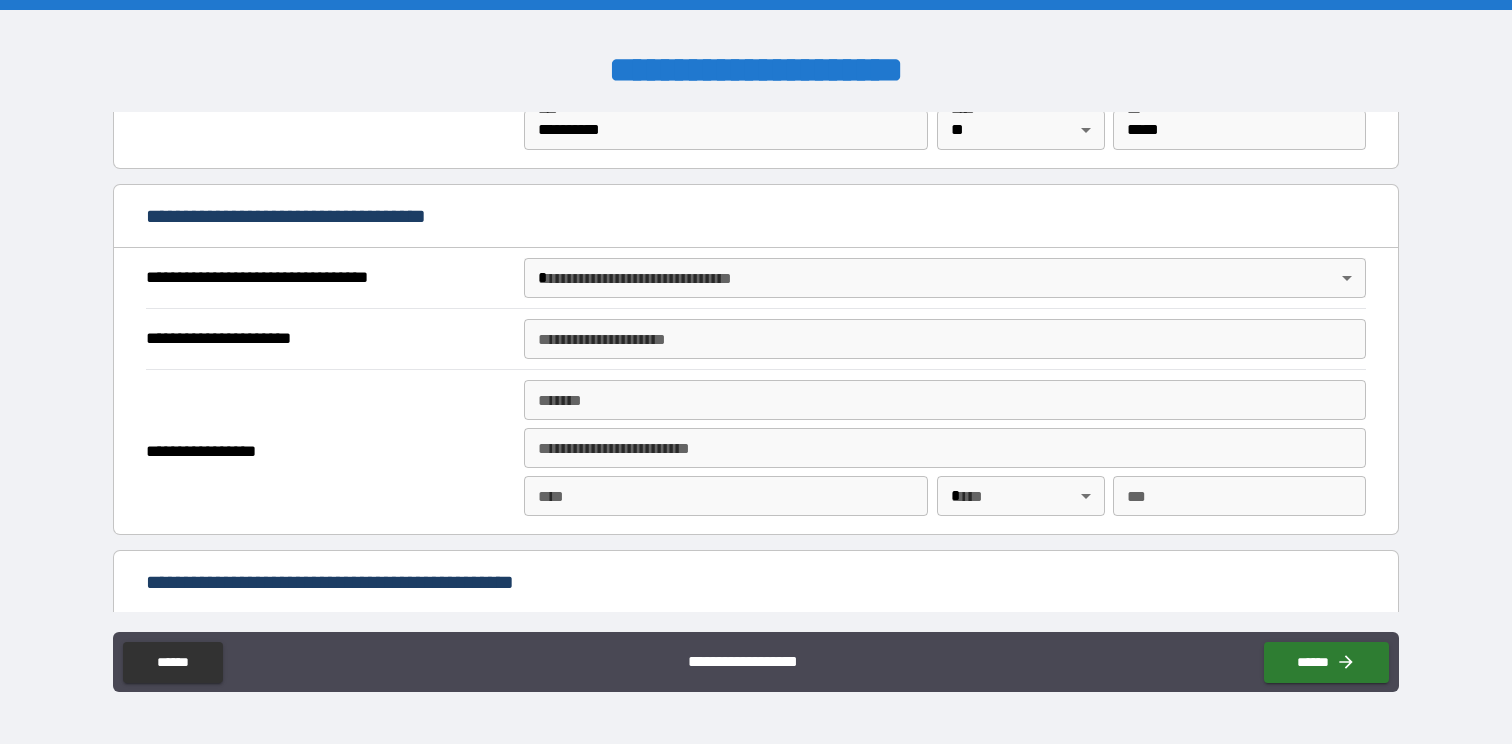 scroll, scrollTop: 1098, scrollLeft: 0, axis: vertical 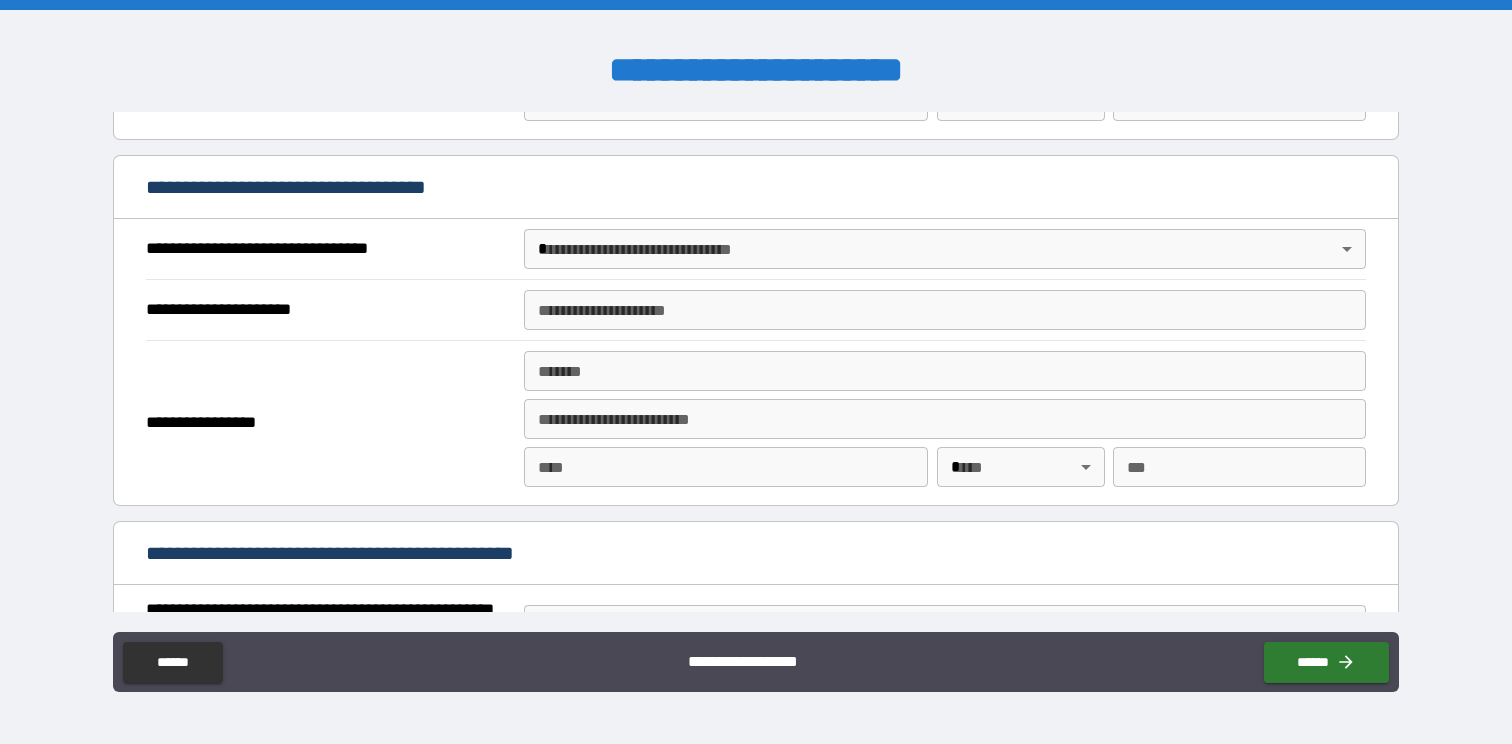 type on "**********" 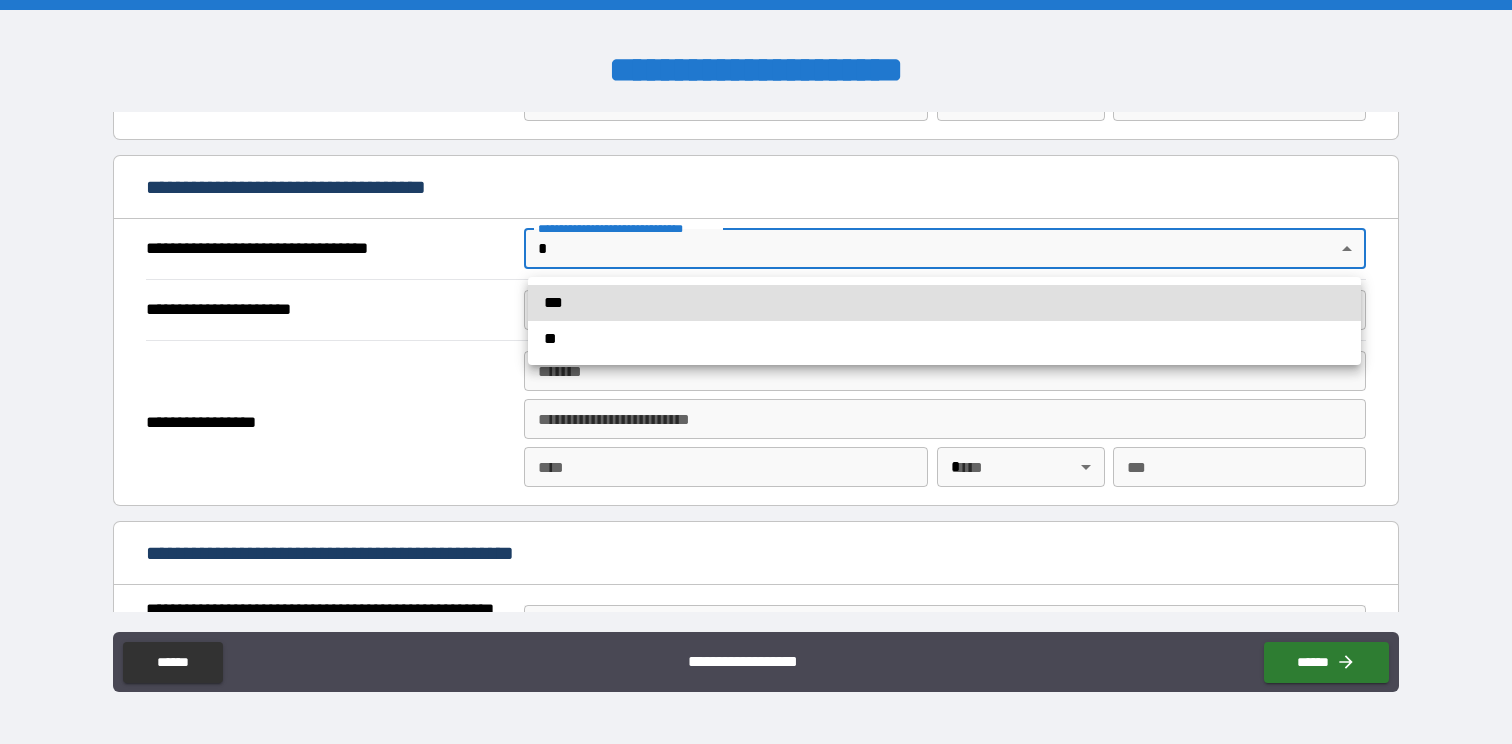 click on "**" at bounding box center [944, 339] 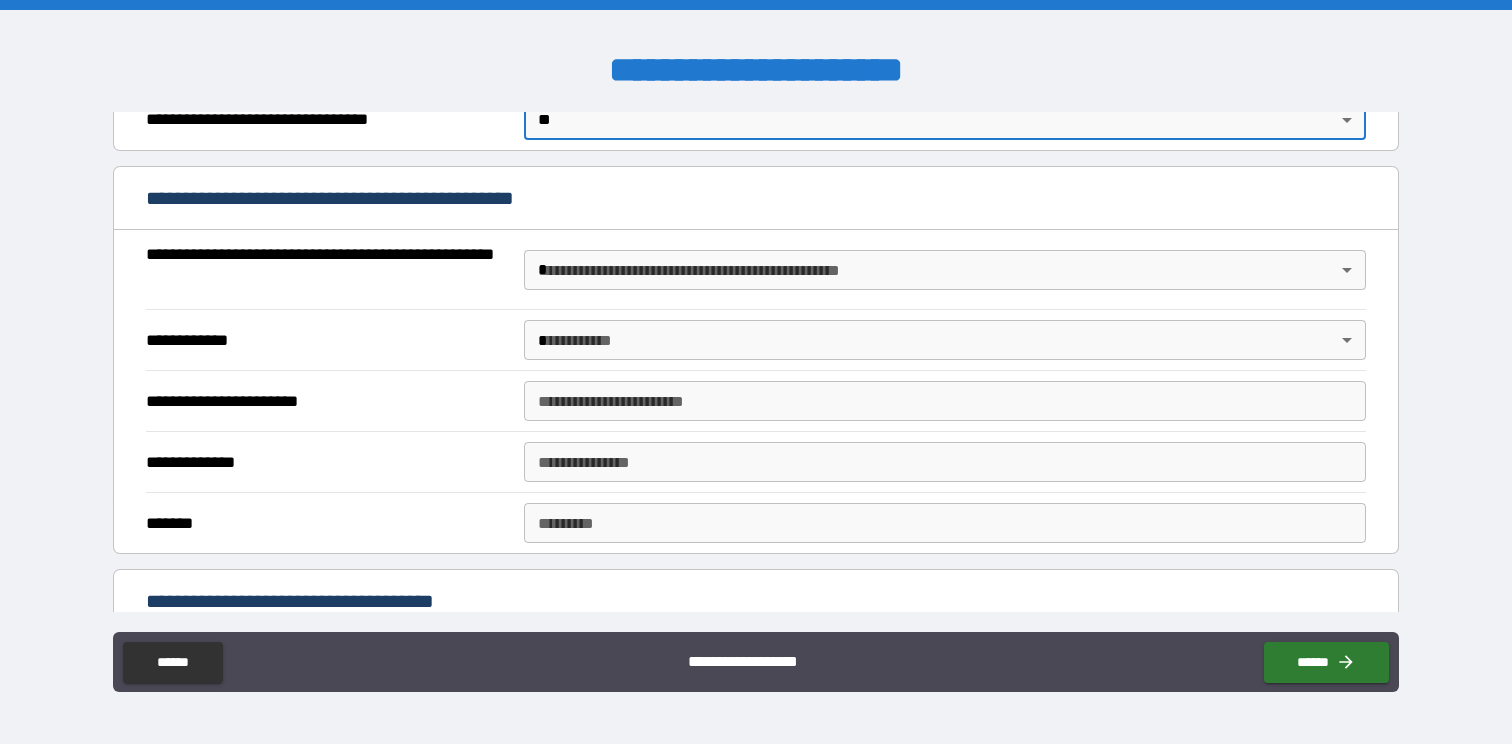 scroll, scrollTop: 1253, scrollLeft: 0, axis: vertical 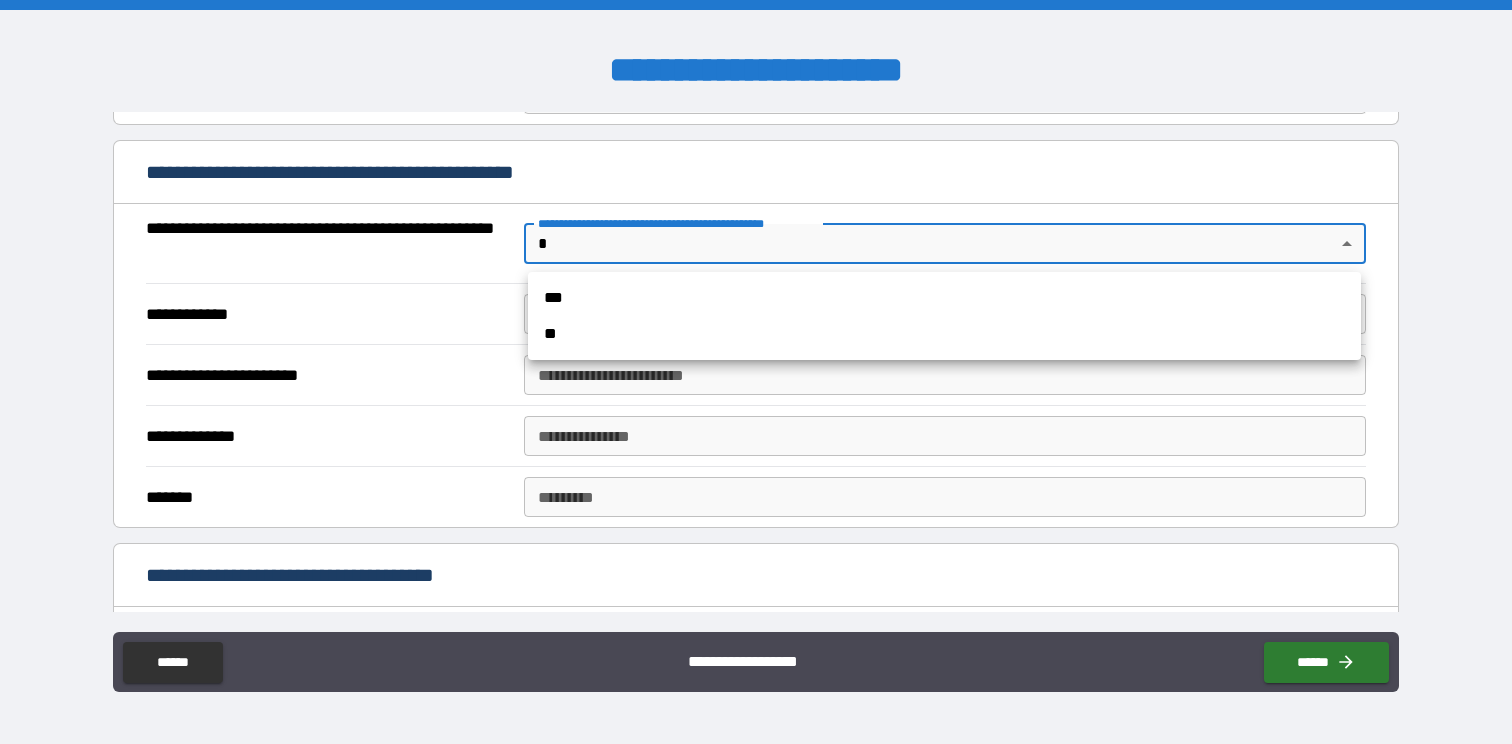 click on "**********" at bounding box center [756, 372] 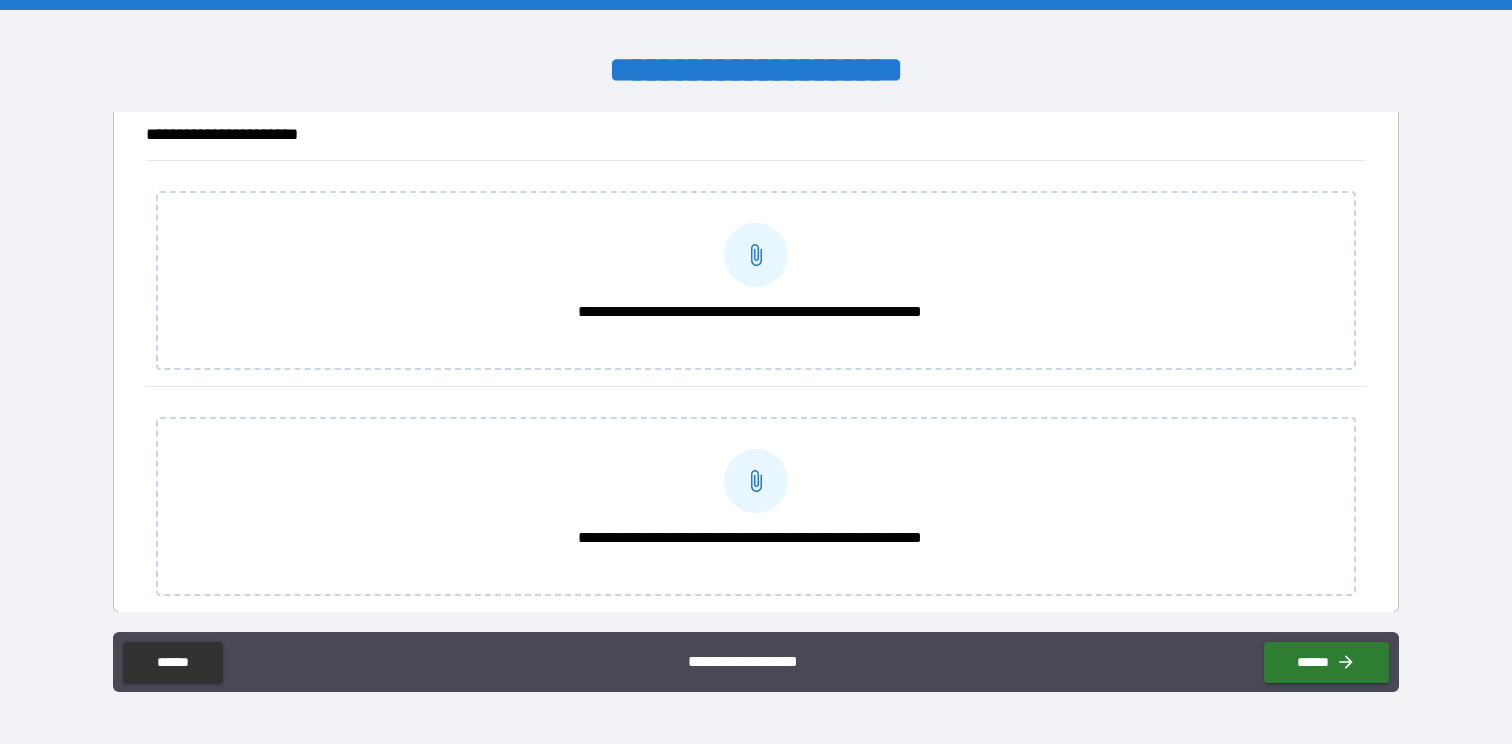 scroll, scrollTop: 1516, scrollLeft: 0, axis: vertical 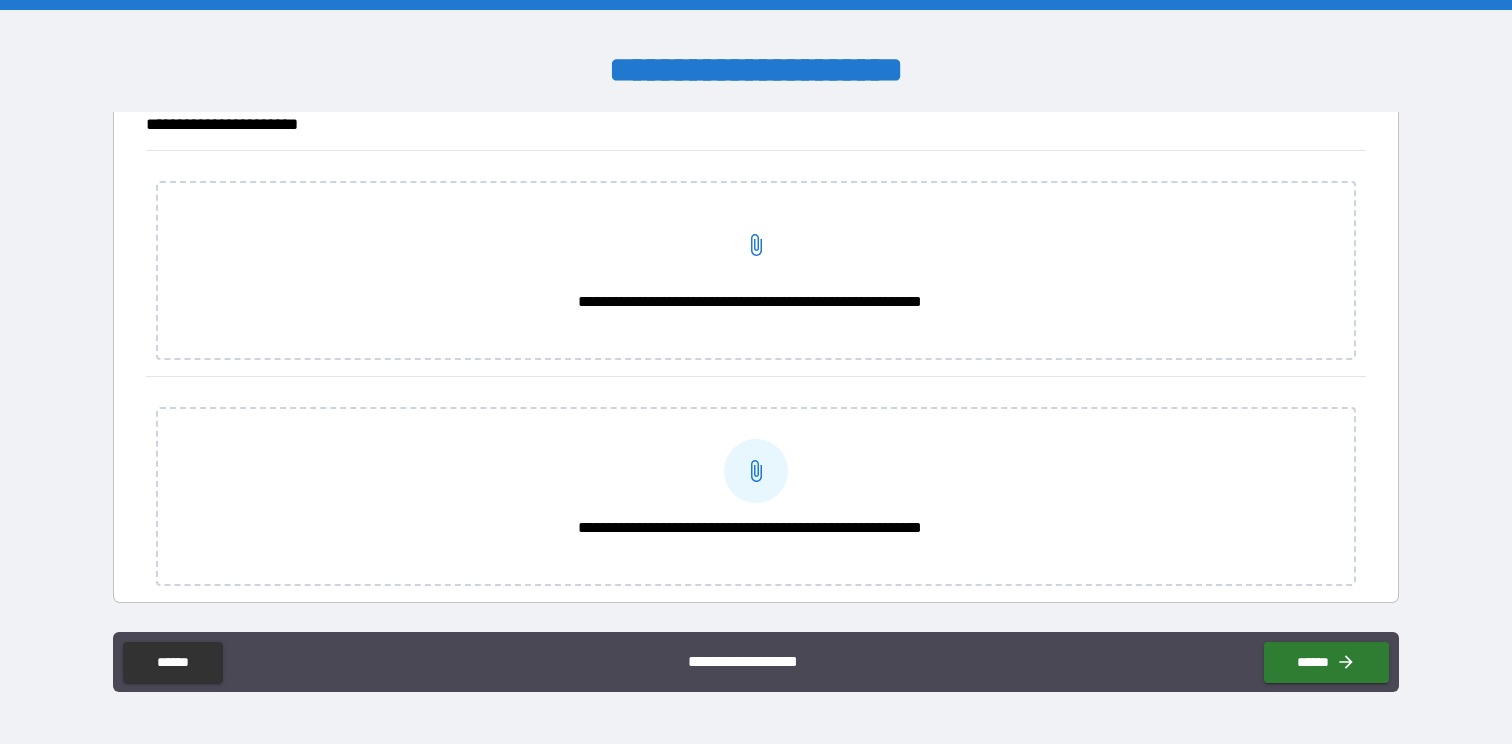 click 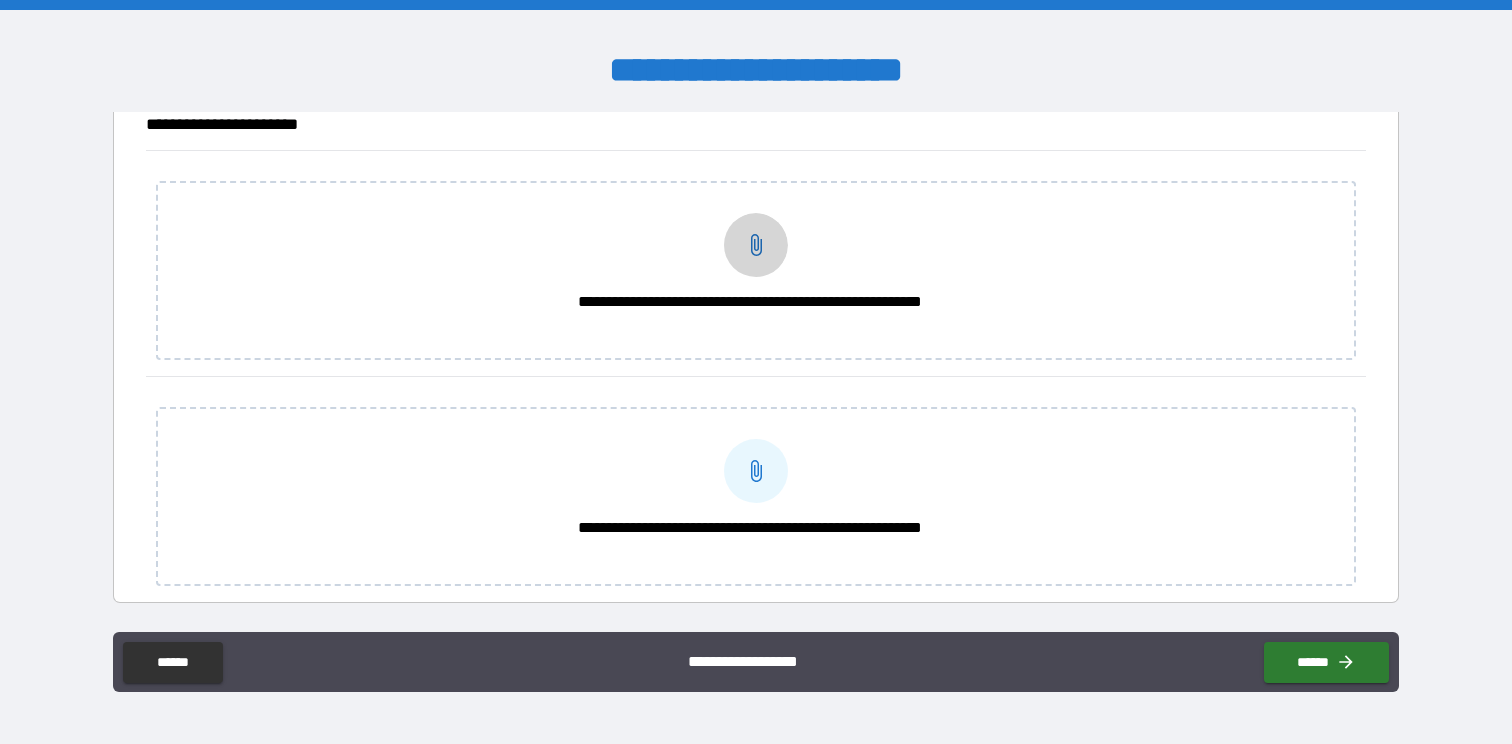 click 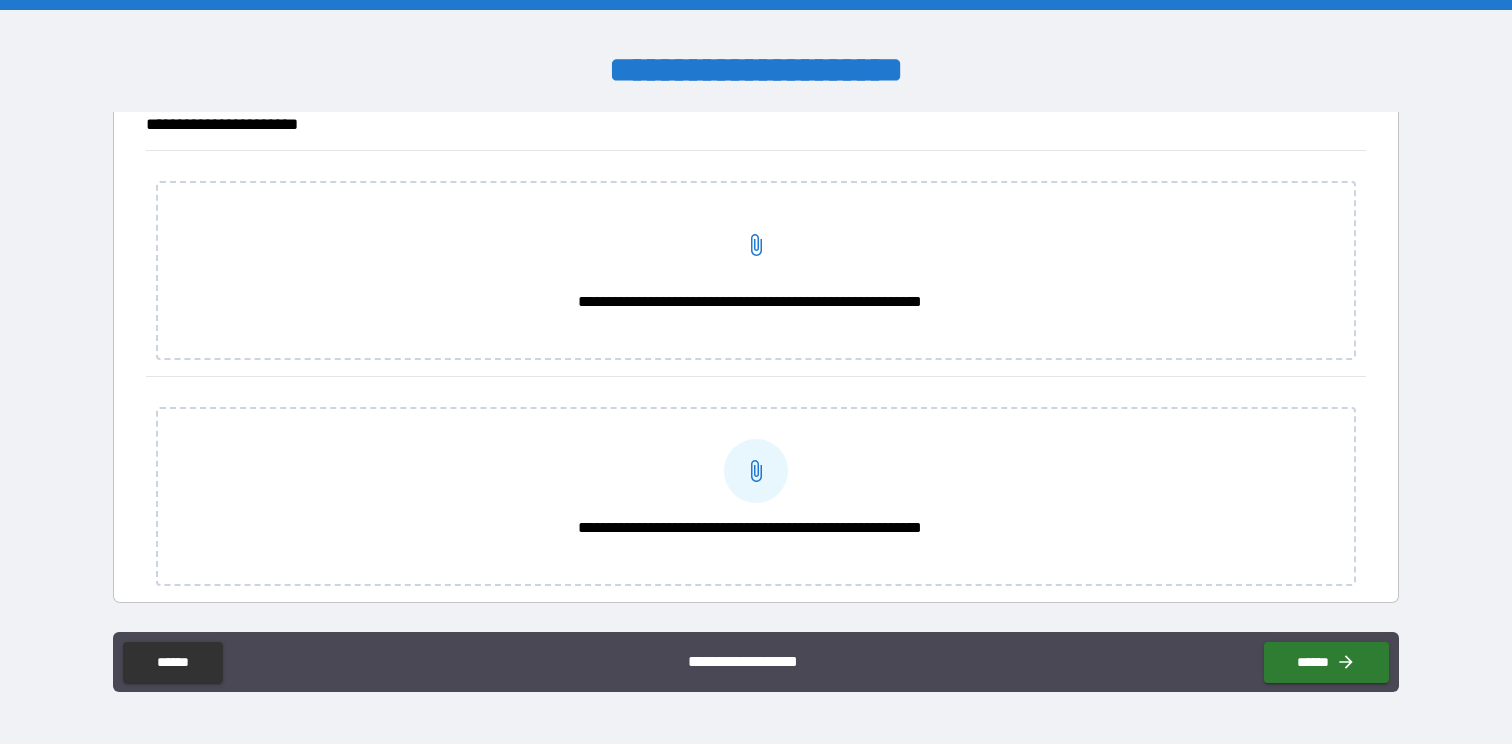 click on "**********" at bounding box center [756, 245] 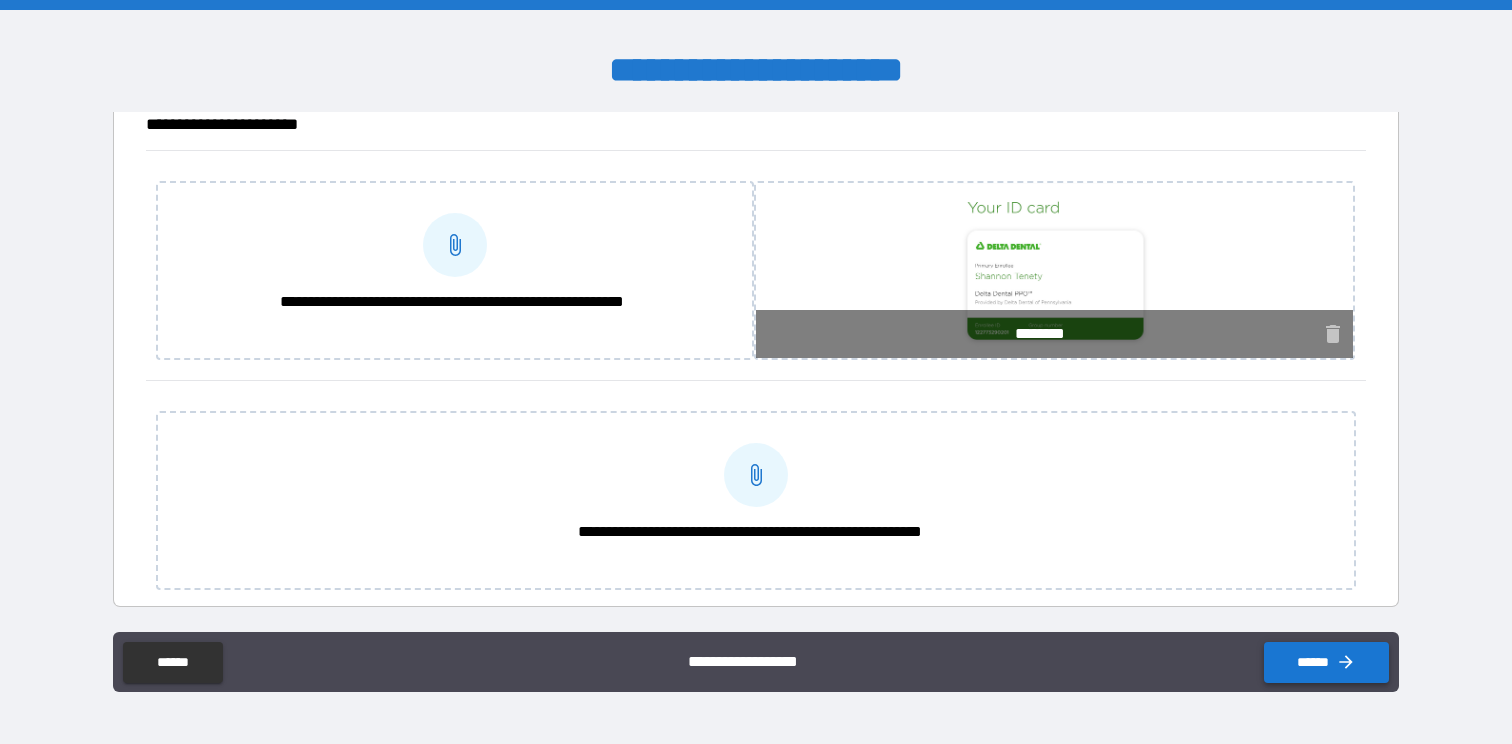 click on "******" at bounding box center [1326, 662] 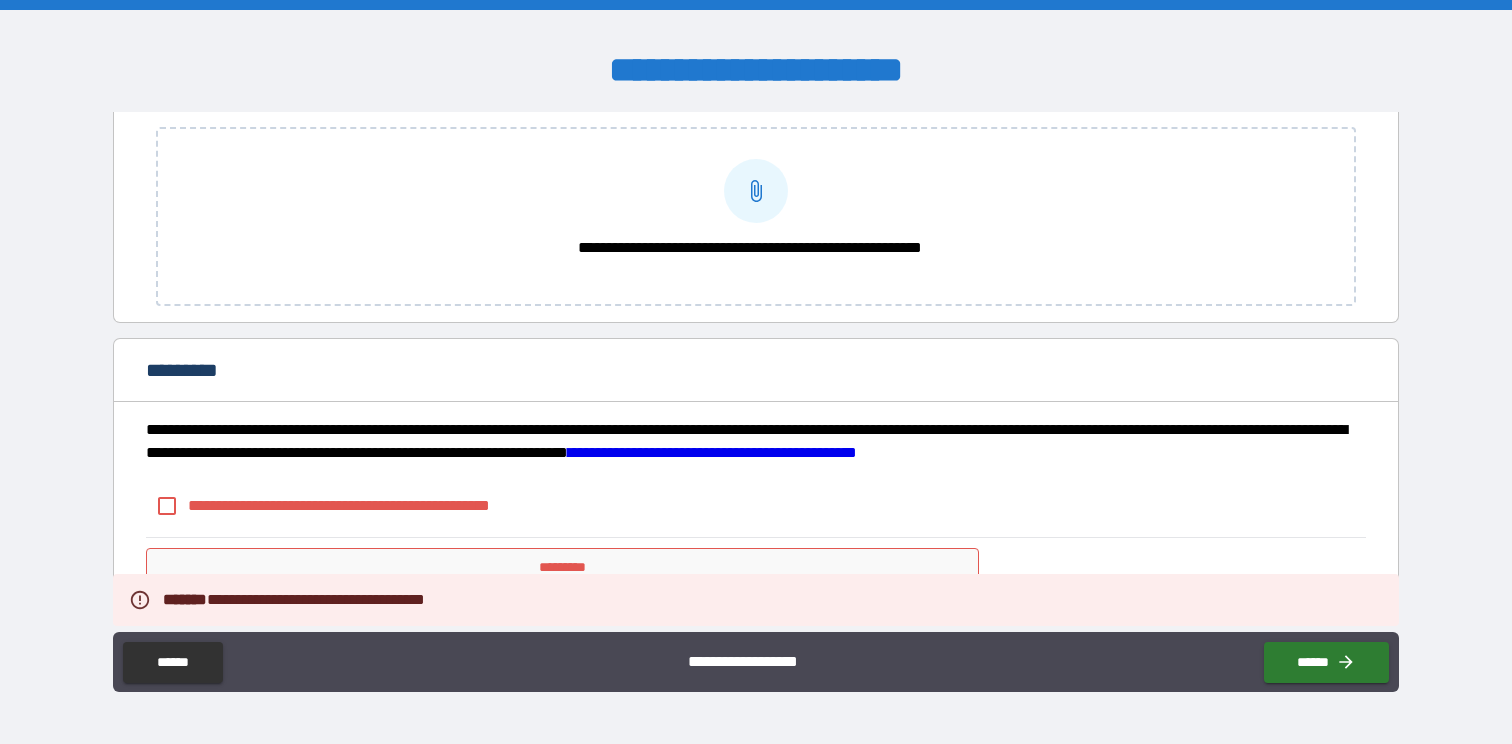 scroll, scrollTop: 1846, scrollLeft: 0, axis: vertical 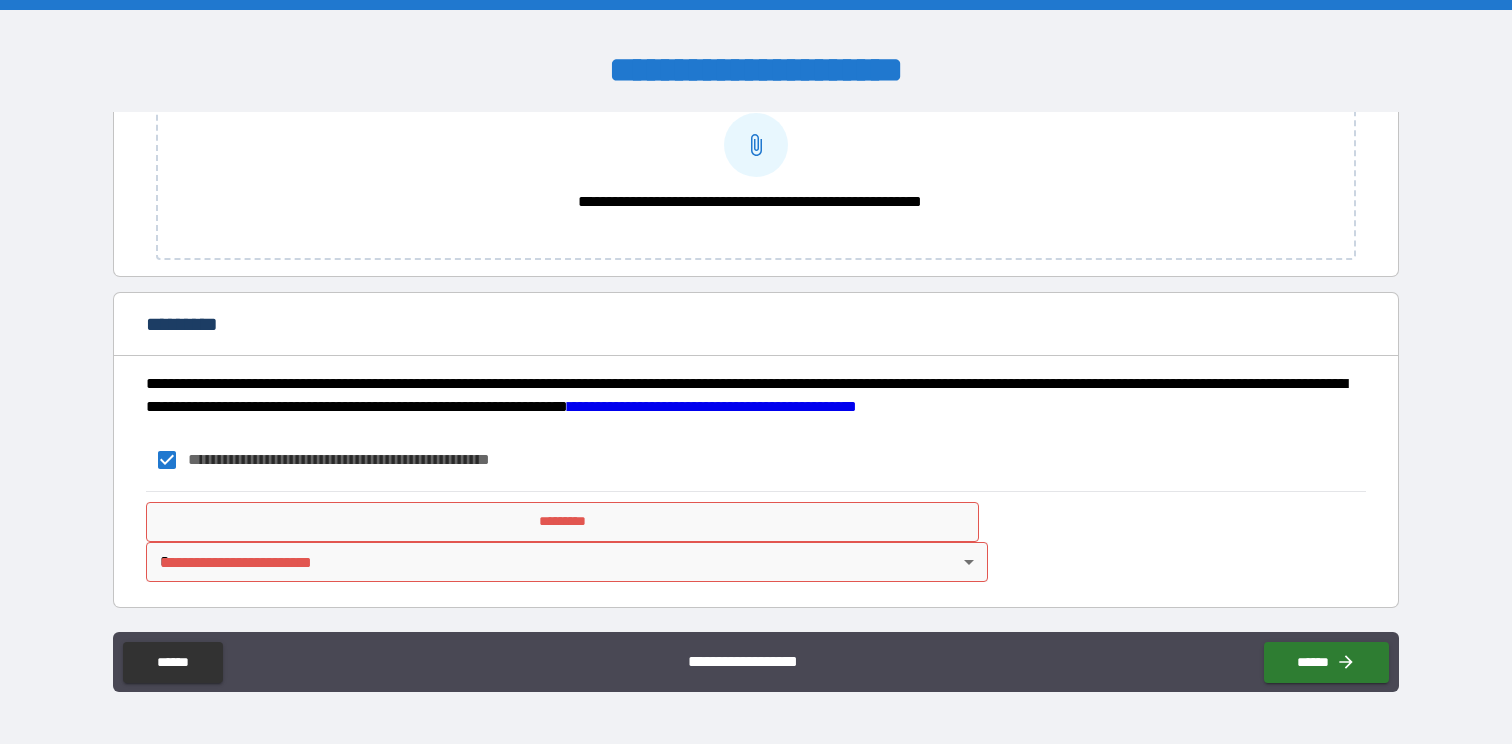 click on "*********" at bounding box center (562, 522) 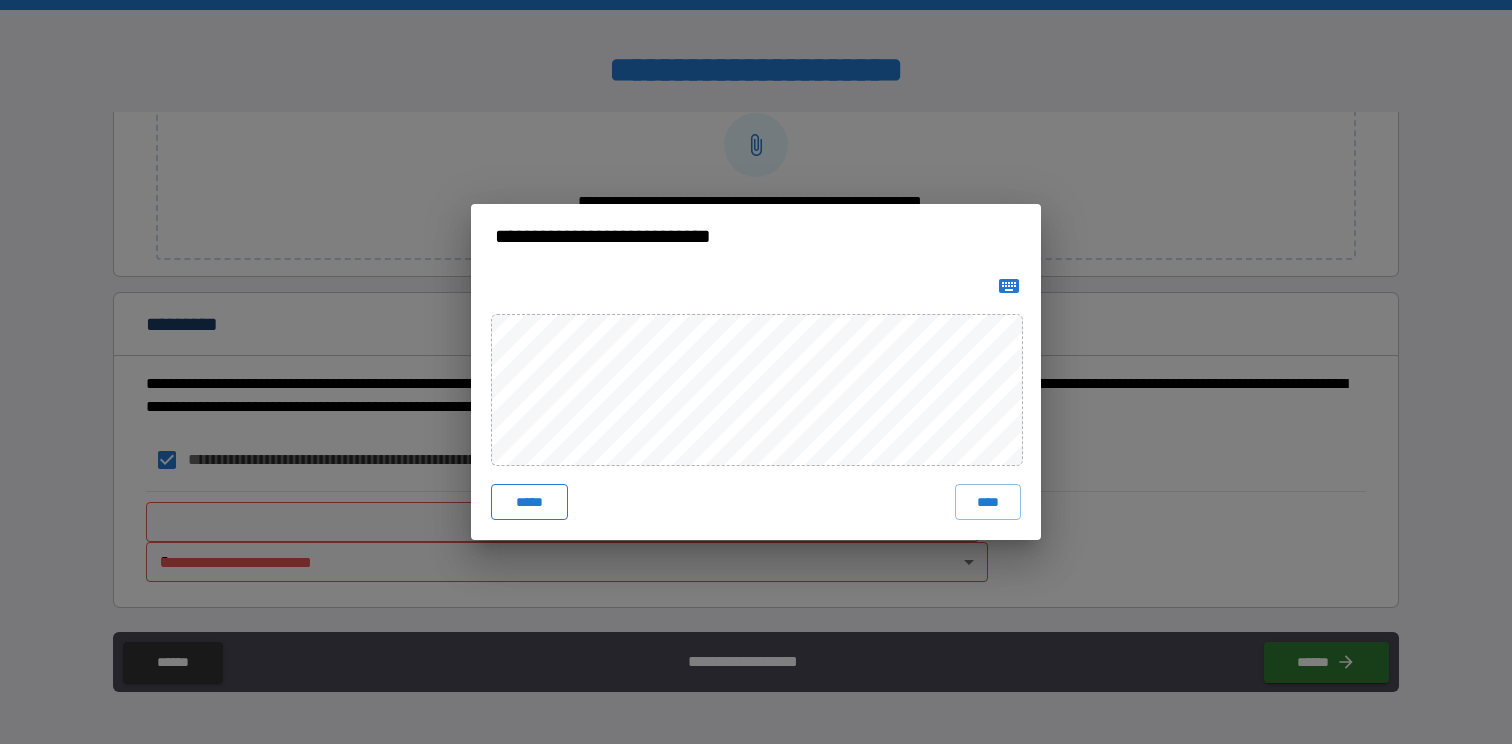 click on "*****" at bounding box center (529, 502) 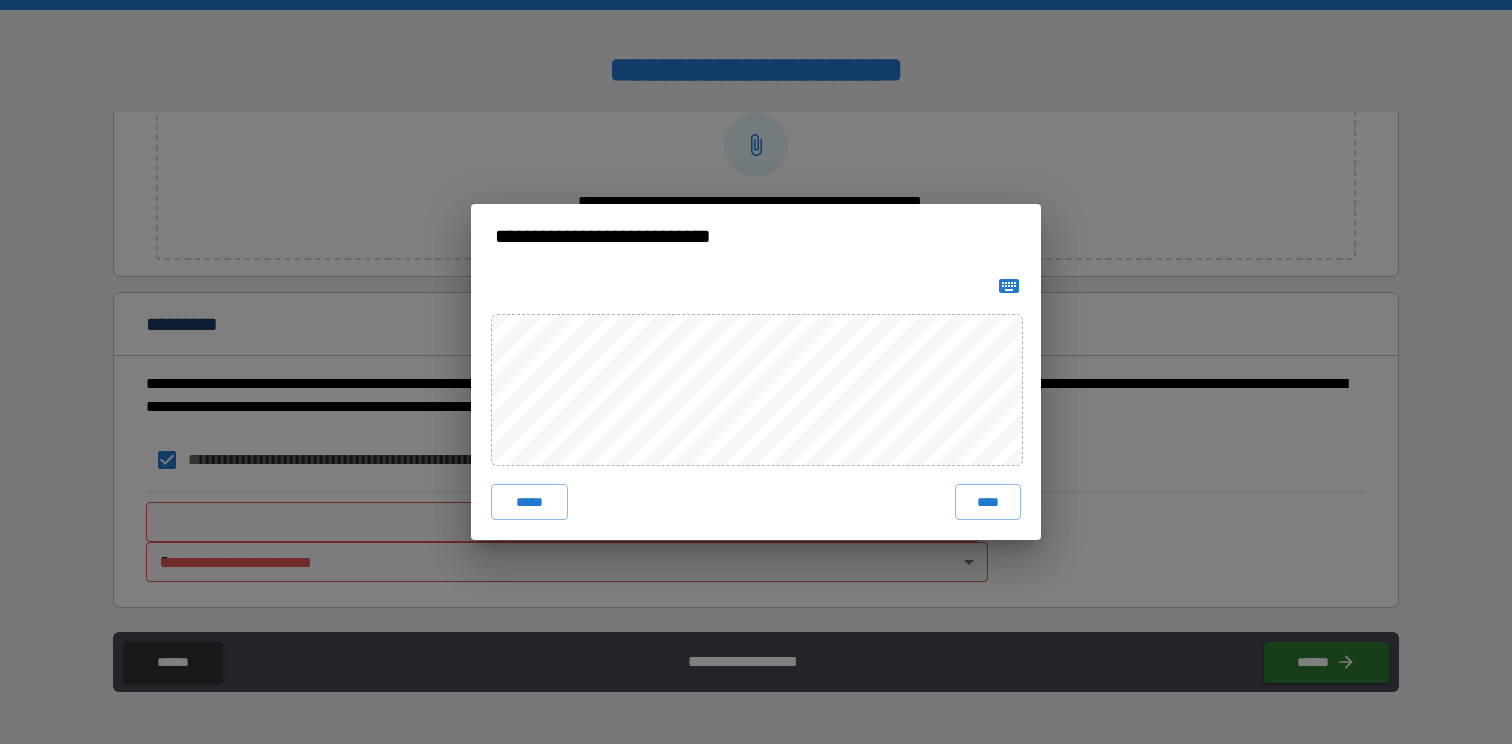 click 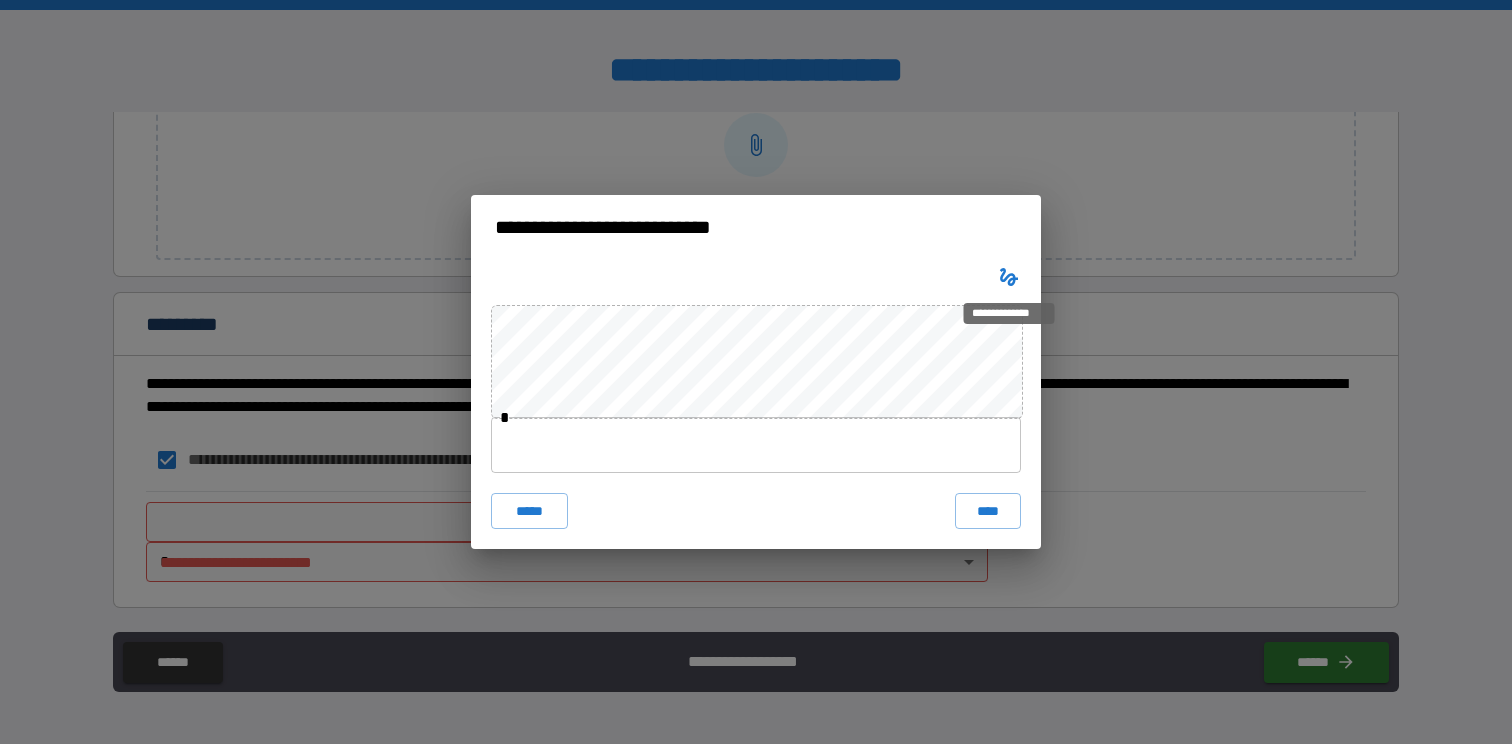 type 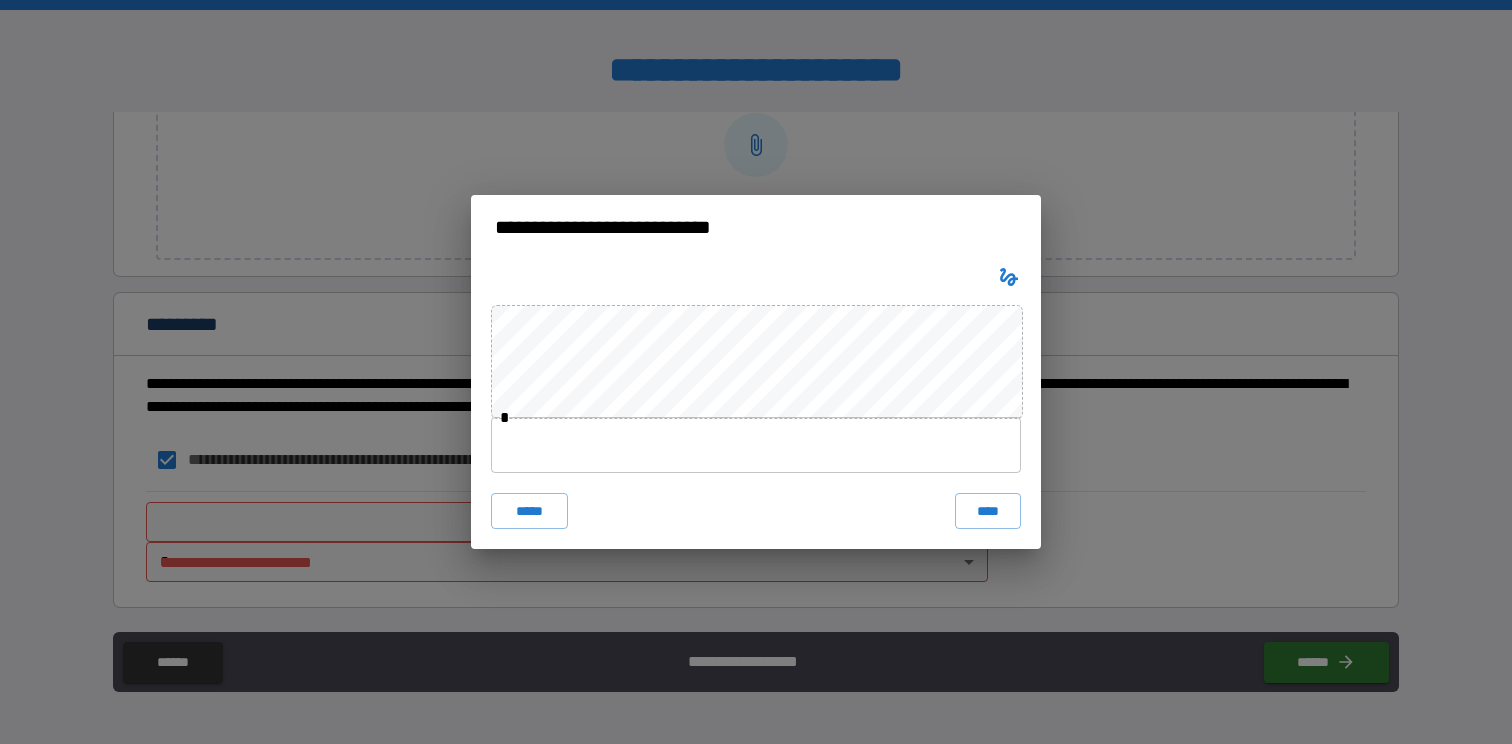 click at bounding box center (756, 445) 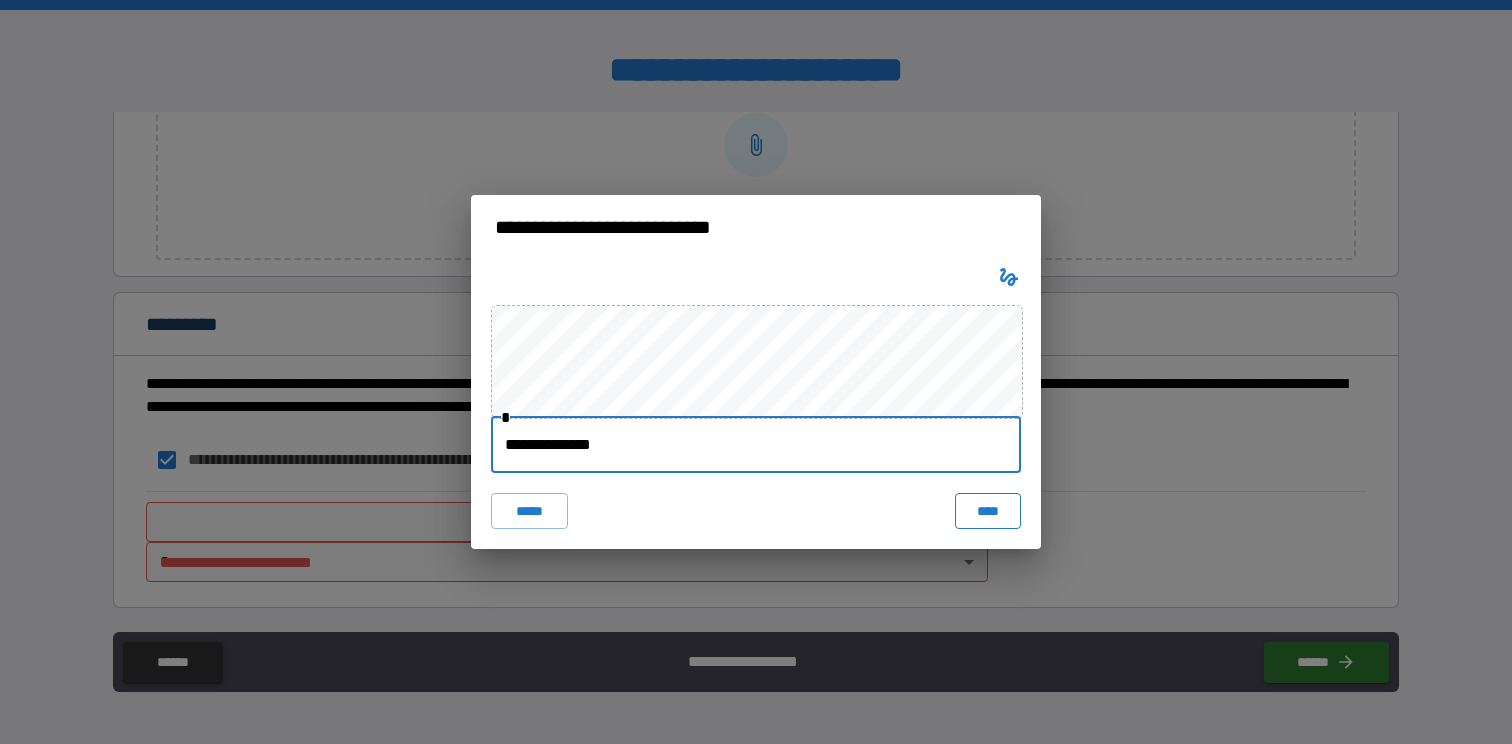 type on "**********" 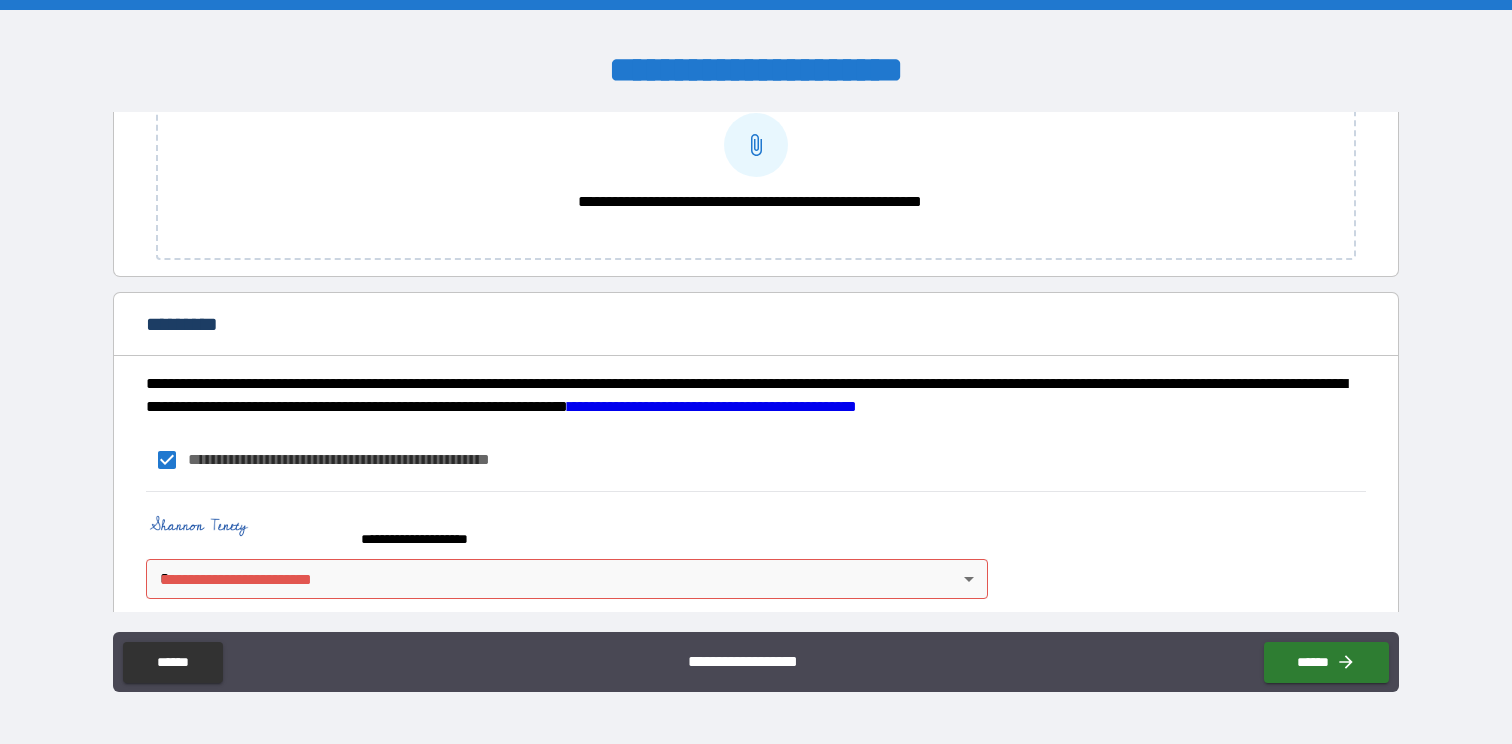 click on "**********" at bounding box center (756, 372) 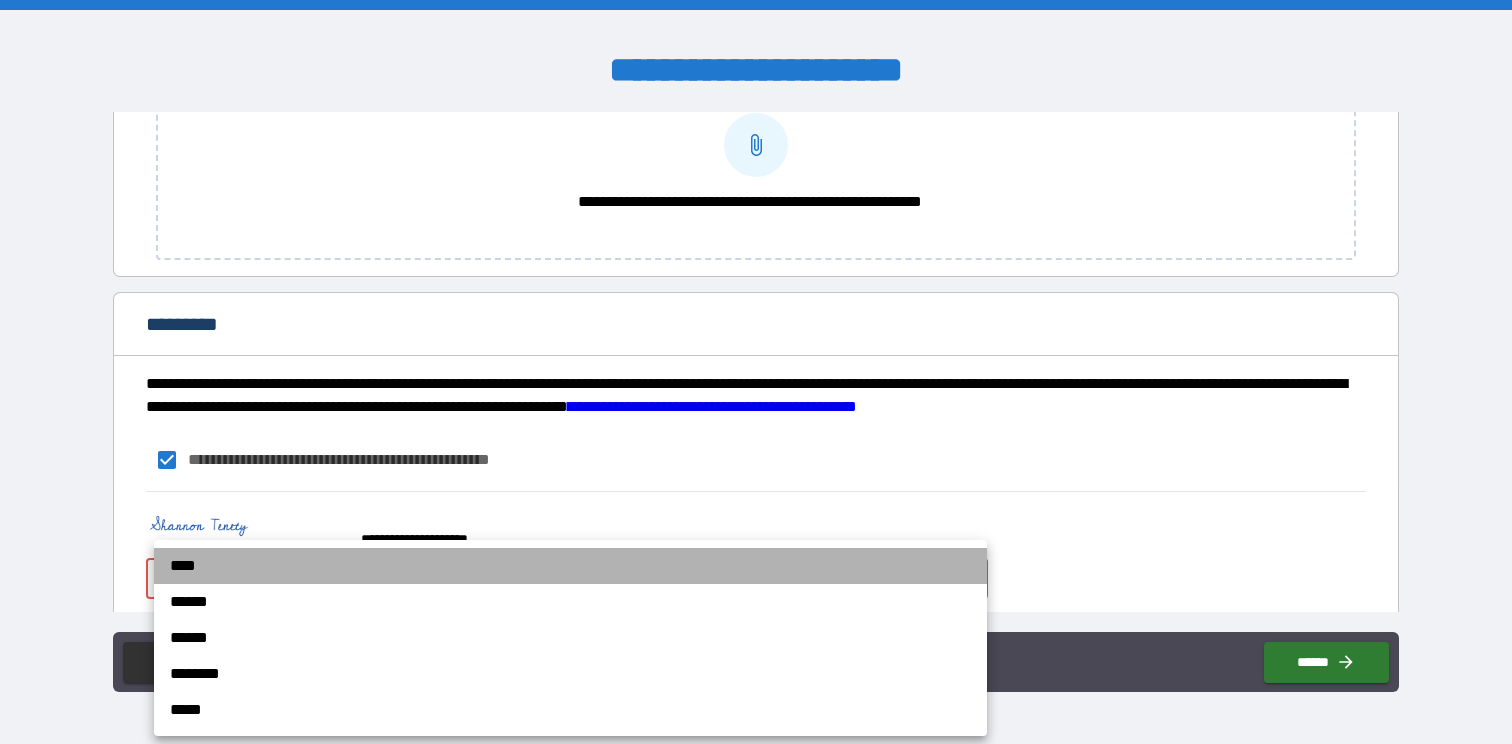 click on "****" at bounding box center [570, 566] 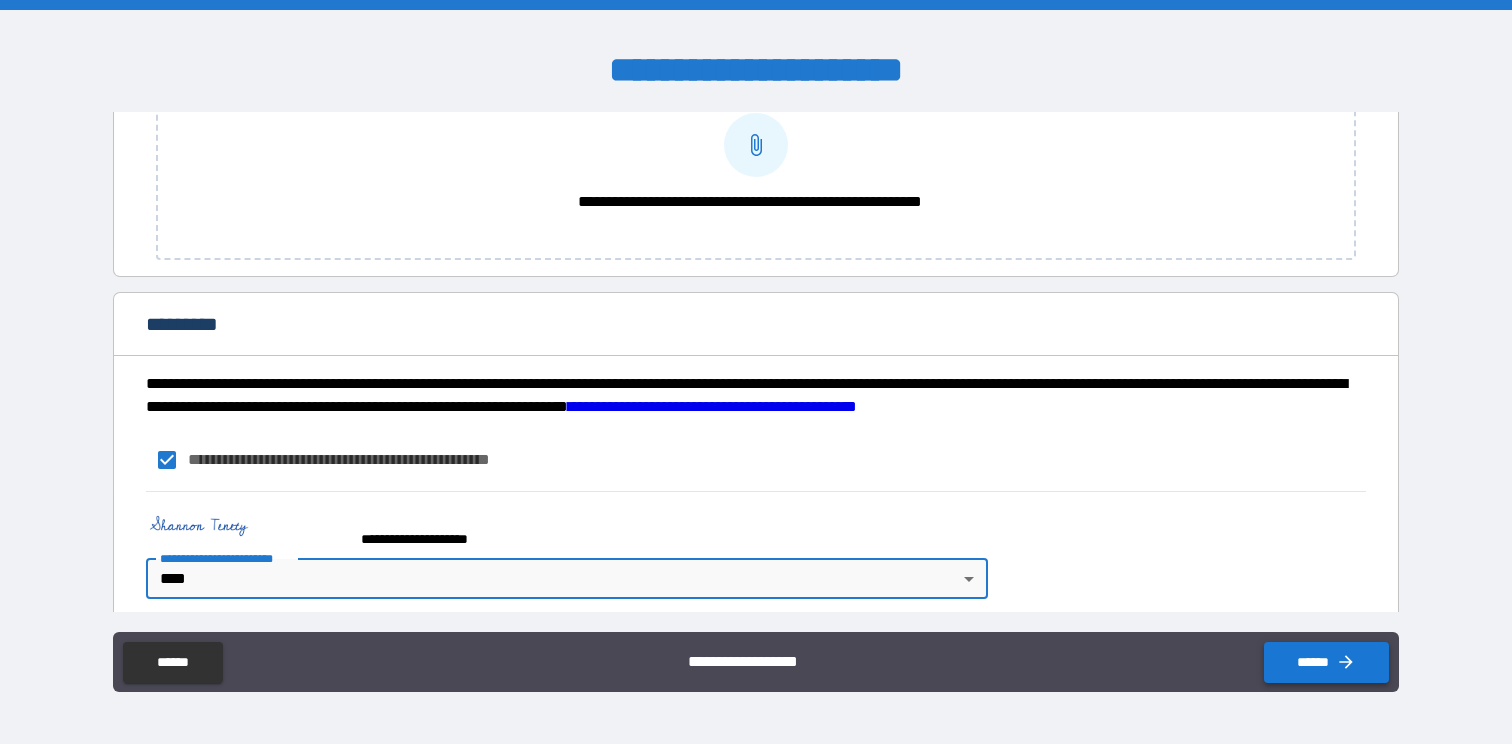 click on "******" at bounding box center [1326, 662] 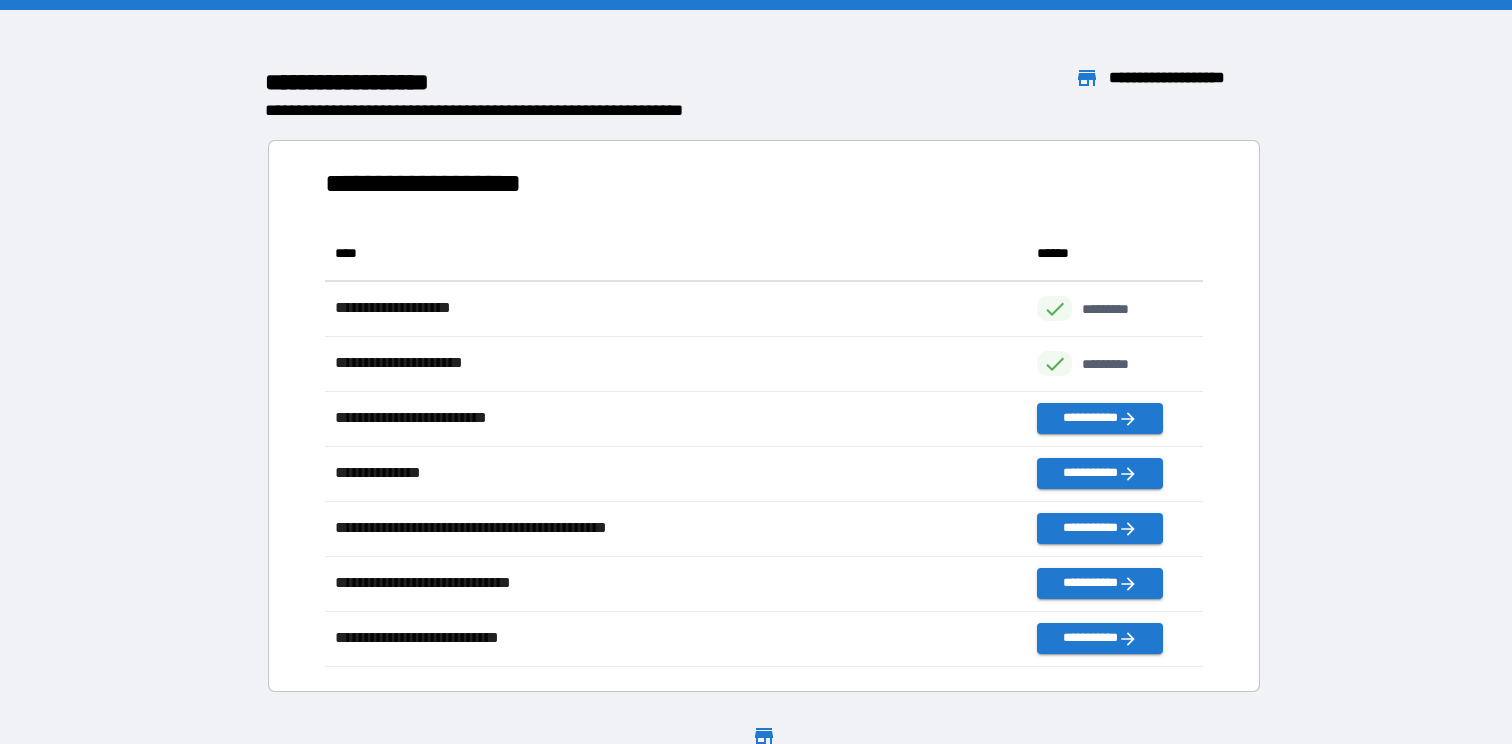 scroll, scrollTop: 1, scrollLeft: 1, axis: both 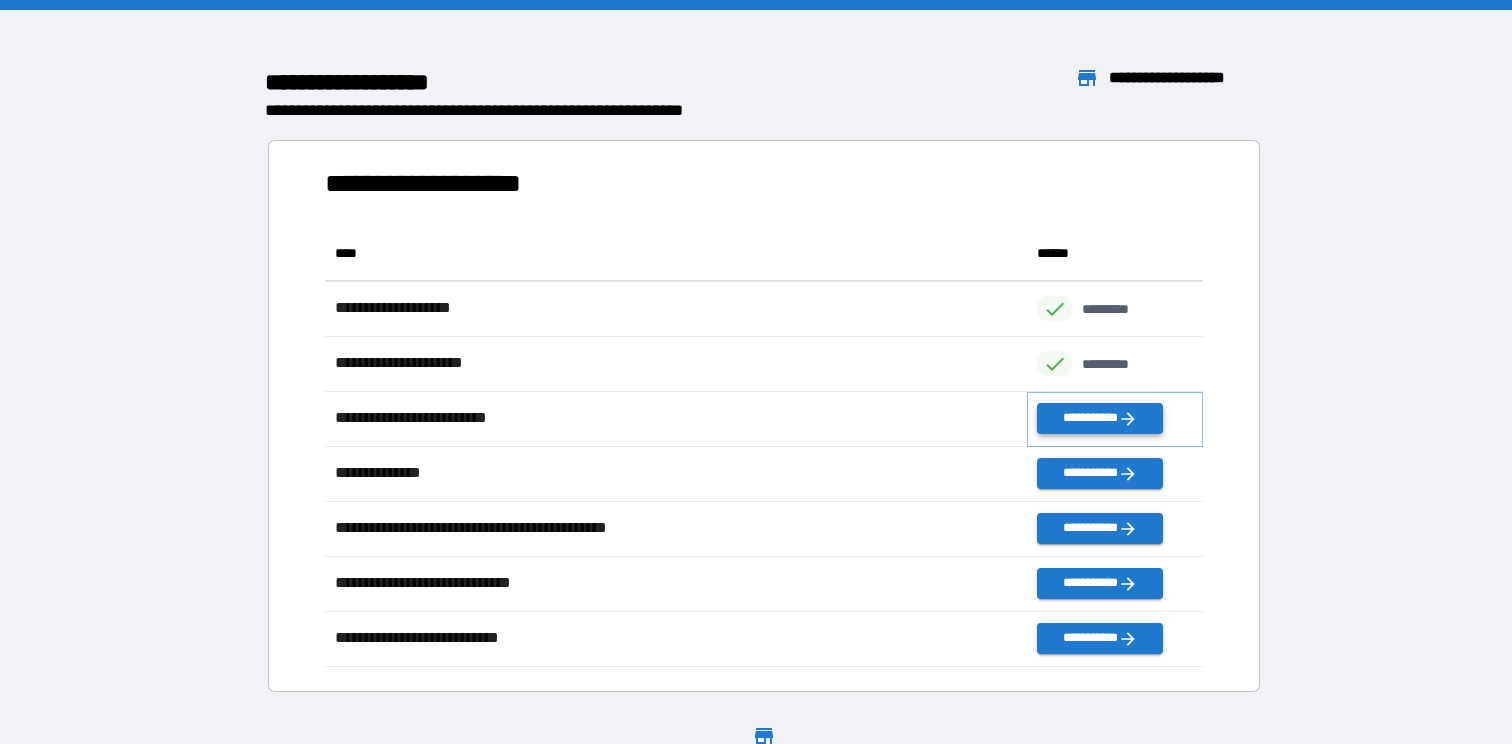 click on "**********" at bounding box center [1099, 418] 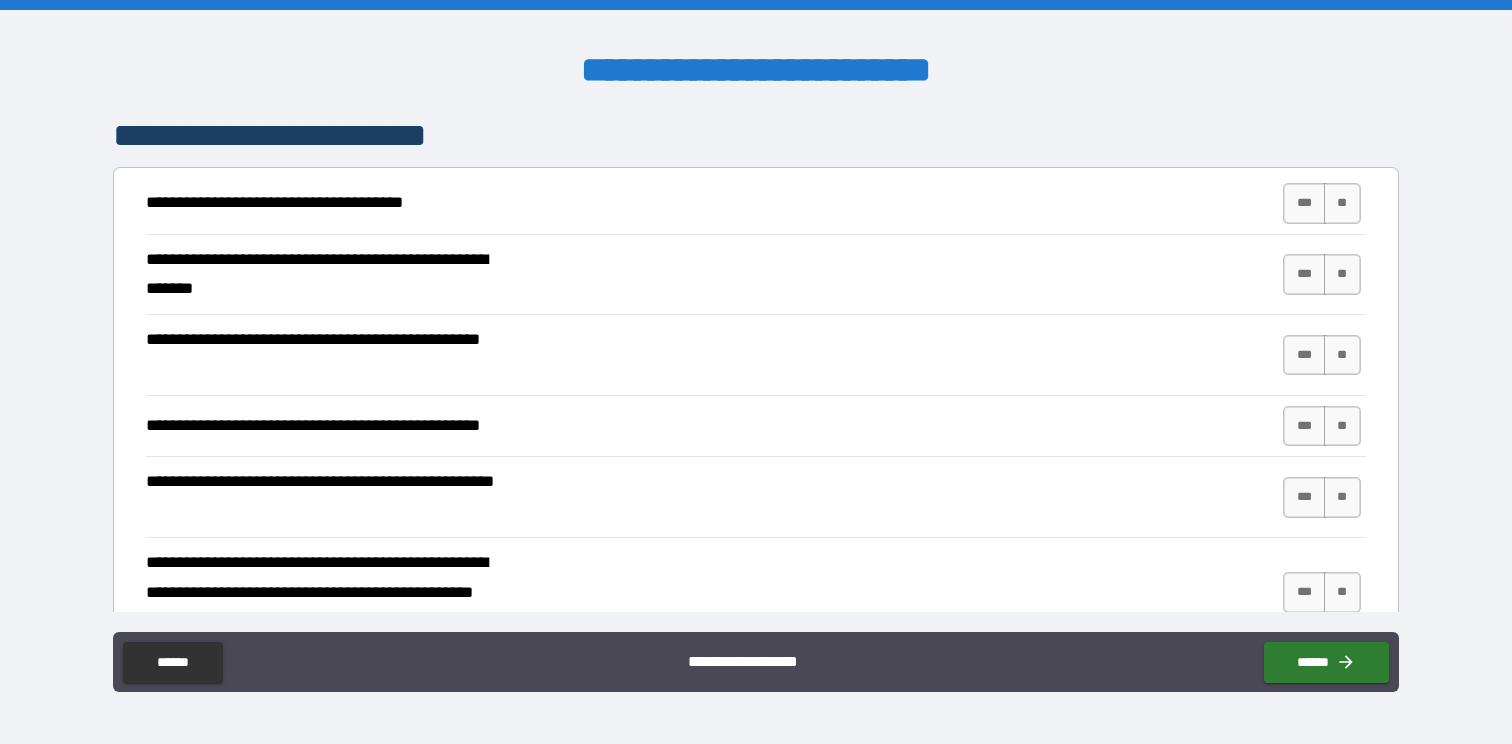 scroll, scrollTop: 342, scrollLeft: 0, axis: vertical 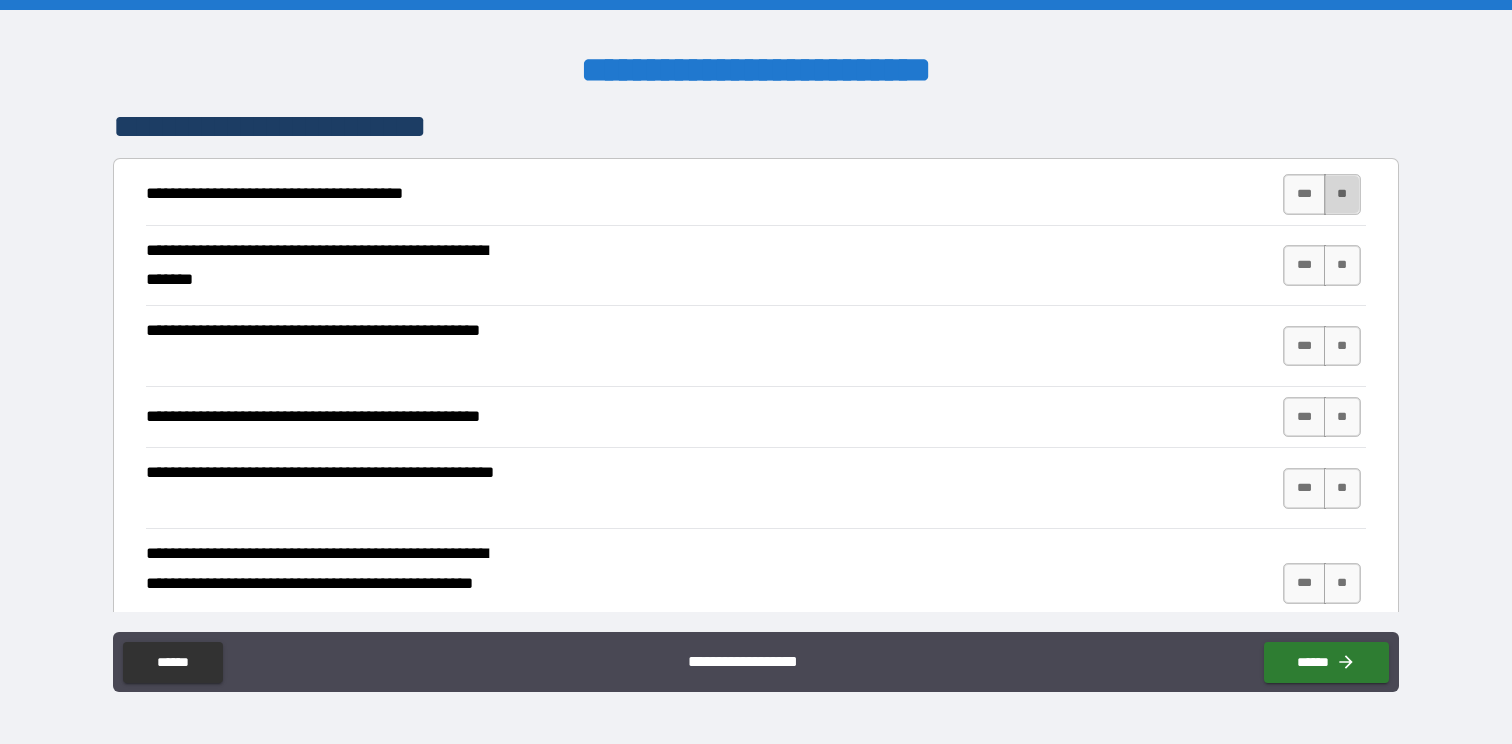 click on "**" at bounding box center [1342, 194] 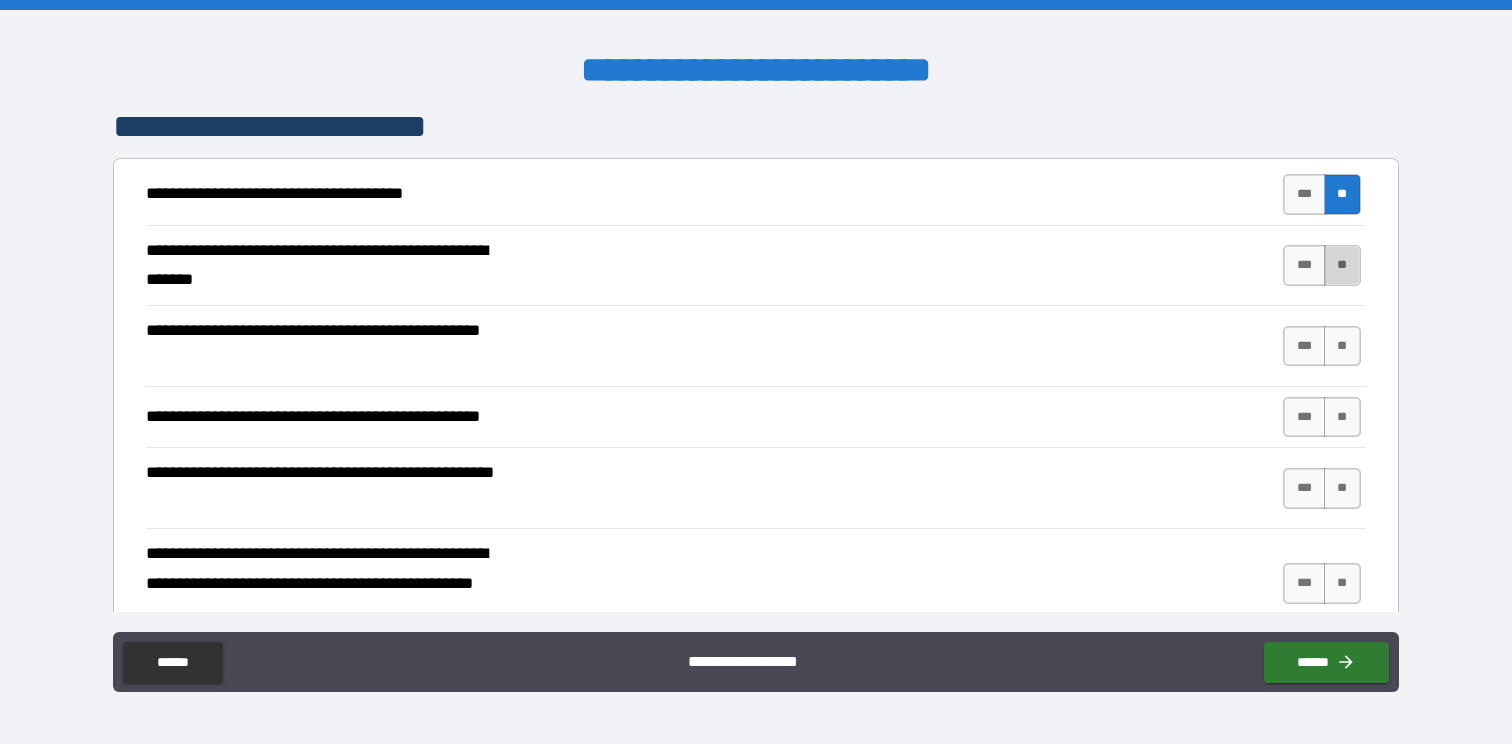 click on "**" at bounding box center (1342, 265) 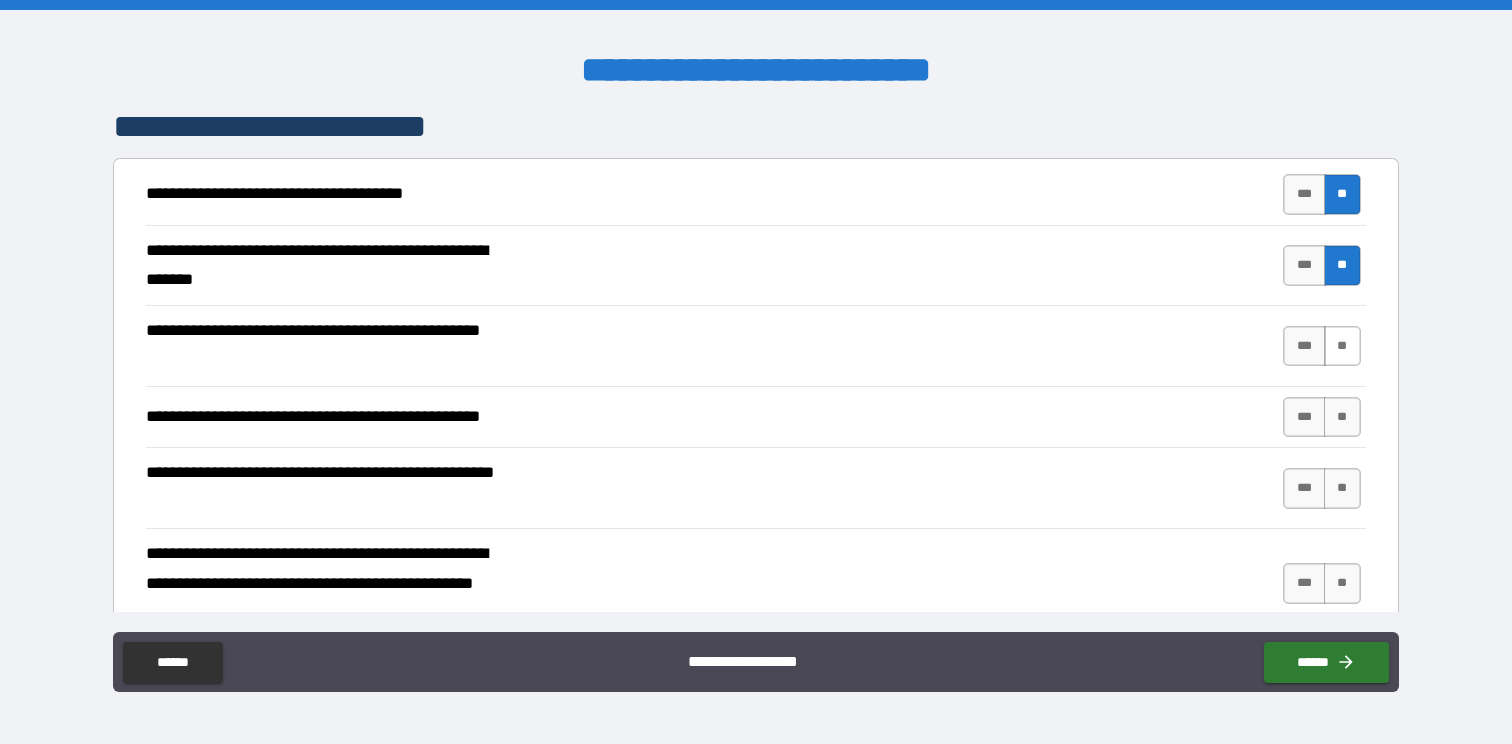 click on "**" at bounding box center [1342, 346] 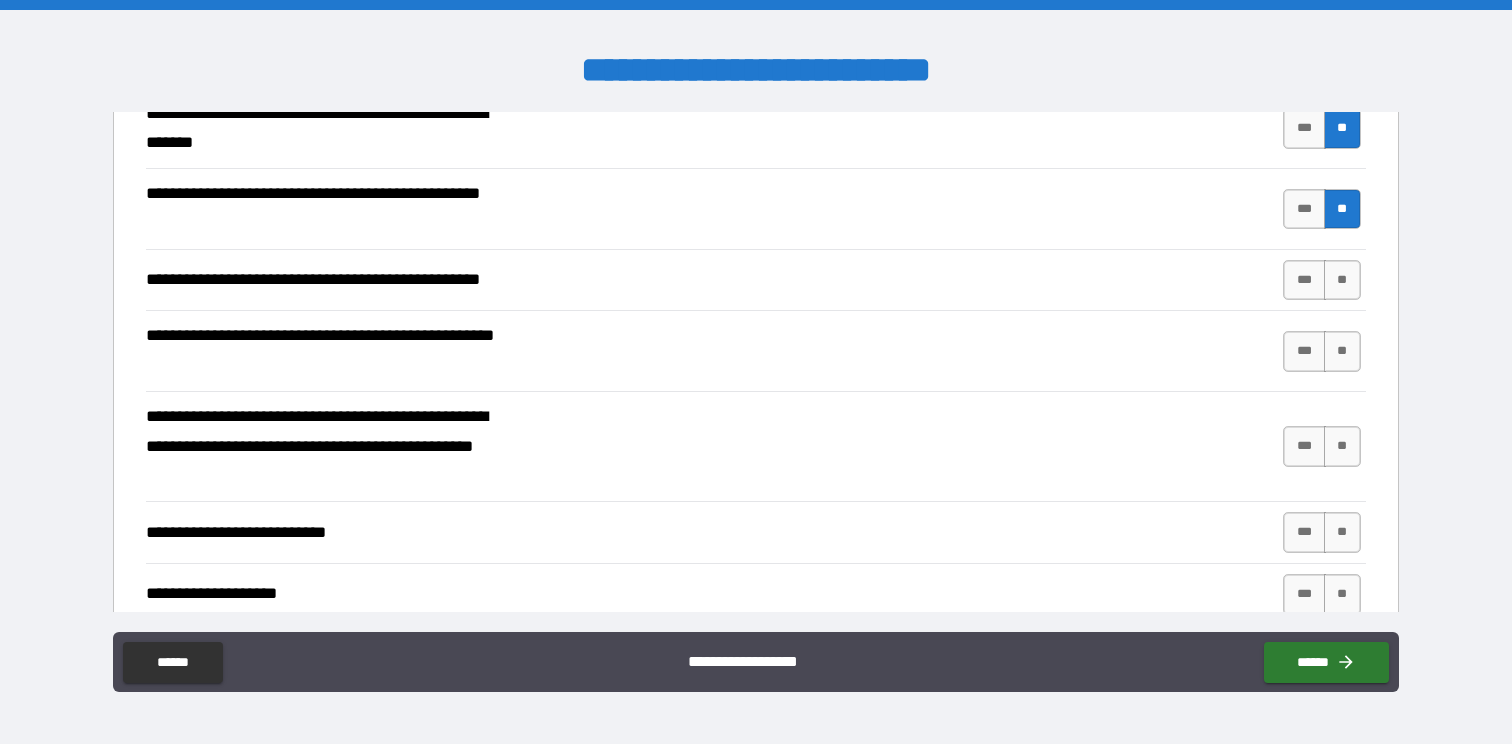 scroll, scrollTop: 482, scrollLeft: 0, axis: vertical 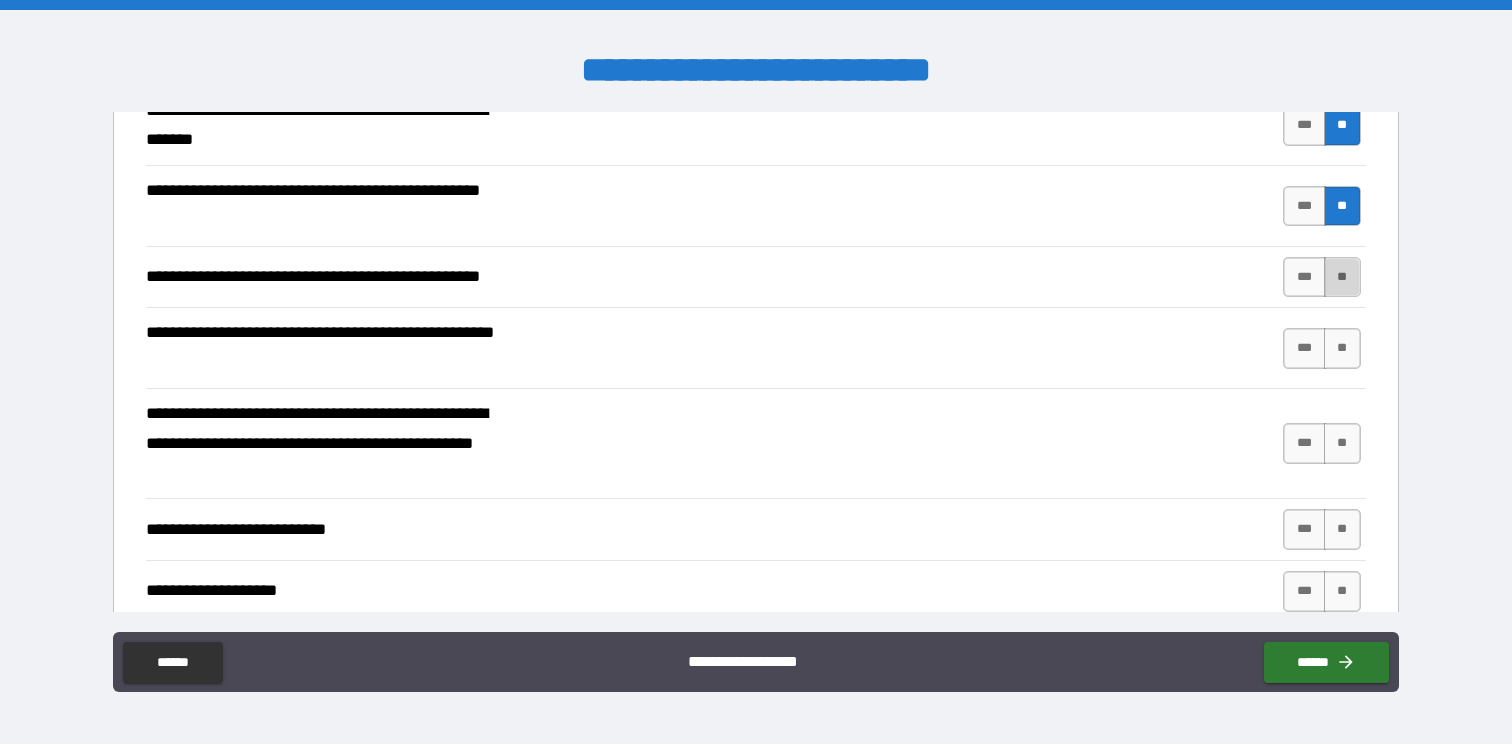 click on "**" at bounding box center (1342, 277) 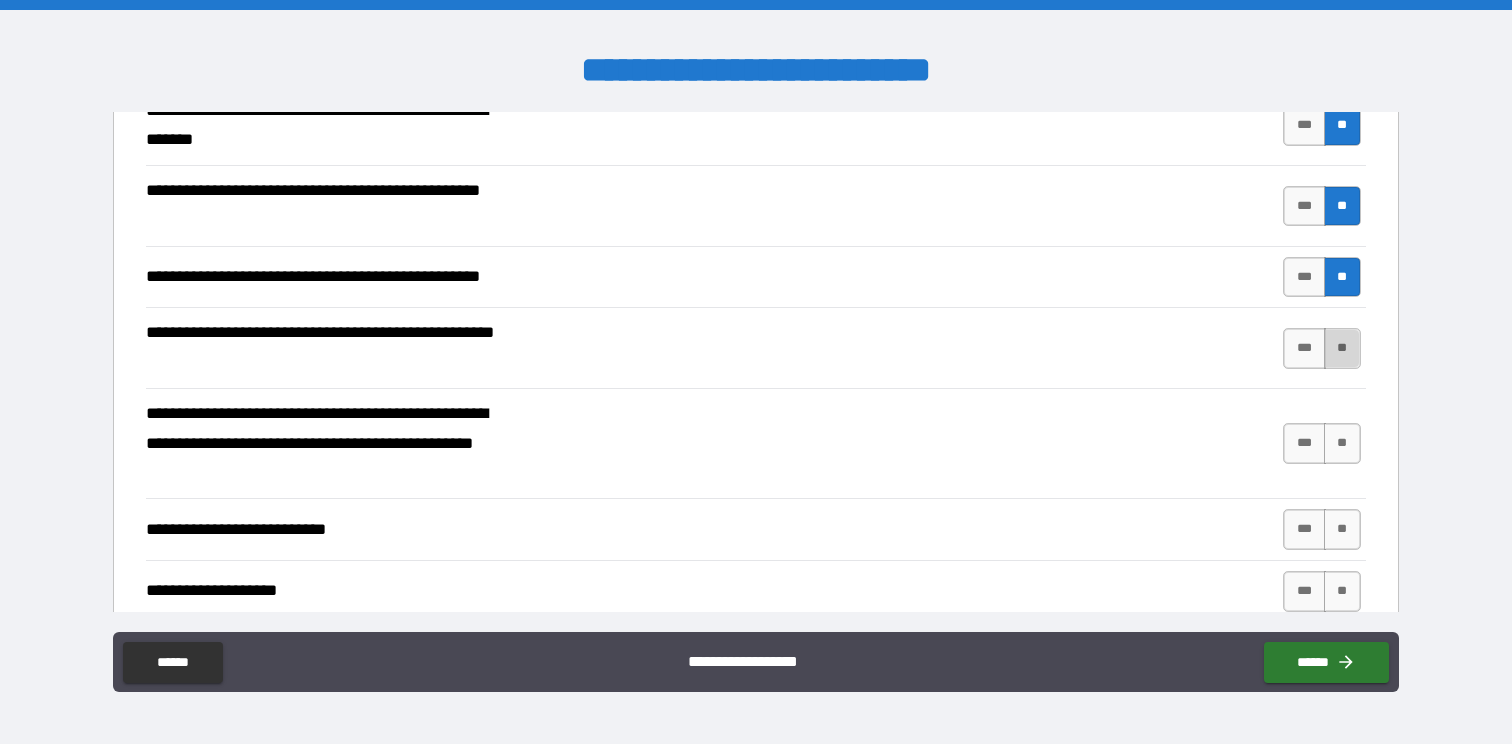 click on "**" at bounding box center (1342, 348) 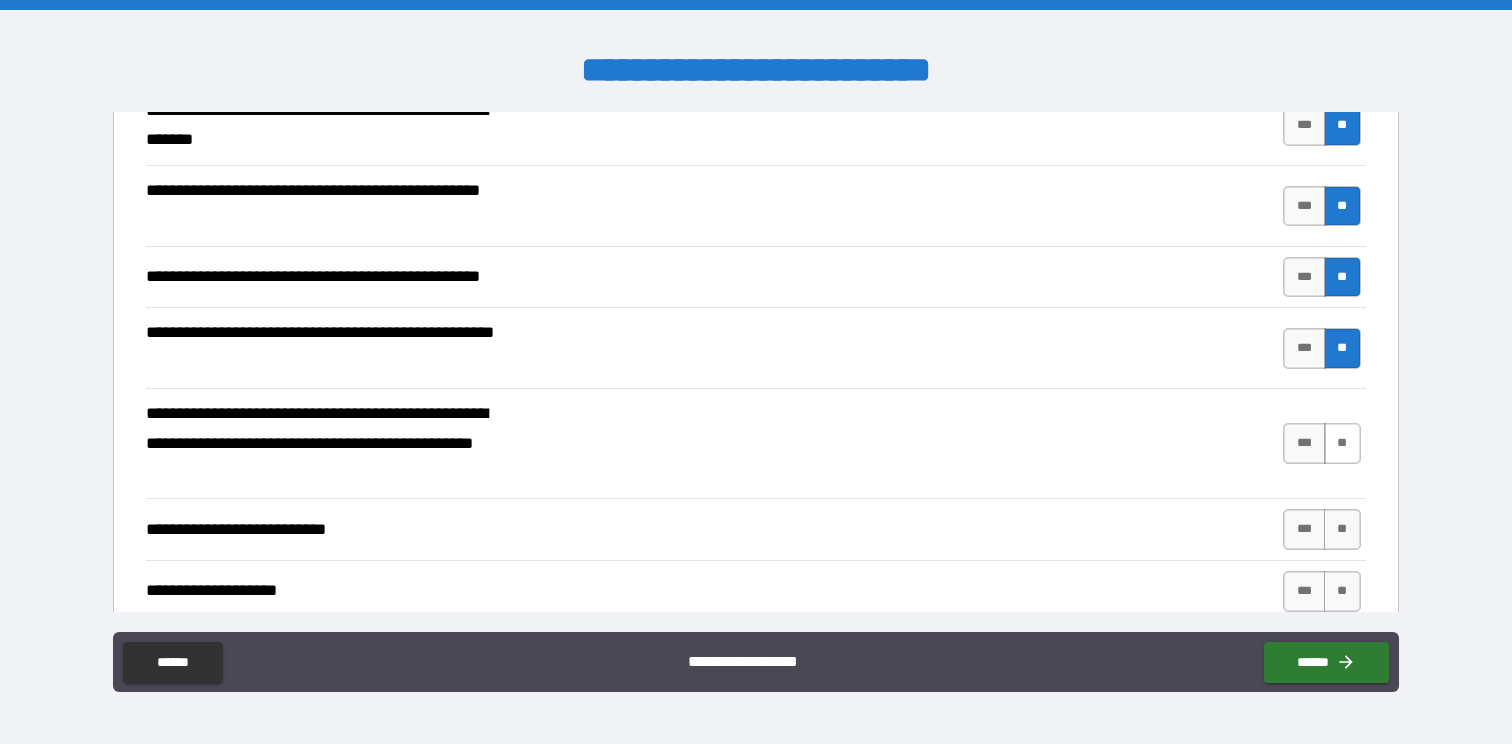 click on "**" at bounding box center [1342, 443] 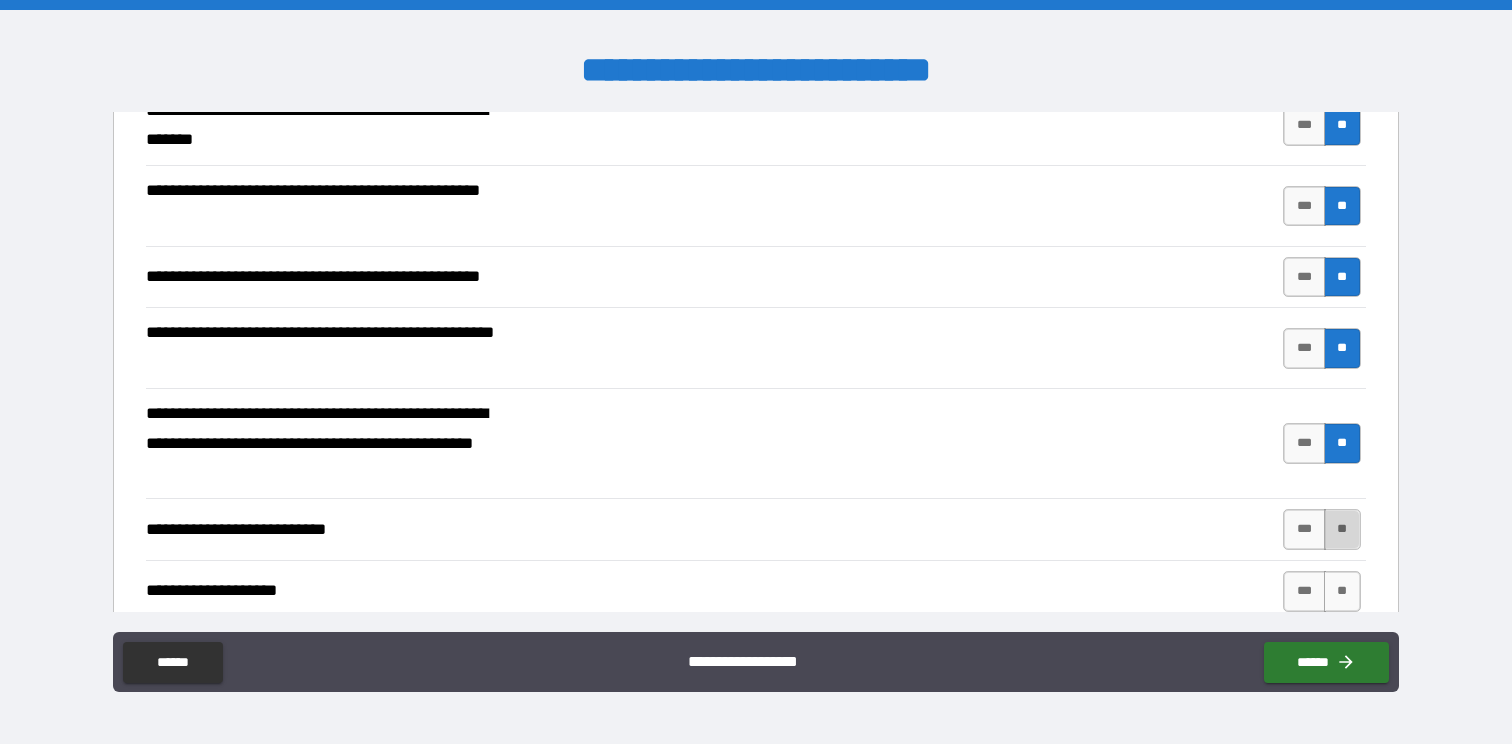 click on "**" at bounding box center (1342, 529) 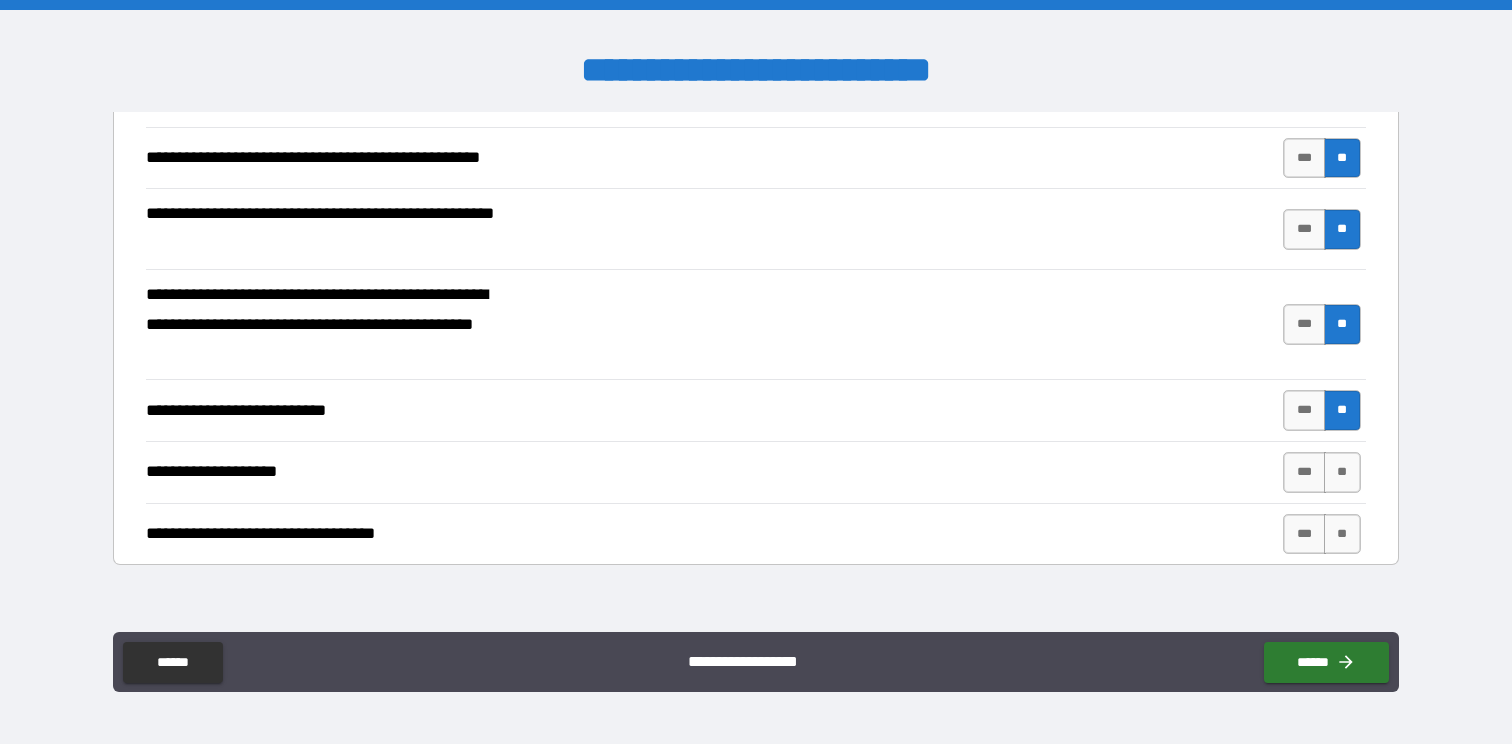 scroll, scrollTop: 616, scrollLeft: 0, axis: vertical 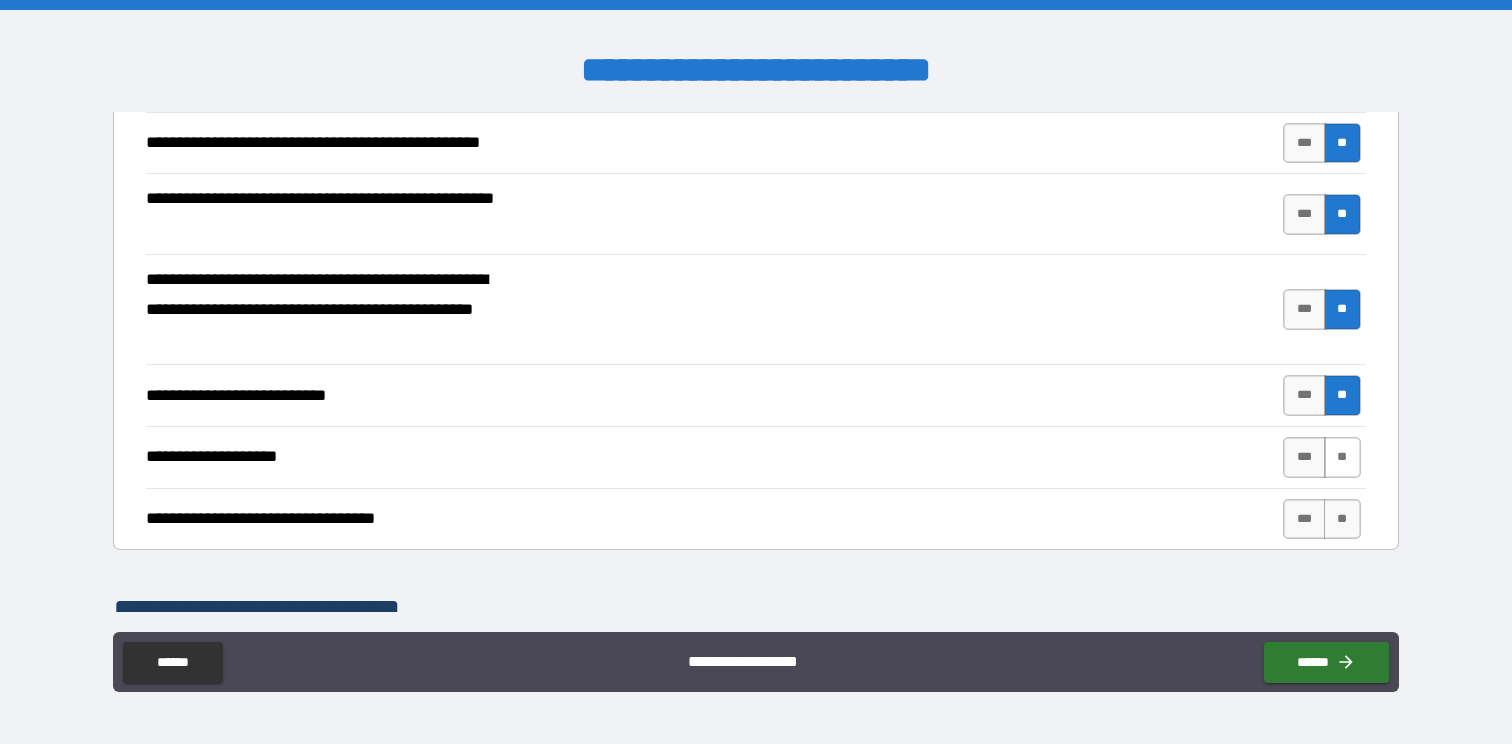 click on "**" at bounding box center [1342, 457] 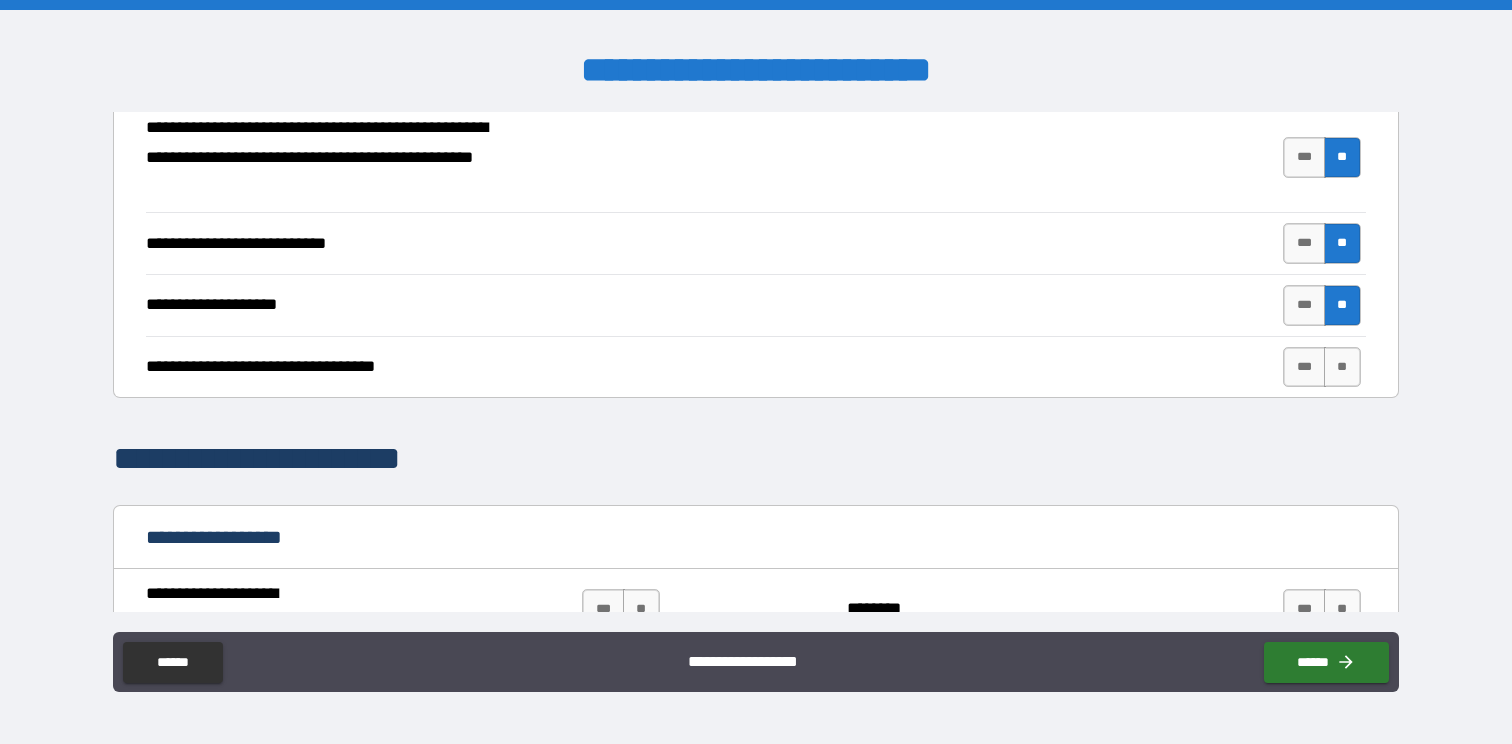 scroll, scrollTop: 779, scrollLeft: 0, axis: vertical 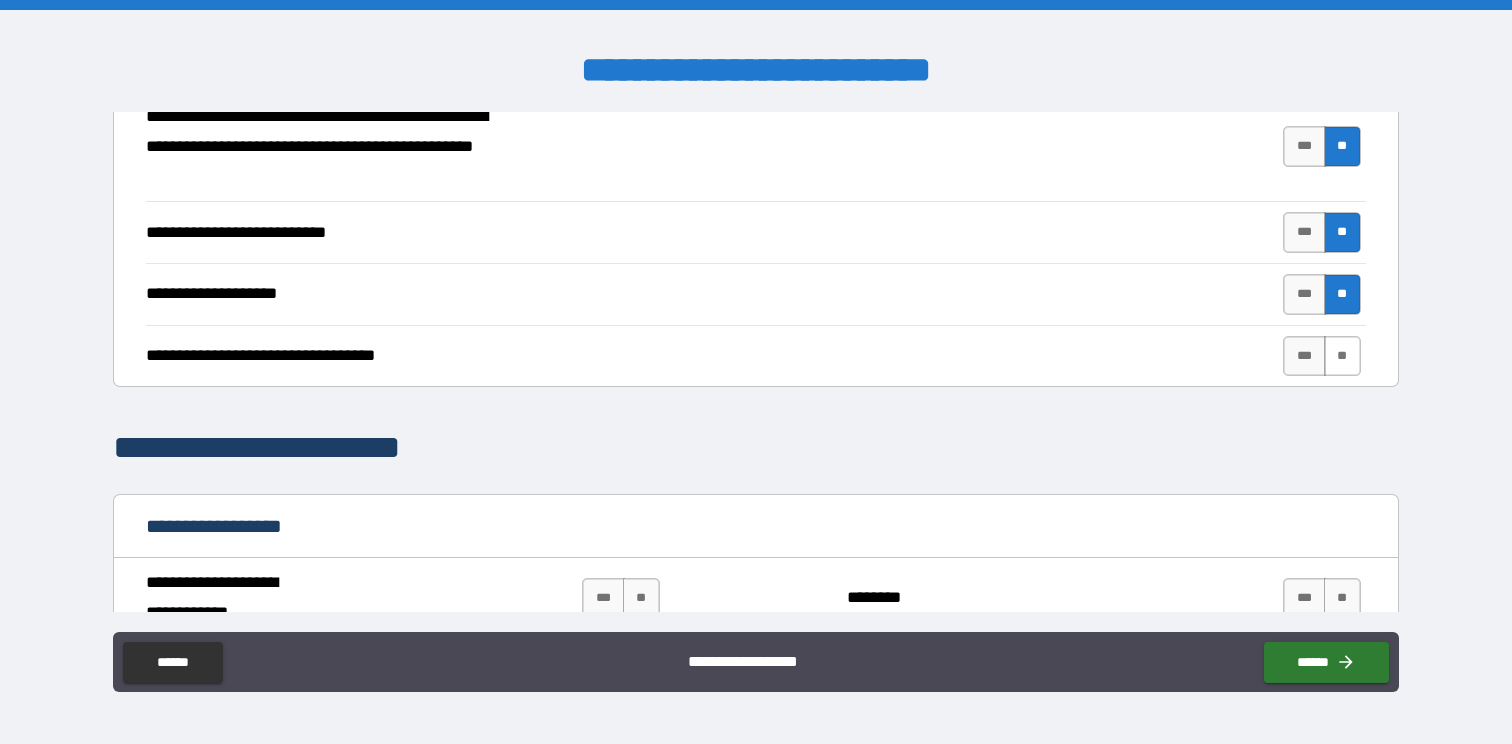 click on "**" at bounding box center [1342, 356] 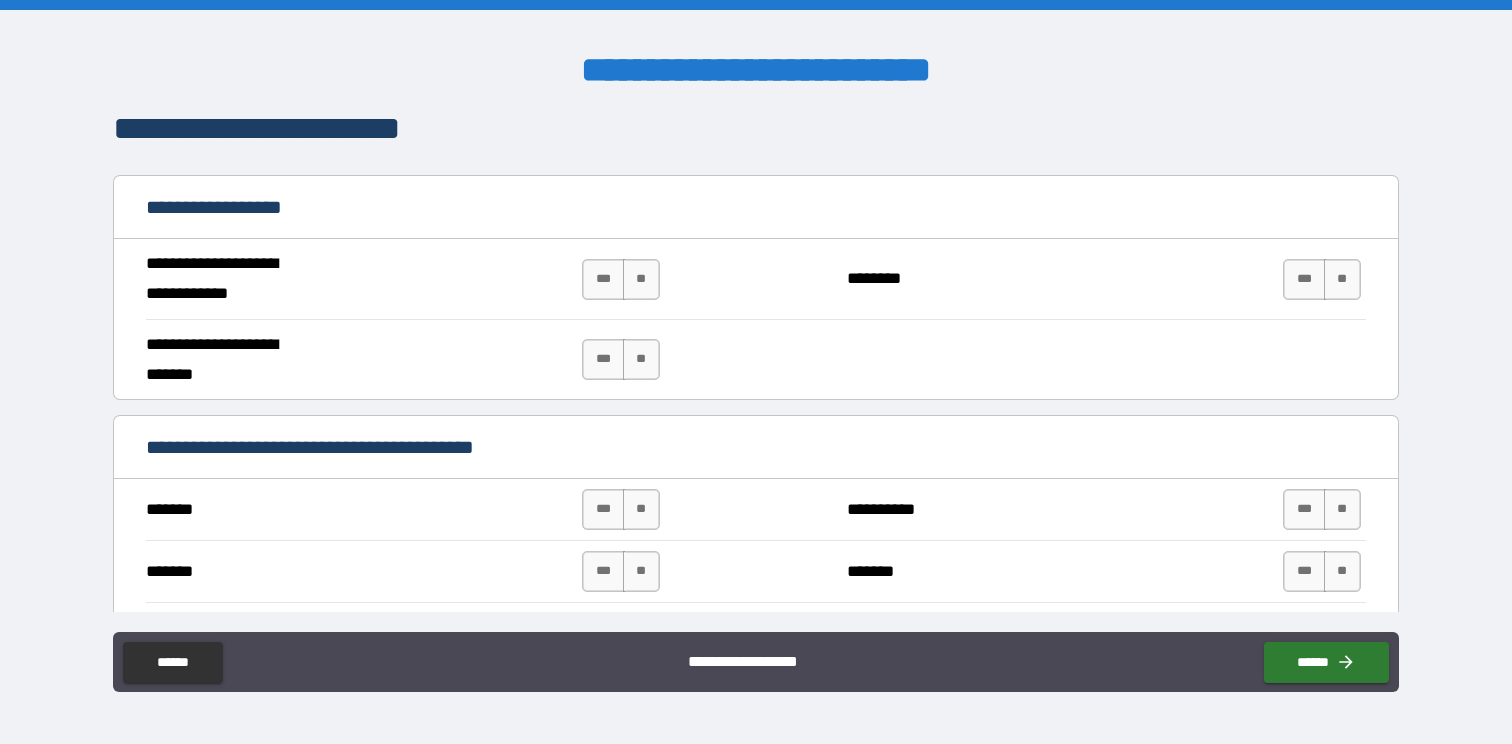scroll, scrollTop: 1102, scrollLeft: 0, axis: vertical 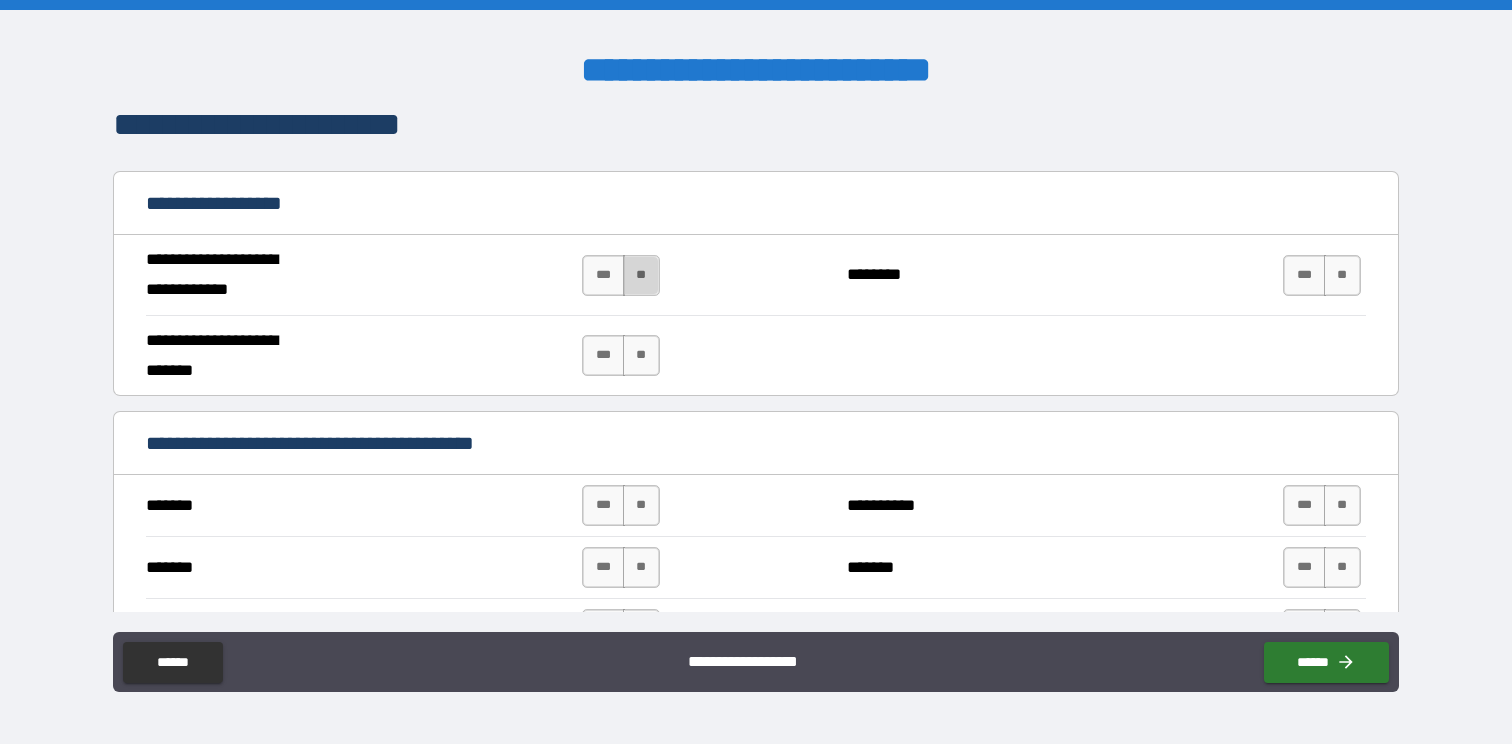 click on "**" at bounding box center (641, 275) 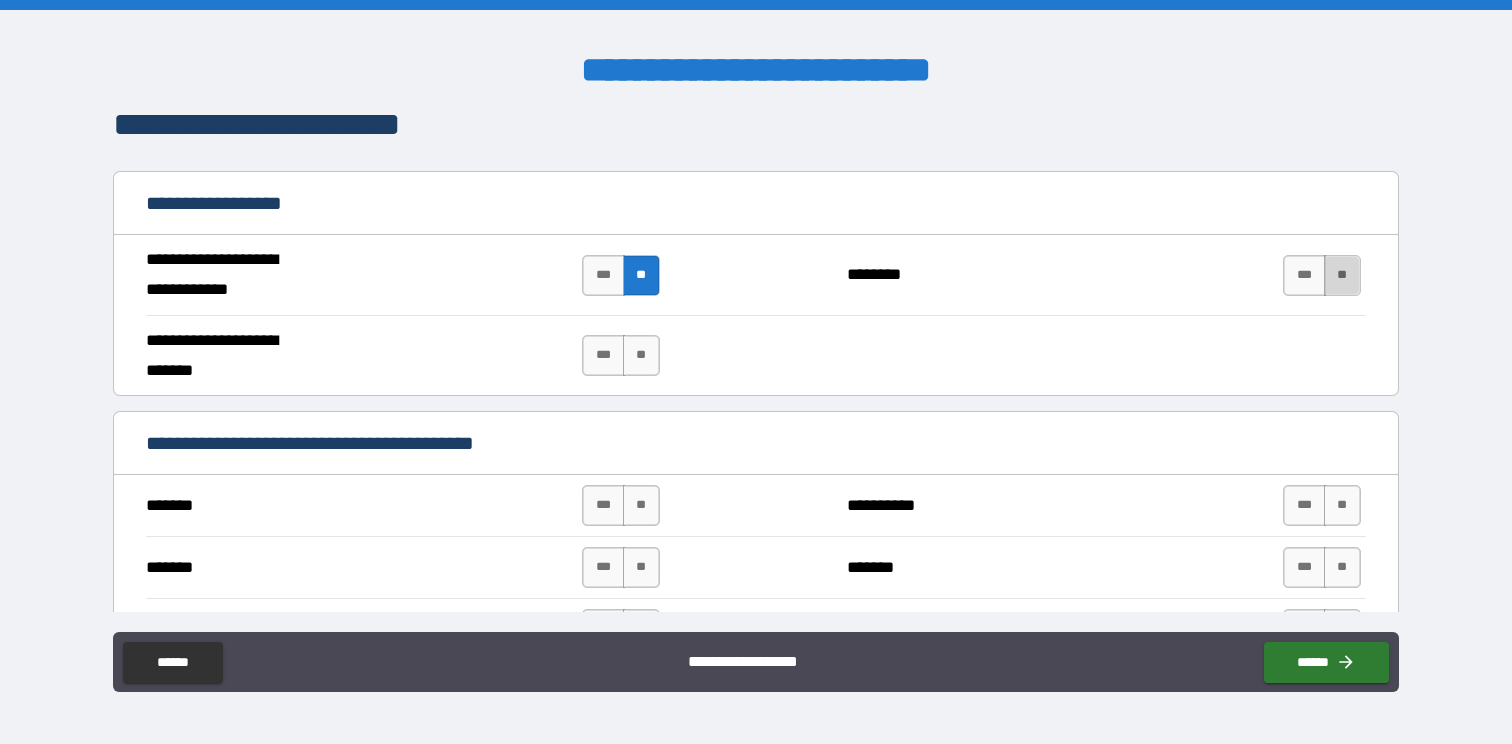 click on "**" at bounding box center (1342, 275) 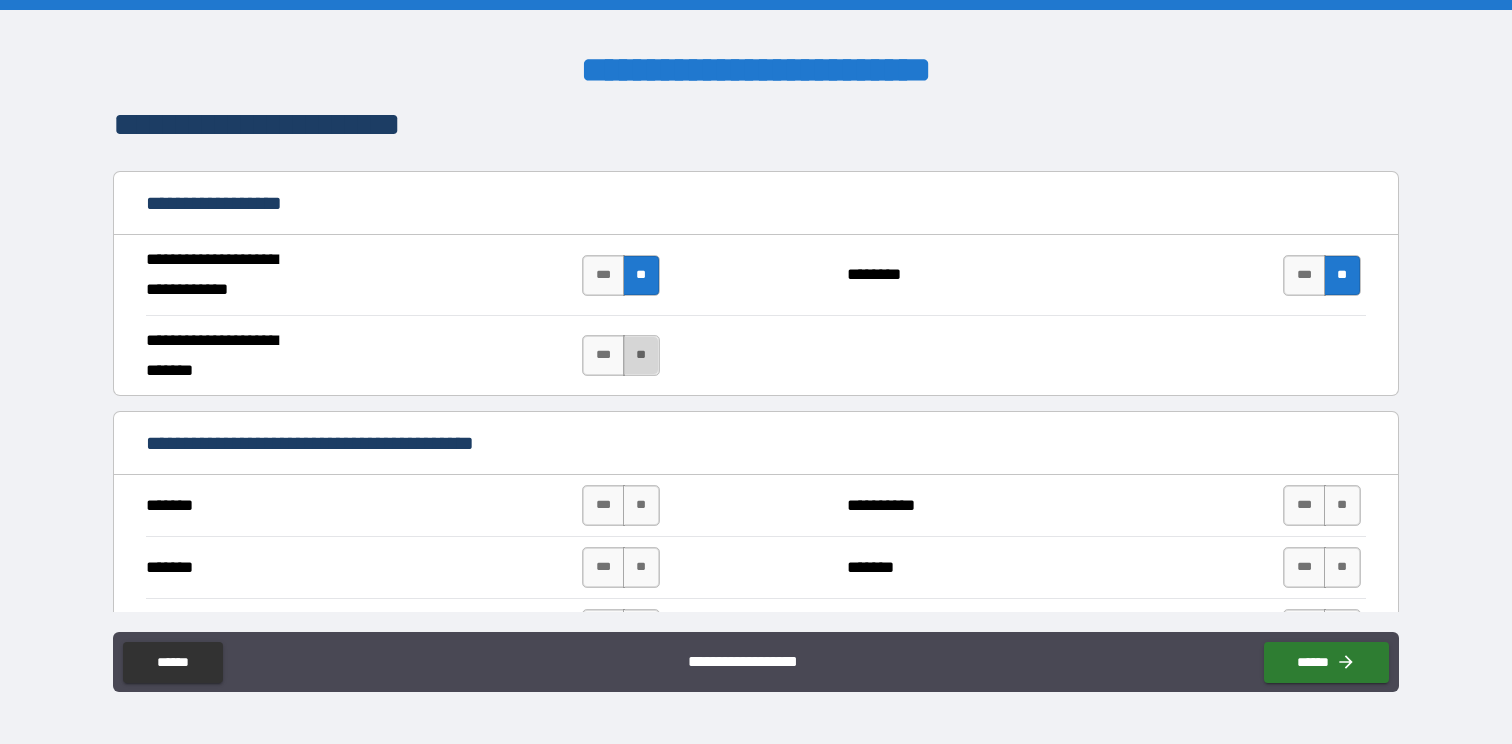 click on "**" at bounding box center (641, 355) 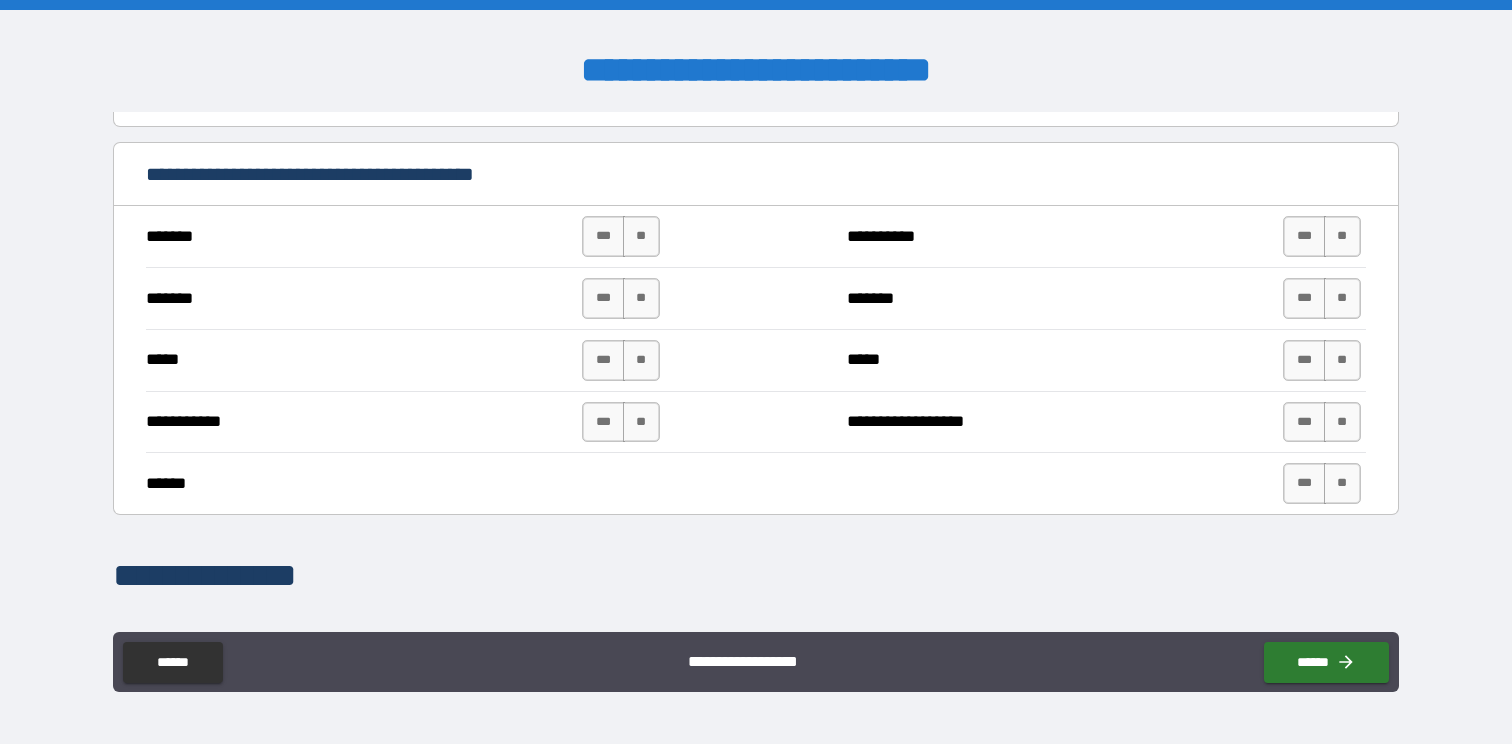 scroll, scrollTop: 1372, scrollLeft: 0, axis: vertical 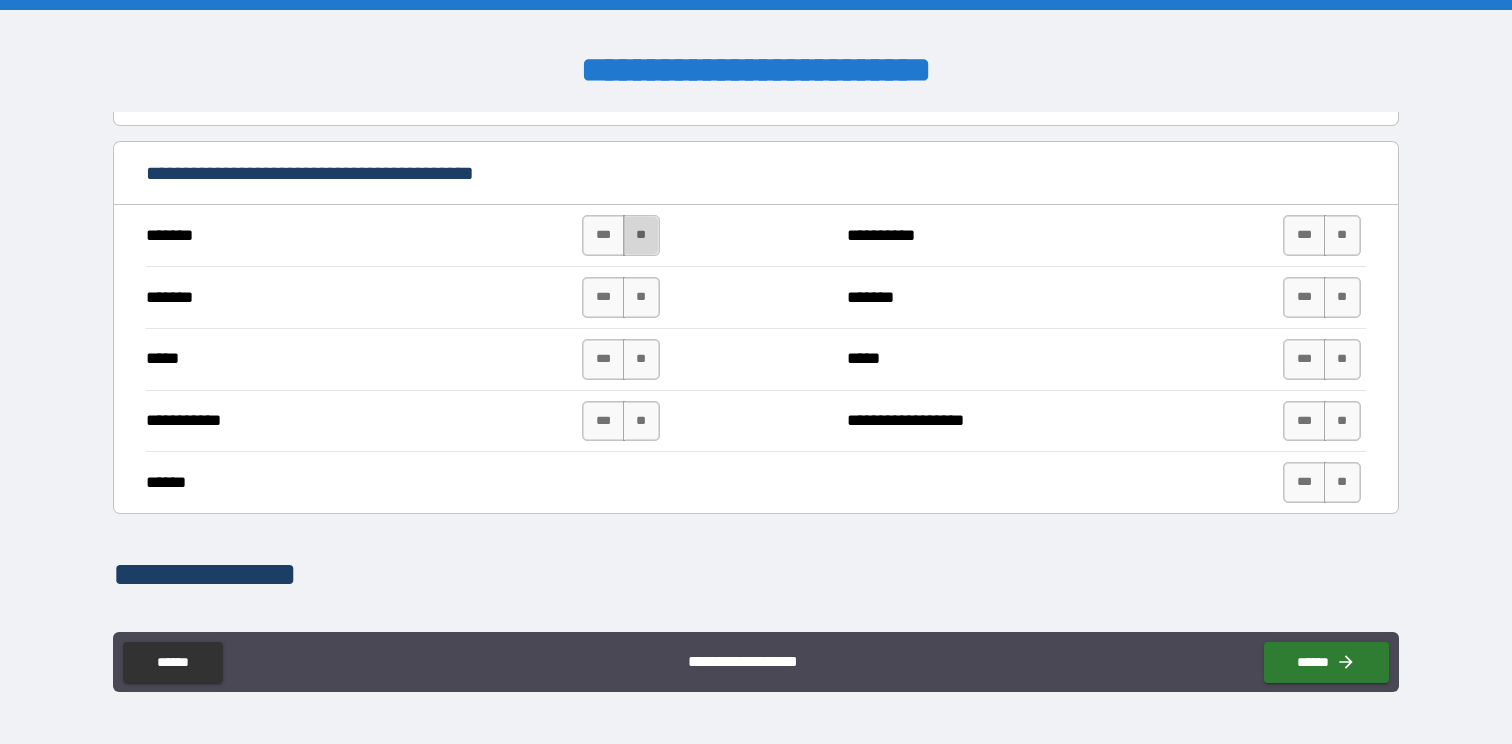 click on "**" at bounding box center (641, 235) 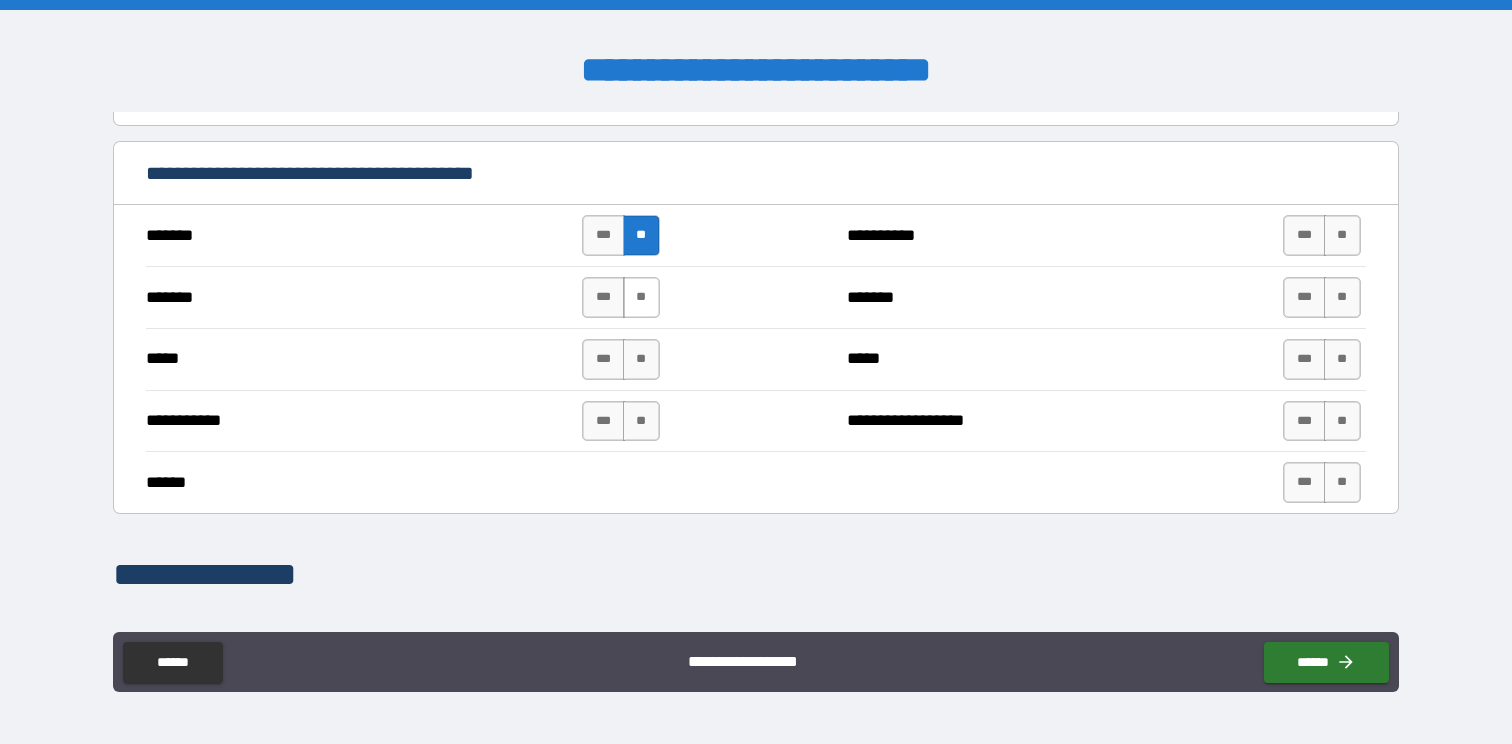 click on "**" at bounding box center [641, 297] 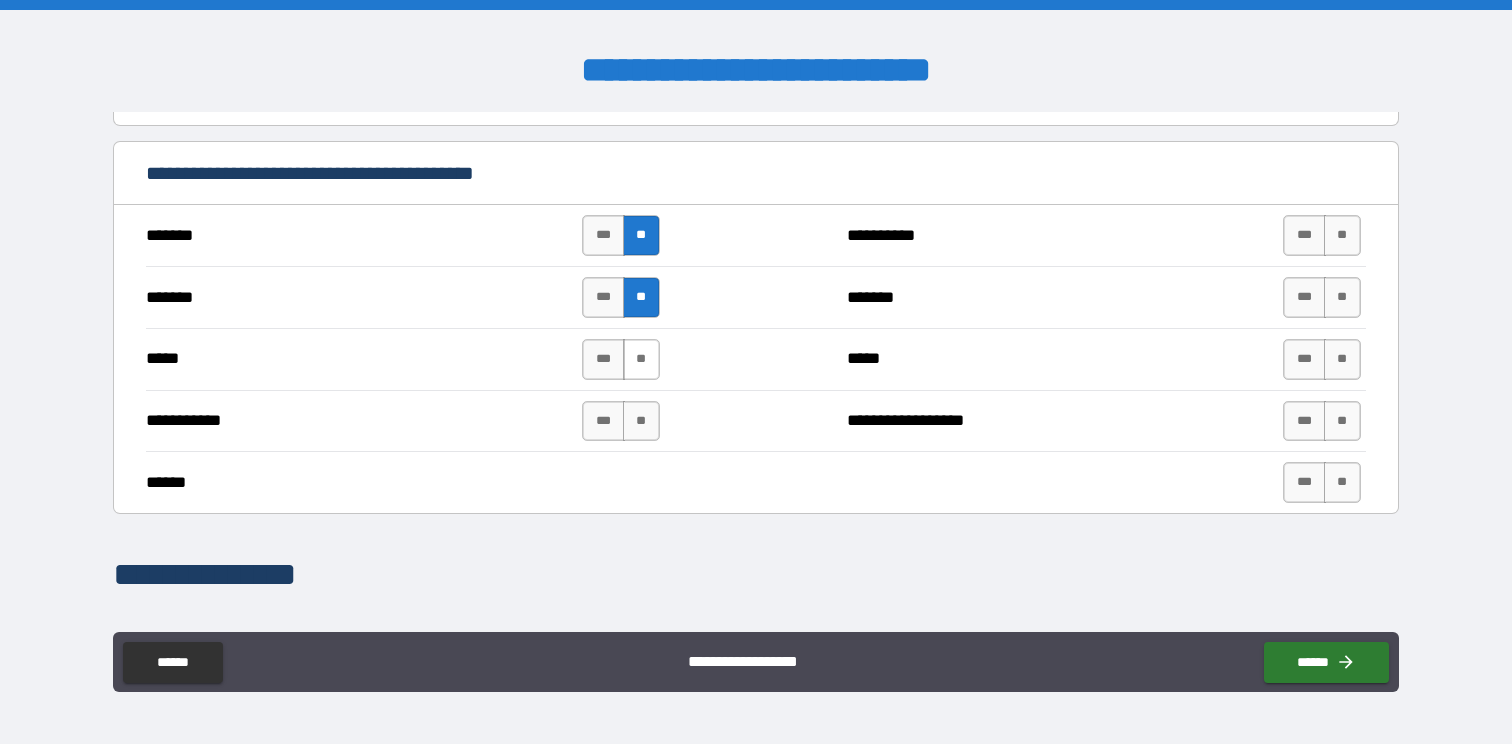 click on "**" at bounding box center [641, 359] 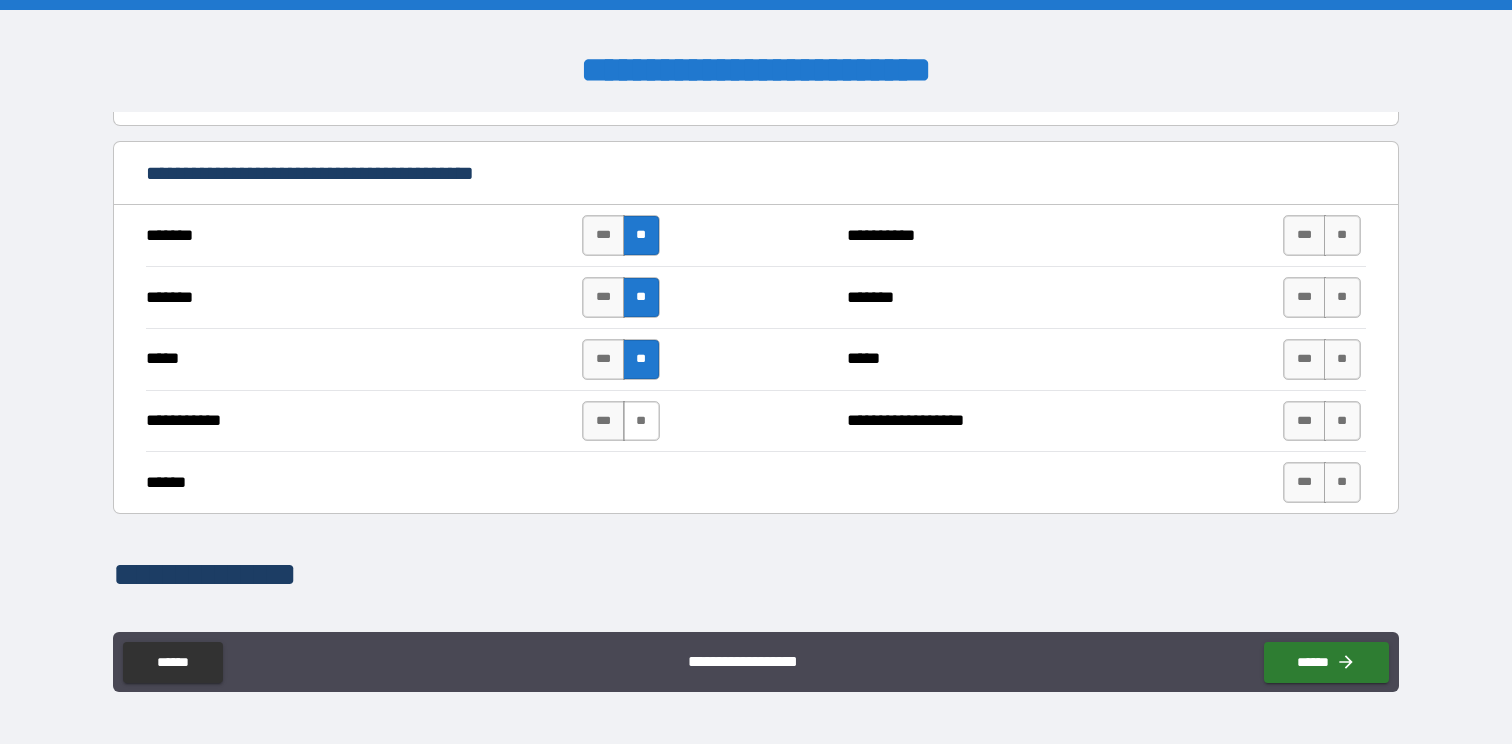 click on "**" at bounding box center (641, 421) 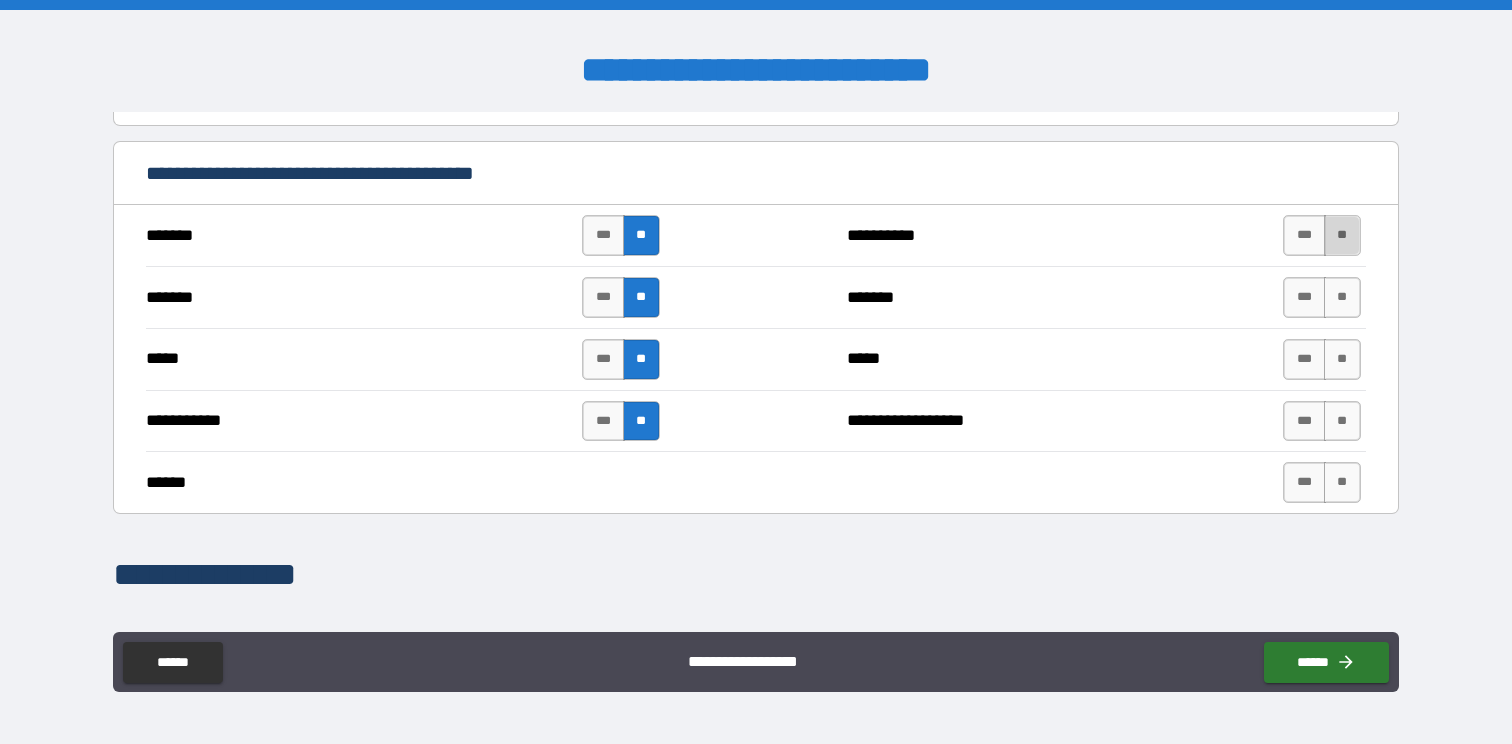 click on "**" at bounding box center [1342, 235] 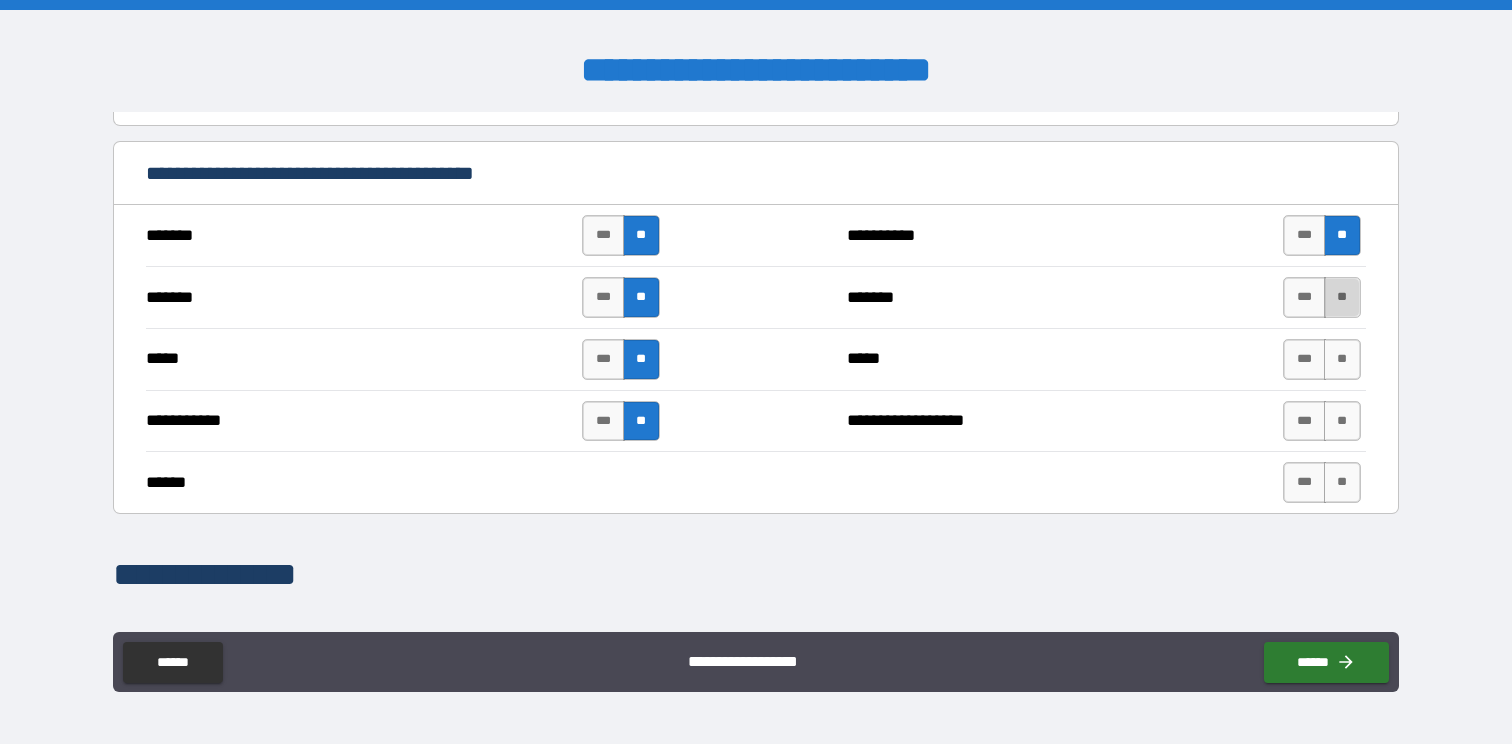 click on "**" at bounding box center (1342, 297) 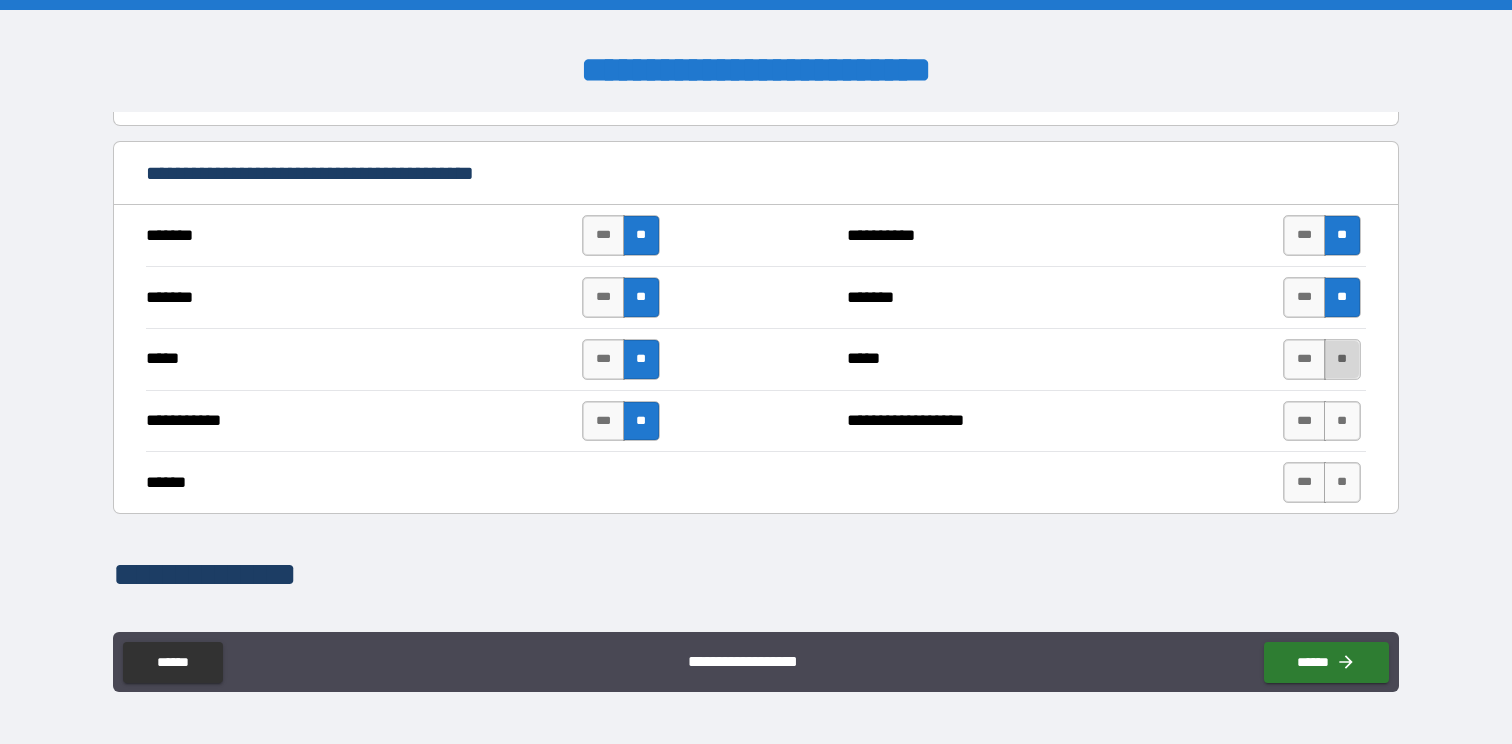 click on "**" at bounding box center (1342, 359) 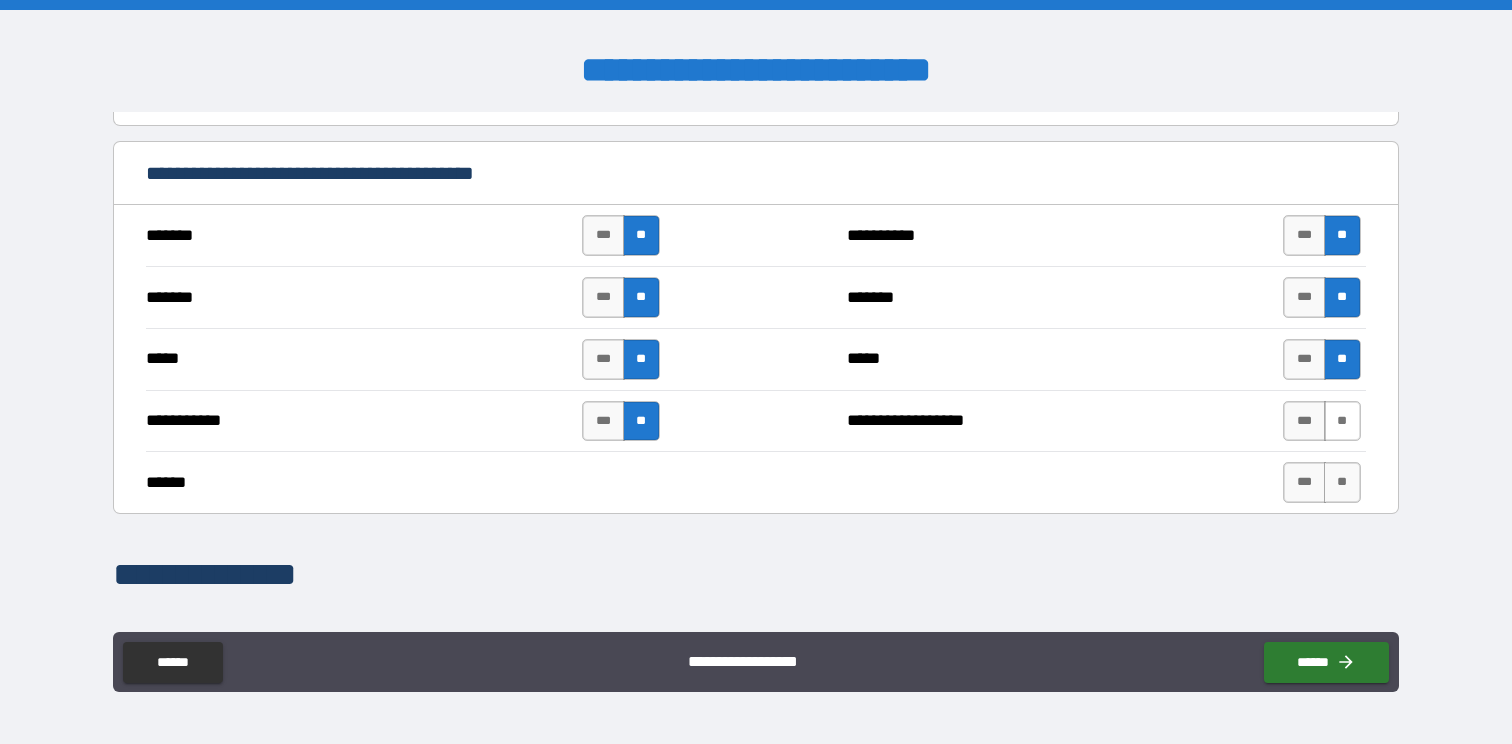 click on "**" at bounding box center (1342, 421) 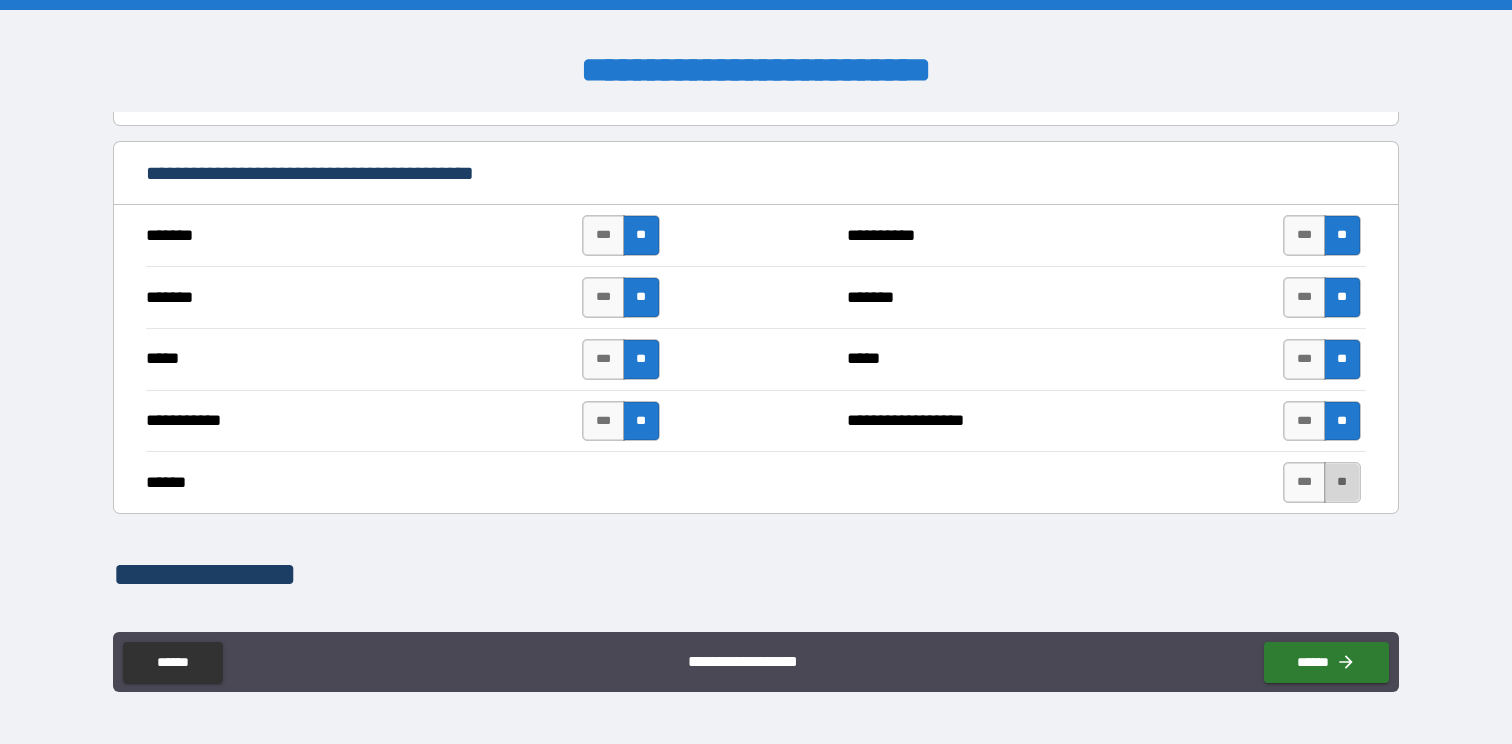 click on "**" at bounding box center [1342, 482] 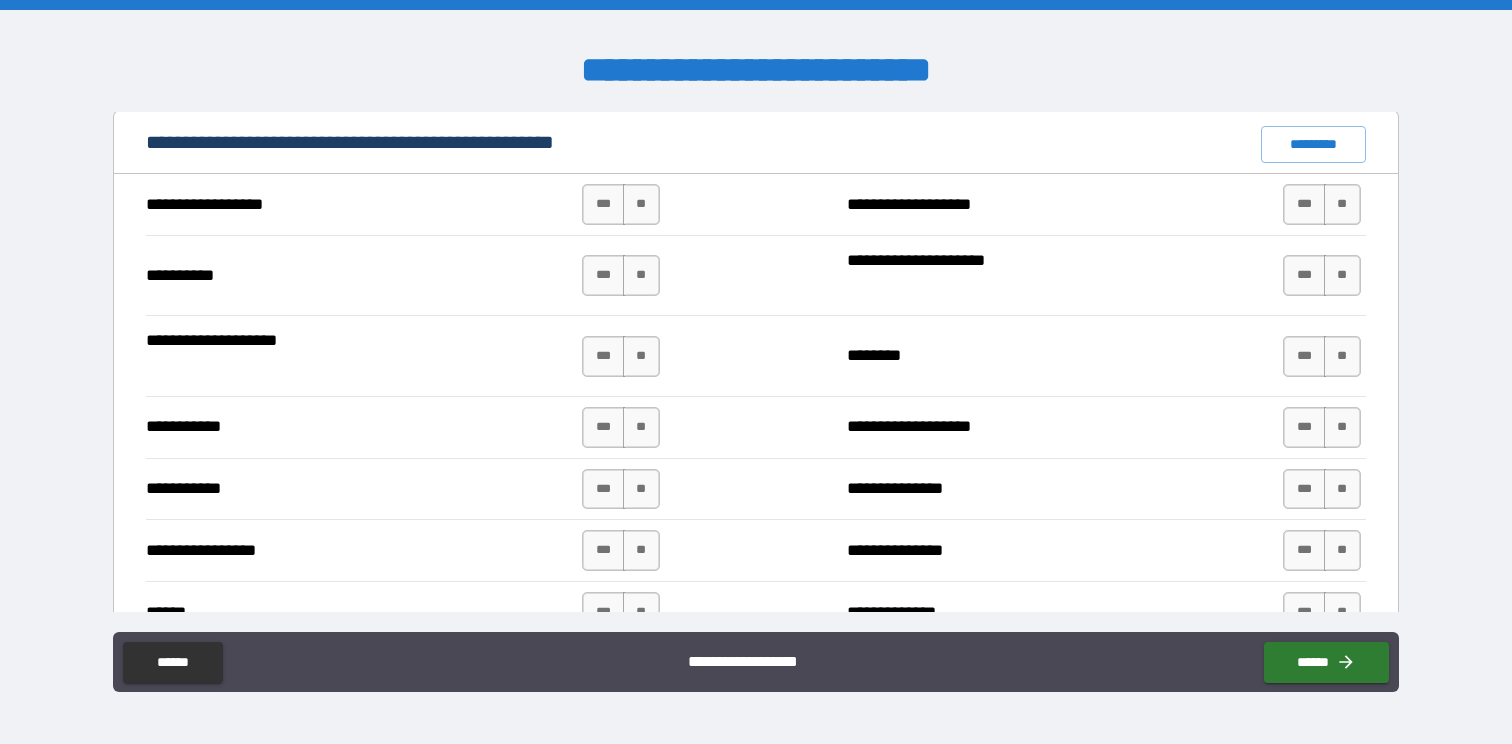 scroll, scrollTop: 1911, scrollLeft: 0, axis: vertical 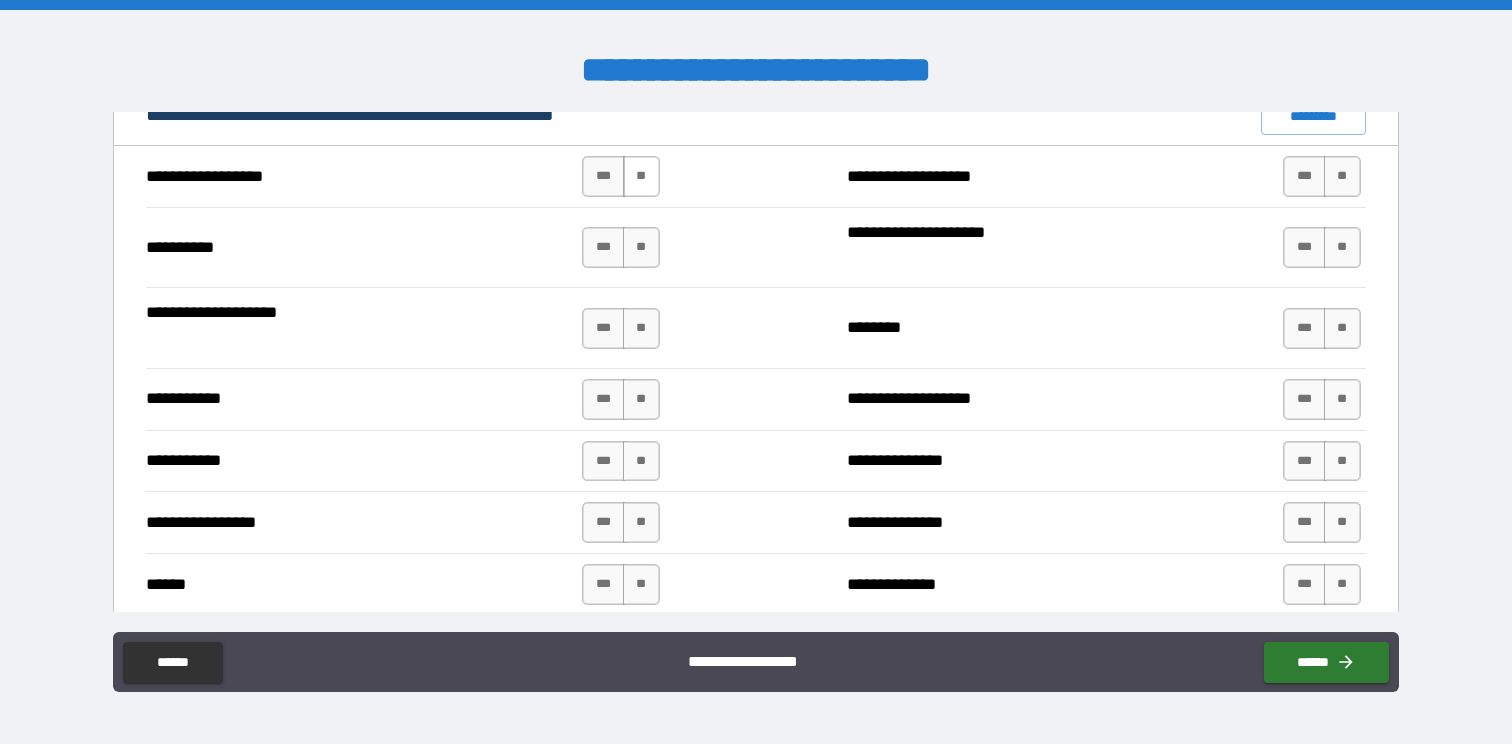 click on "**" at bounding box center (641, 176) 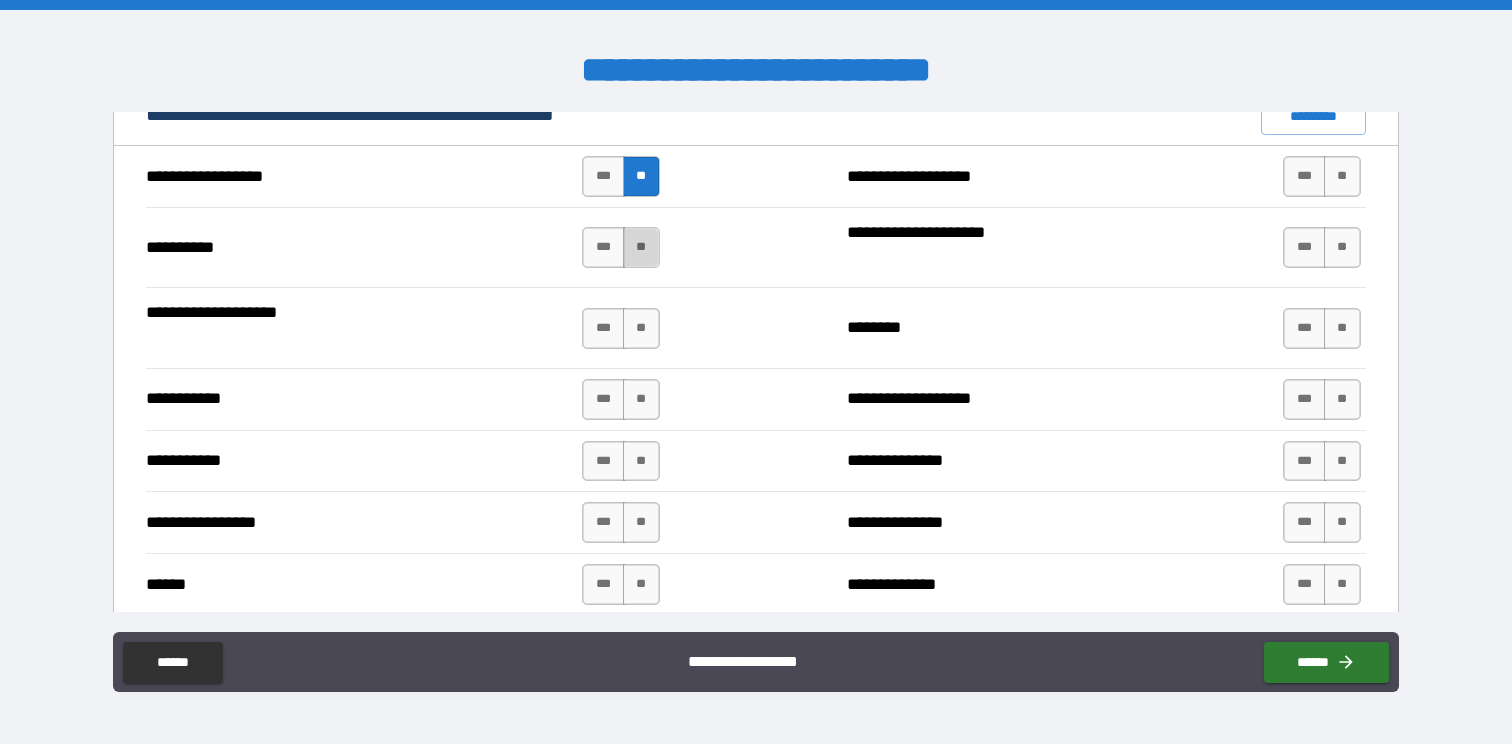 click on "**" at bounding box center (641, 247) 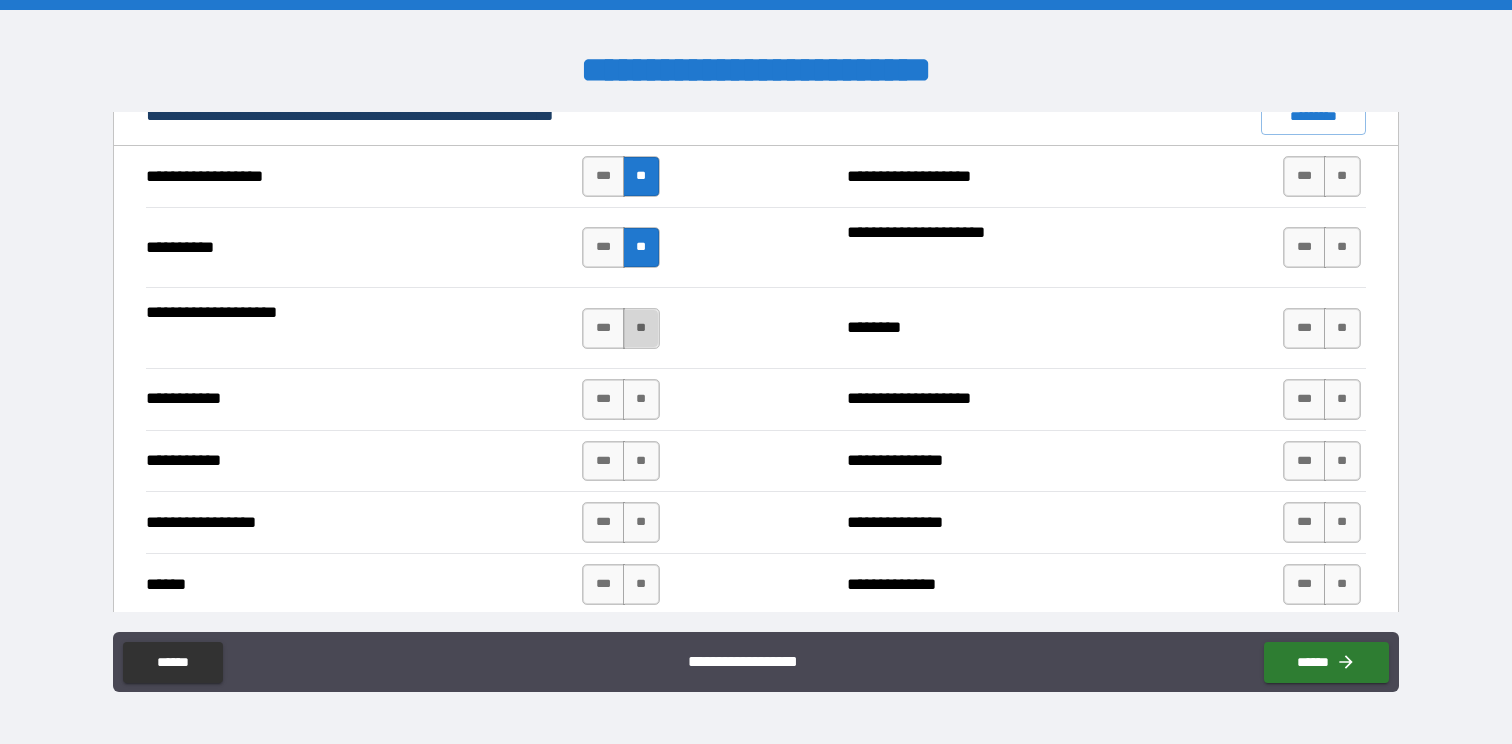 click on "**" at bounding box center [641, 328] 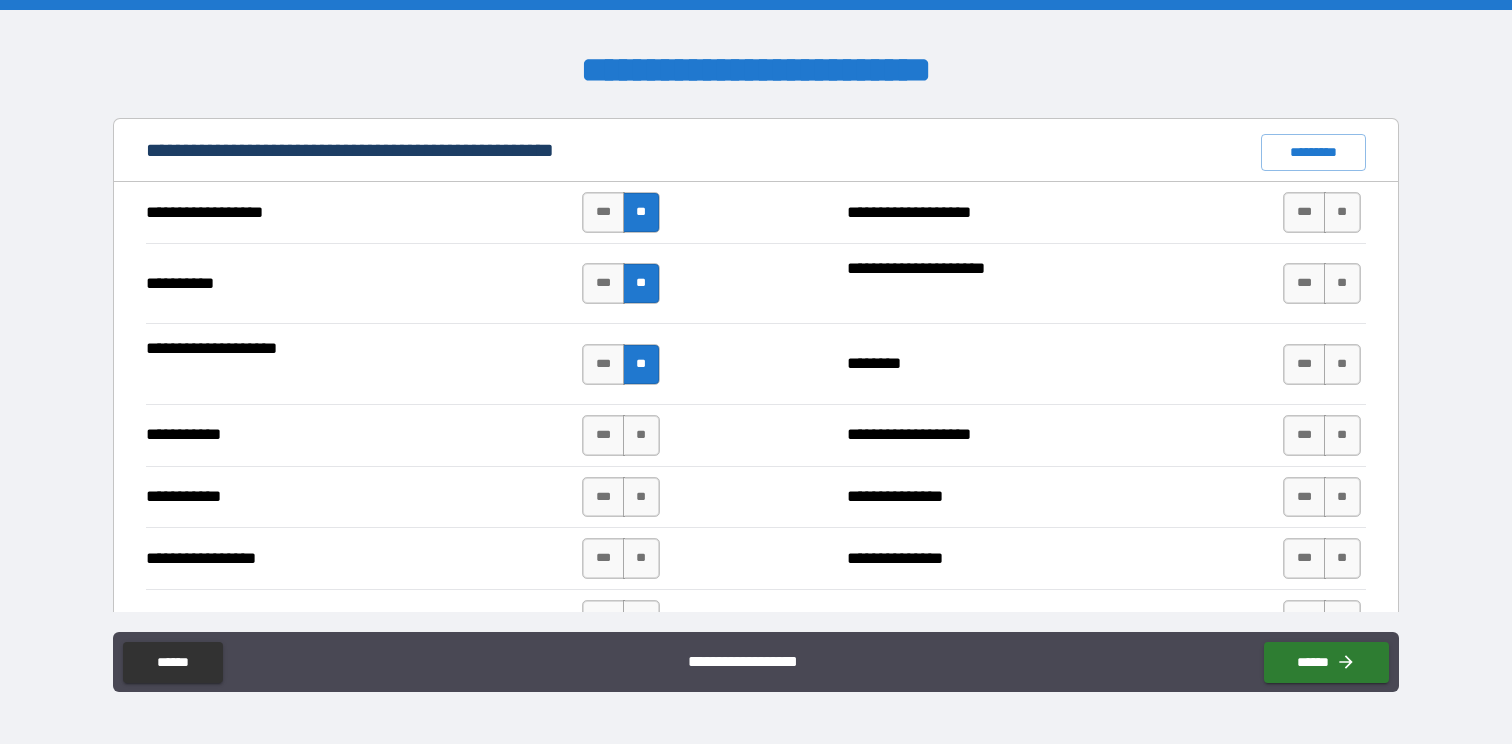 scroll, scrollTop: 1696, scrollLeft: 0, axis: vertical 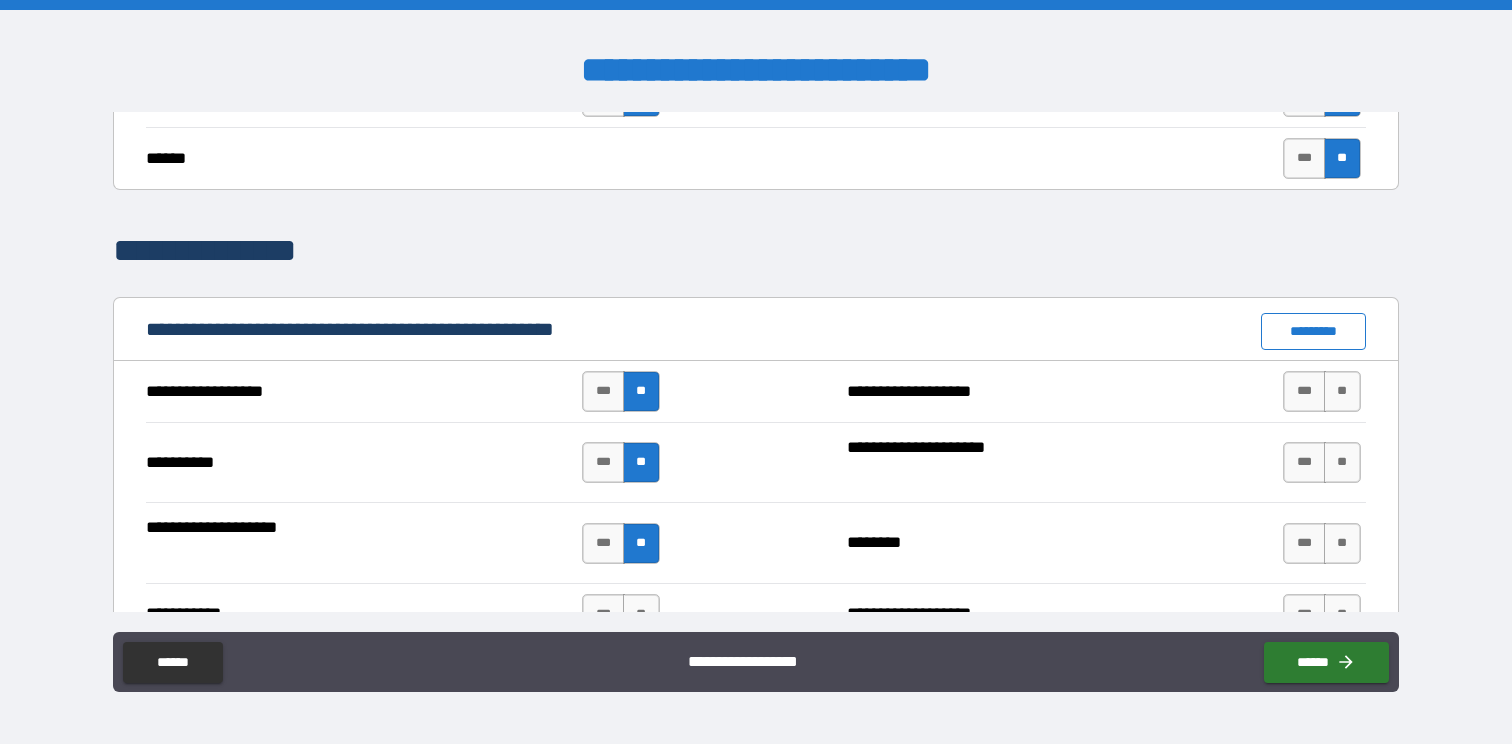click on "*********" at bounding box center (1313, 331) 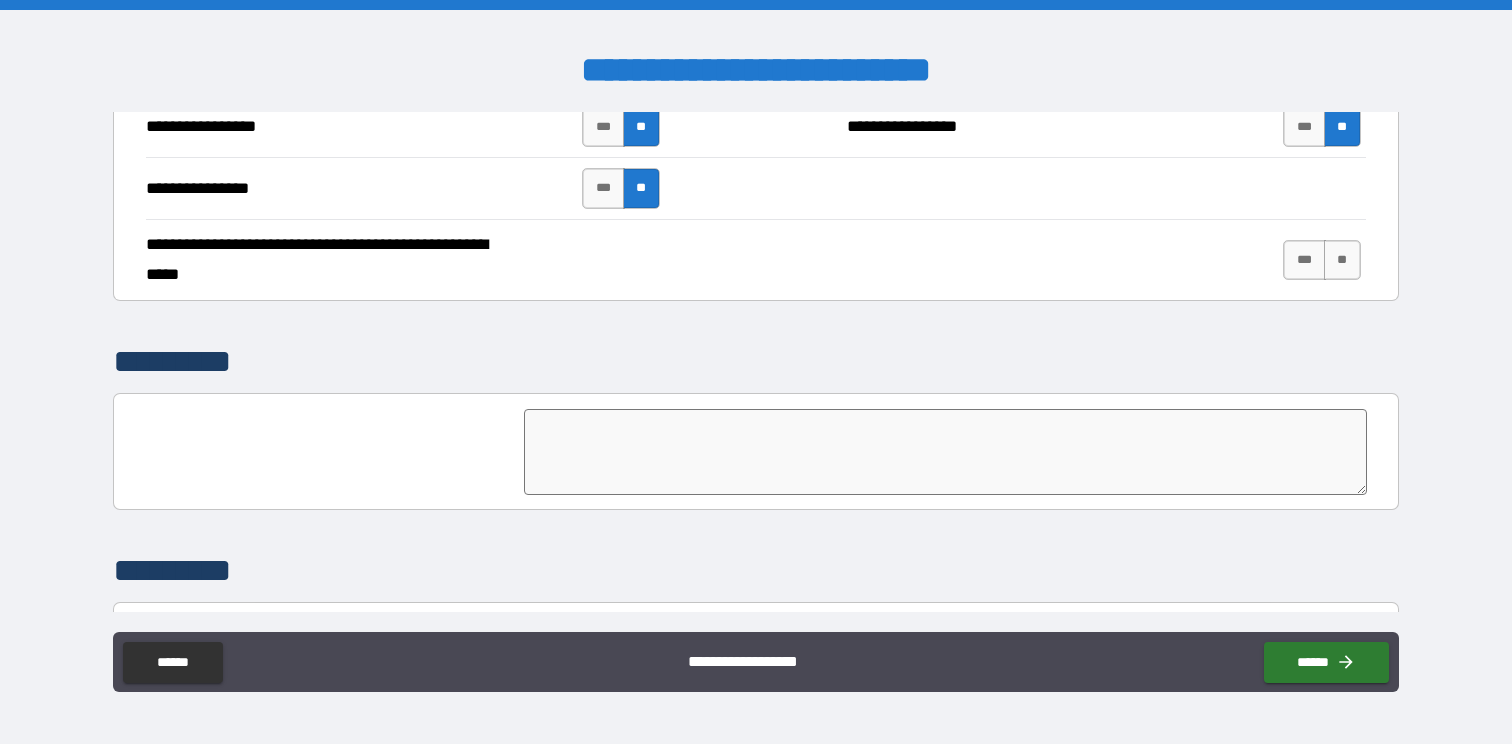 scroll, scrollTop: 4478, scrollLeft: 0, axis: vertical 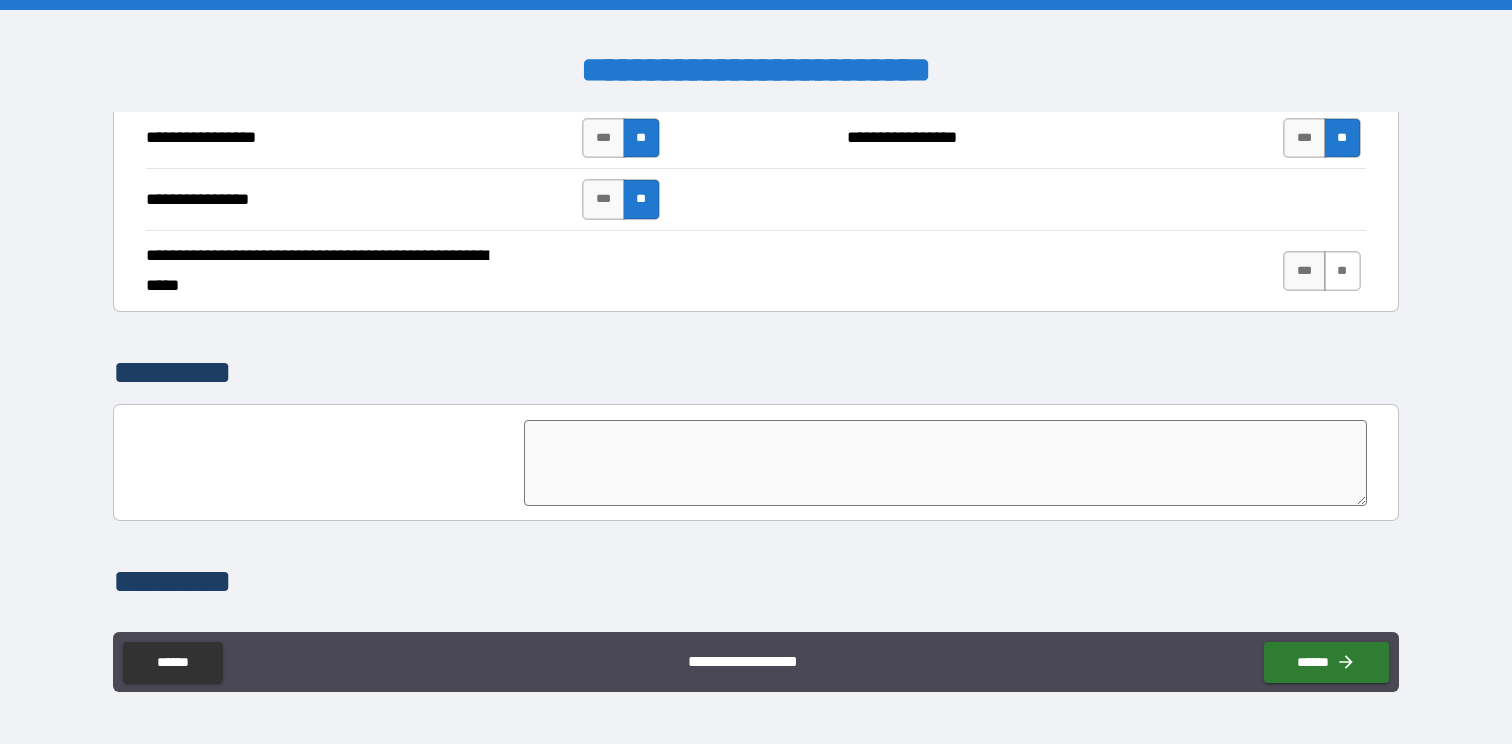 click on "**" at bounding box center (1342, 271) 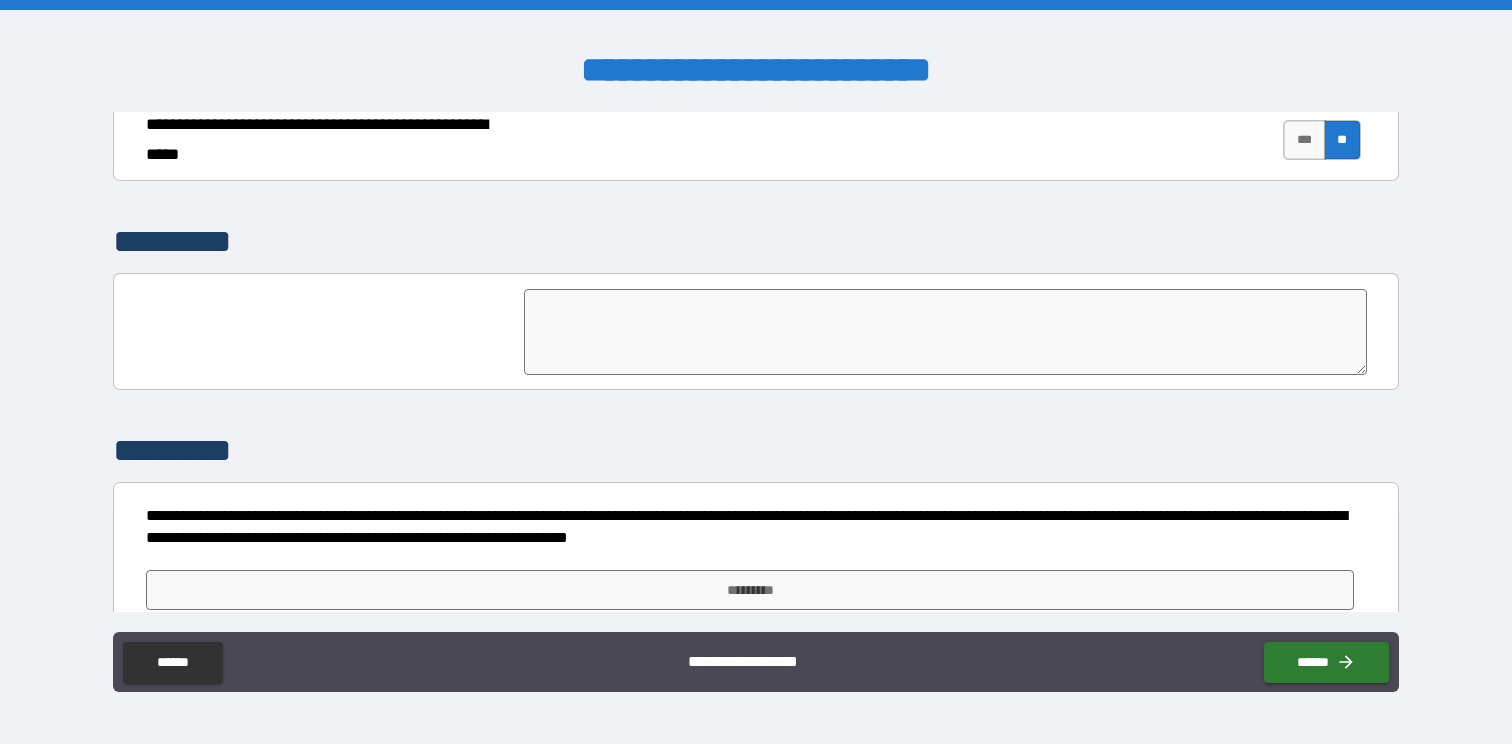 scroll, scrollTop: 4638, scrollLeft: 0, axis: vertical 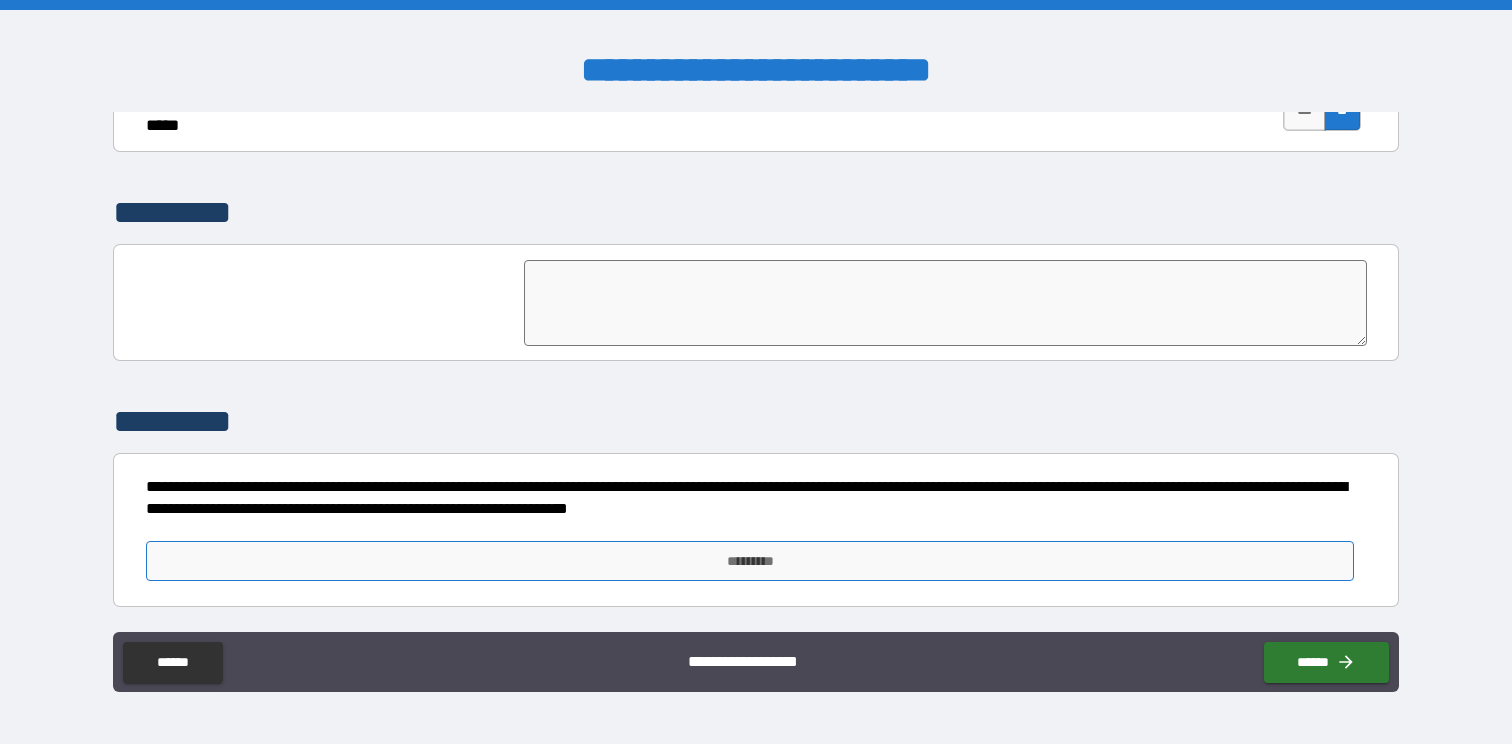 click on "*********" at bounding box center [749, 561] 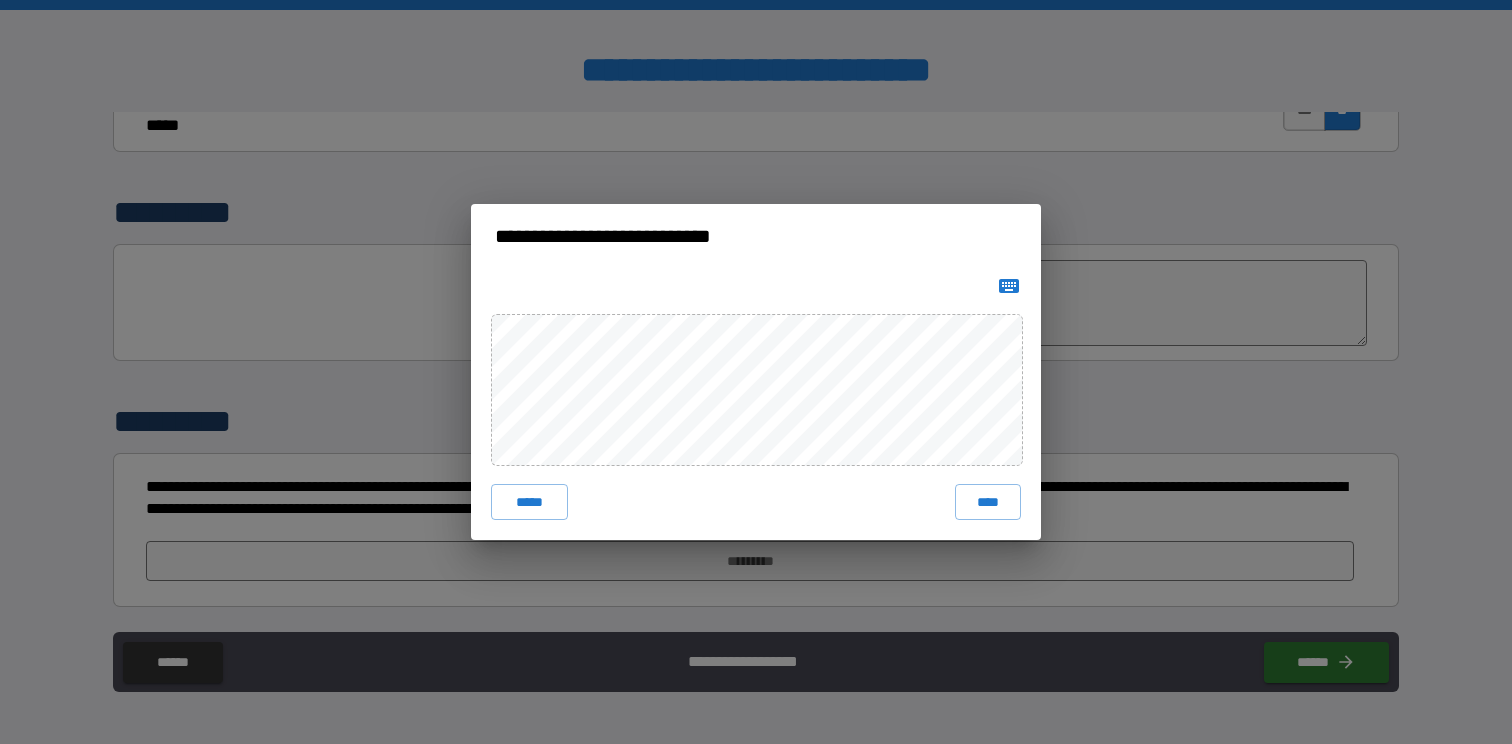 click 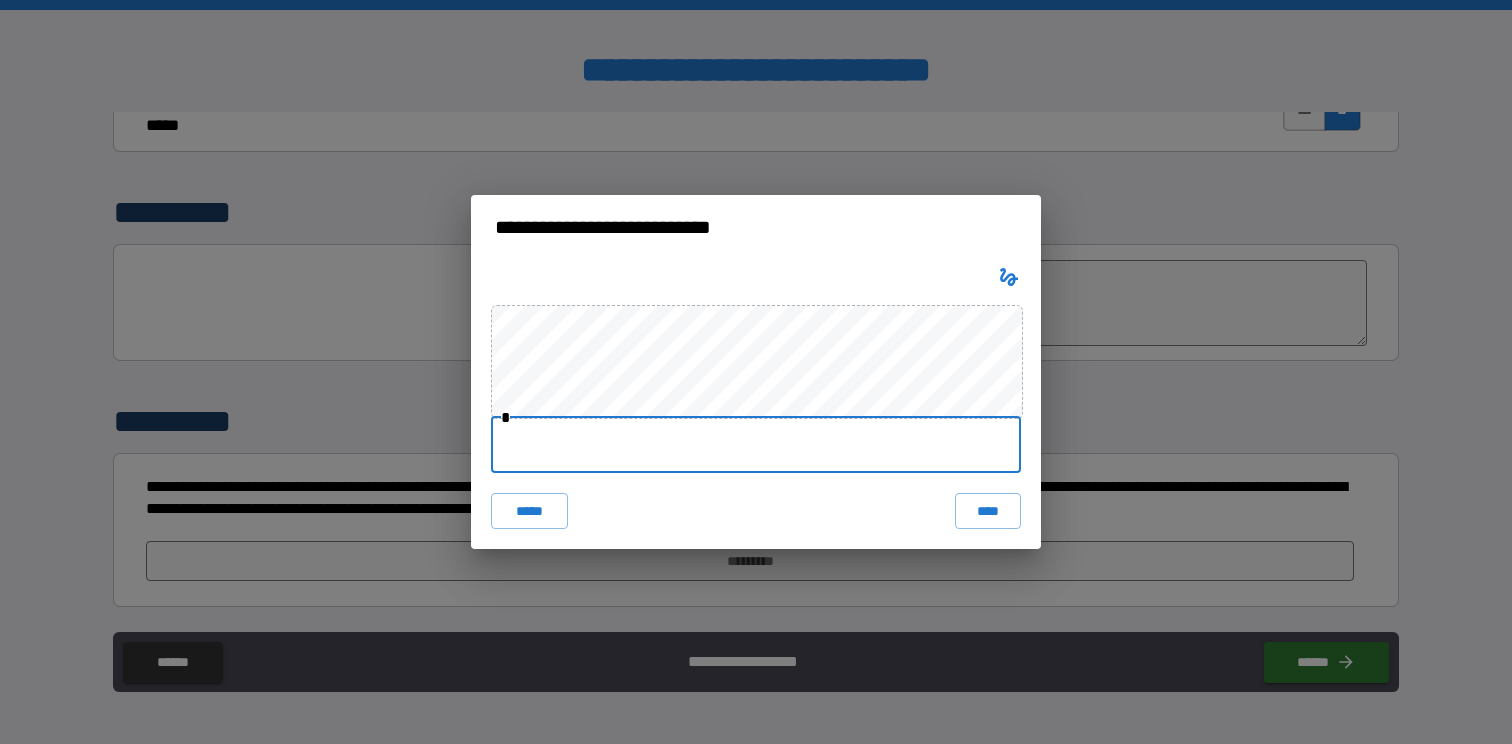click at bounding box center (756, 445) 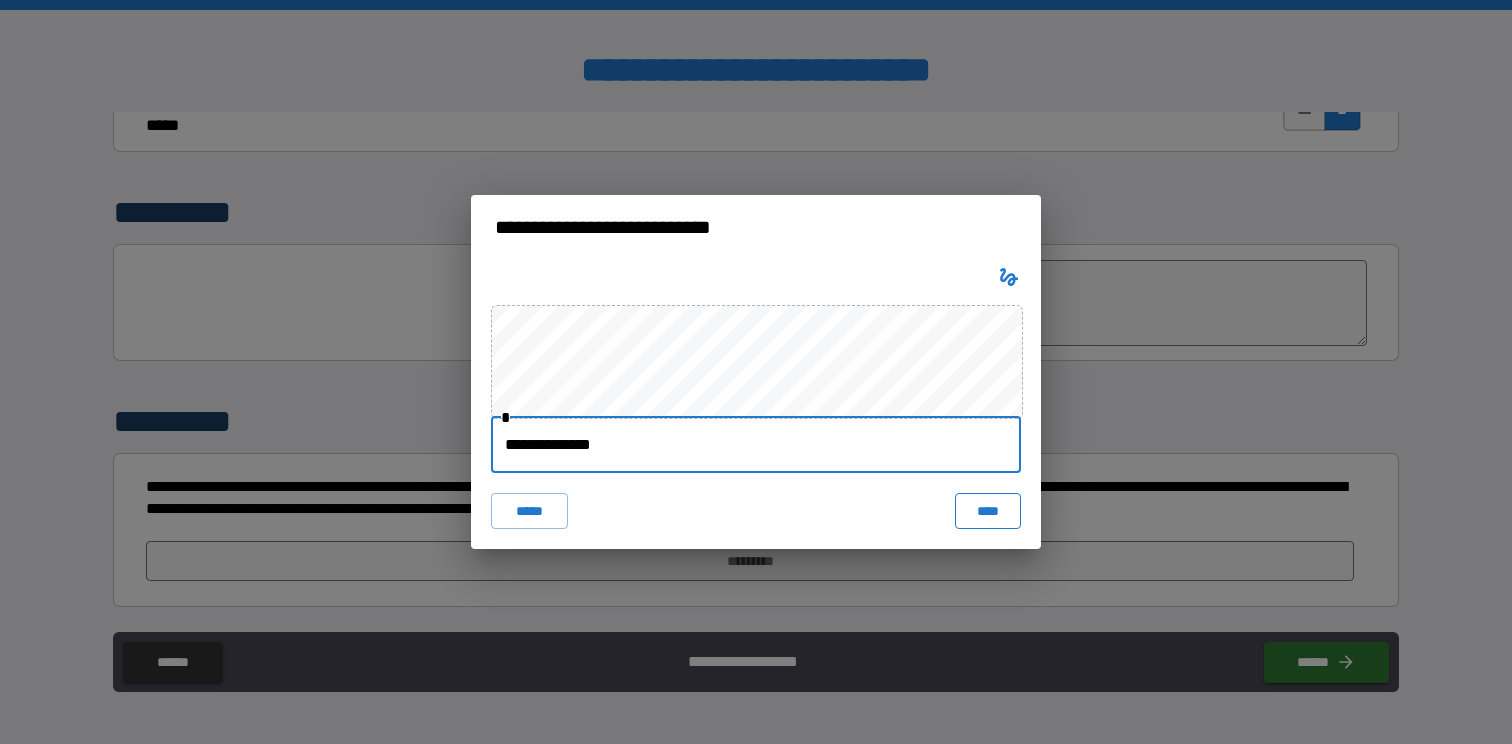 type on "**********" 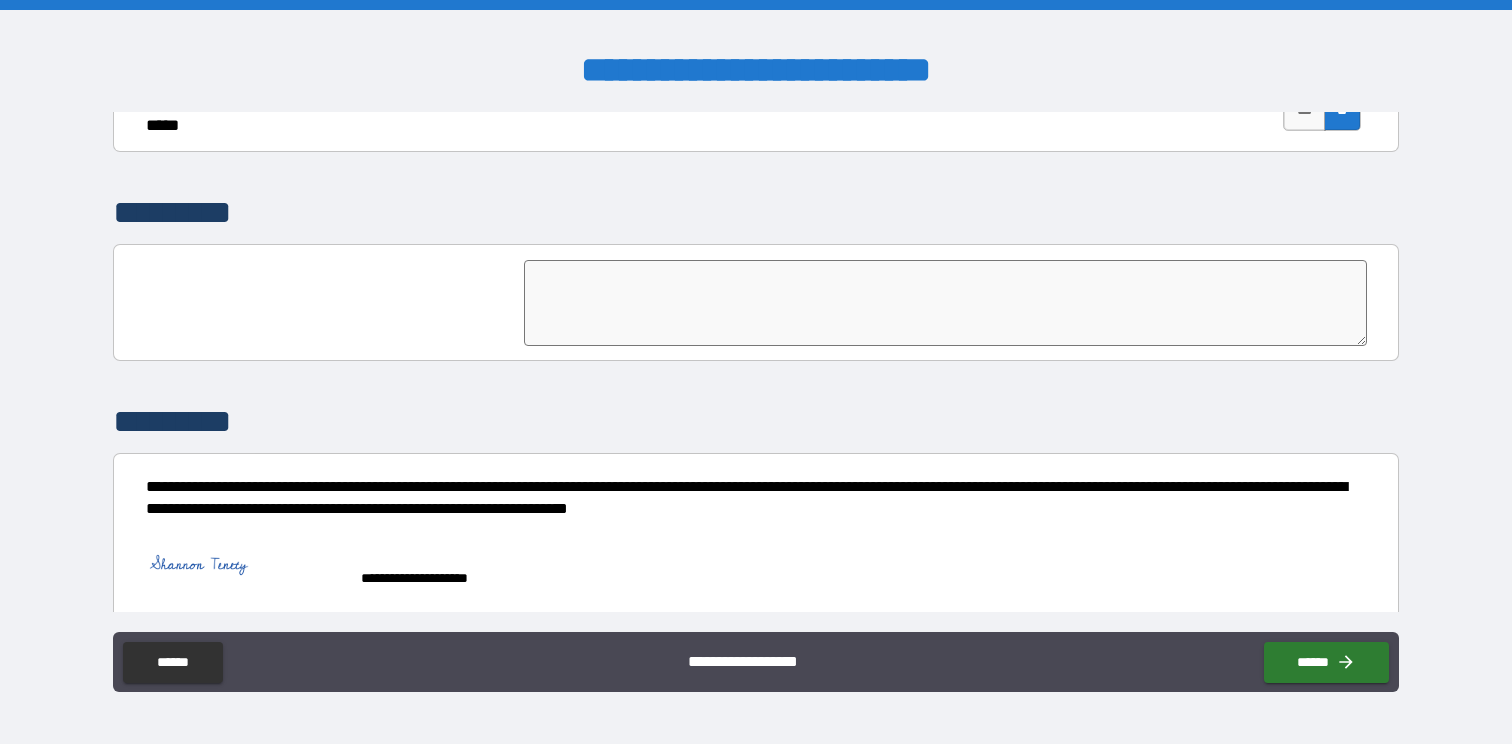 scroll, scrollTop: 4655, scrollLeft: 0, axis: vertical 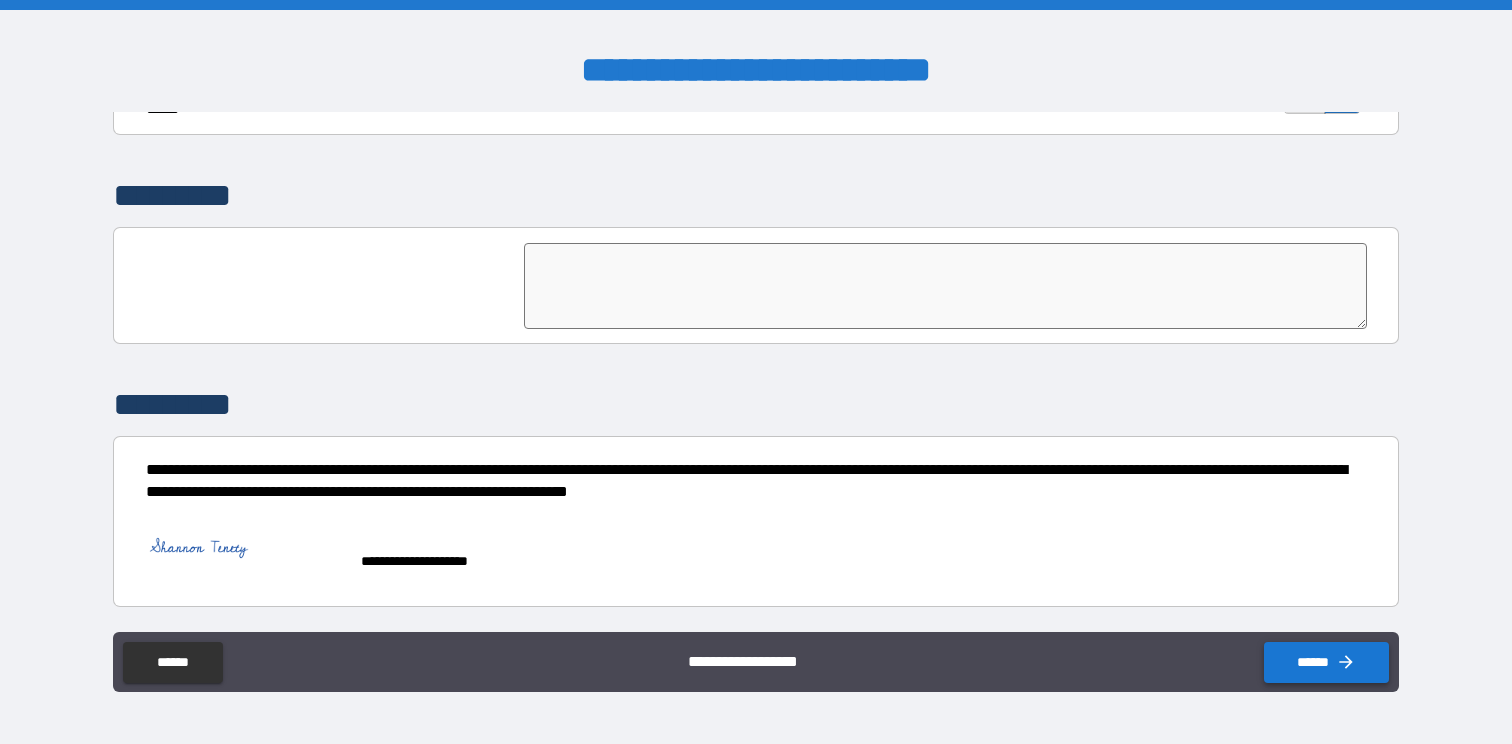 click on "******" at bounding box center (1326, 662) 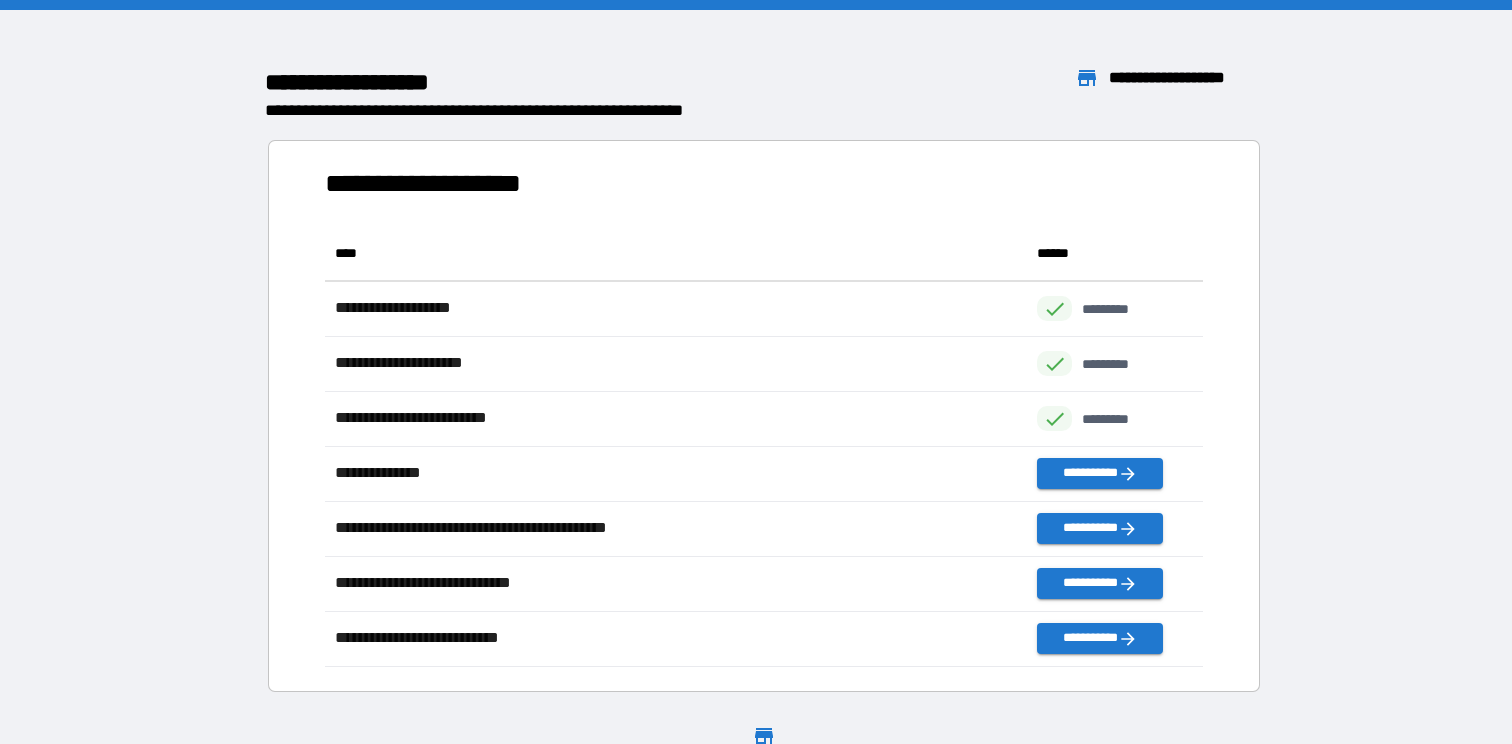 scroll, scrollTop: 1, scrollLeft: 1, axis: both 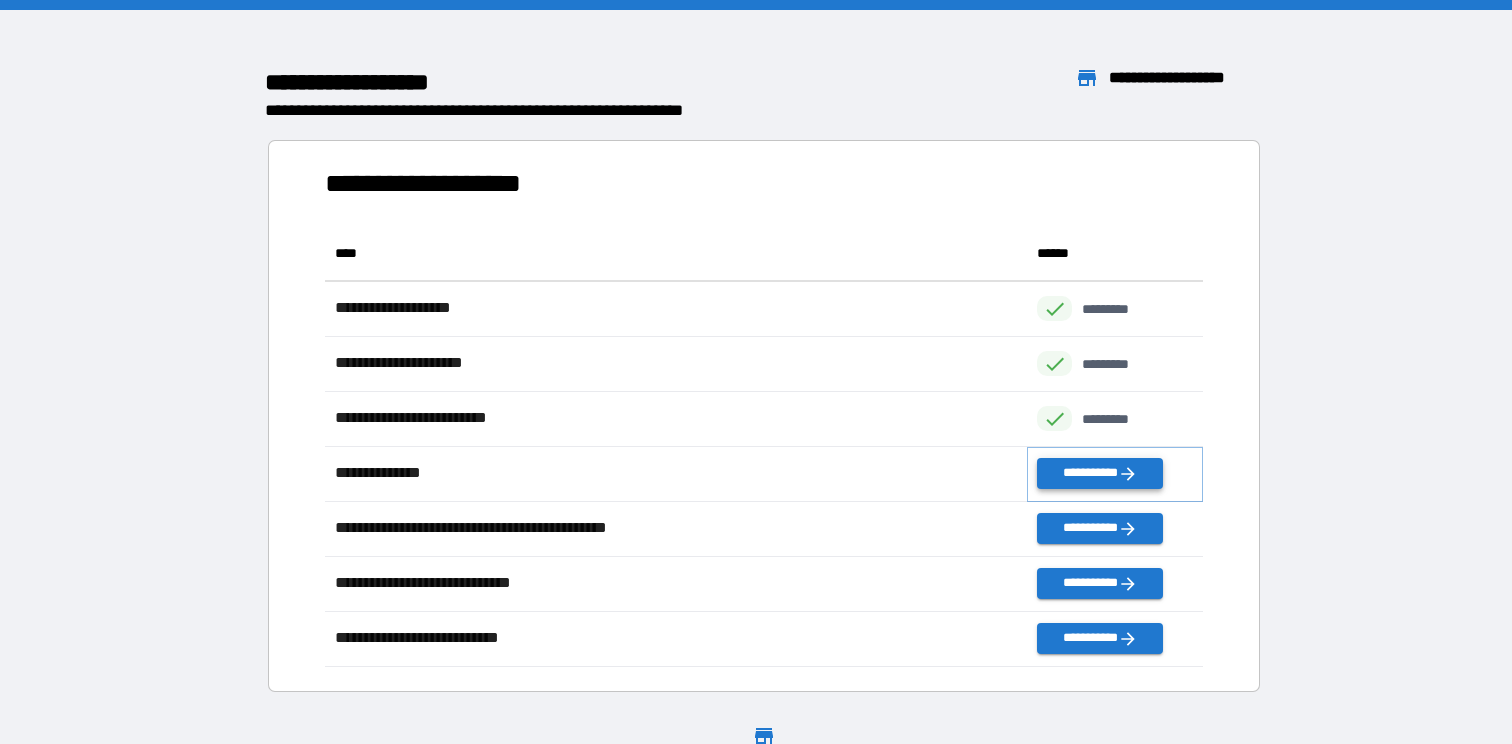click on "**********" at bounding box center (1099, 473) 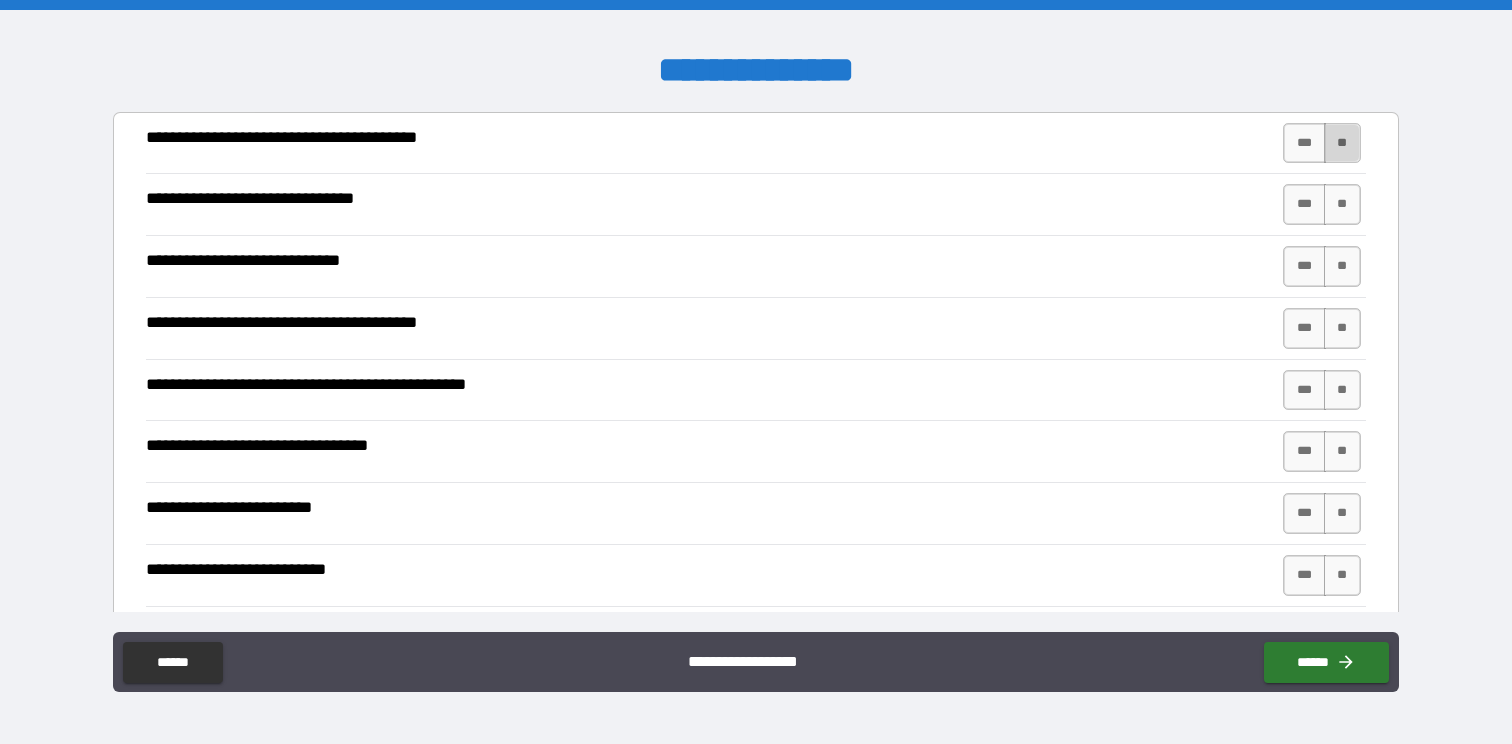 click on "**" at bounding box center [1342, 143] 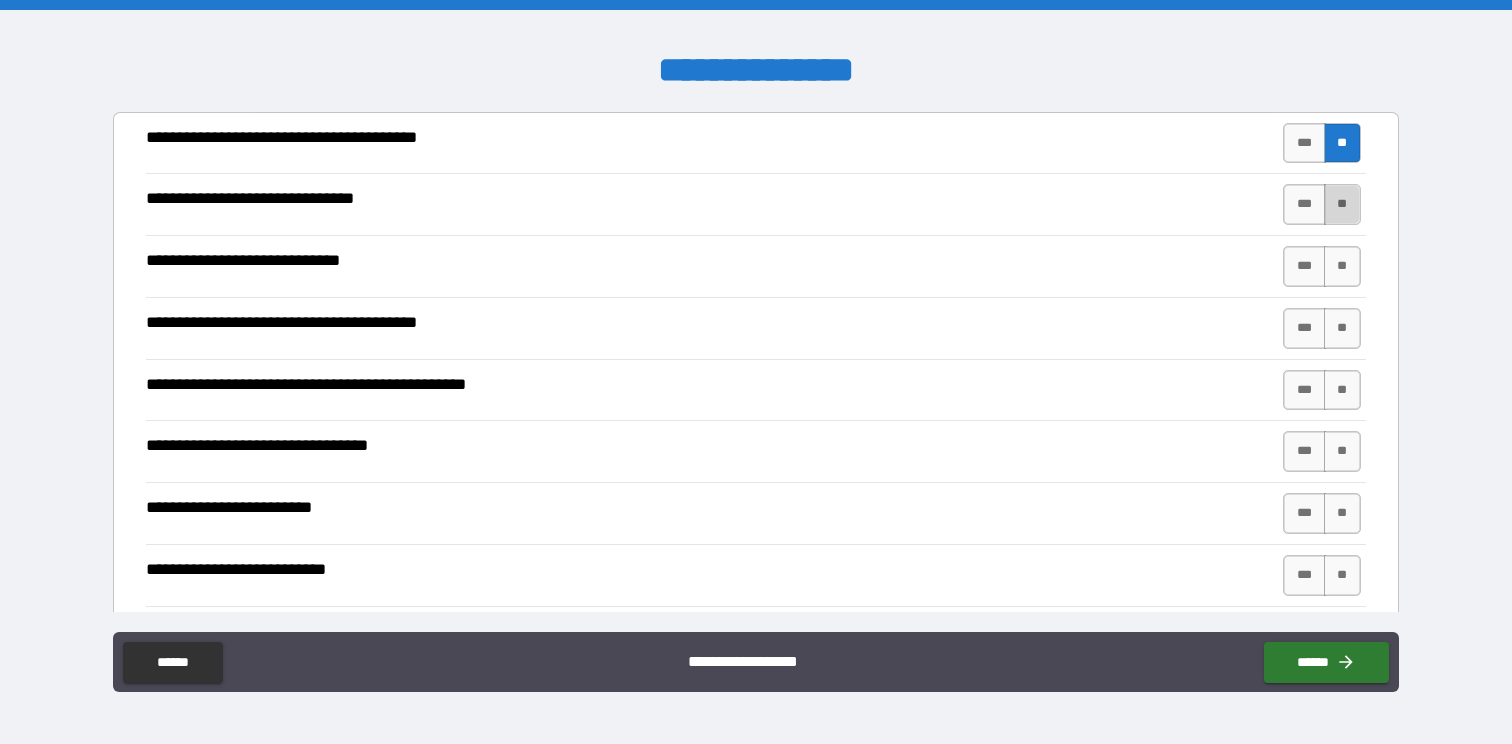 click on "**" at bounding box center (1342, 204) 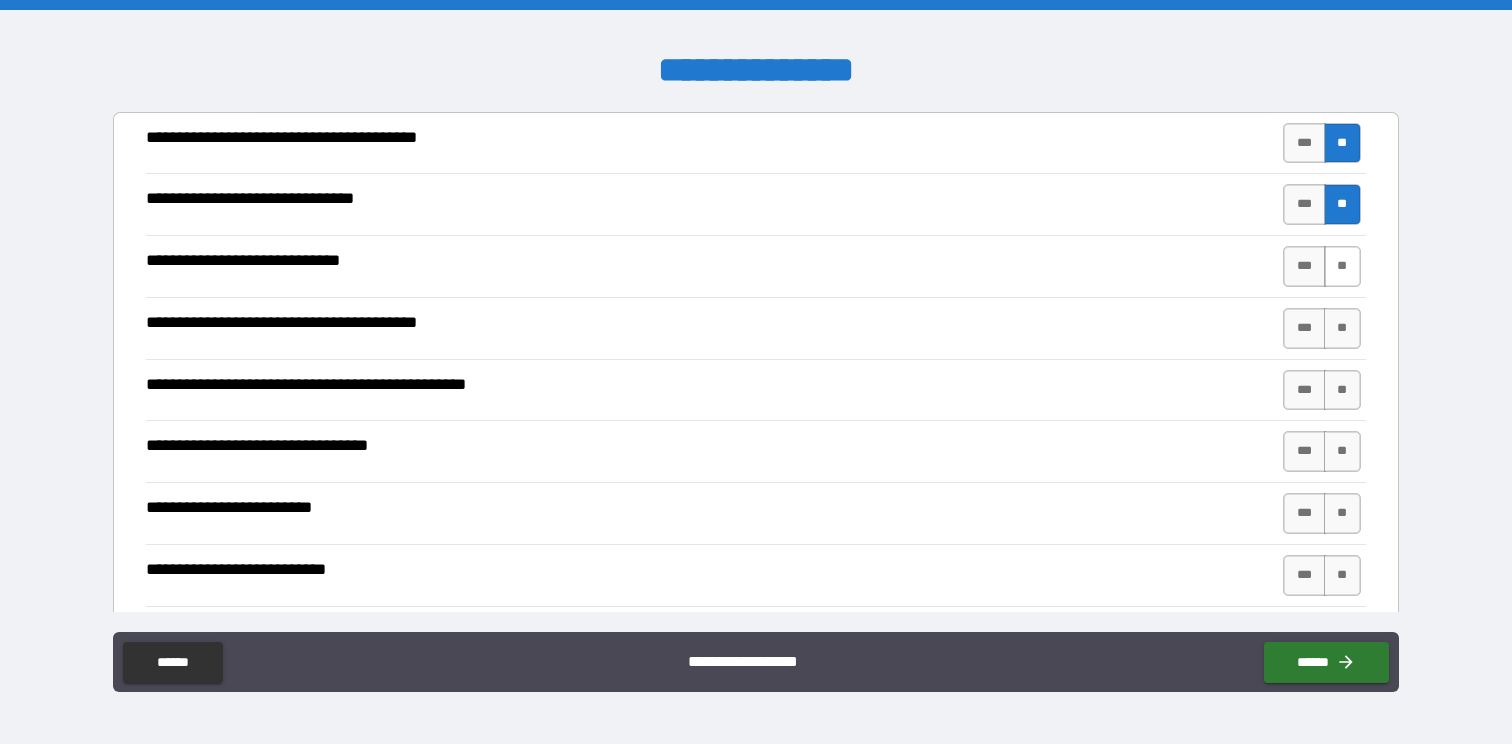 click on "**" at bounding box center (1342, 266) 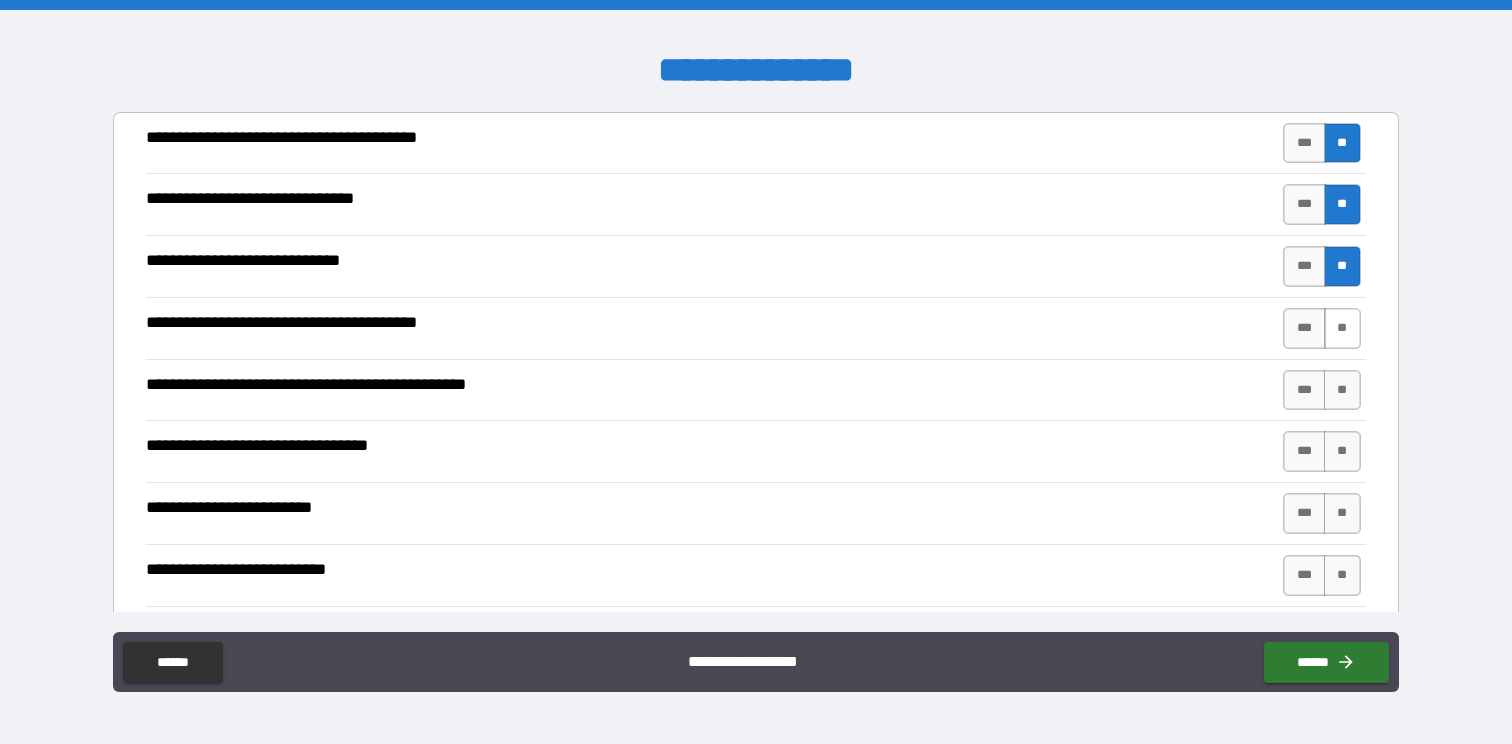 click on "**" at bounding box center (1342, 328) 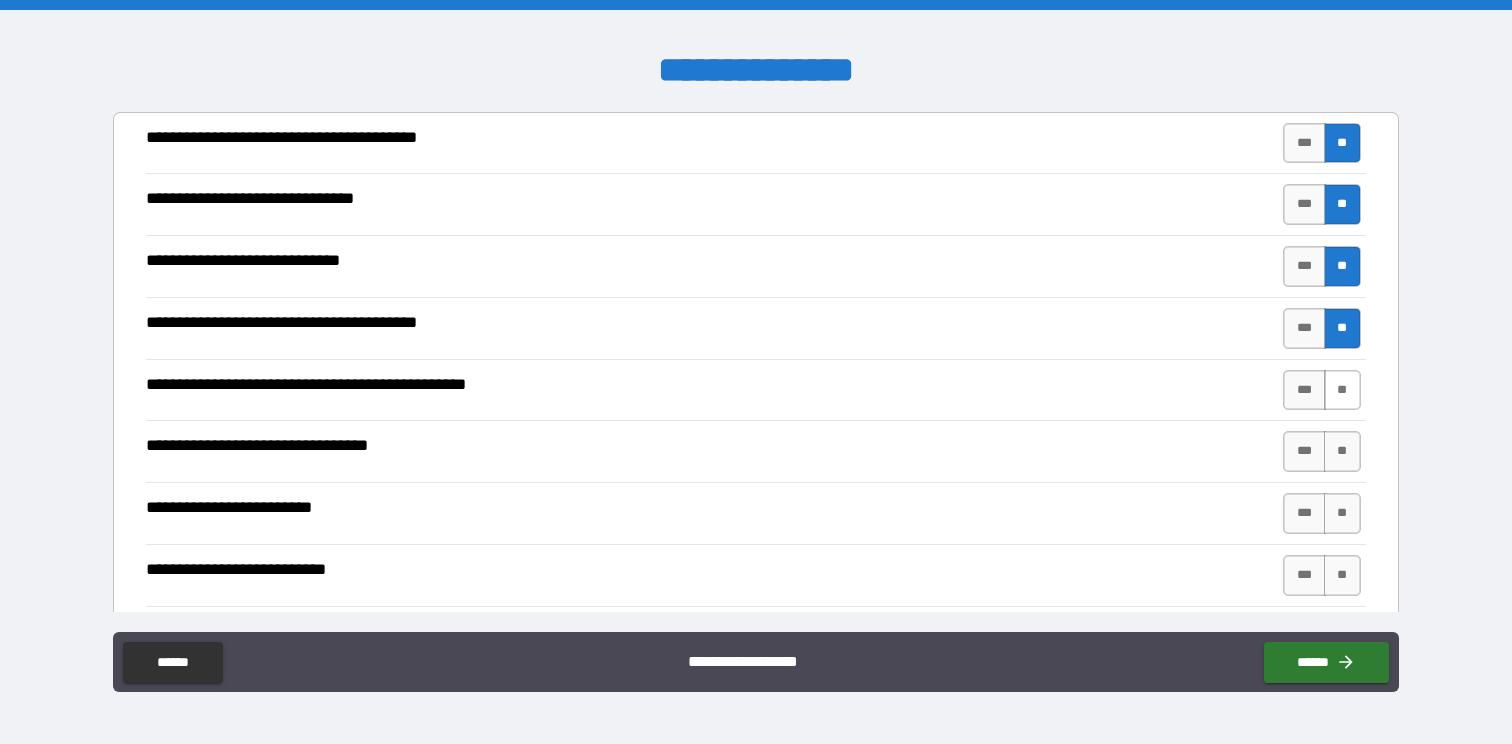 click on "**" at bounding box center [1342, 390] 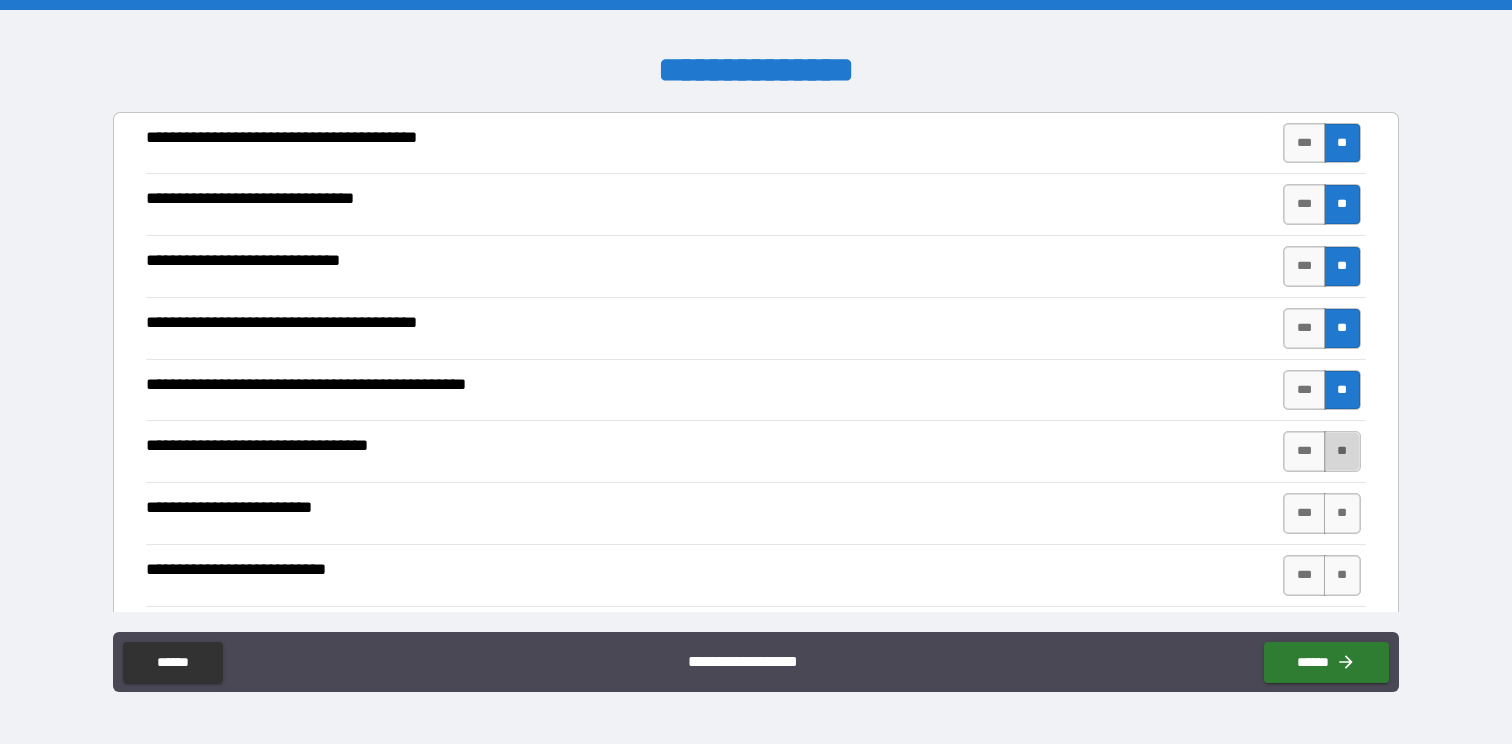 click on "**" at bounding box center (1342, 451) 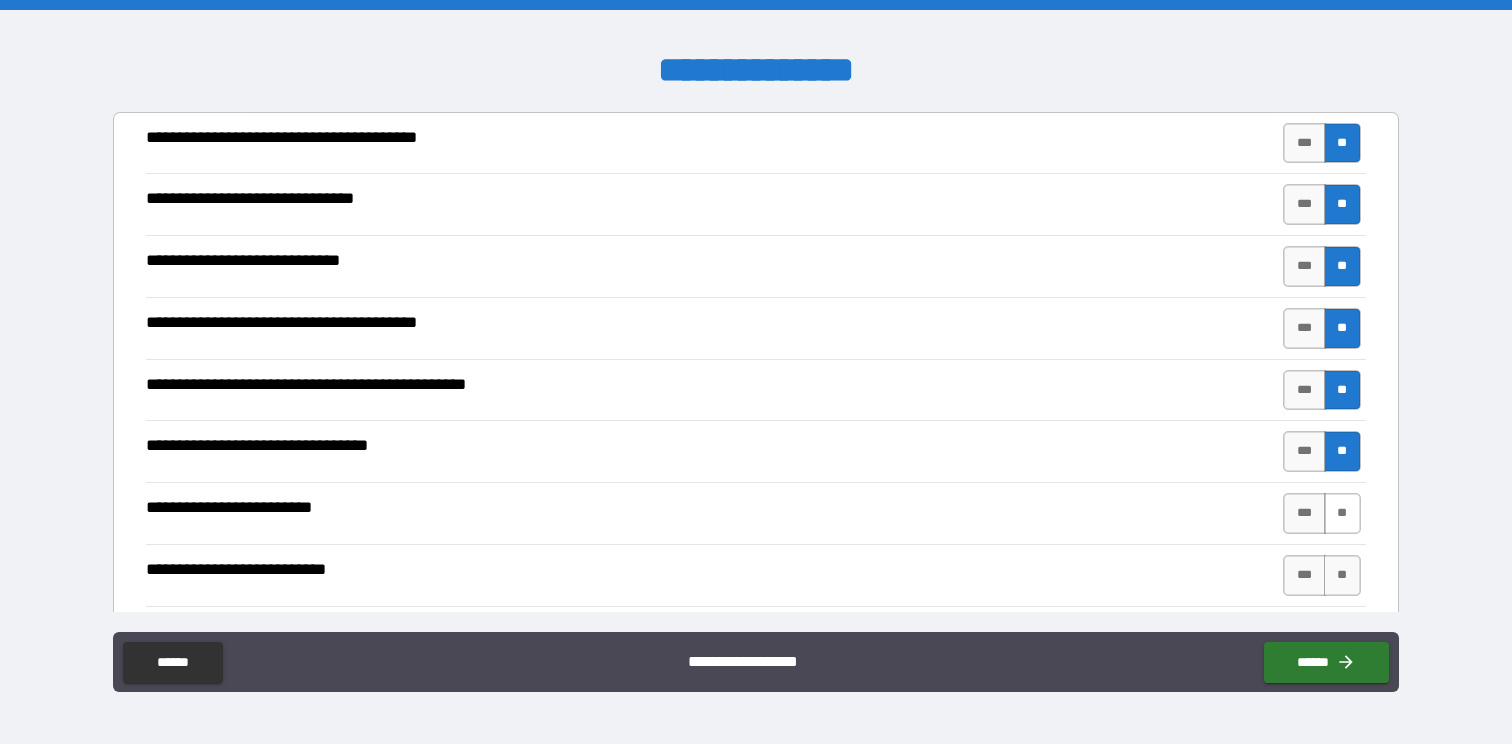 click on "**" at bounding box center (1342, 513) 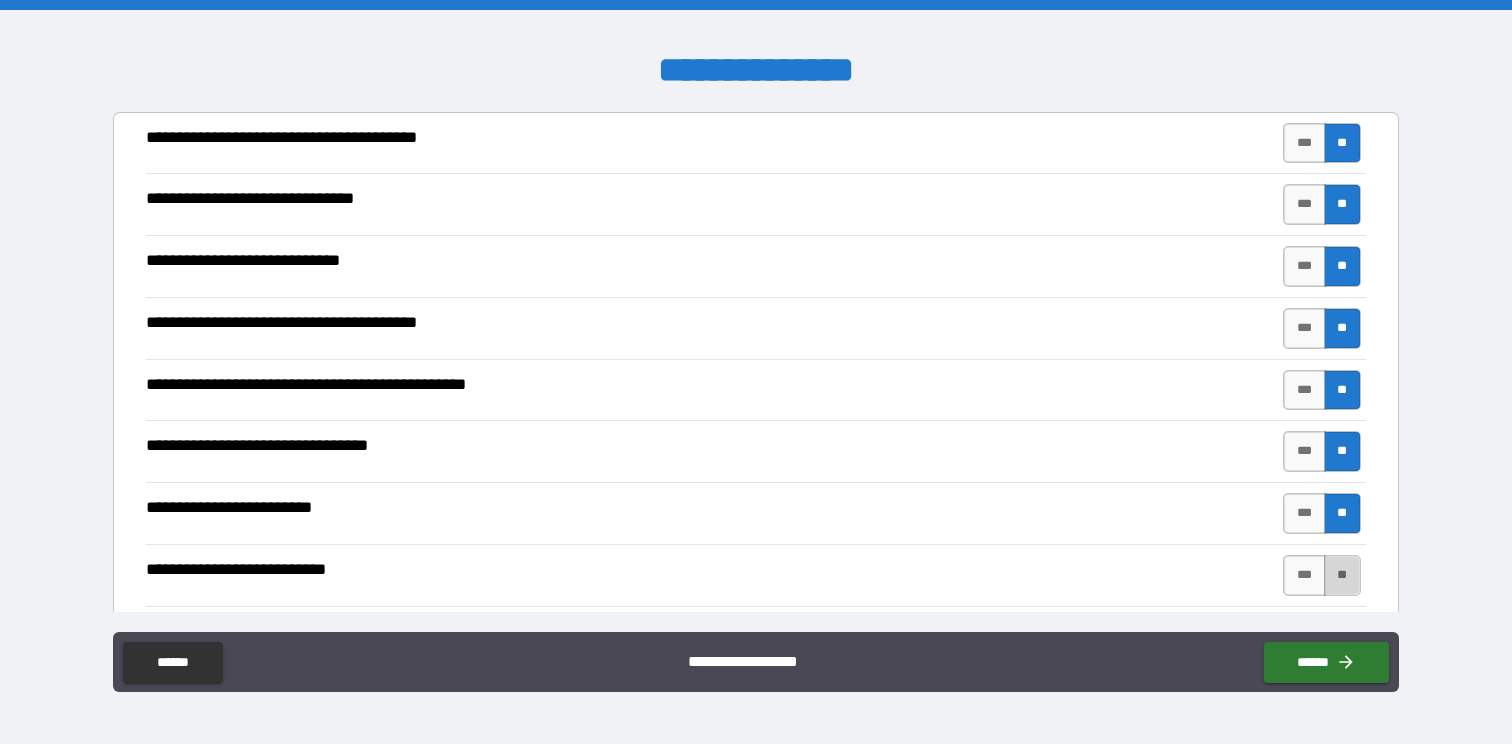 click on "**" at bounding box center (1342, 575) 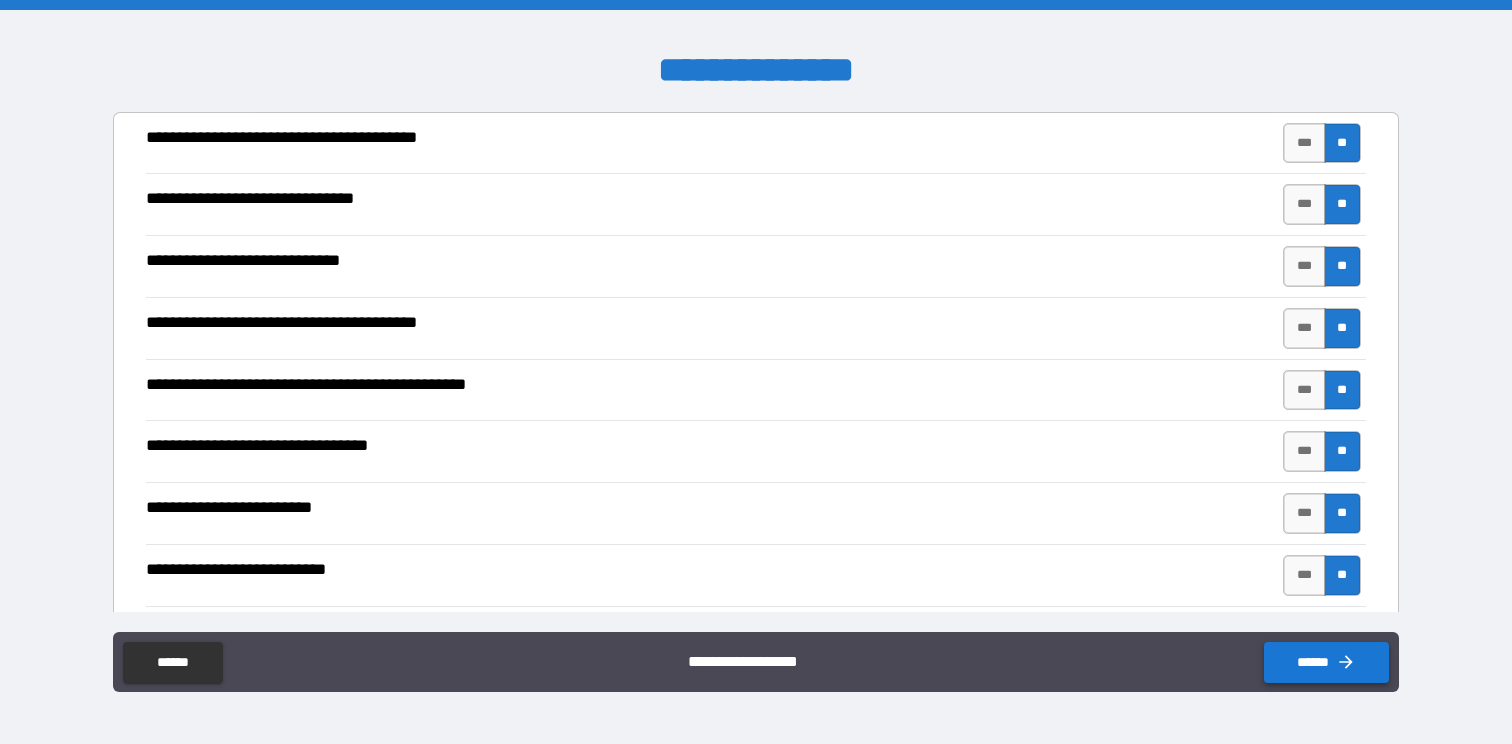 click on "******" at bounding box center [1326, 662] 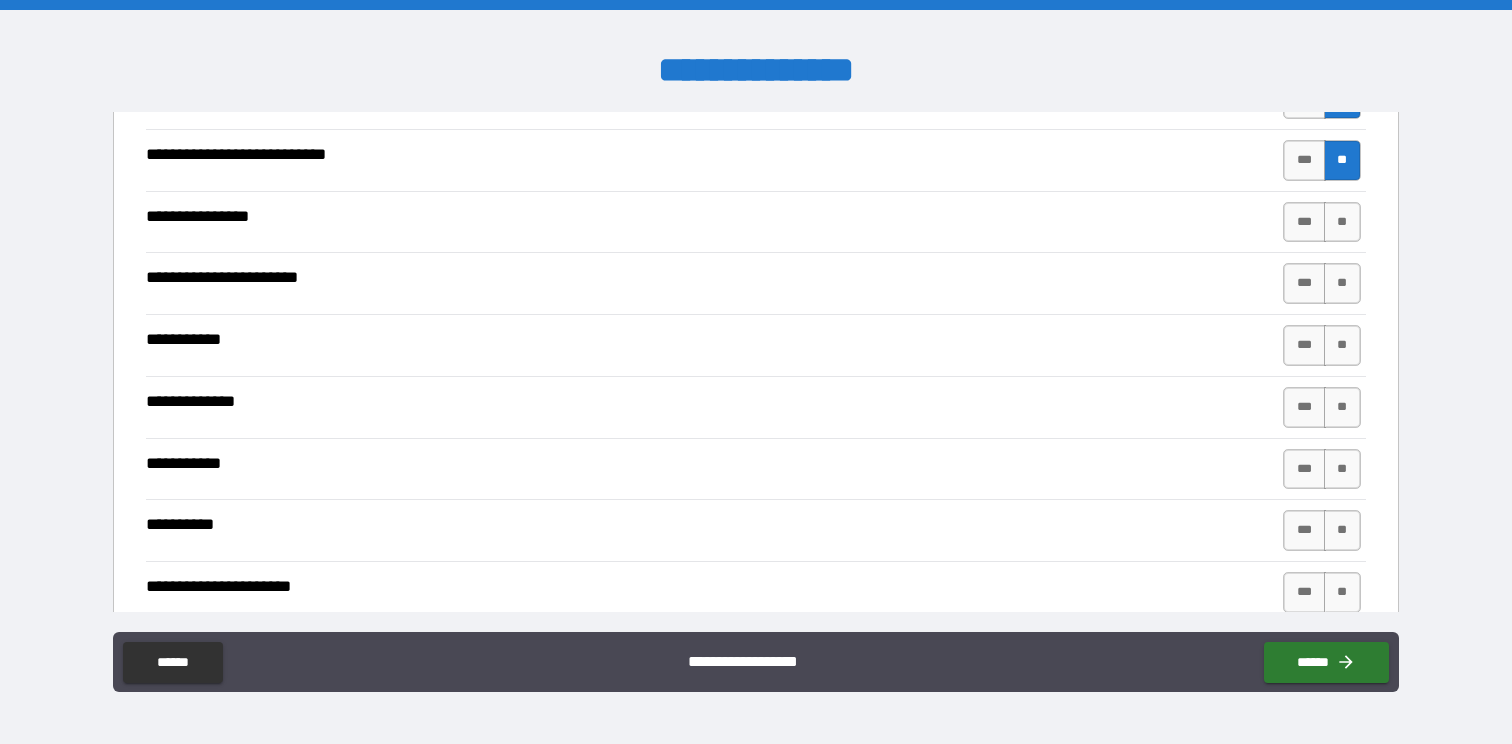 scroll, scrollTop: 403, scrollLeft: 0, axis: vertical 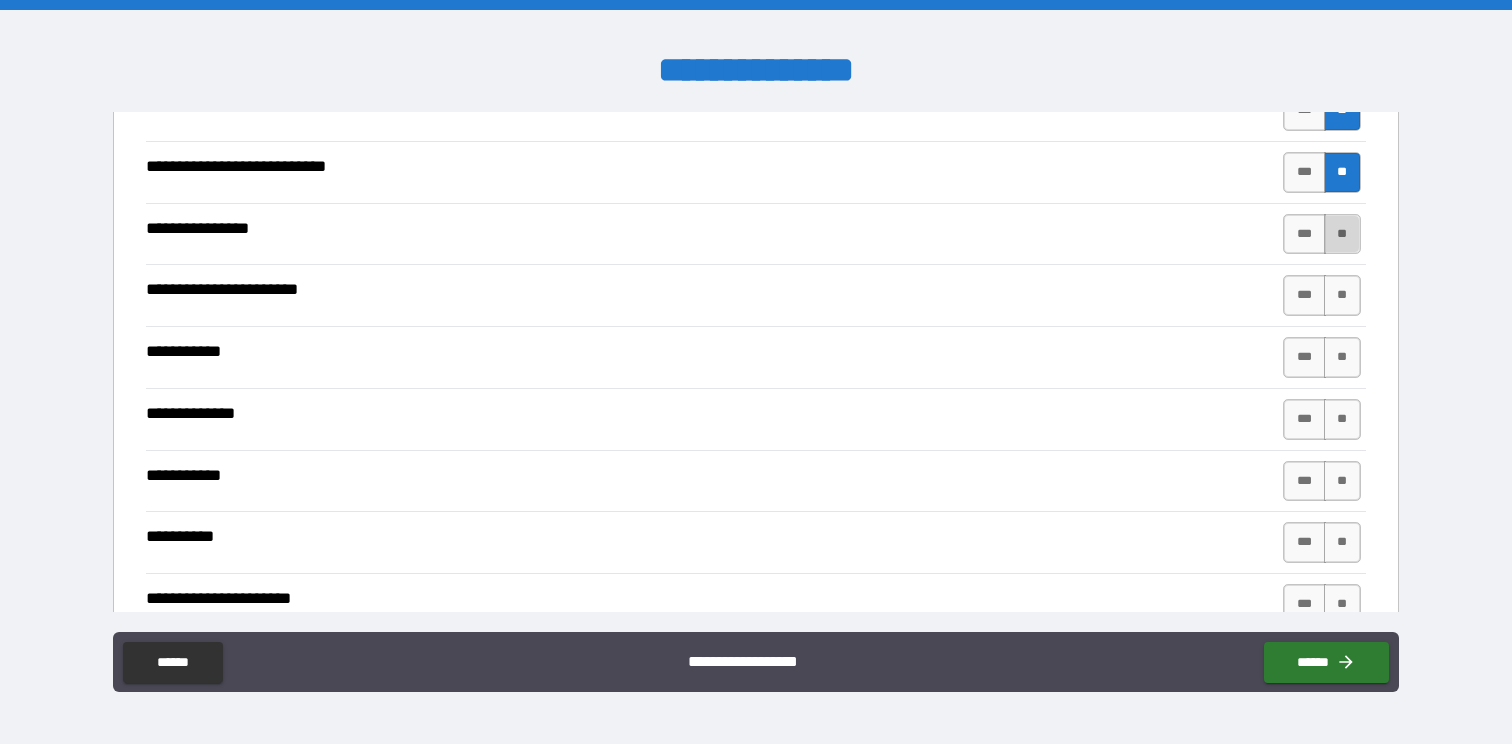 click on "**" at bounding box center (1342, 234) 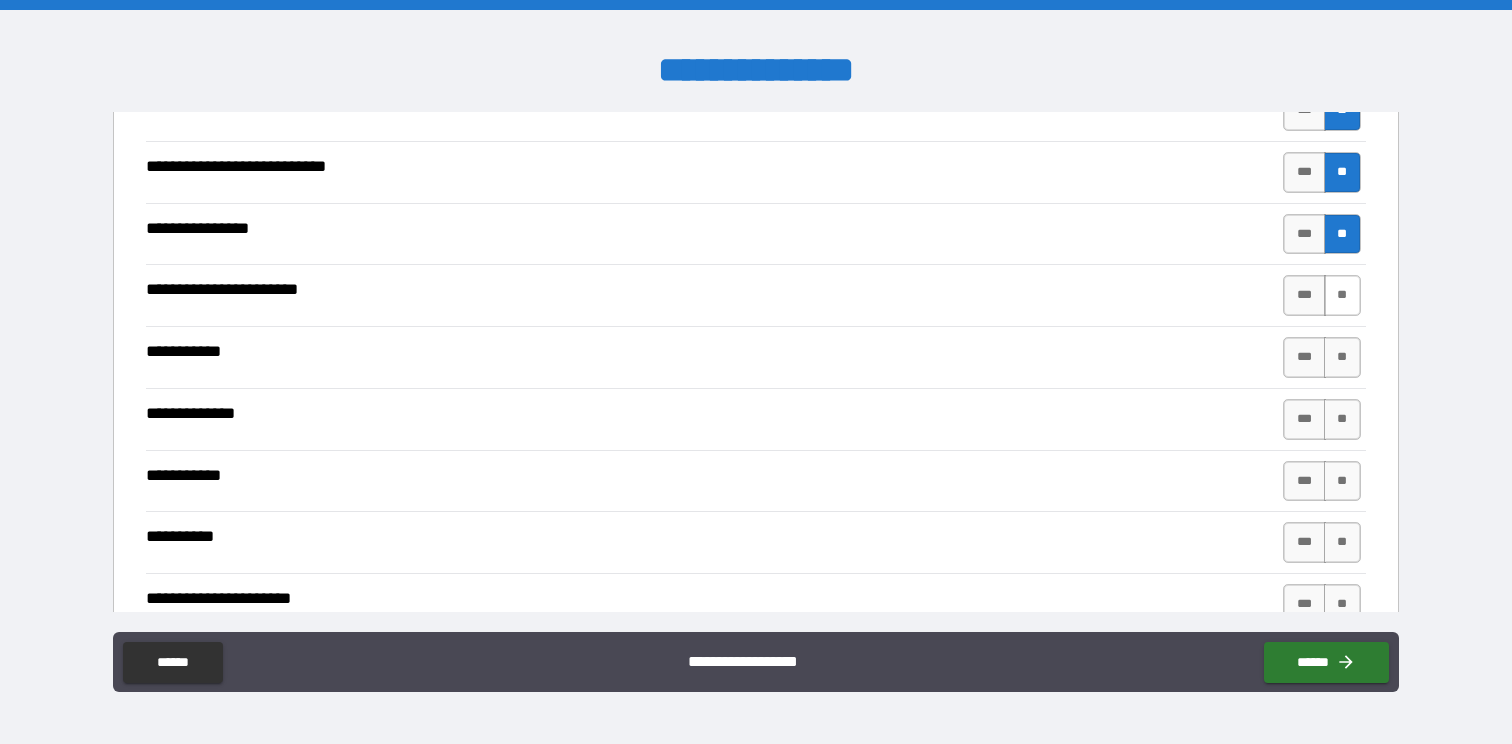 click on "**" at bounding box center [1342, 295] 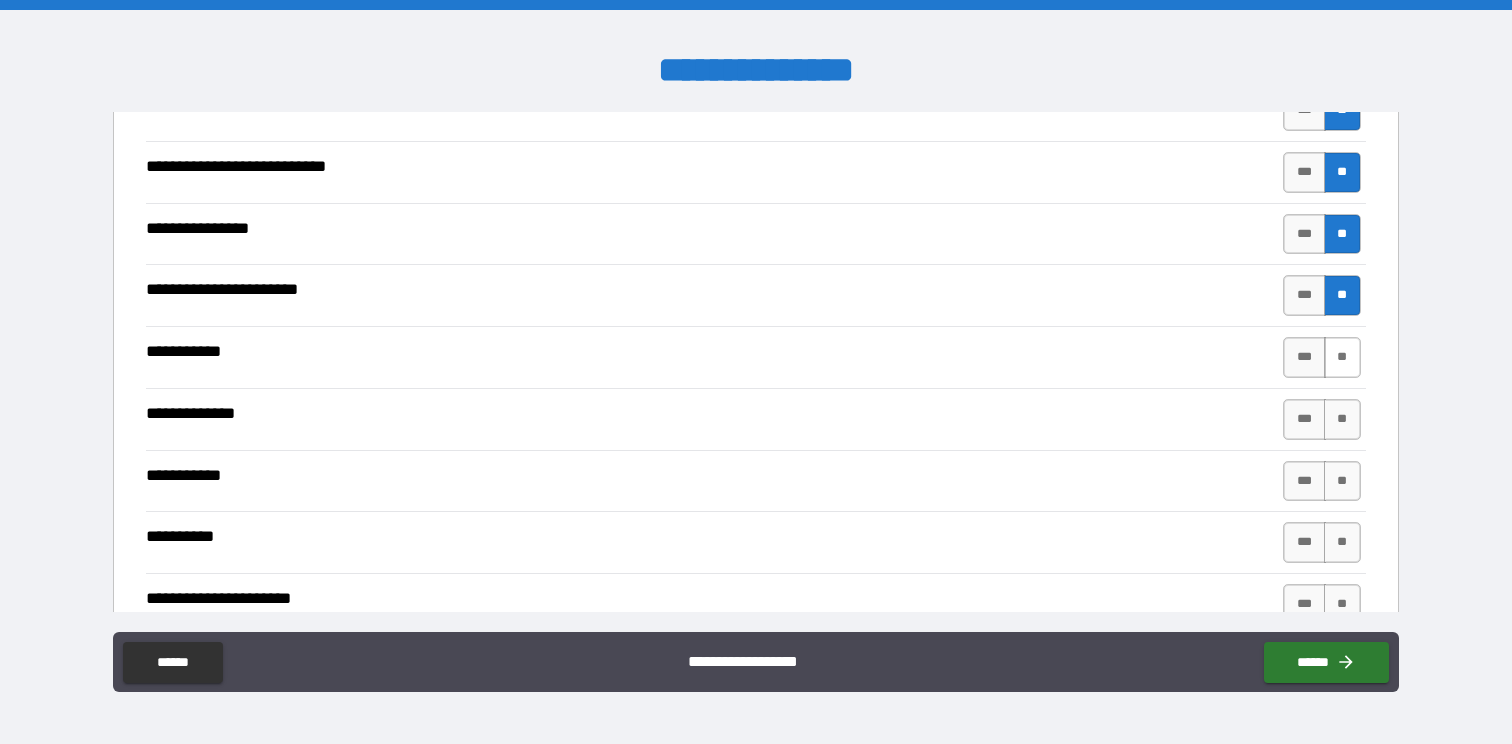 click on "**" at bounding box center (1342, 357) 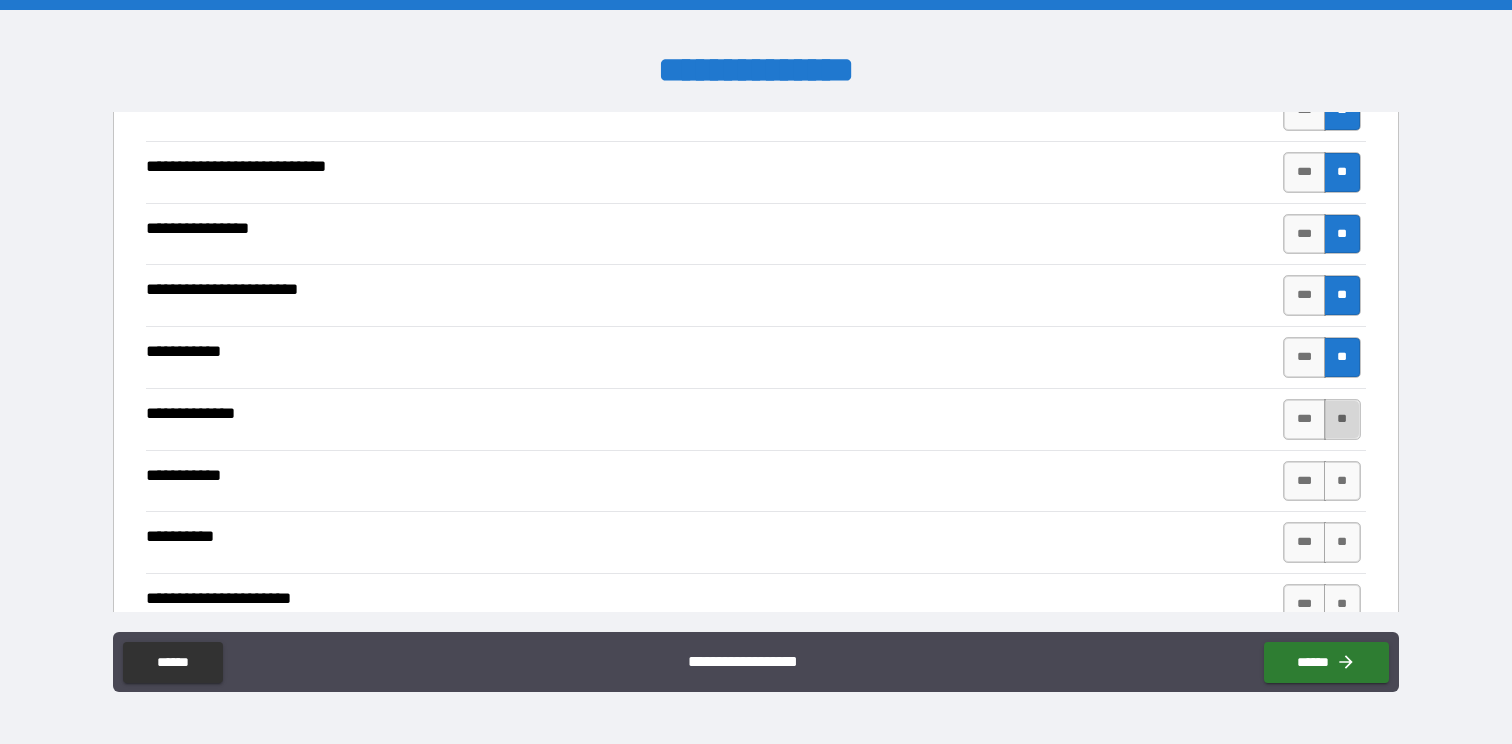 click on "**" at bounding box center [1342, 419] 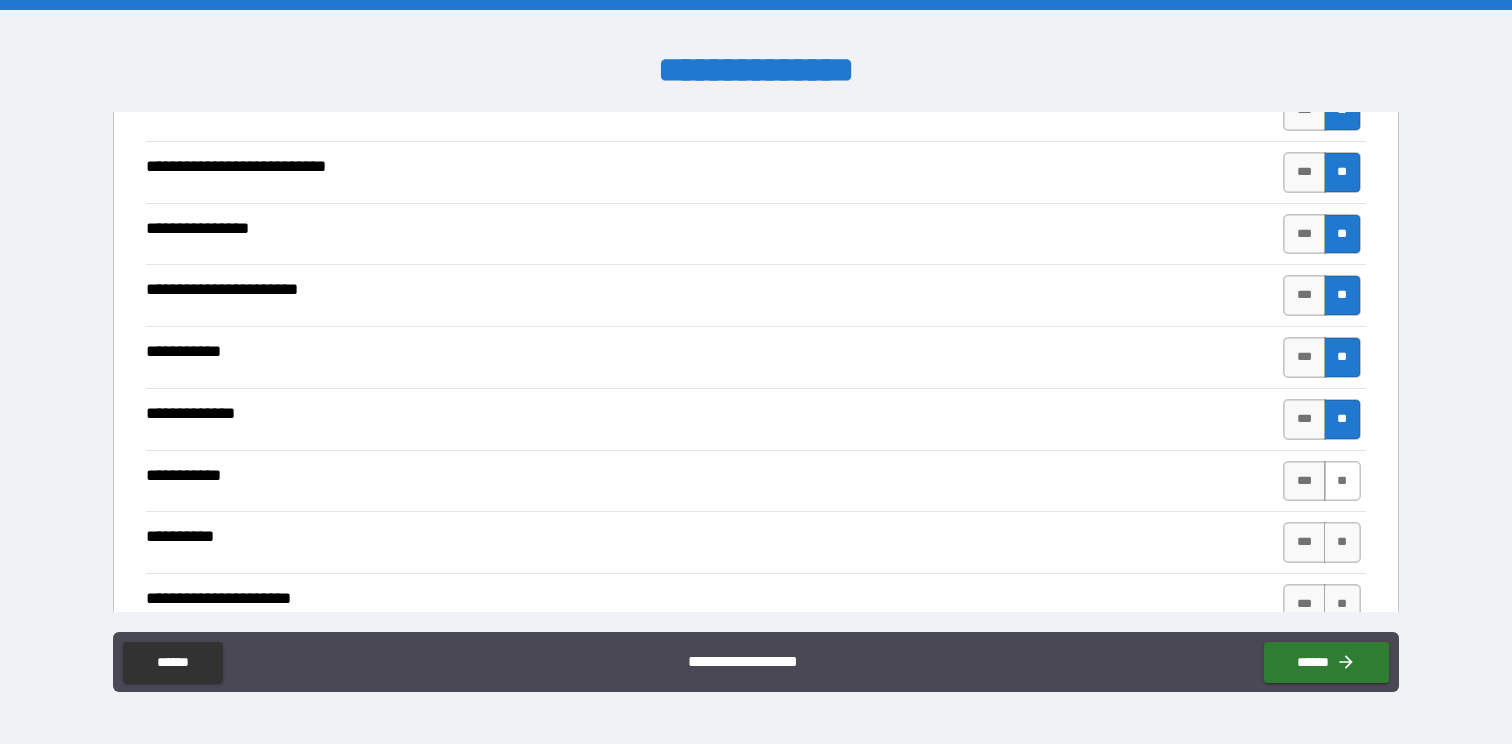 click on "**" at bounding box center [1342, 481] 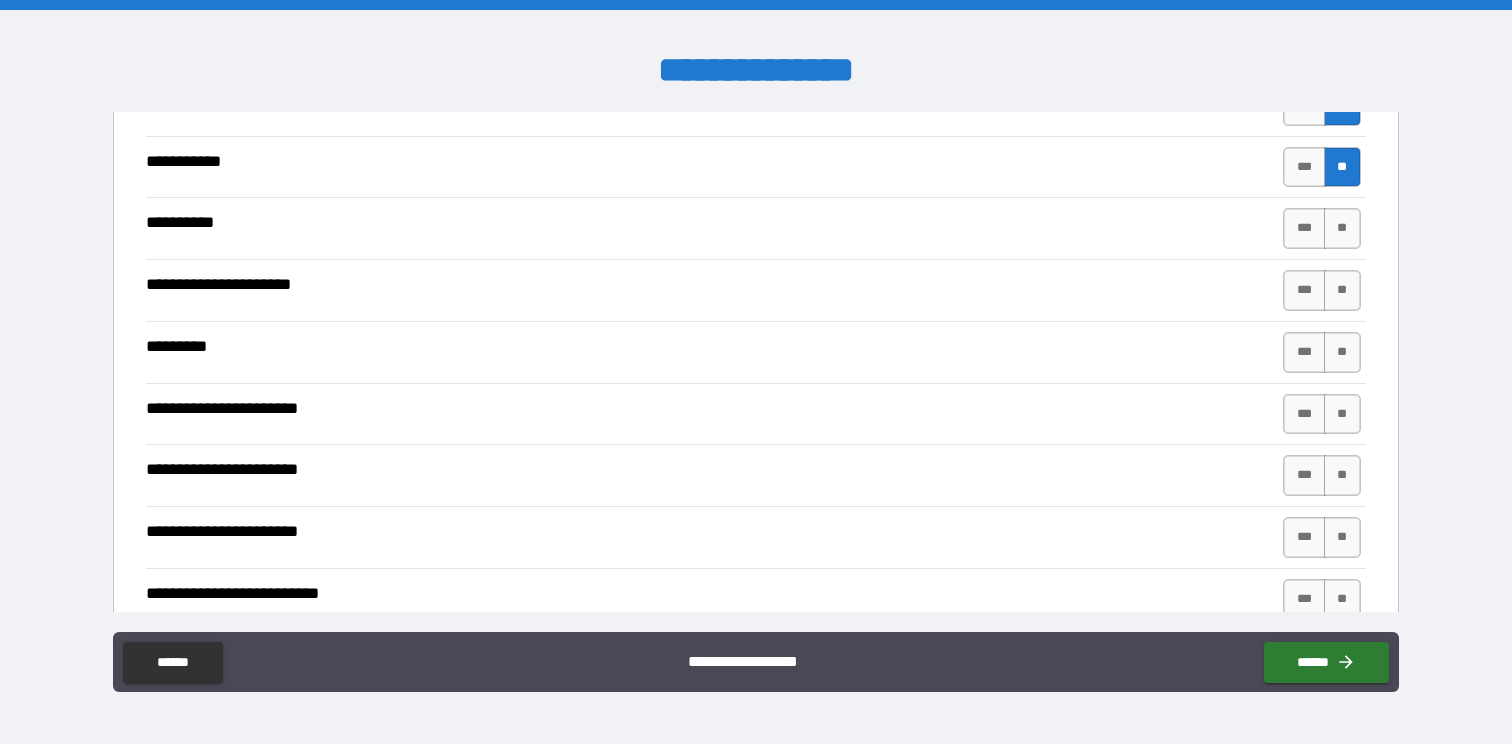 scroll, scrollTop: 715, scrollLeft: 0, axis: vertical 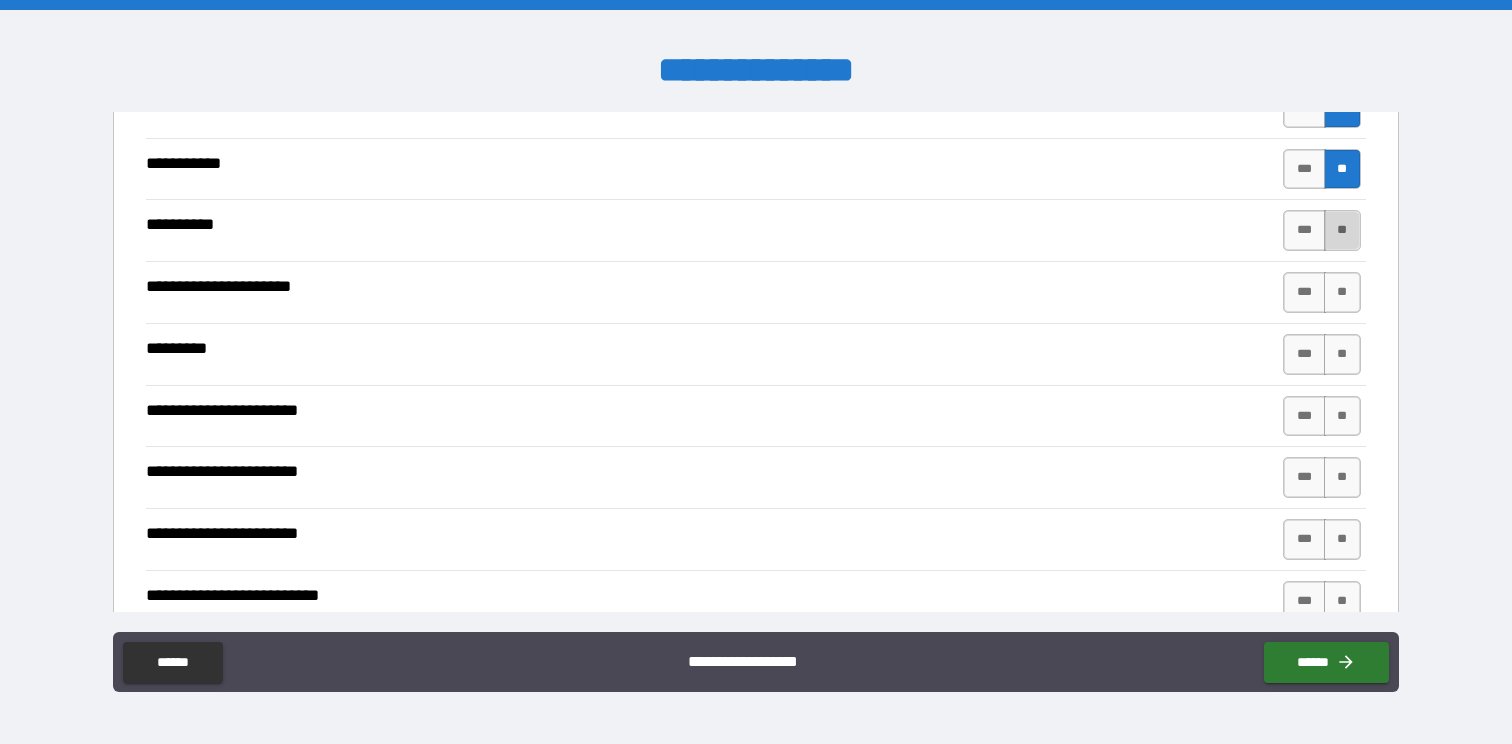 click on "**" at bounding box center (1342, 230) 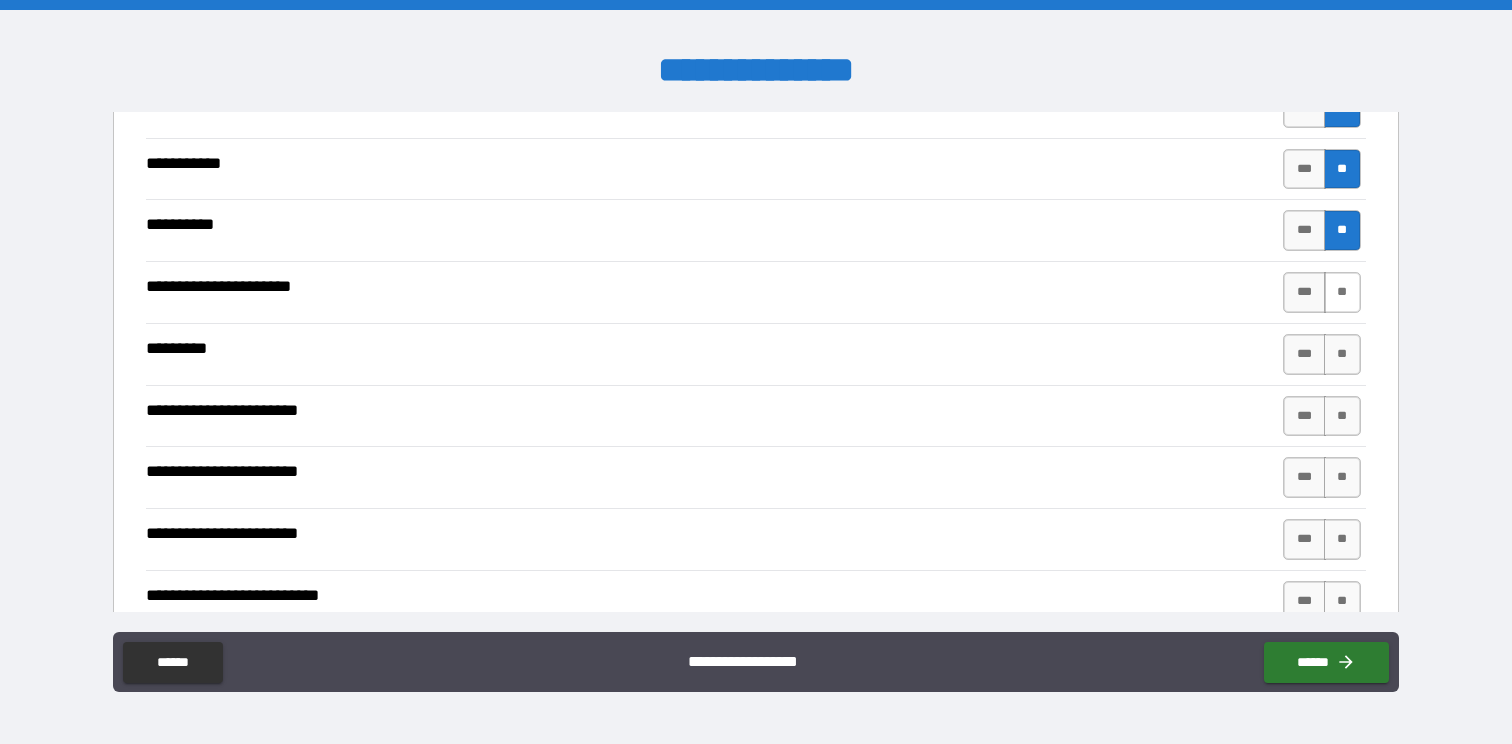 click on "**" at bounding box center [1342, 292] 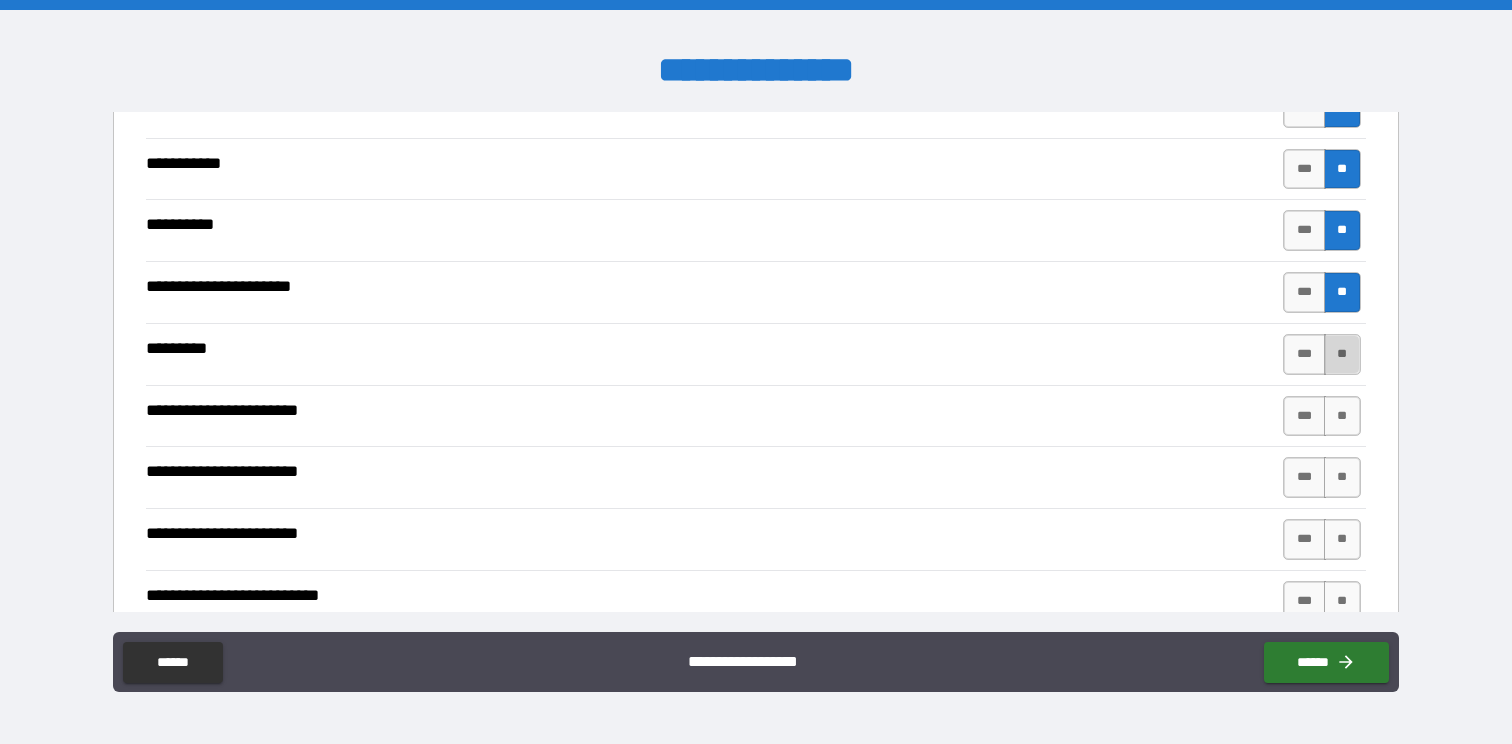 click on "**" at bounding box center [1342, 354] 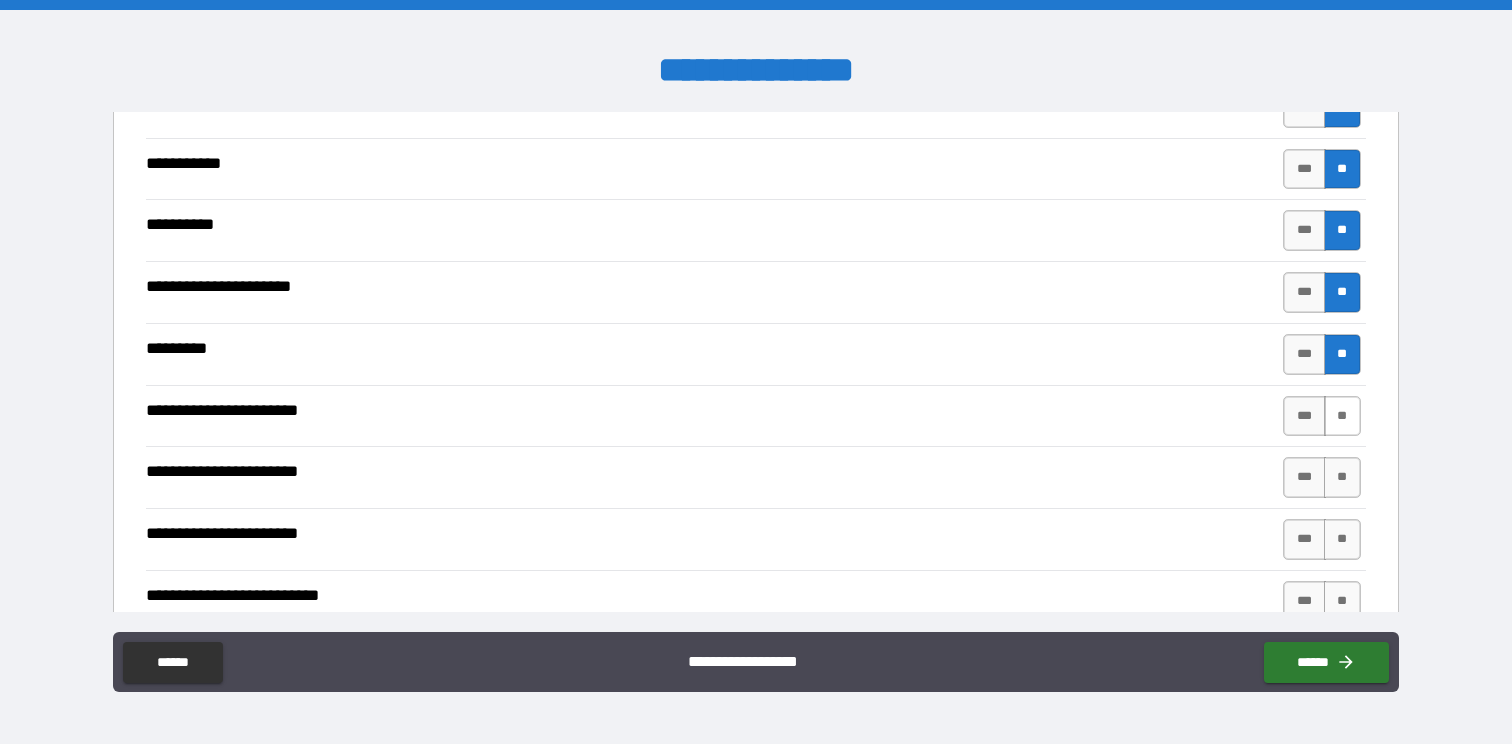 click on "**" at bounding box center [1342, 416] 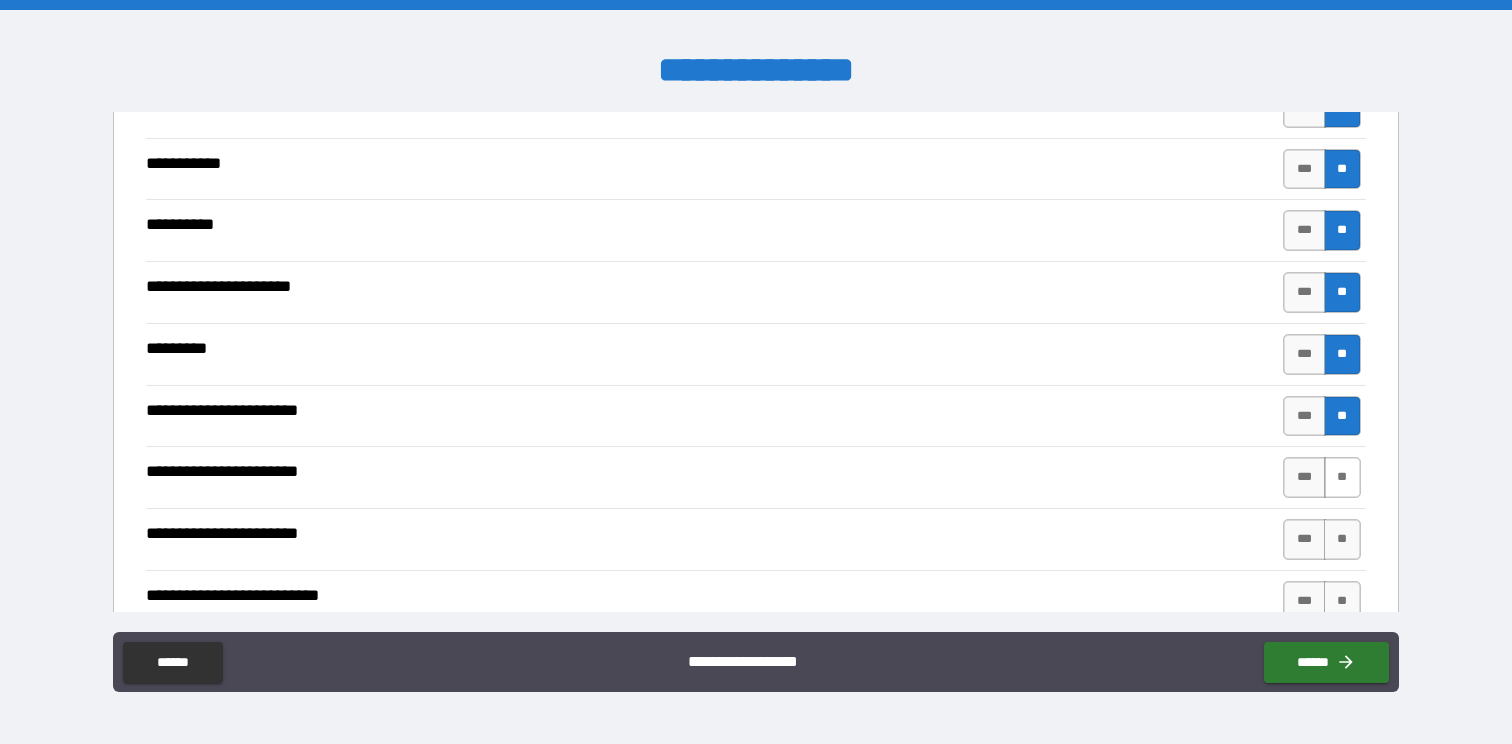 click on "**" at bounding box center (1342, 477) 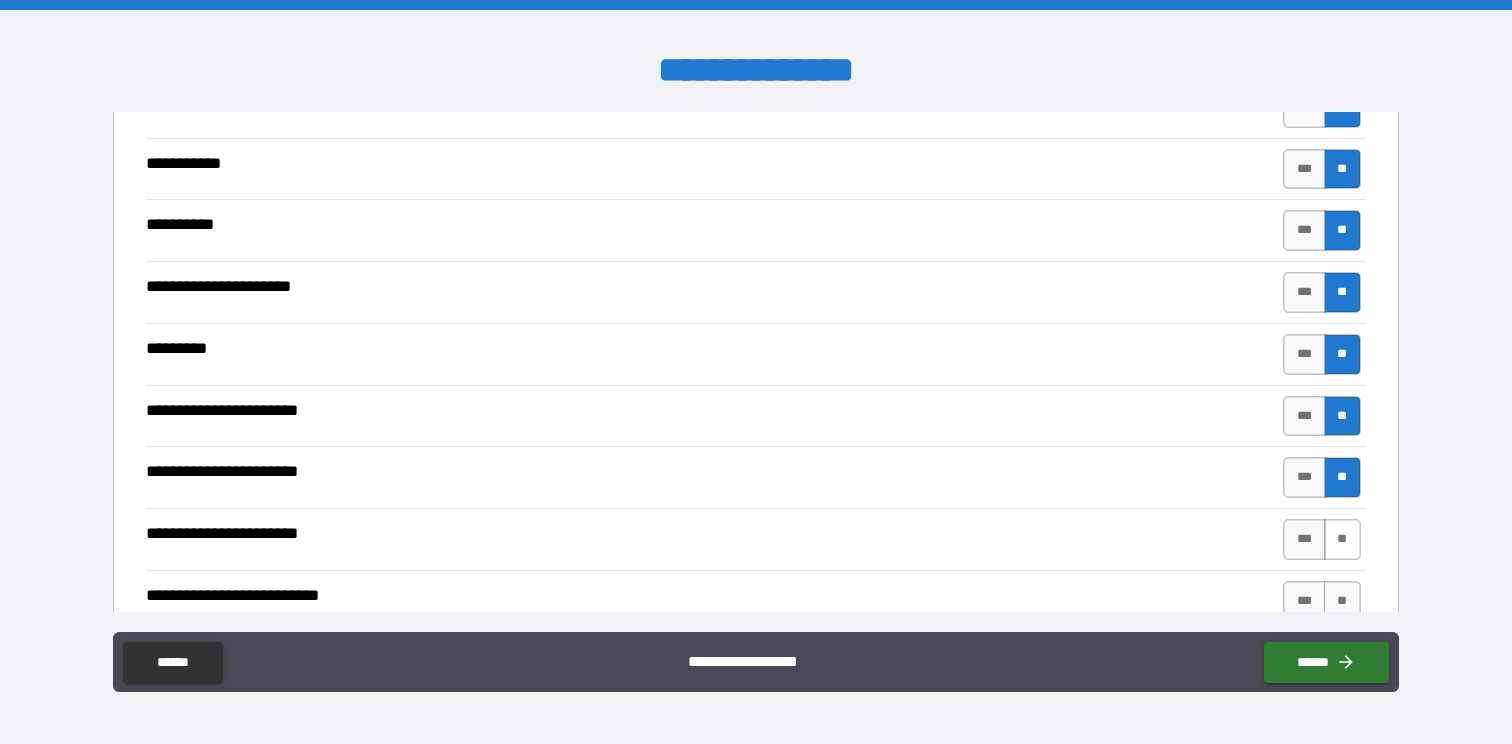 click on "**" at bounding box center [1342, 539] 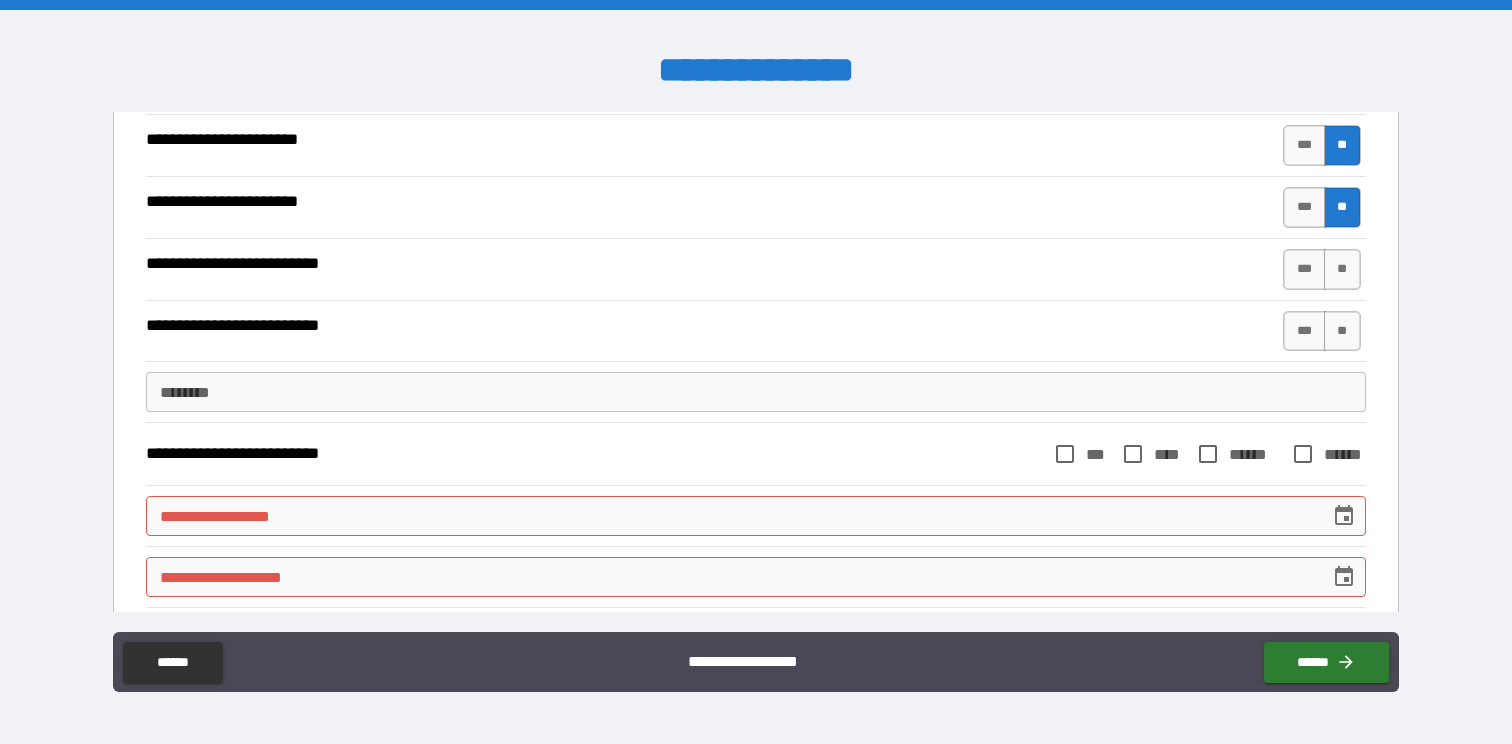 scroll, scrollTop: 1056, scrollLeft: 0, axis: vertical 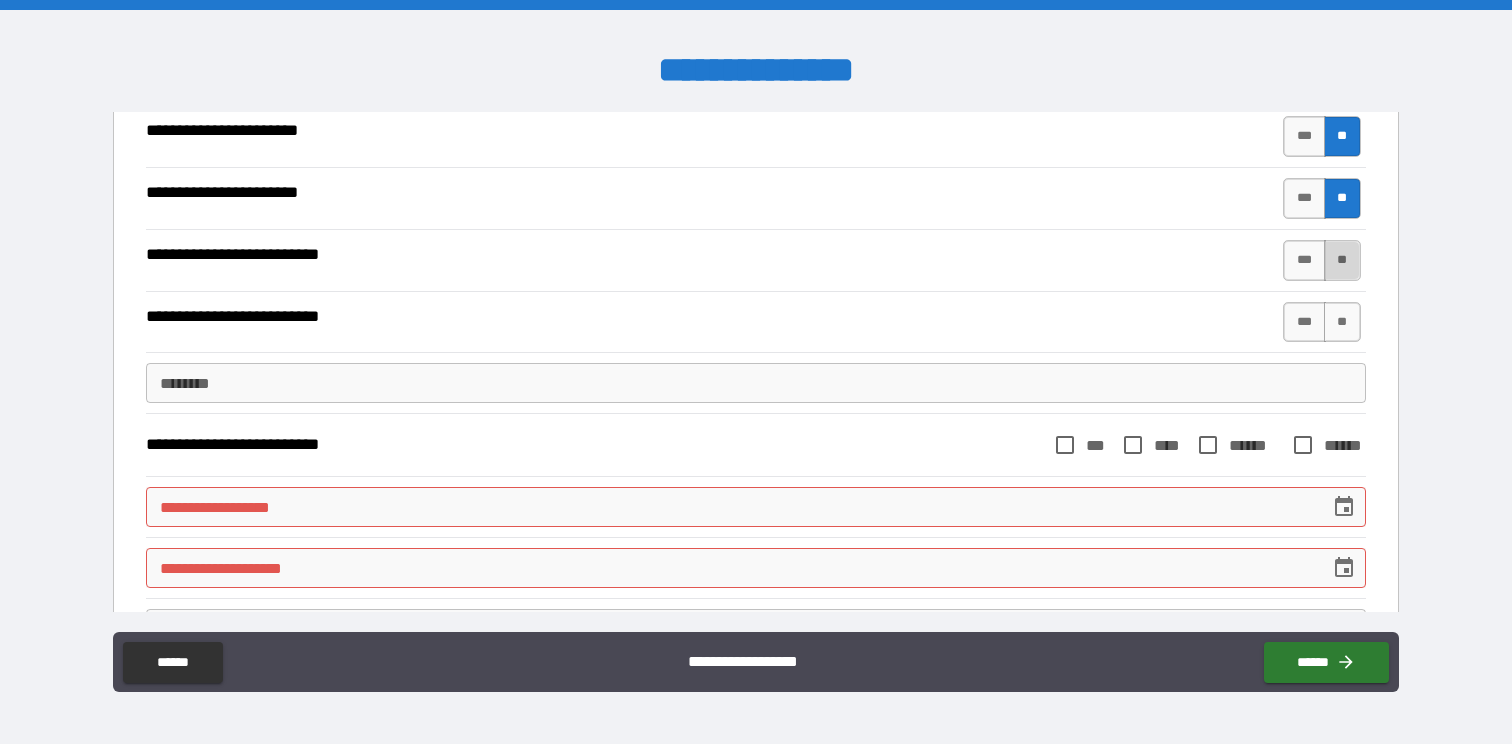 click on "**" at bounding box center (1342, 260) 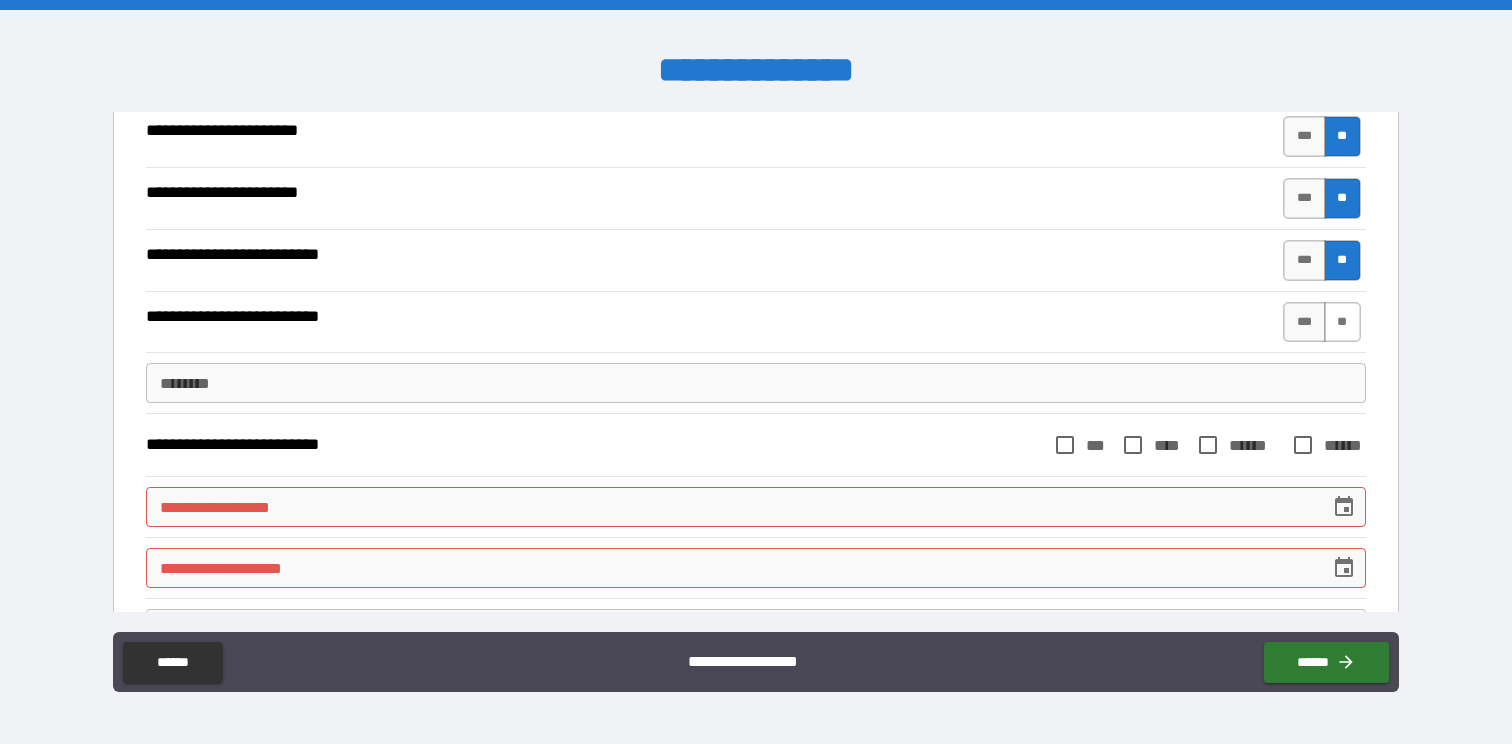 click on "**" at bounding box center (1342, 322) 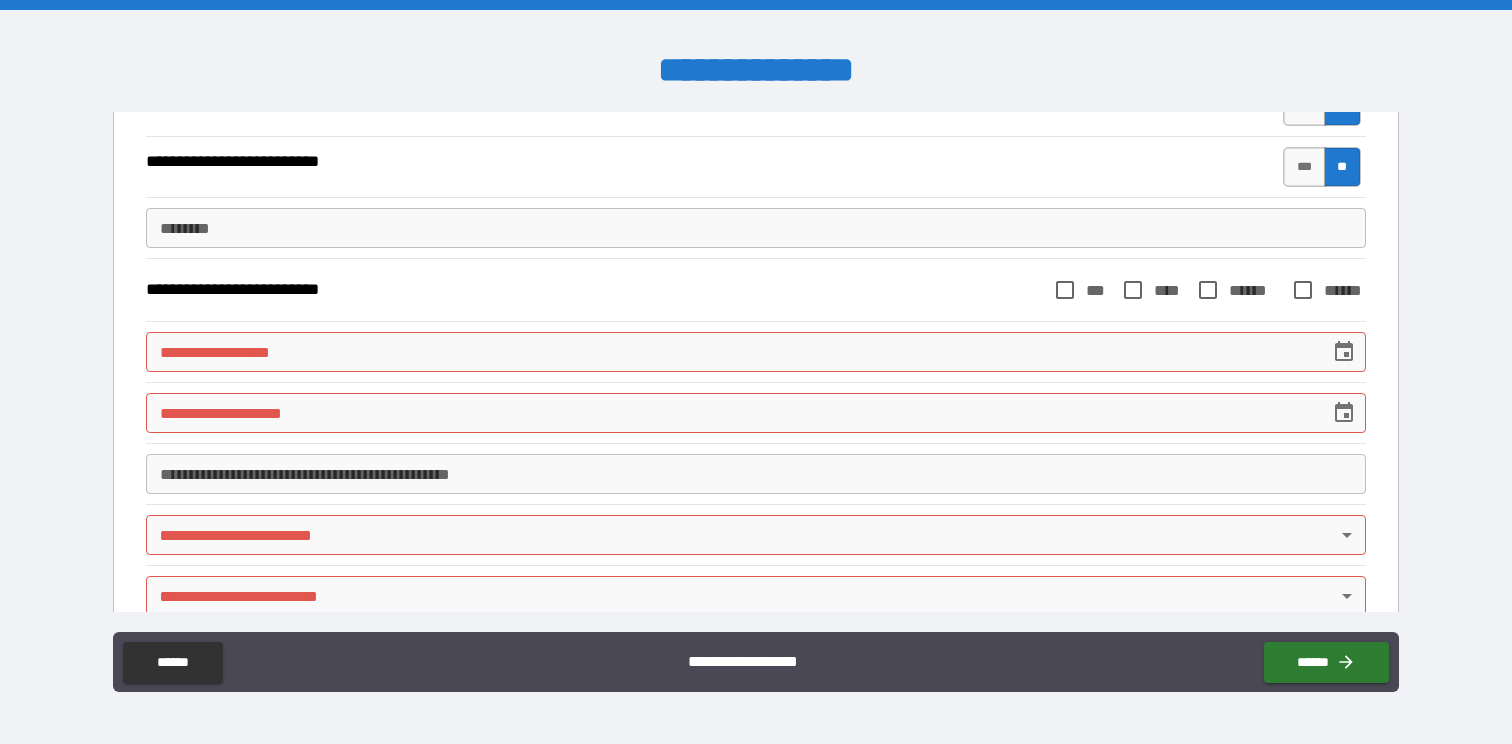 scroll, scrollTop: 1212, scrollLeft: 0, axis: vertical 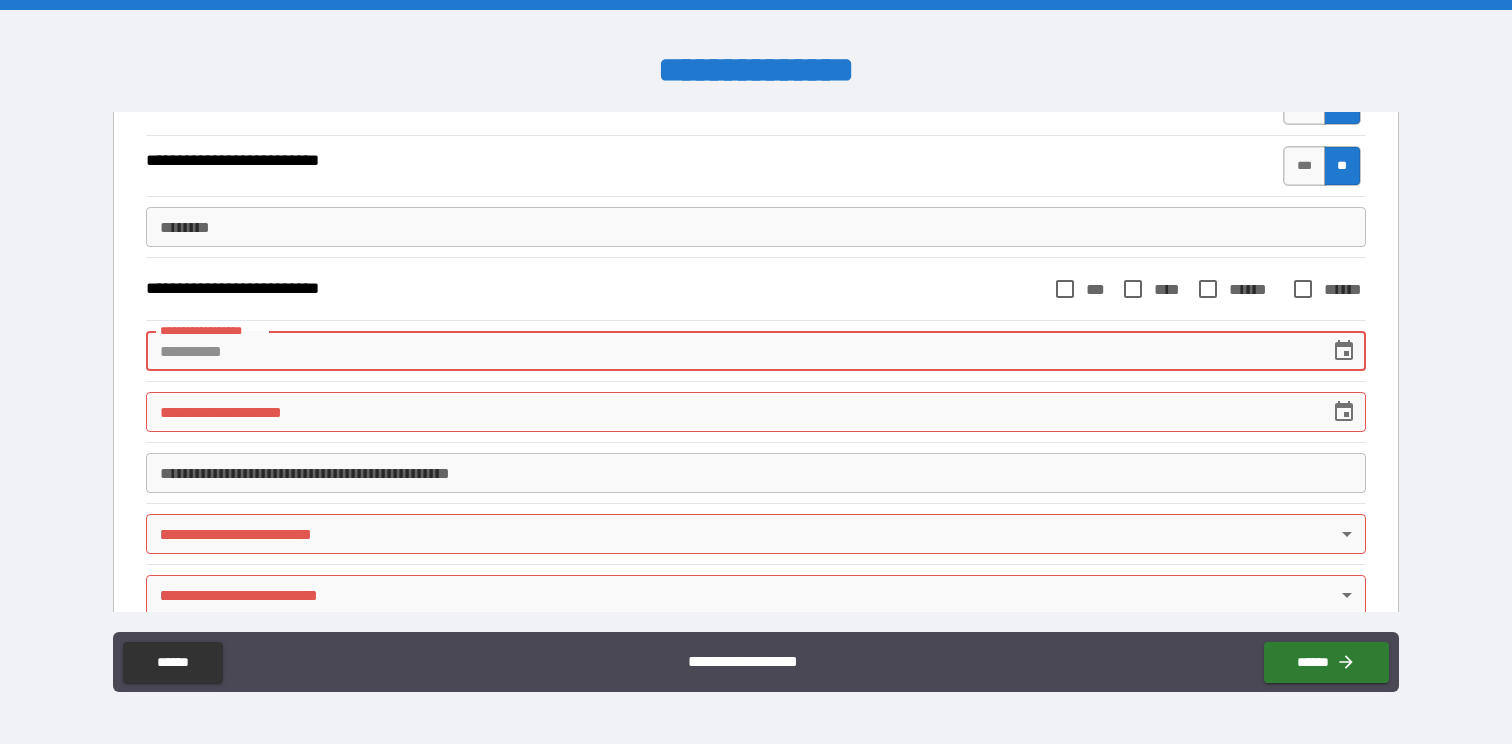 click on "**********" at bounding box center (730, 351) 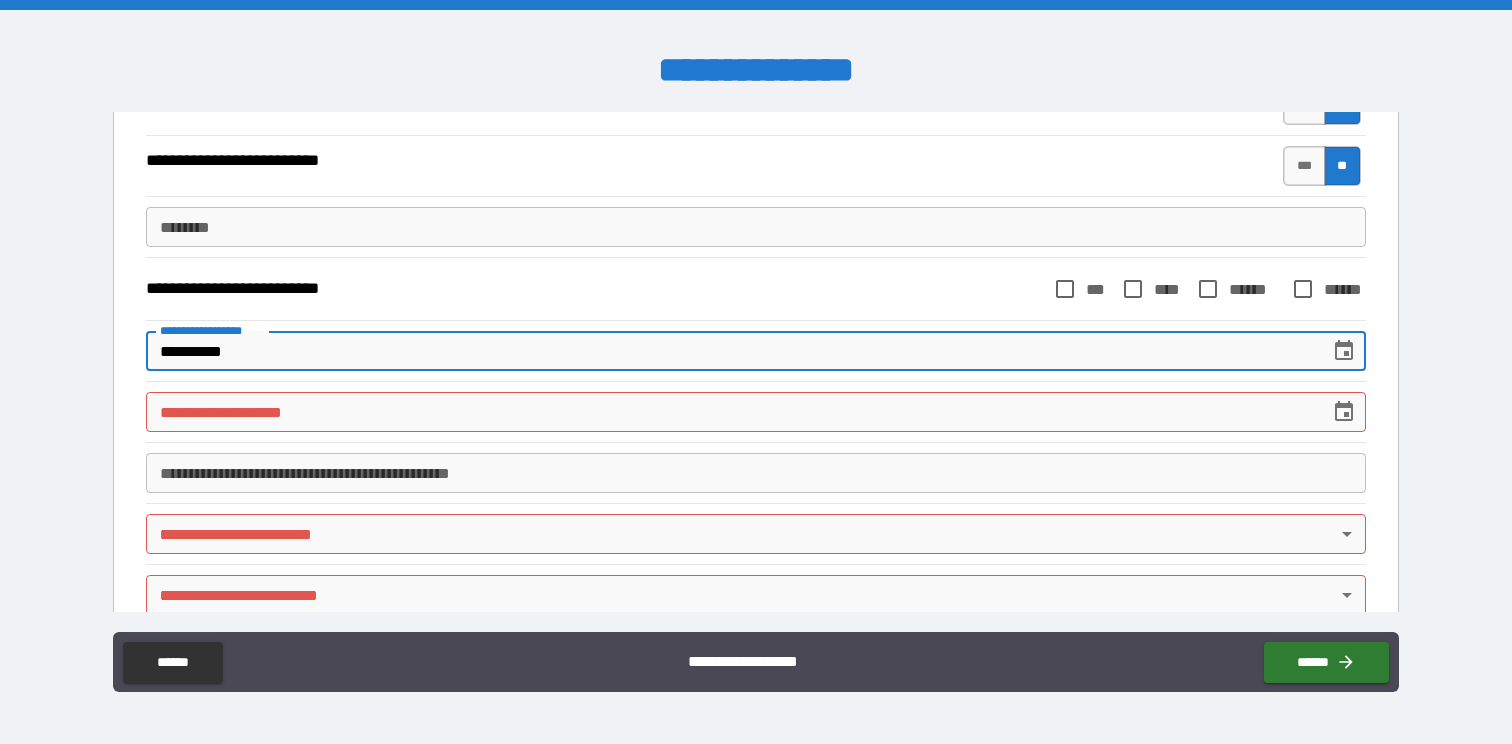 type on "**********" 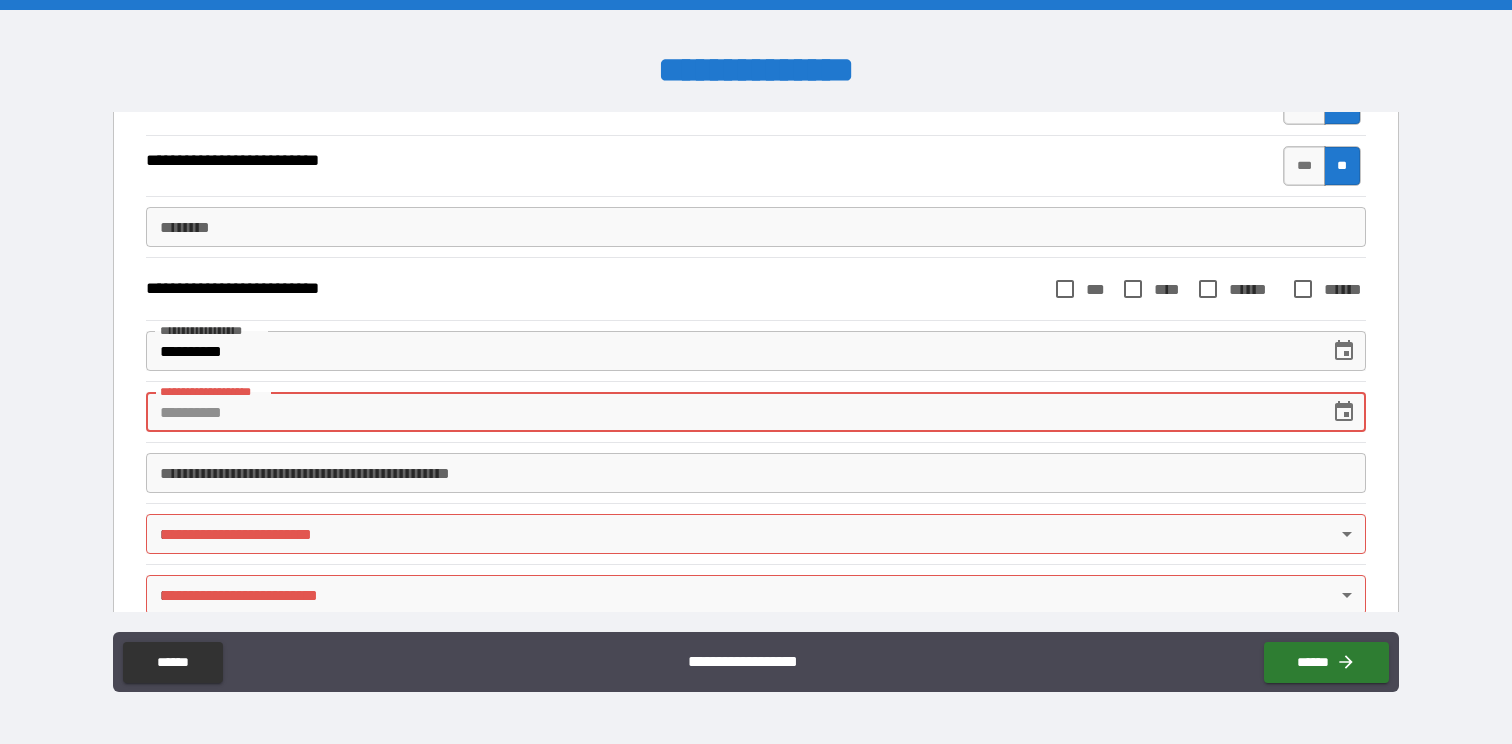 click on "**********" at bounding box center (730, 412) 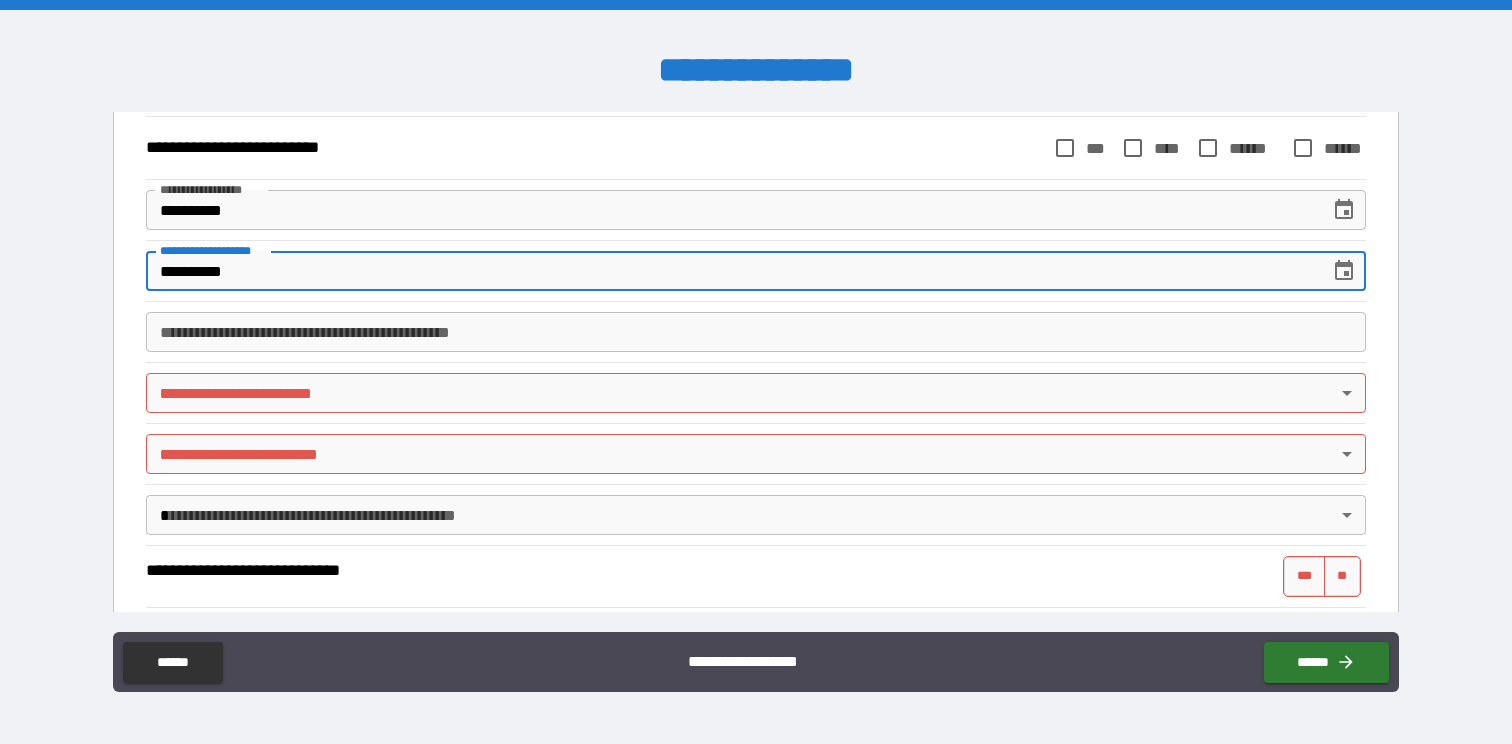 scroll, scrollTop: 1370, scrollLeft: 0, axis: vertical 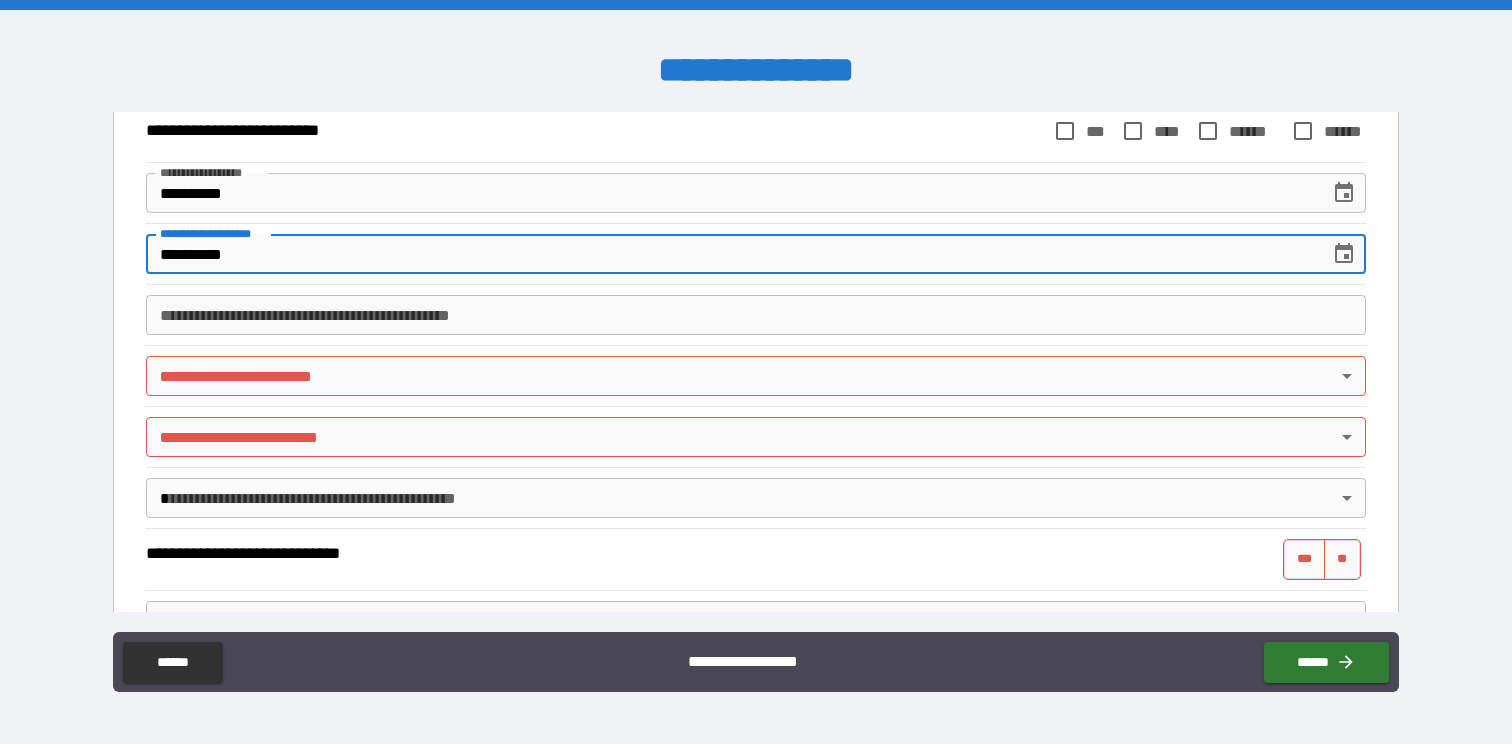 type on "**********" 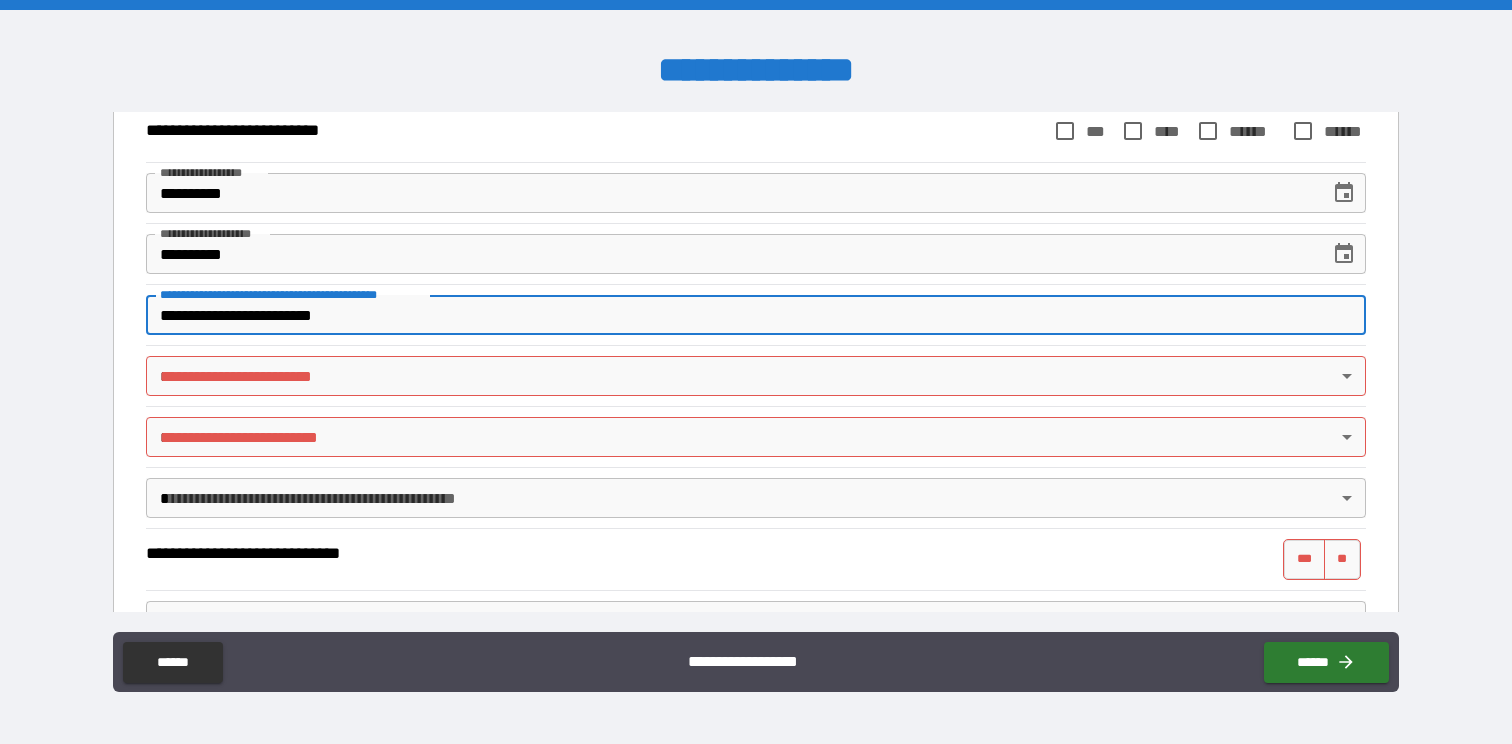 type on "**********" 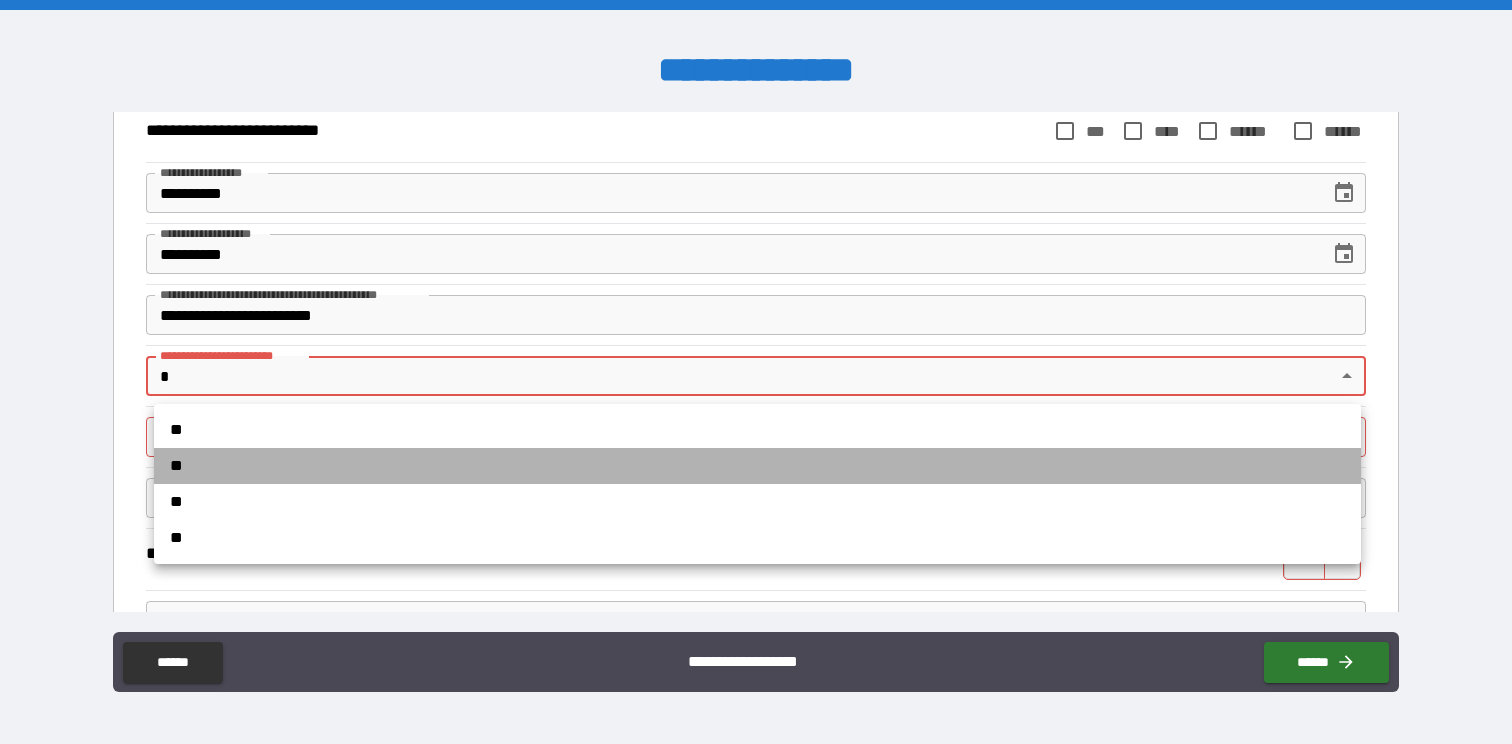 click on "**" at bounding box center [757, 466] 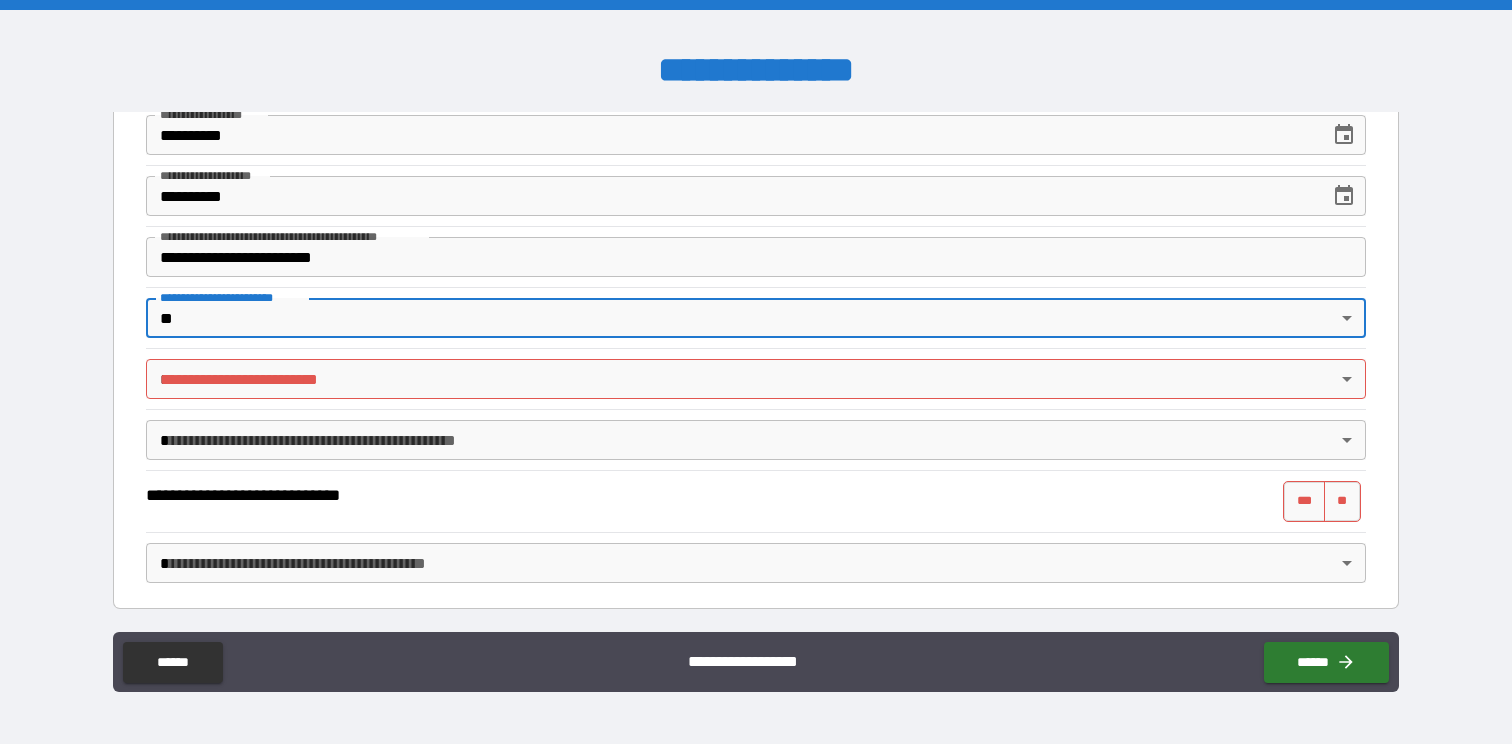 scroll, scrollTop: 1430, scrollLeft: 0, axis: vertical 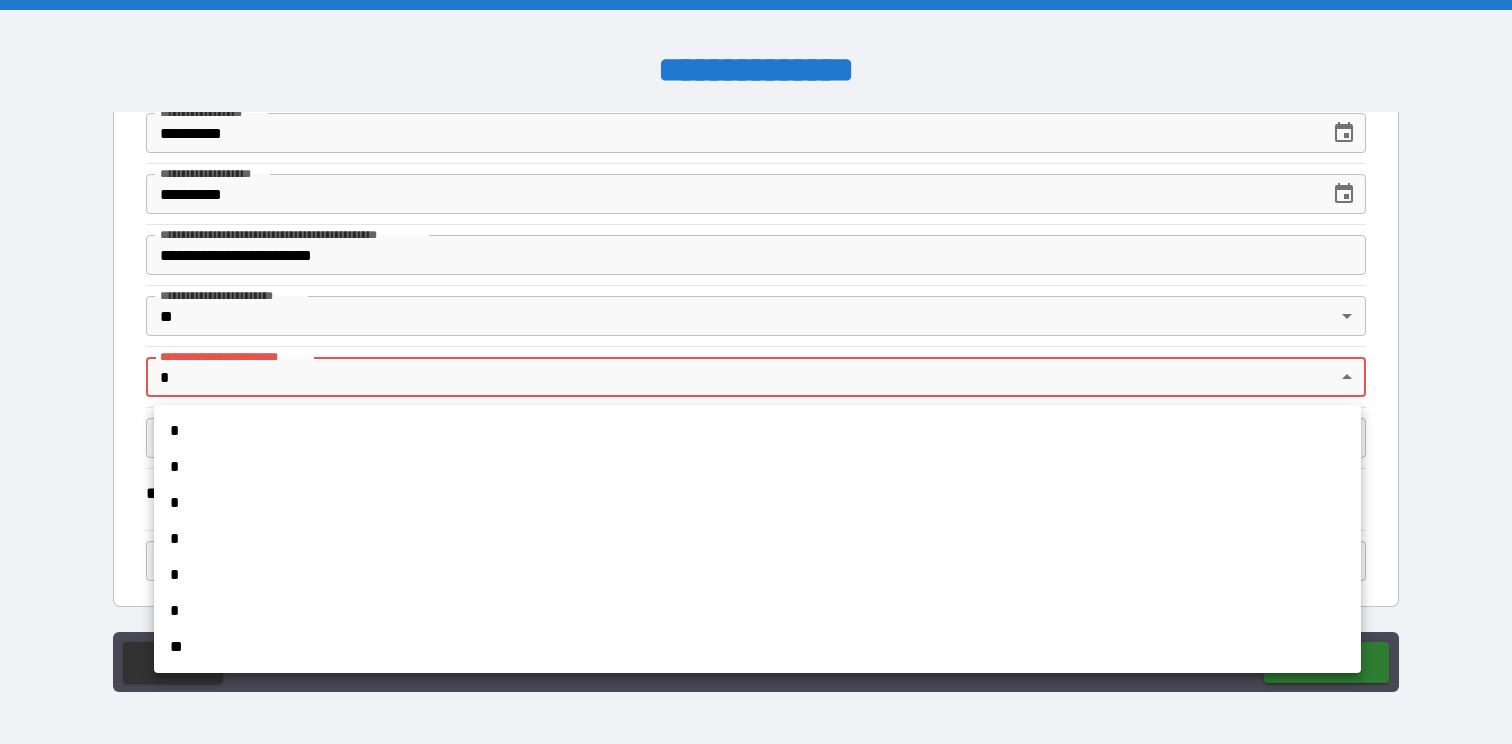 click on "**********" at bounding box center (756, 372) 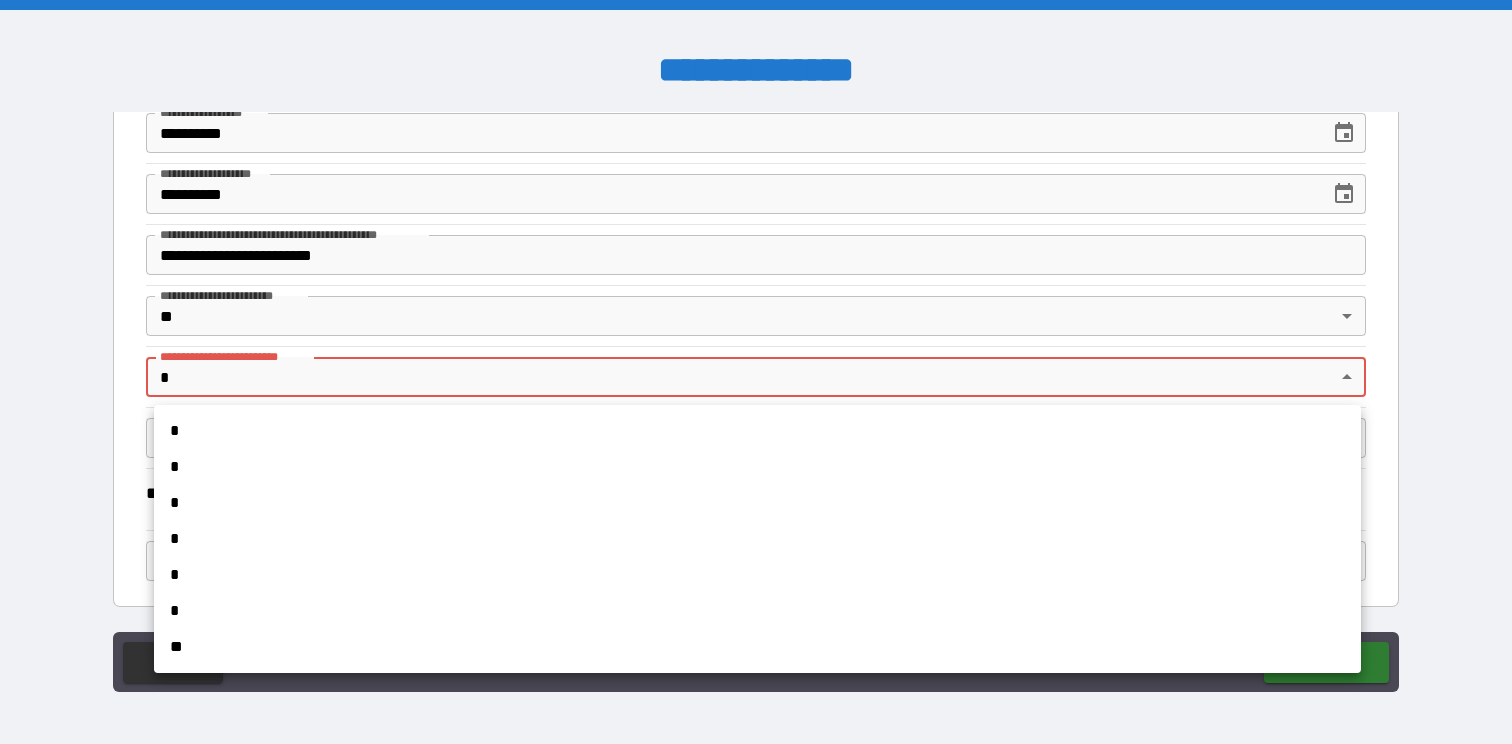 click on "*" at bounding box center [757, 611] 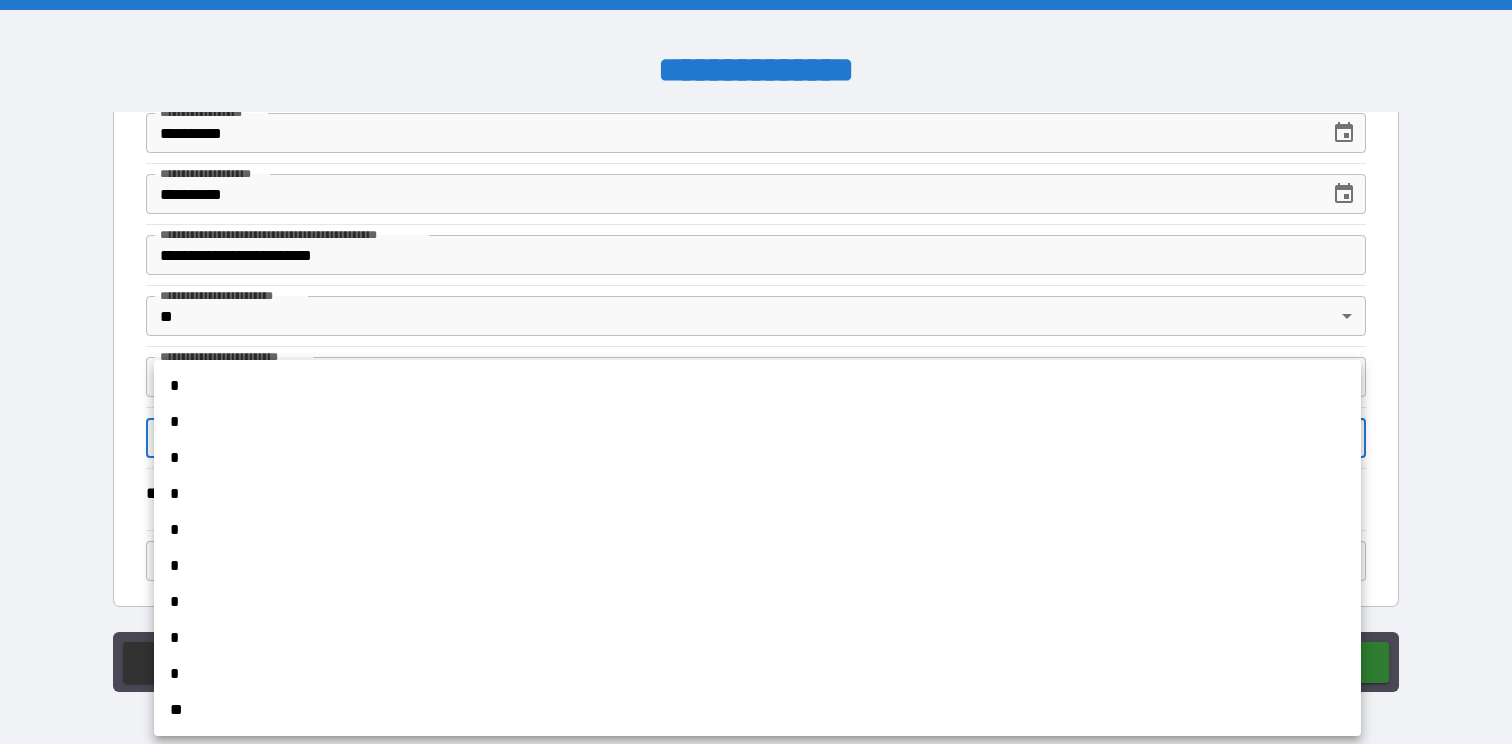 click on "**********" at bounding box center (756, 372) 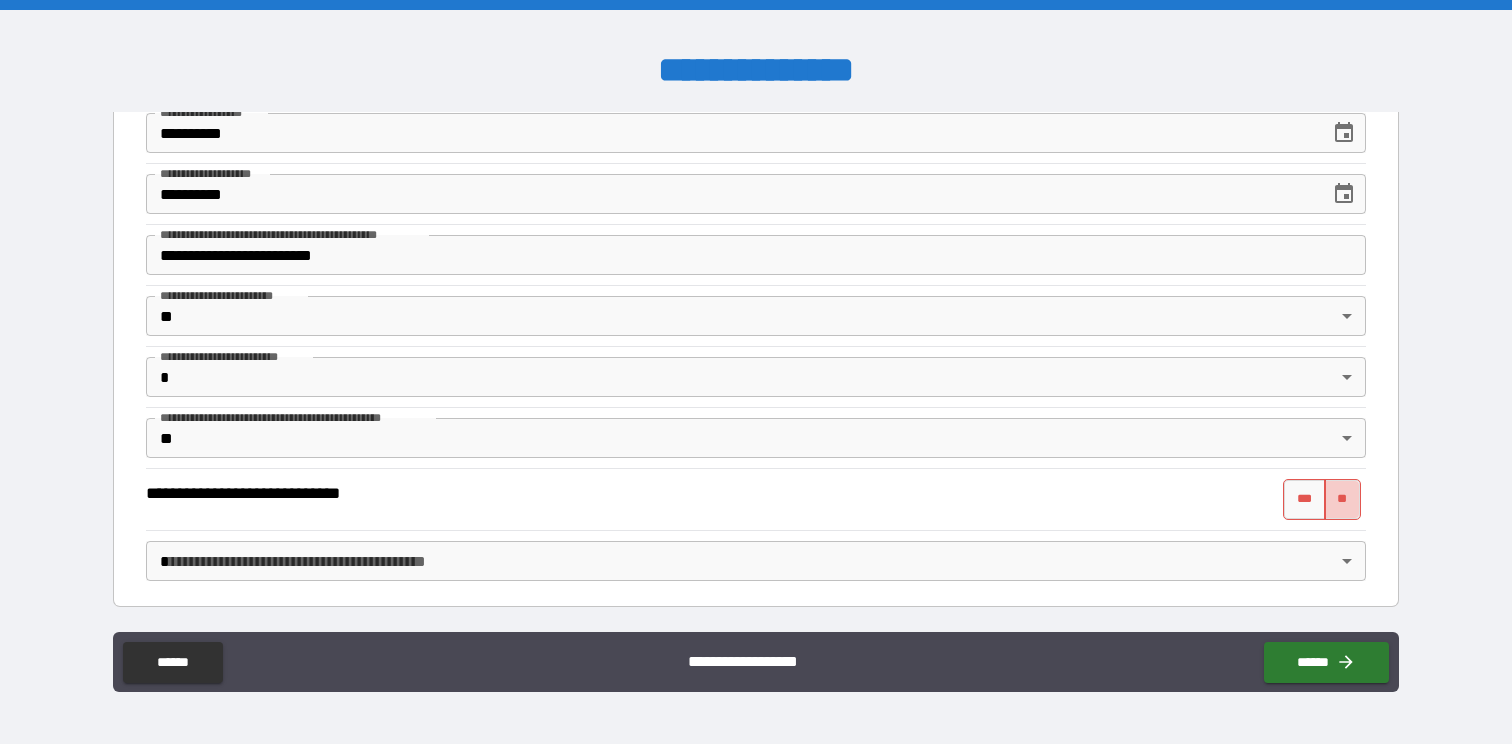 click on "**" at bounding box center (1342, 499) 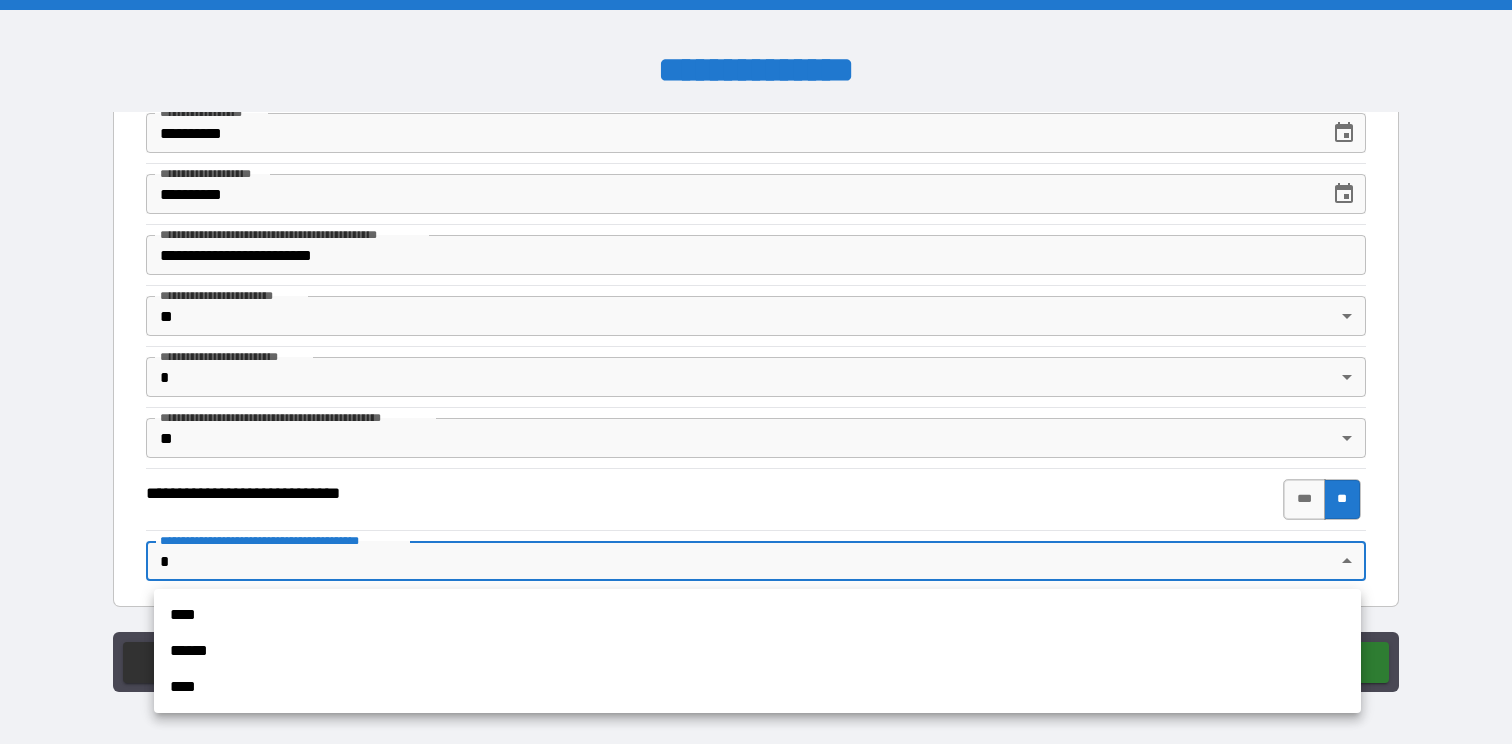 click on "**********" at bounding box center (756, 372) 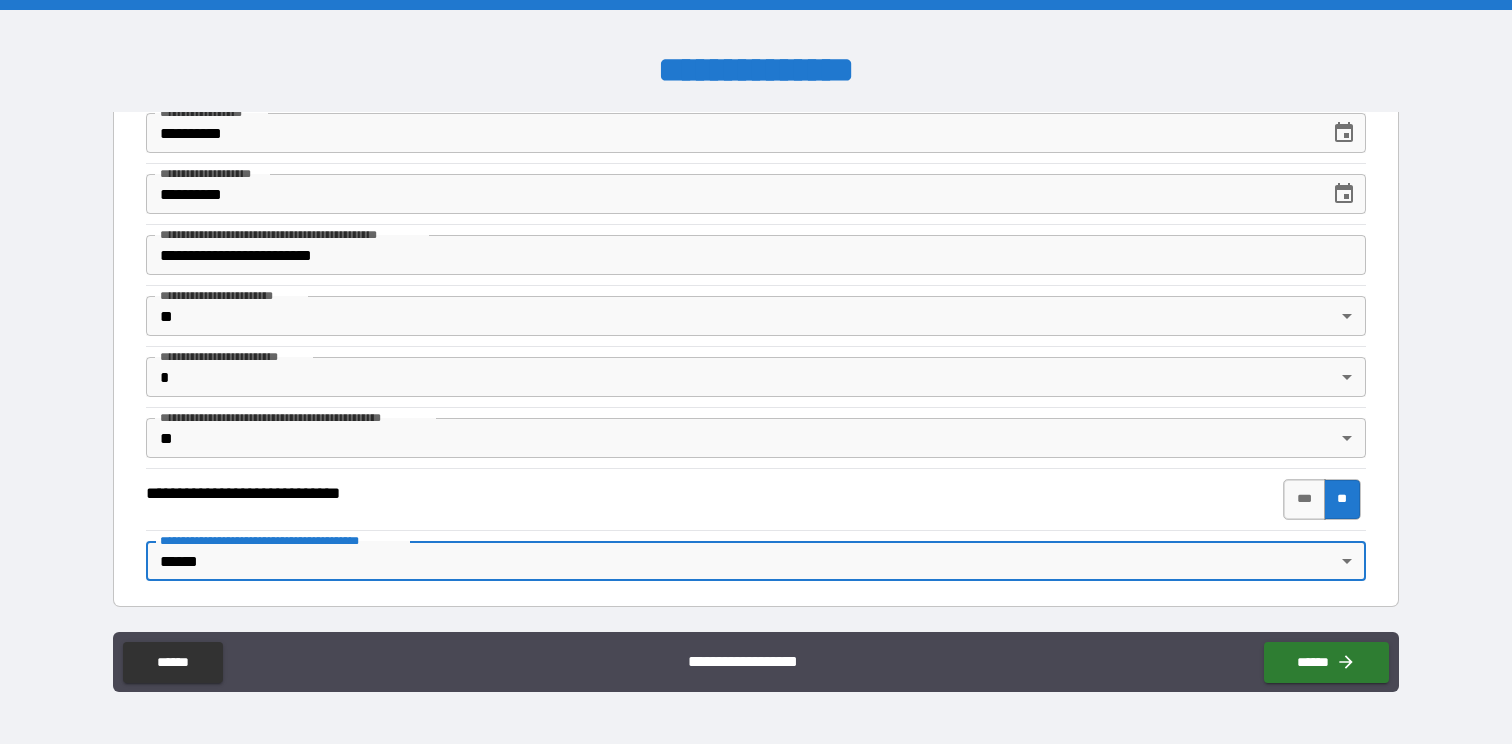 click on "**********" at bounding box center [756, 372] 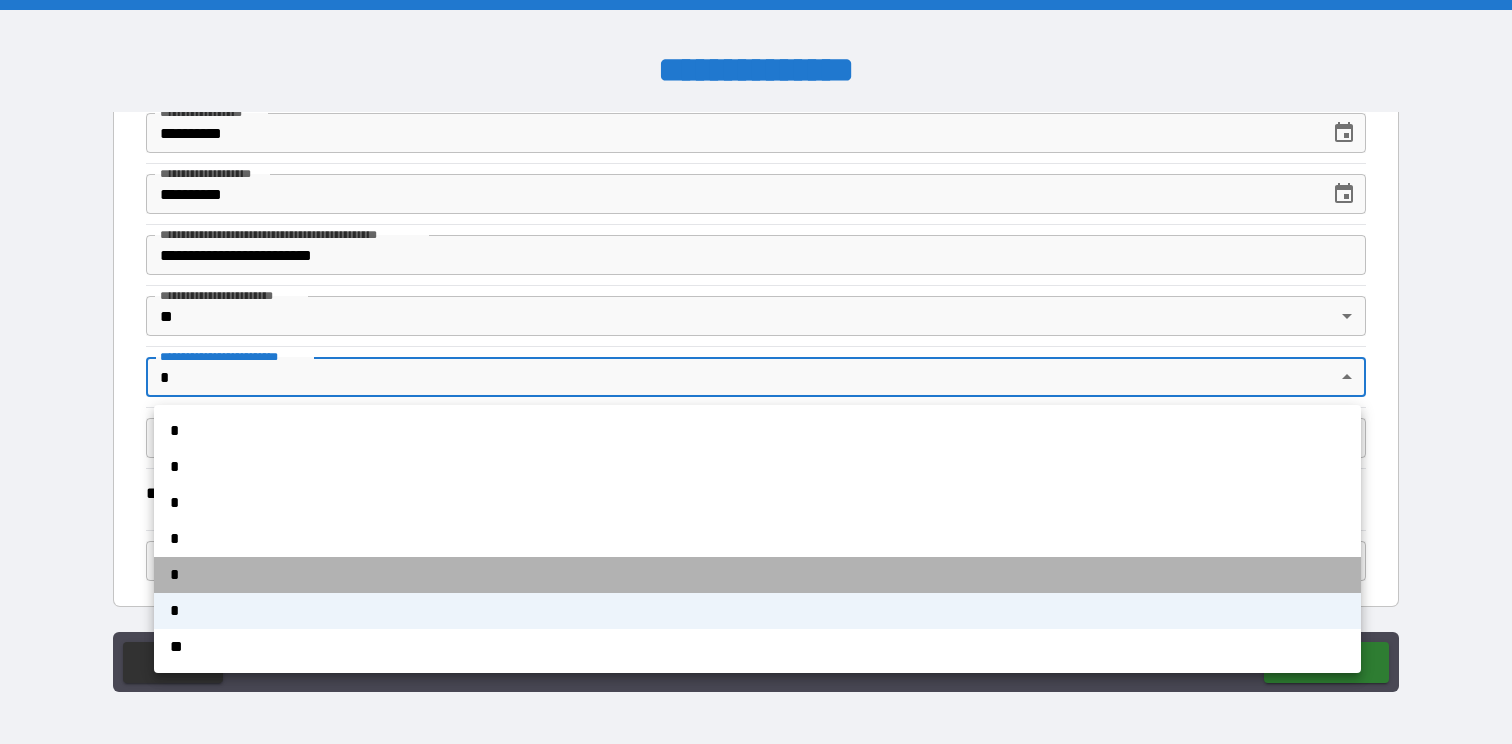 click on "*" at bounding box center (757, 575) 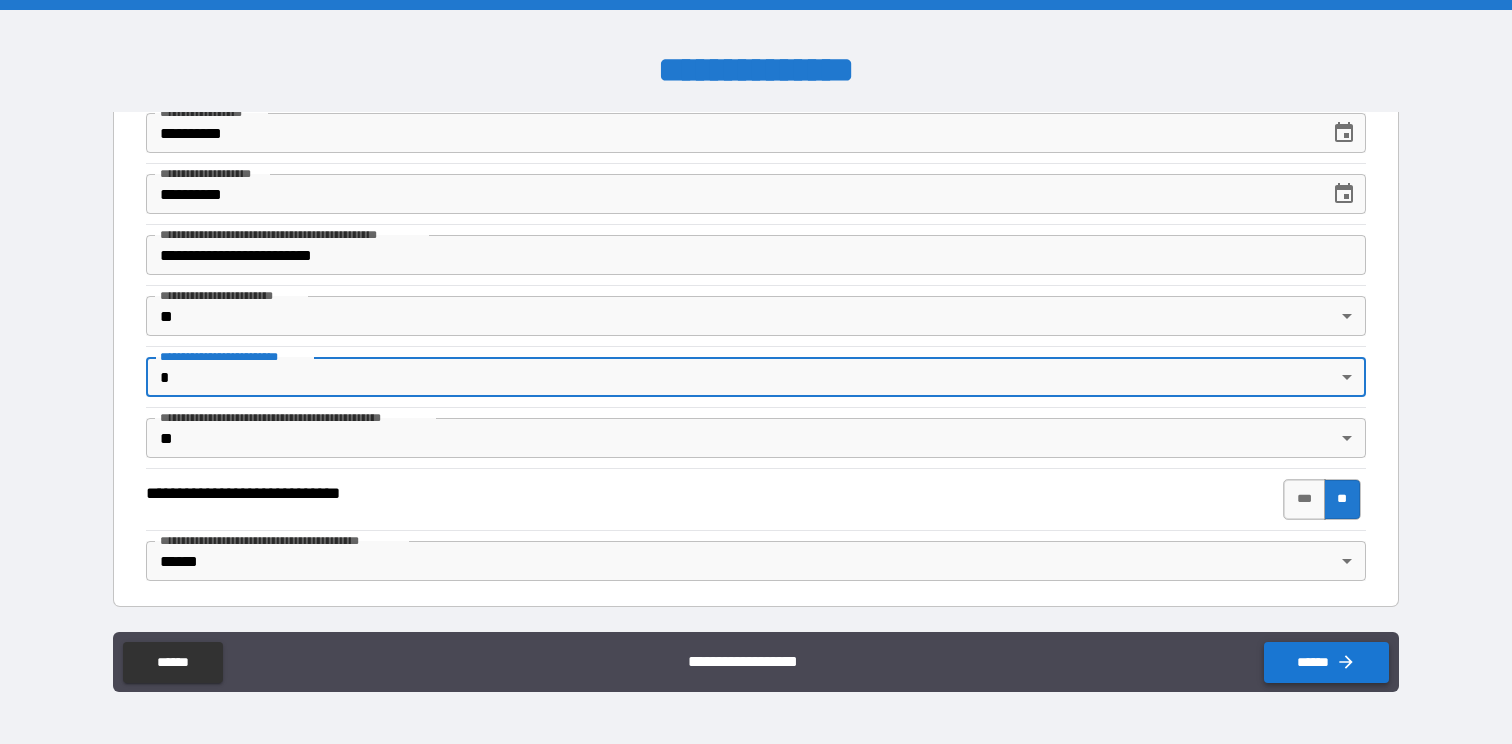 click on "******" at bounding box center (1326, 662) 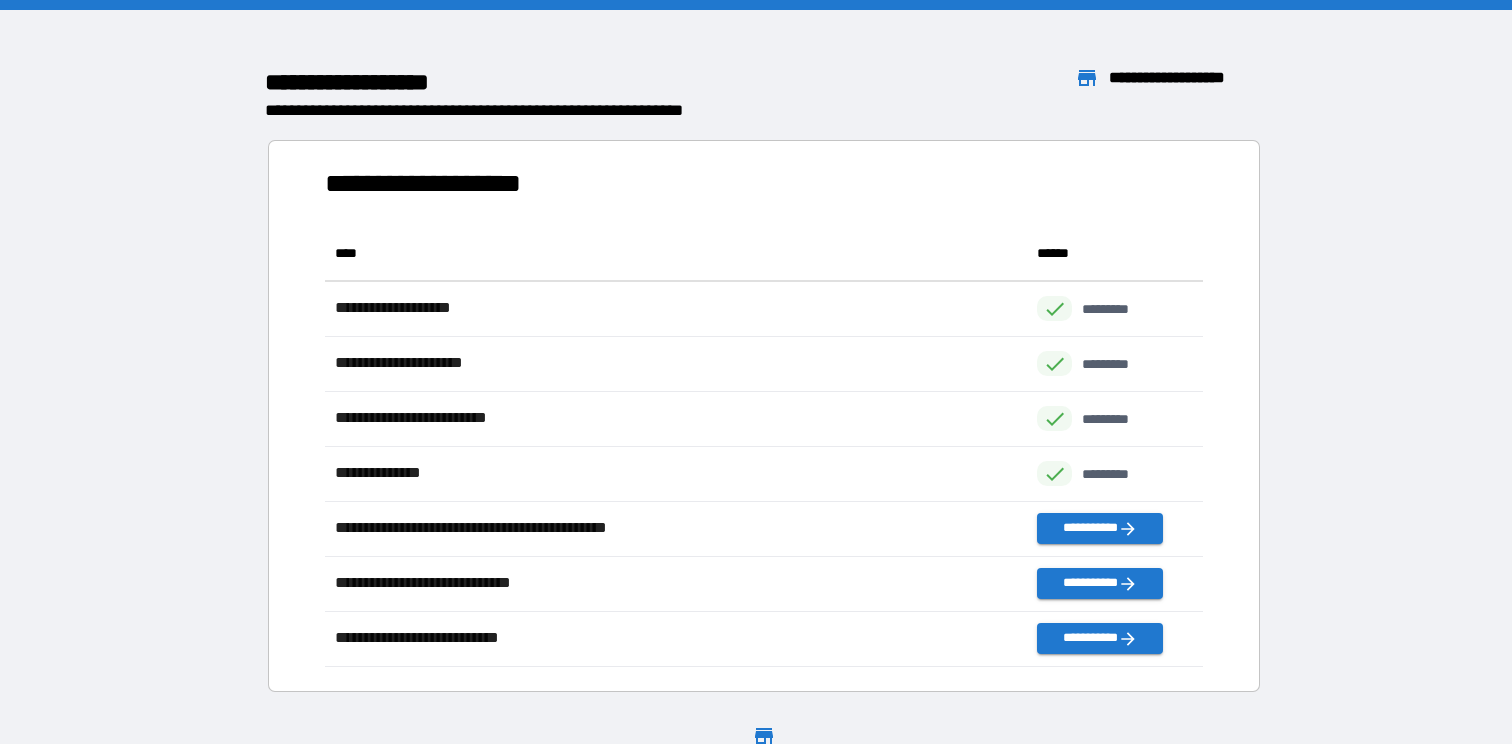 scroll, scrollTop: 1, scrollLeft: 1, axis: both 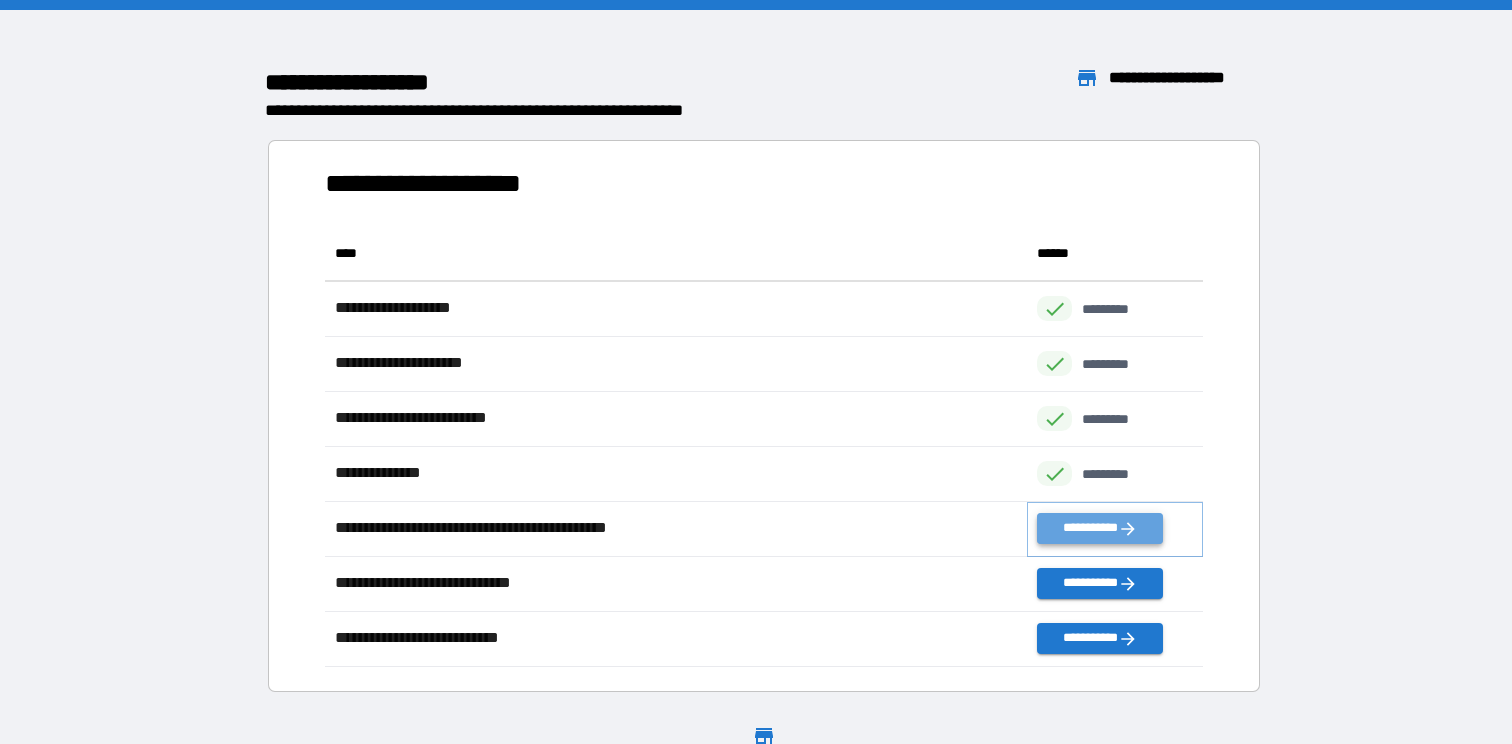 click on "**********" at bounding box center [1099, 528] 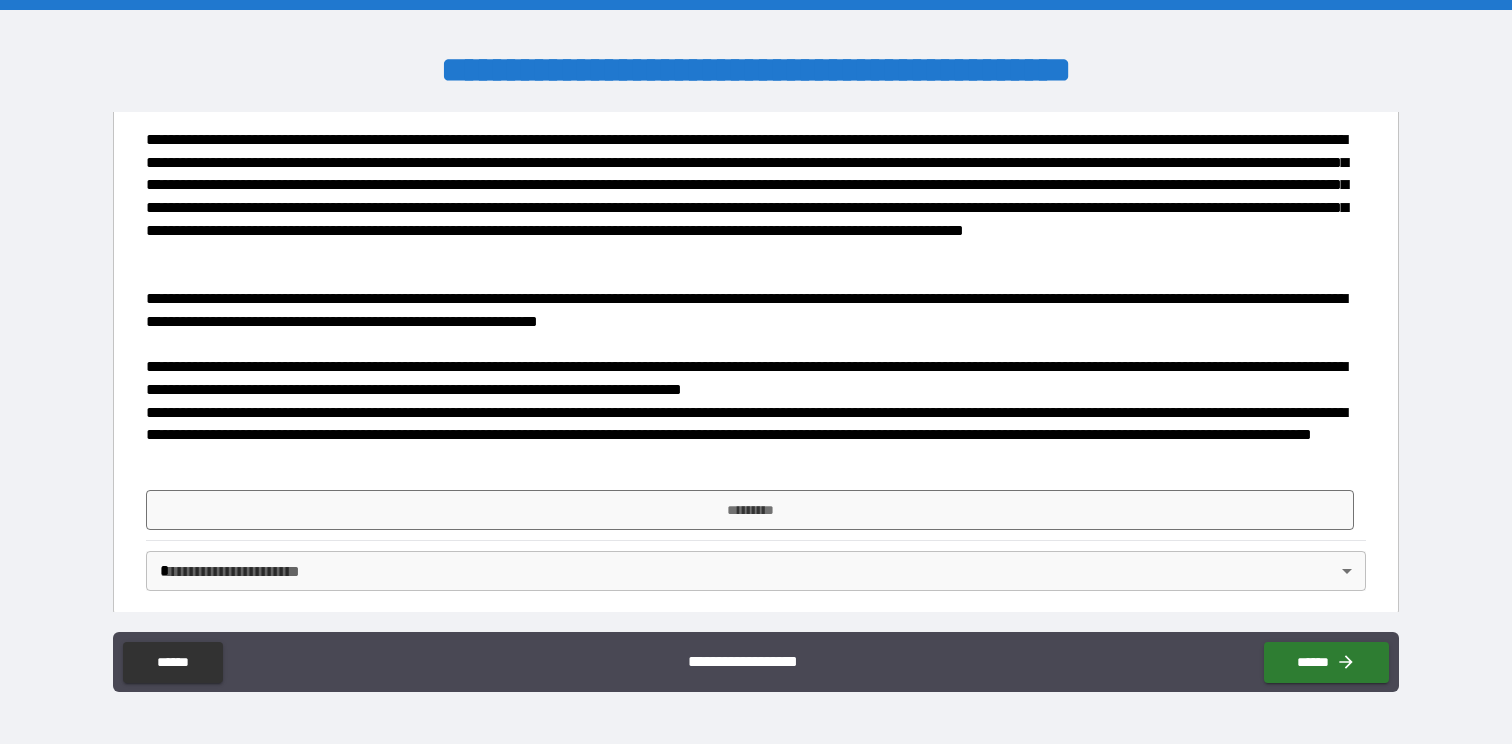 scroll, scrollTop: 441, scrollLeft: 0, axis: vertical 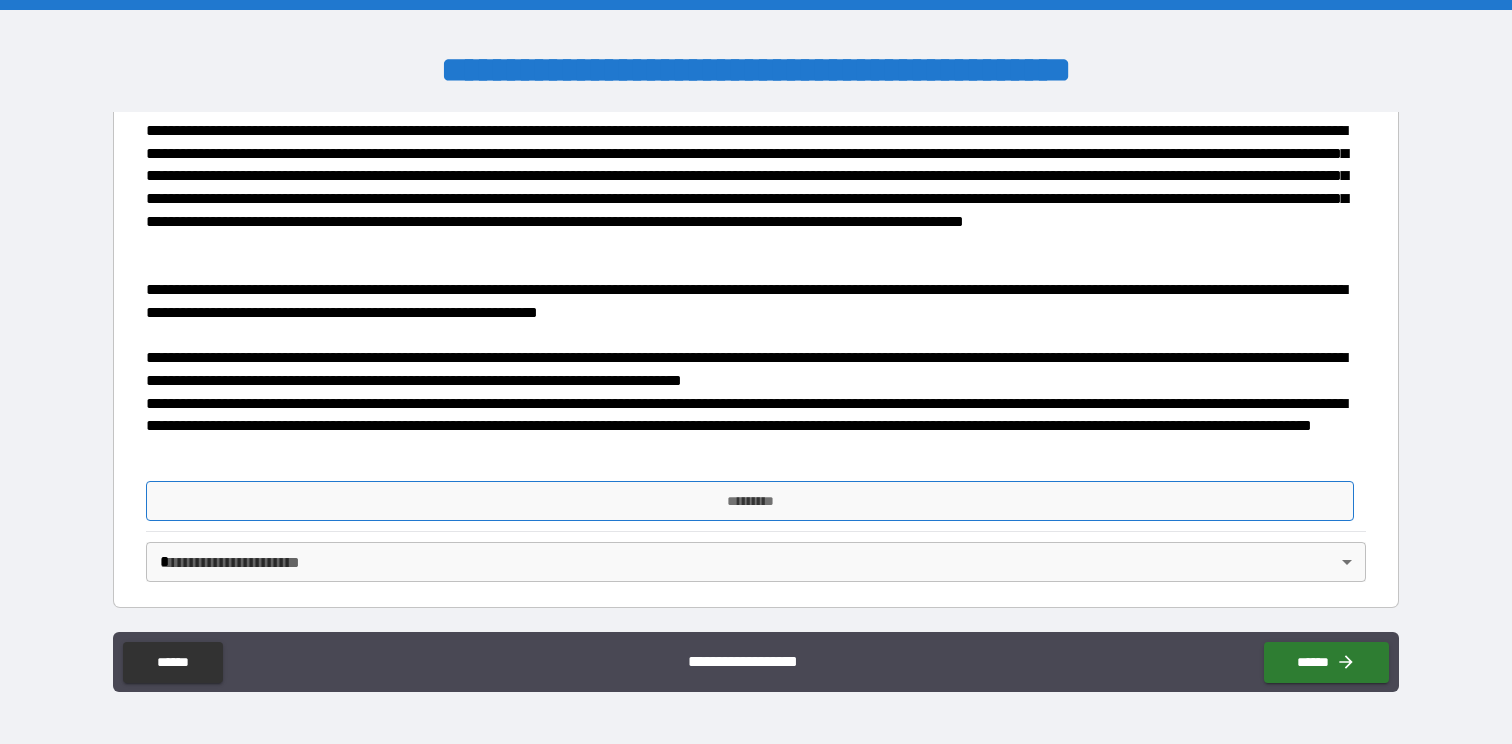 click on "*********" at bounding box center (749, 501) 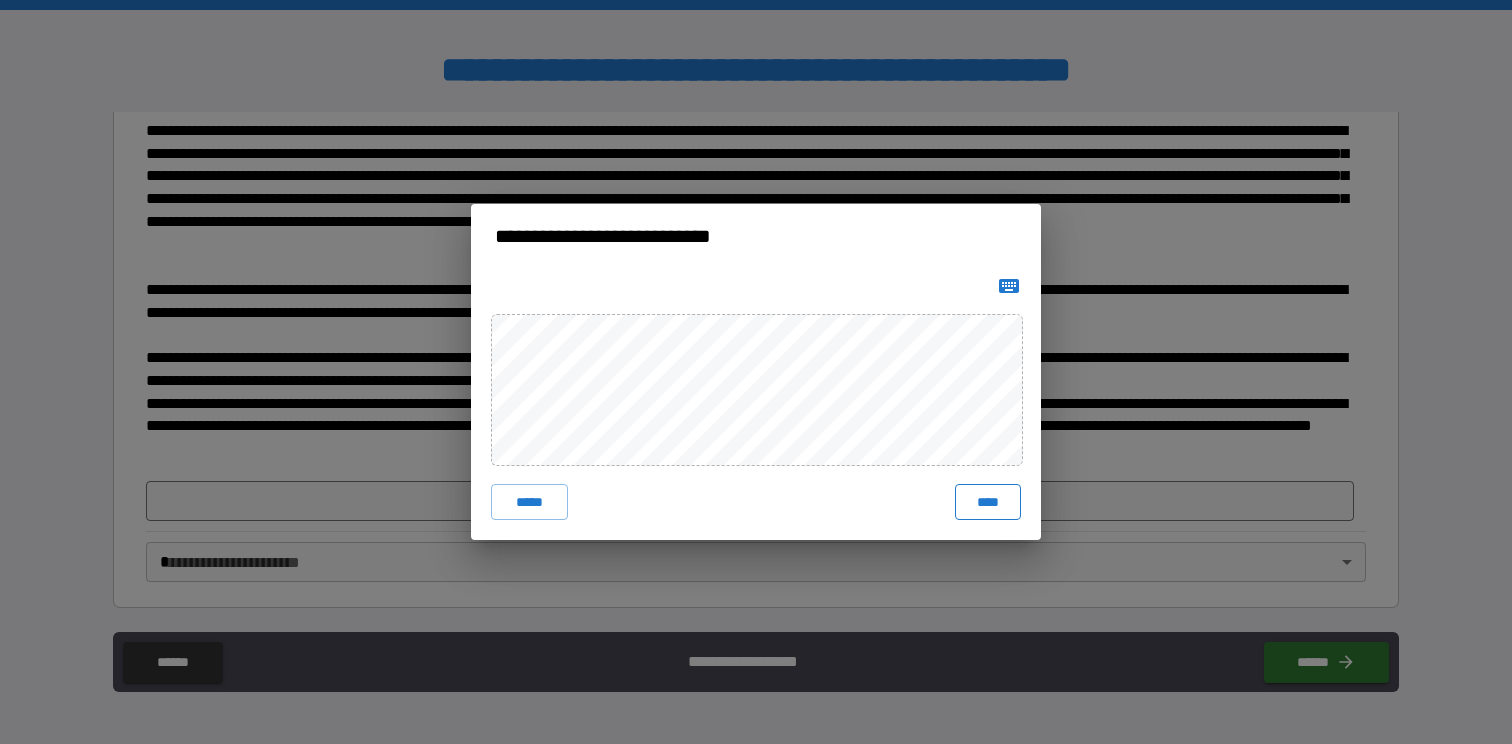 click on "****" at bounding box center (988, 502) 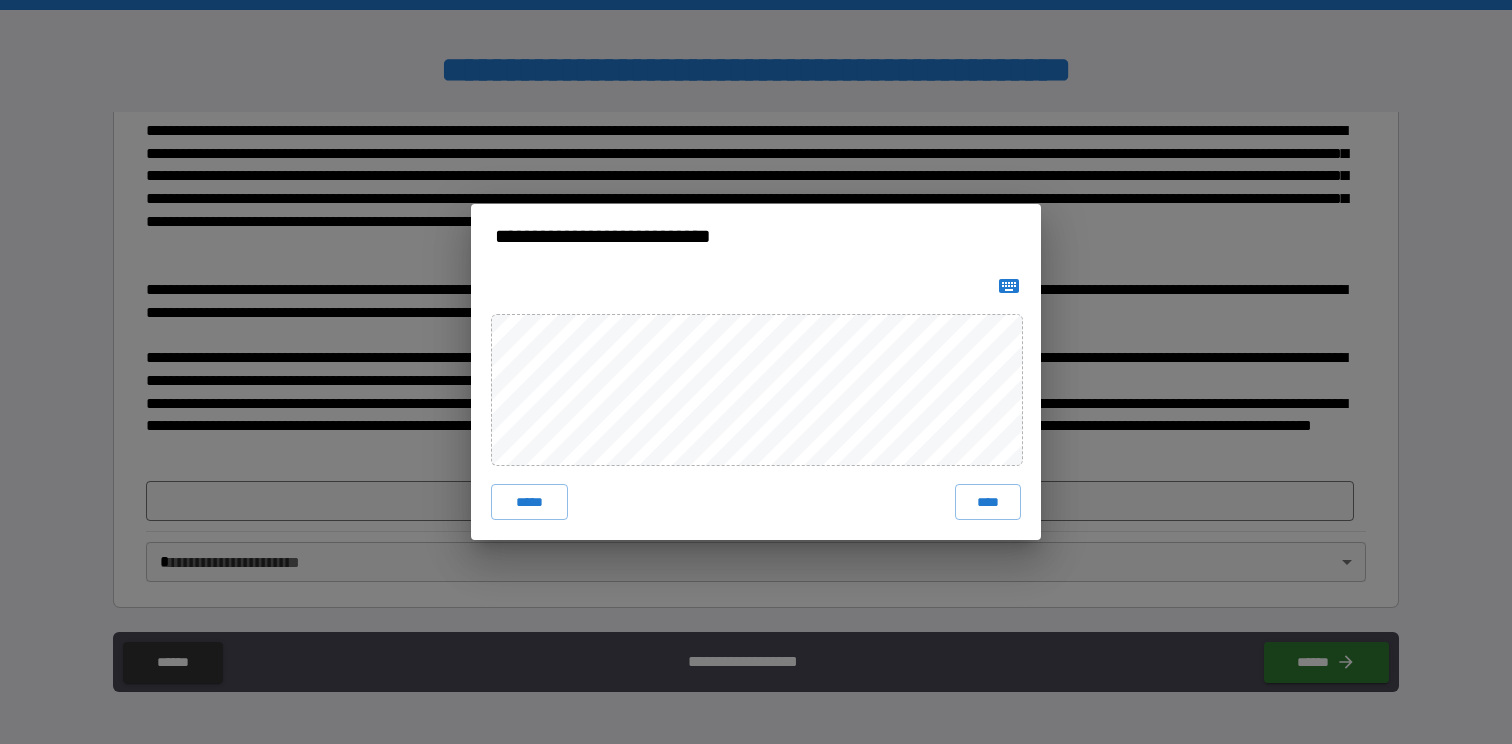 click 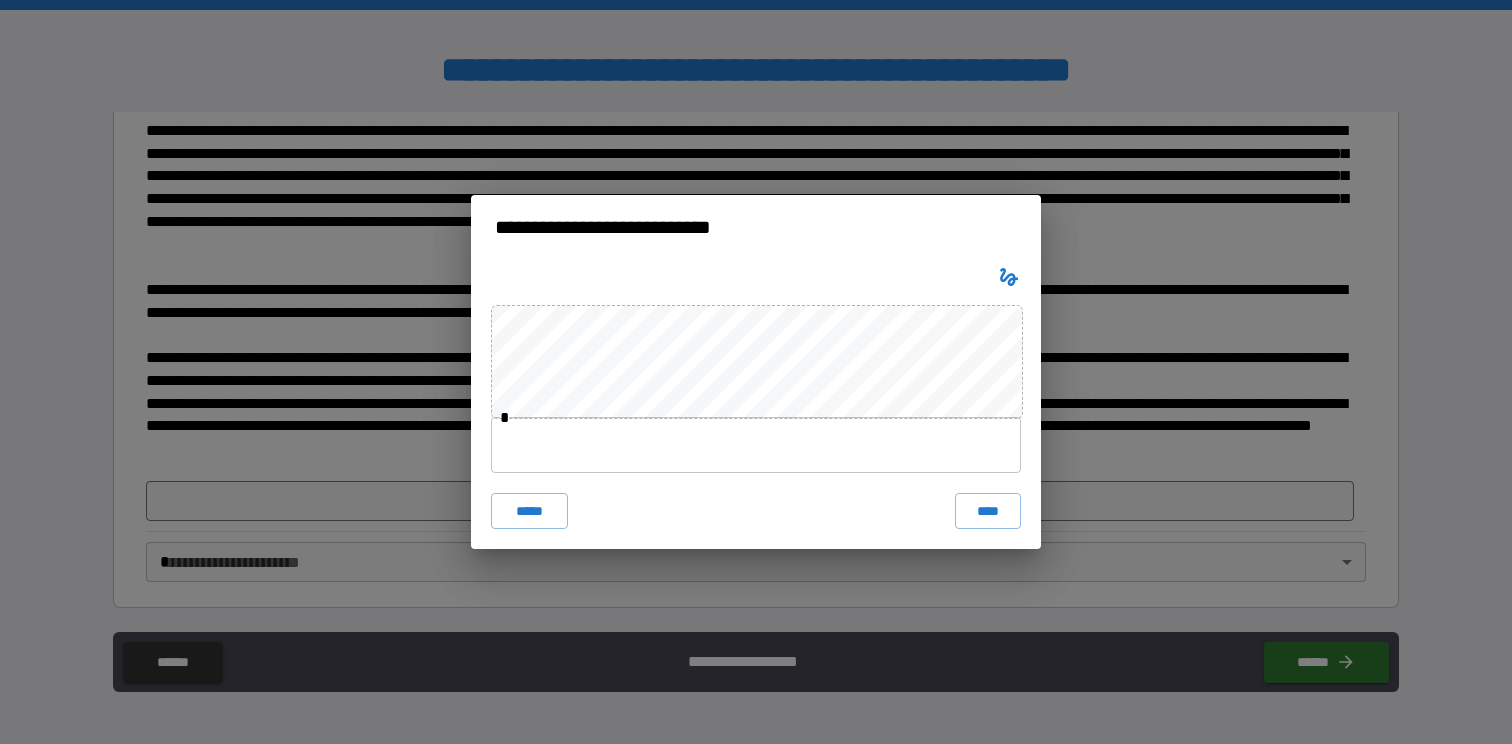 click at bounding box center [756, 445] 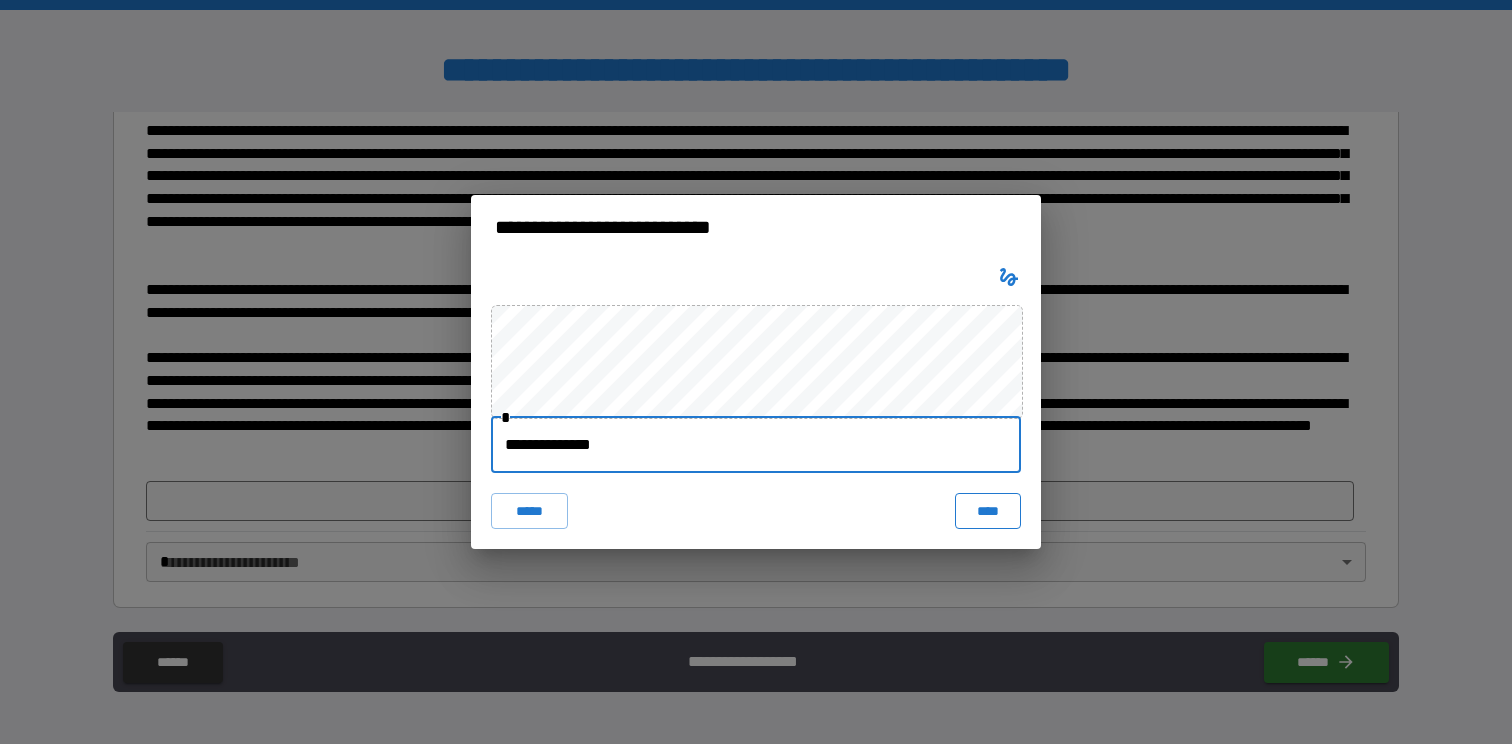 type on "**********" 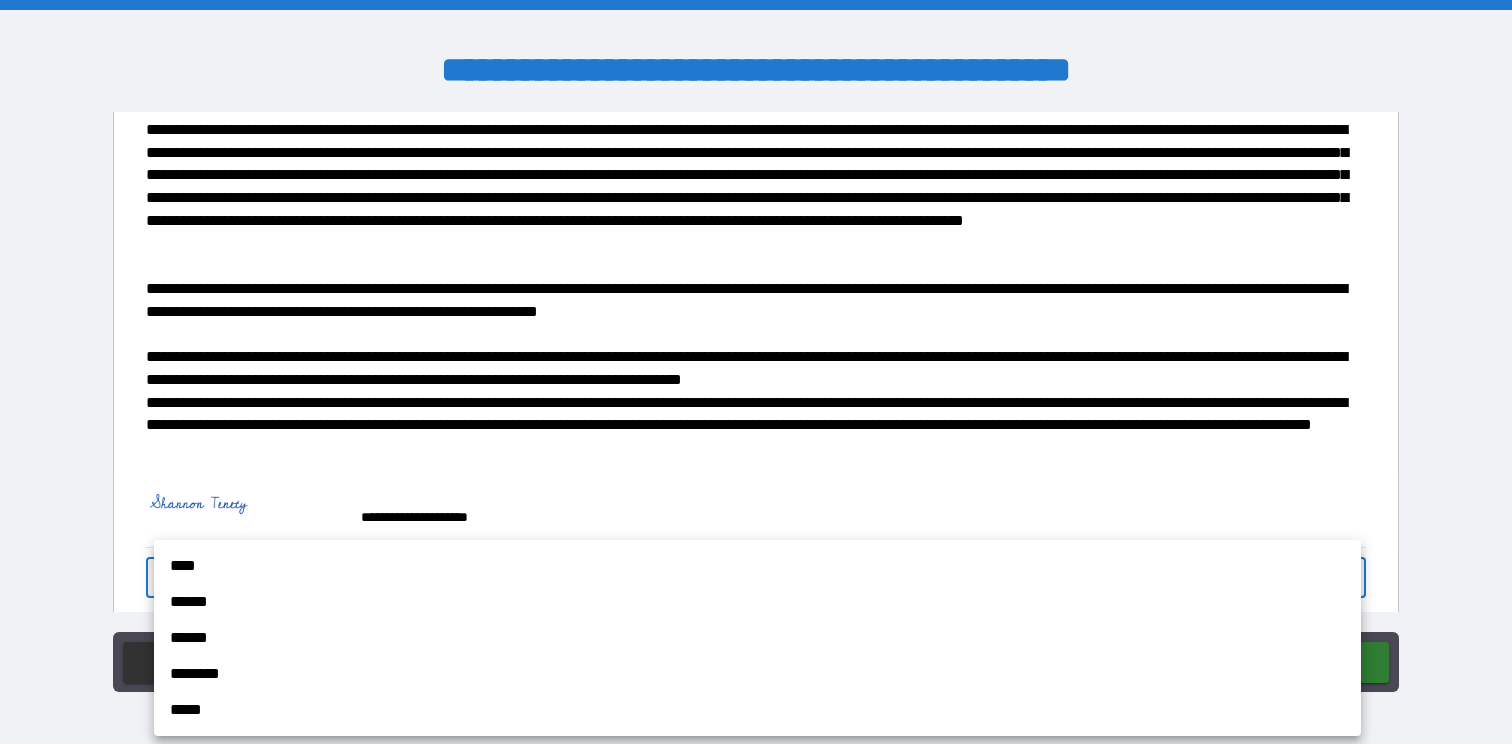 click on "**********" at bounding box center [756, 372] 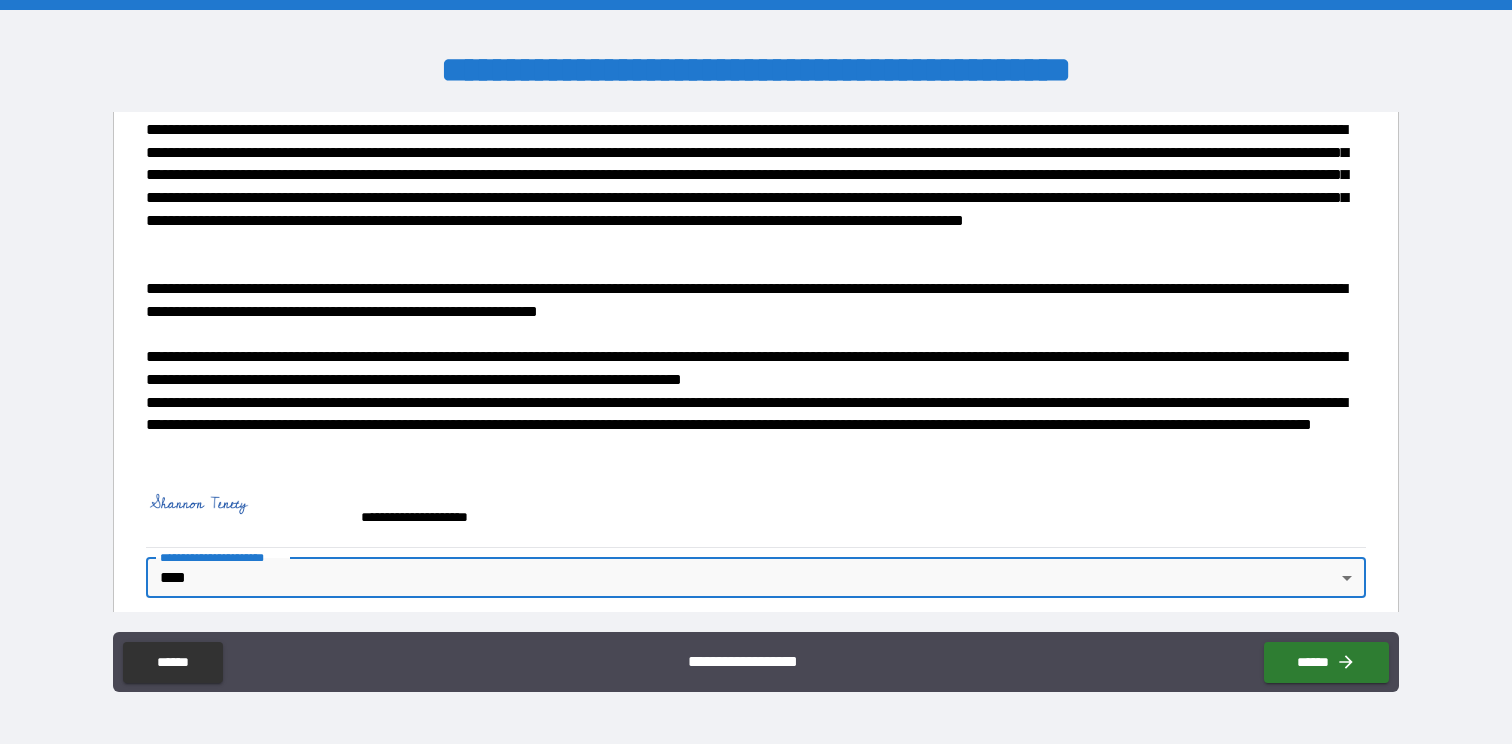 scroll, scrollTop: 458, scrollLeft: 0, axis: vertical 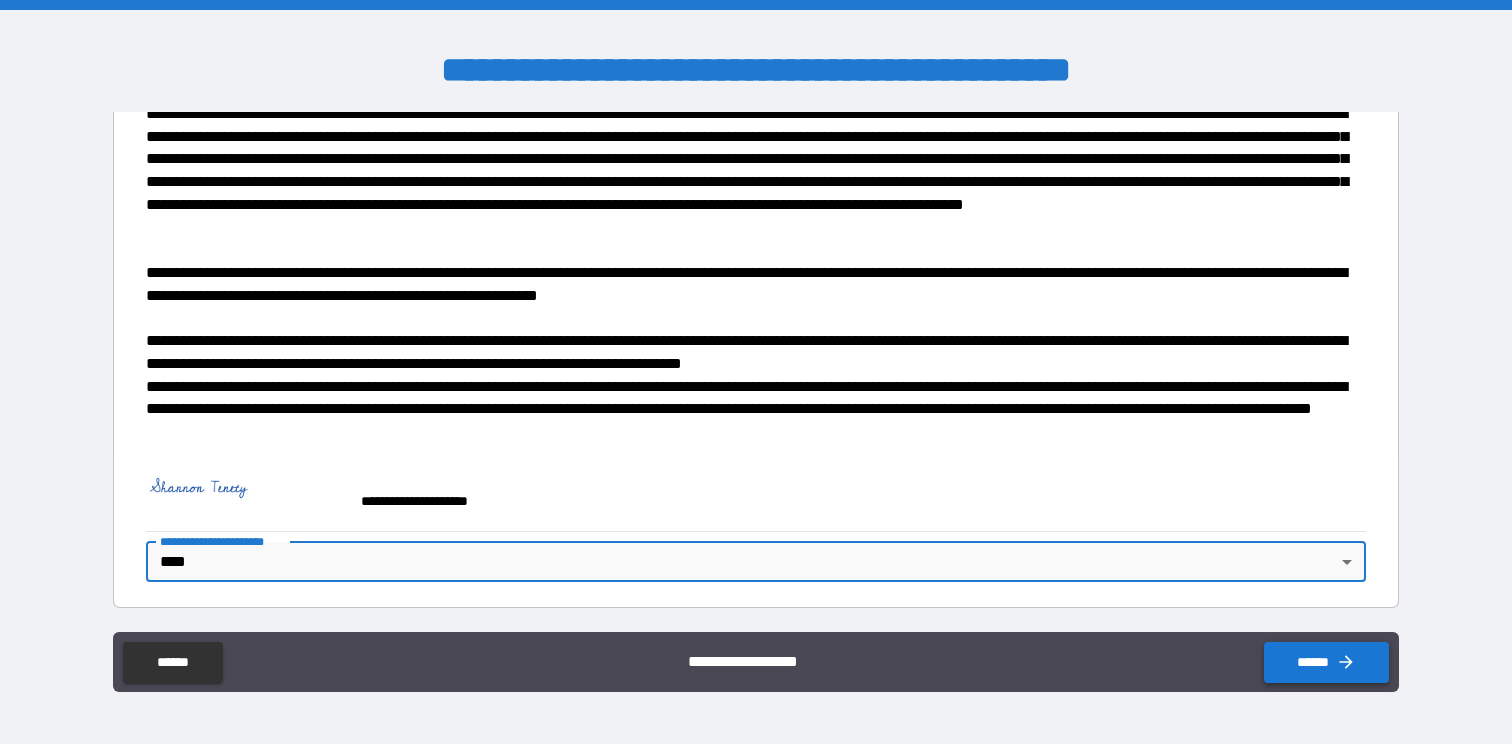 click on "******" at bounding box center [1326, 662] 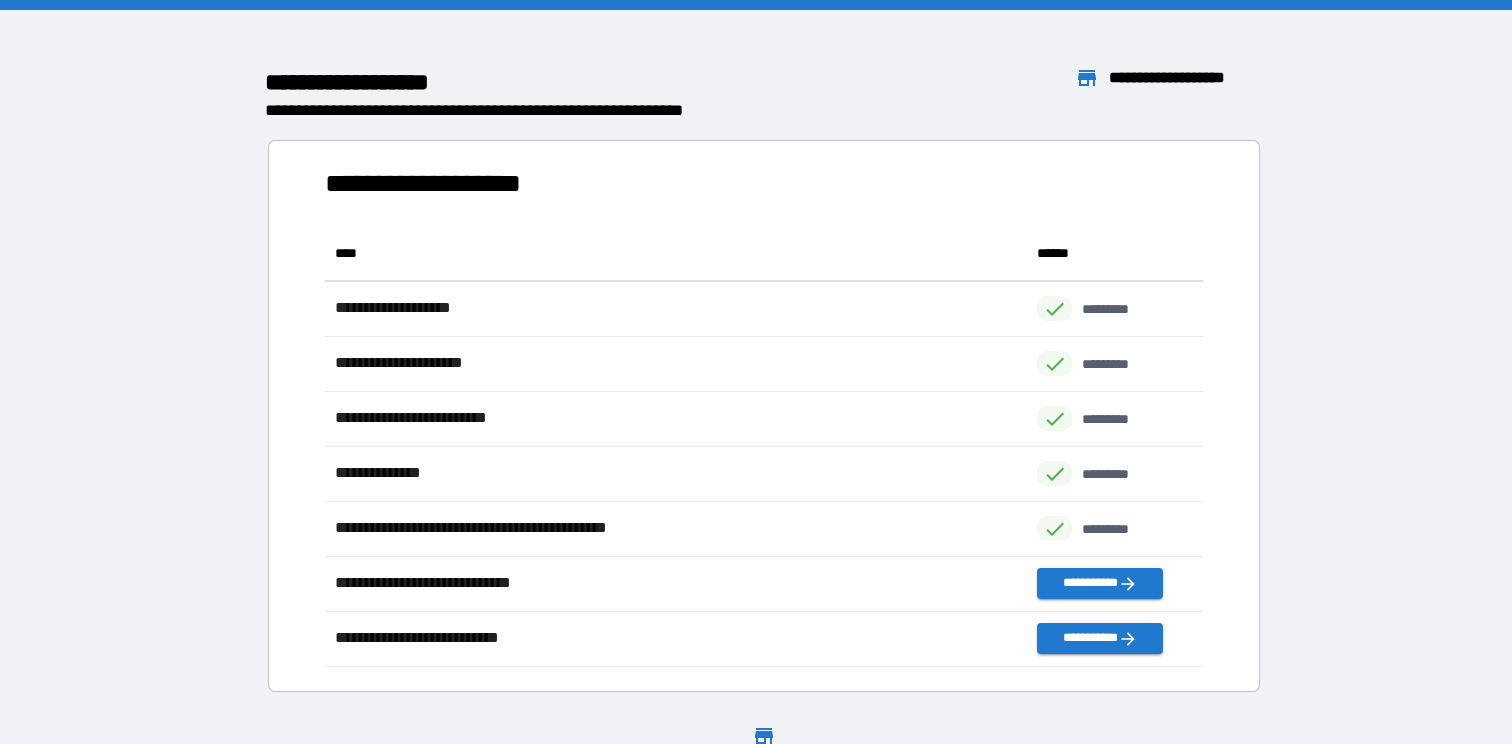 scroll, scrollTop: 1, scrollLeft: 1, axis: both 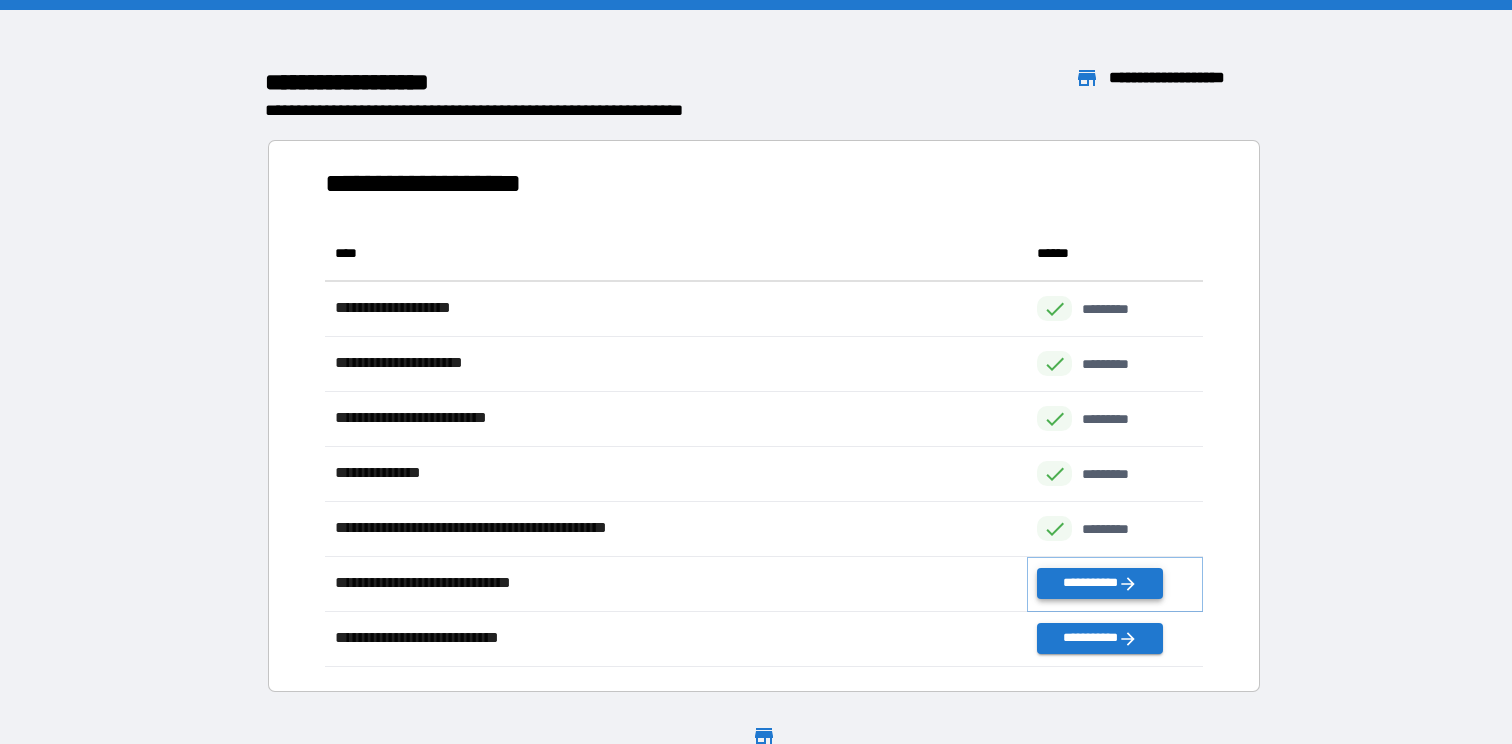 click on "**********" at bounding box center [1099, 583] 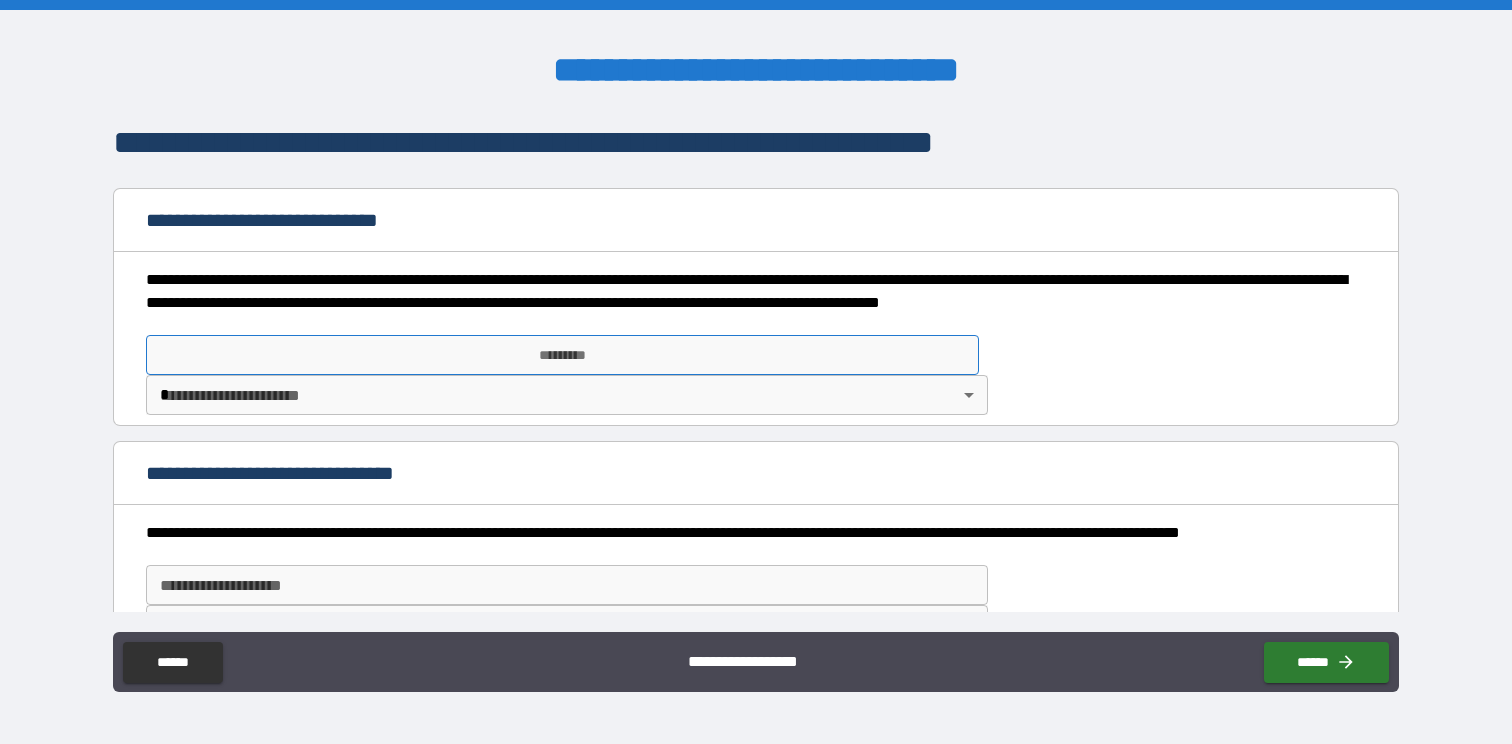 click on "*********" at bounding box center [562, 355] 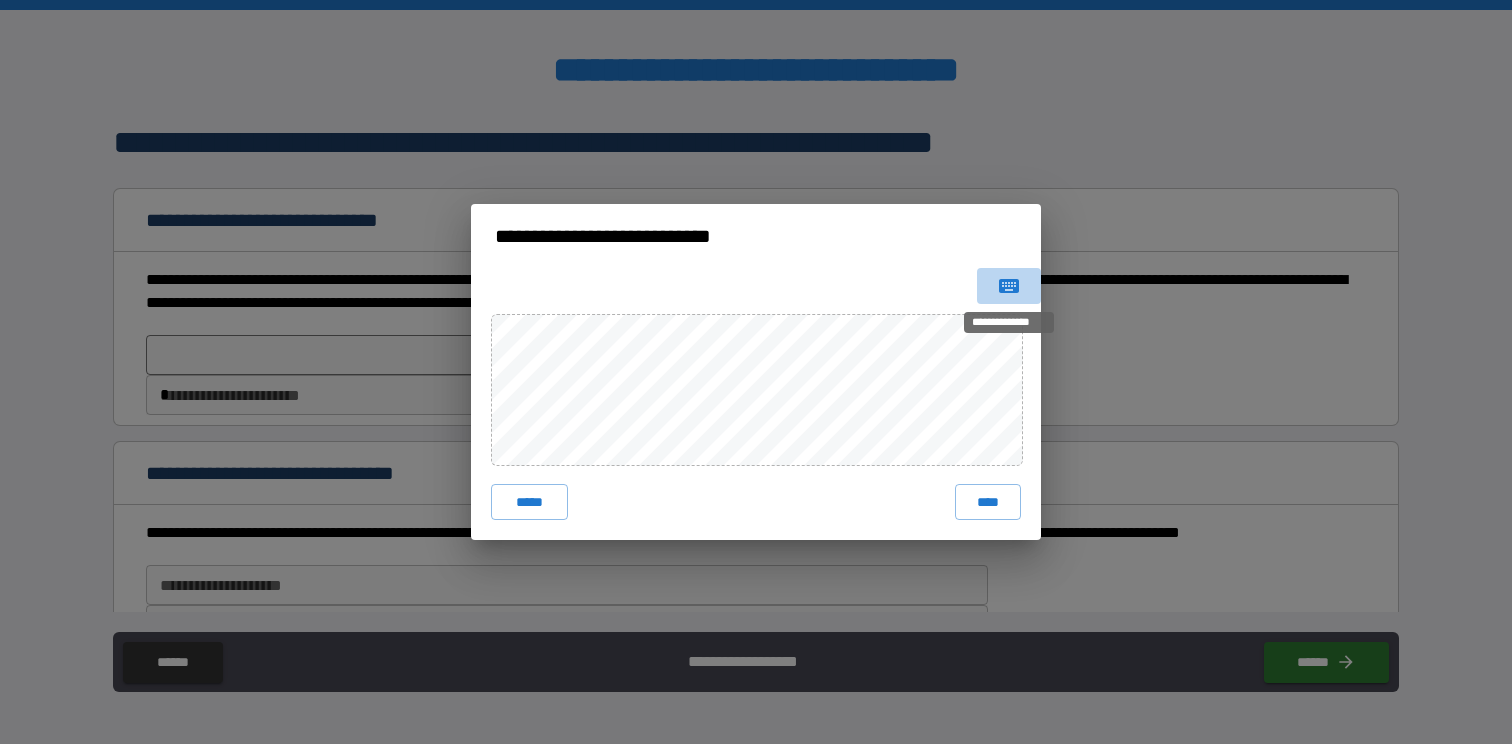 click 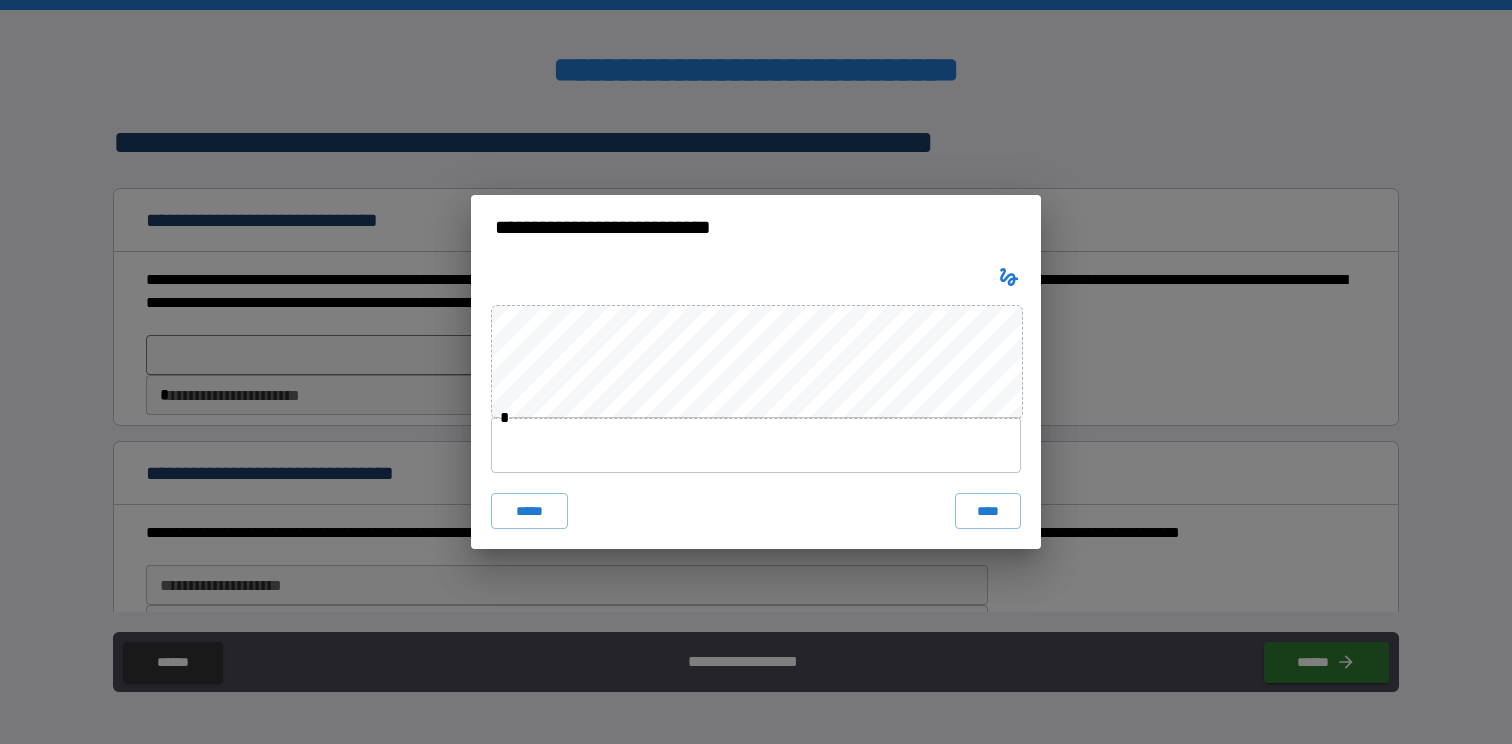 click at bounding box center (756, 445) 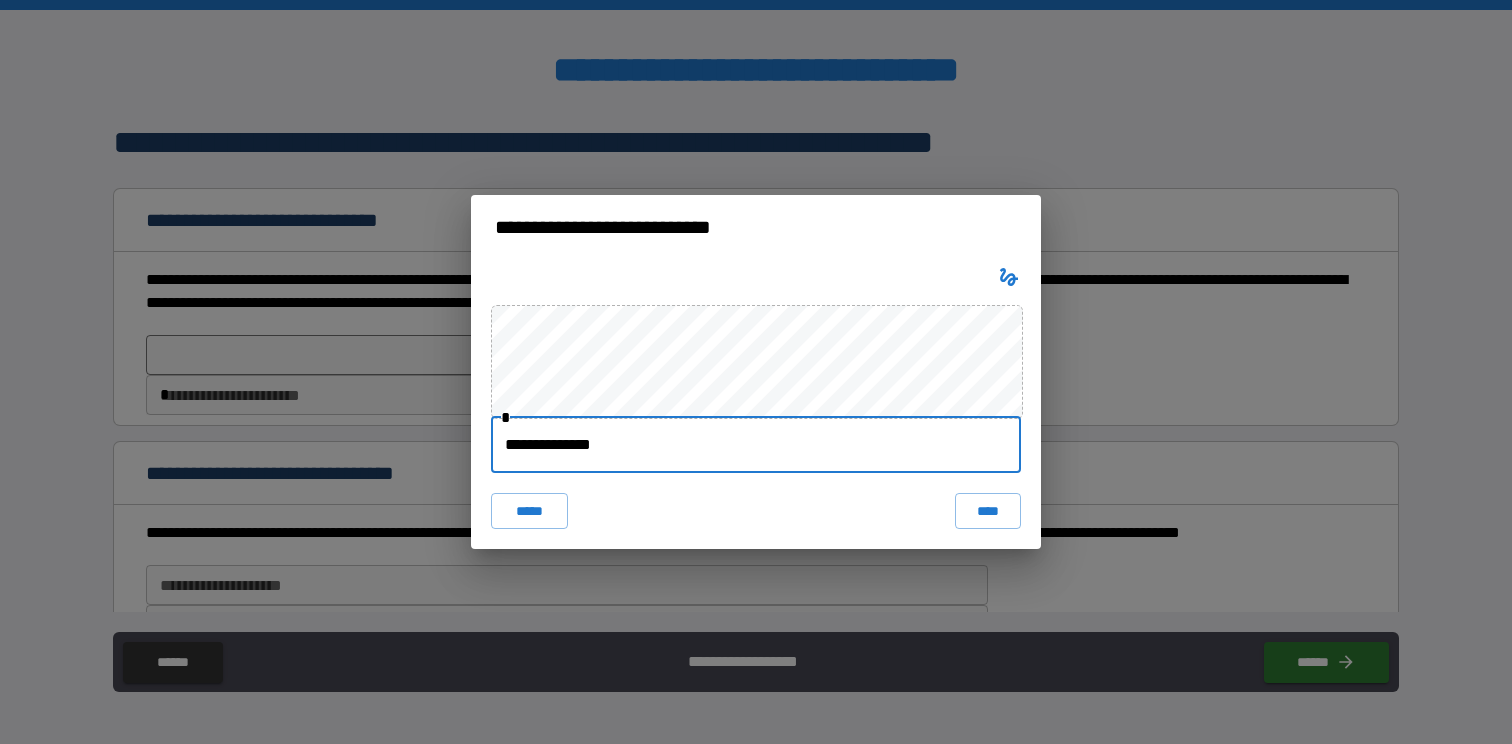 drag, startPoint x: 656, startPoint y: 450, endPoint x: 462, endPoint y: 449, distance: 194.00258 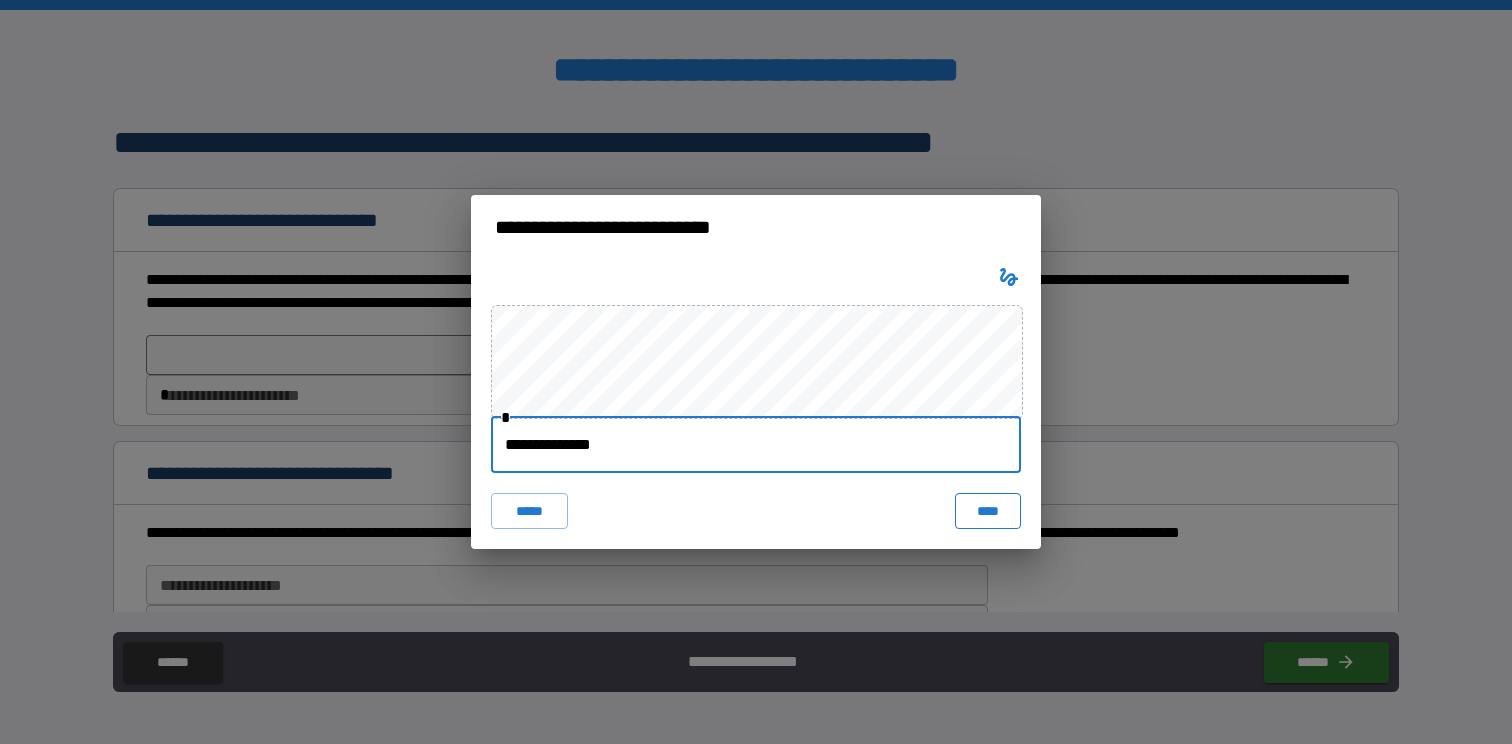 type on "**********" 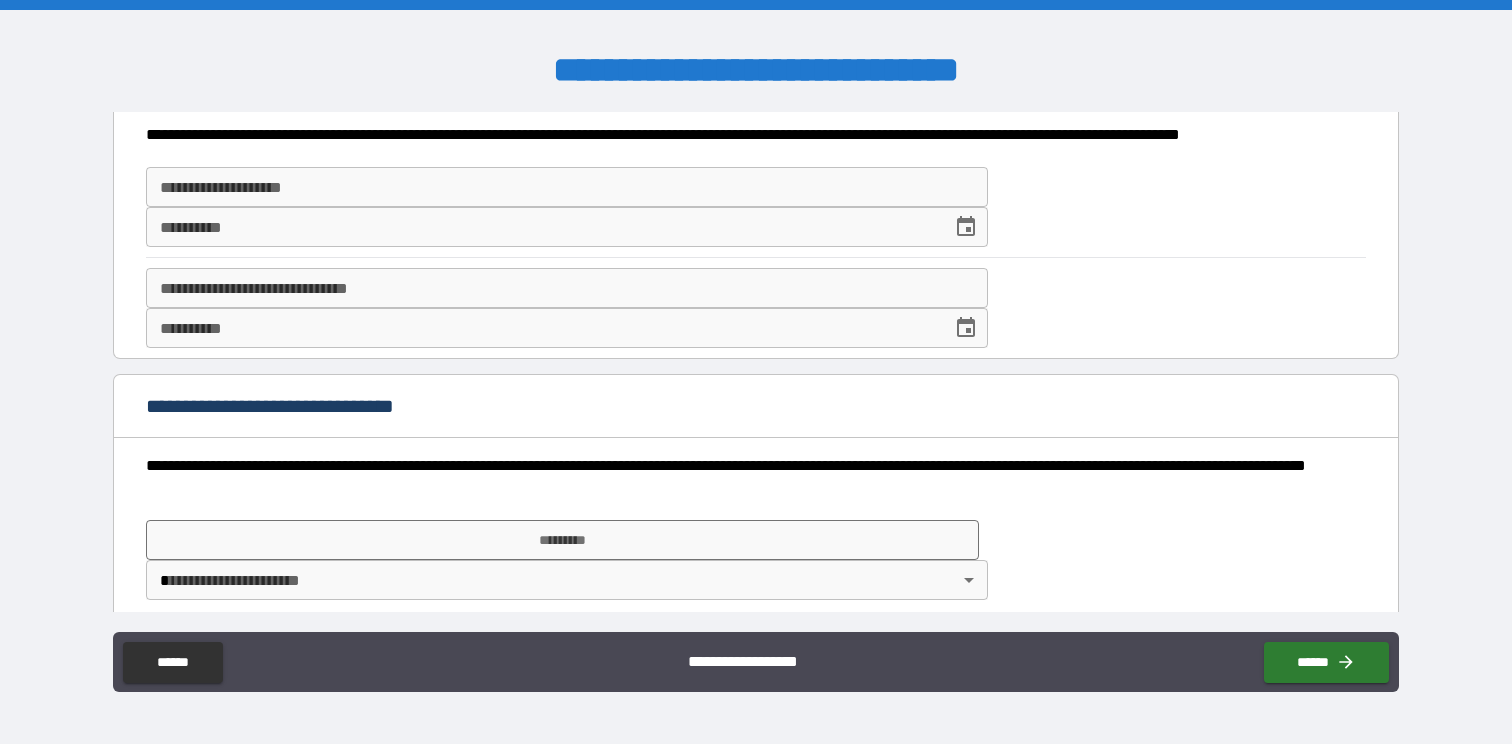 scroll, scrollTop: 434, scrollLeft: 0, axis: vertical 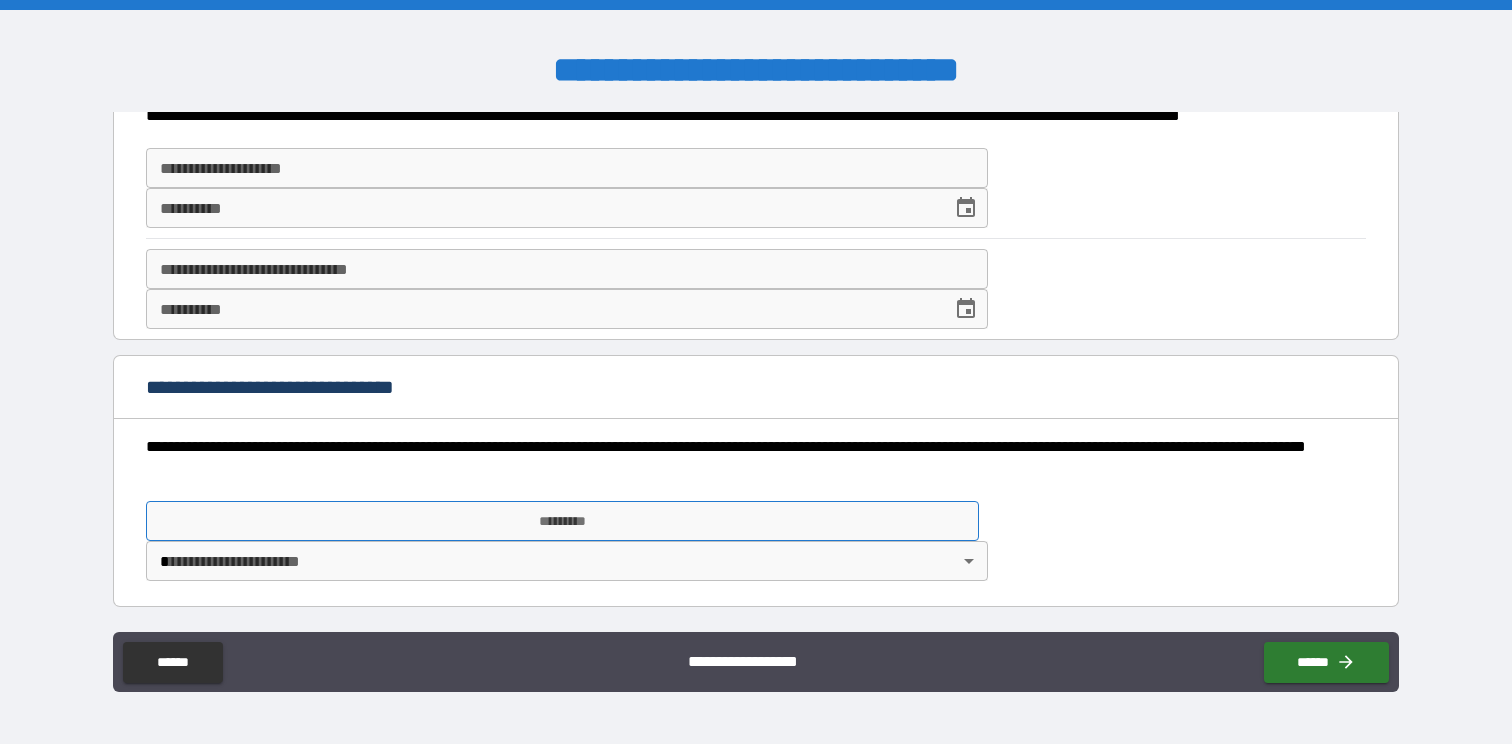 click on "*********" at bounding box center [562, 521] 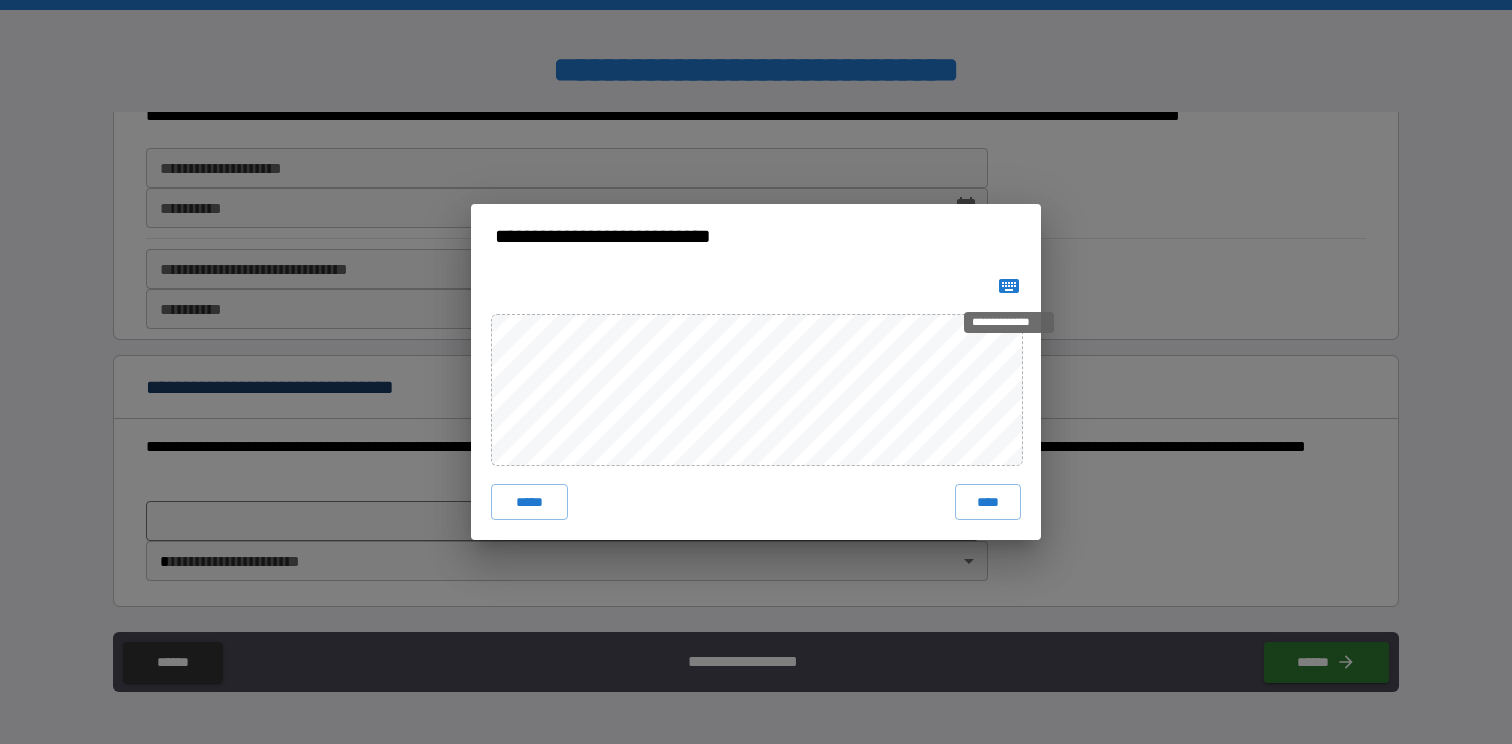 click 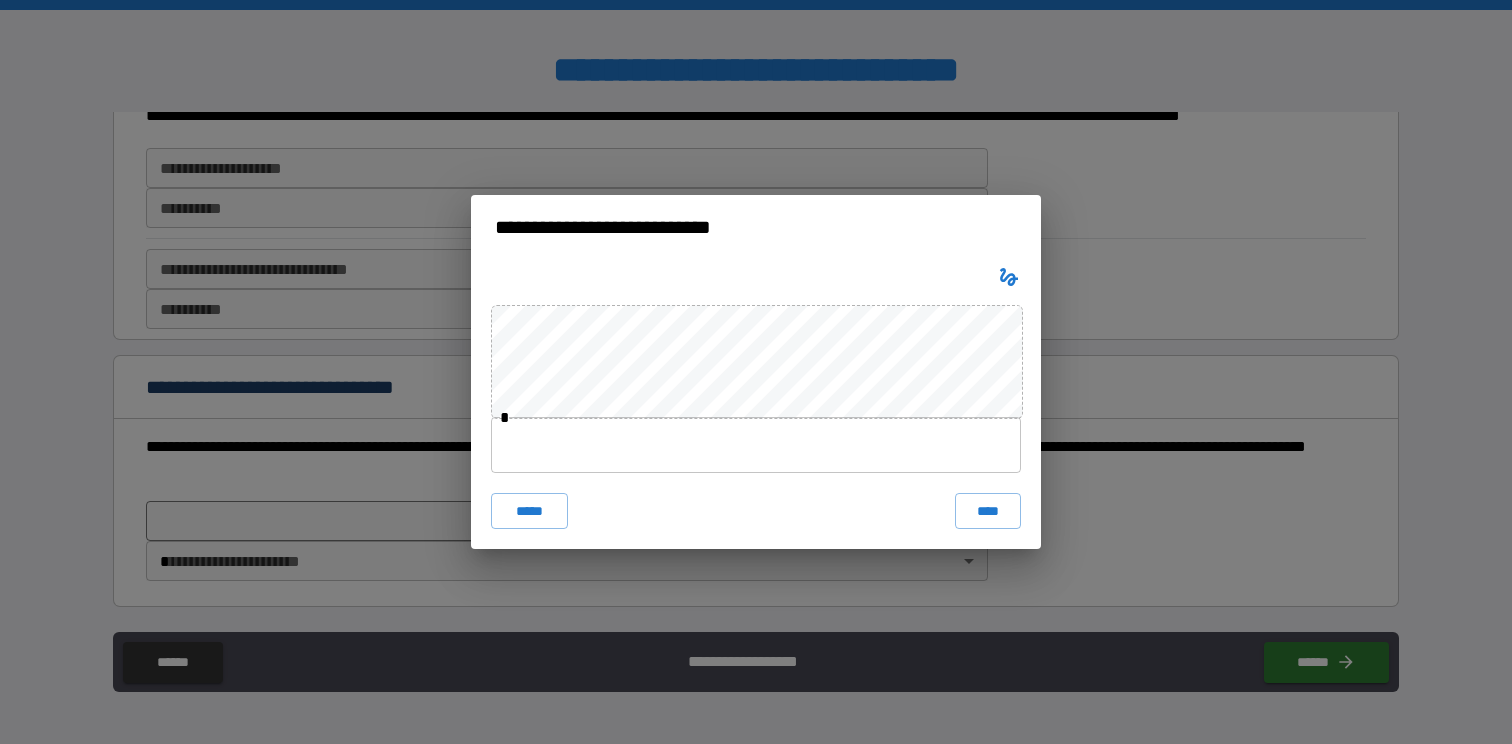 click at bounding box center [756, 445] 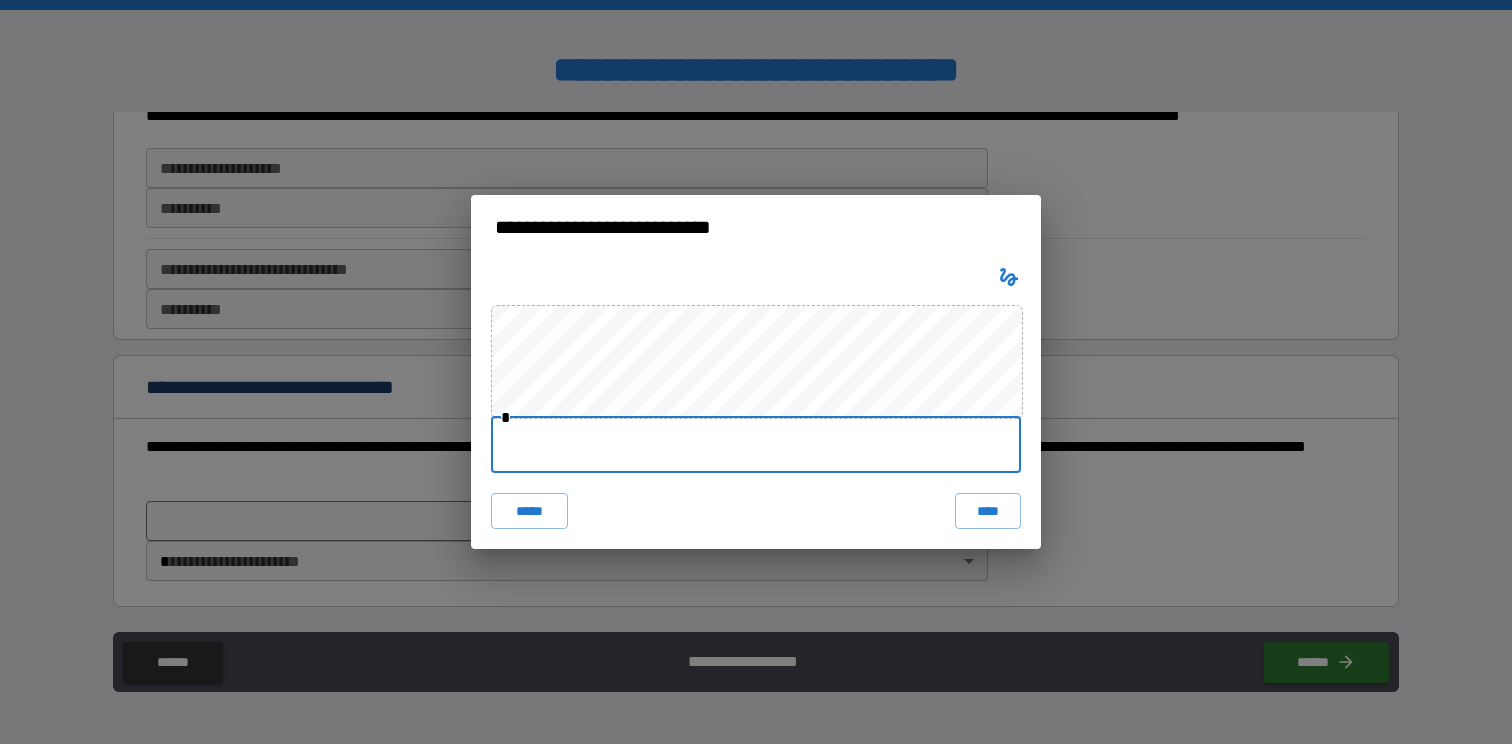 paste on "**********" 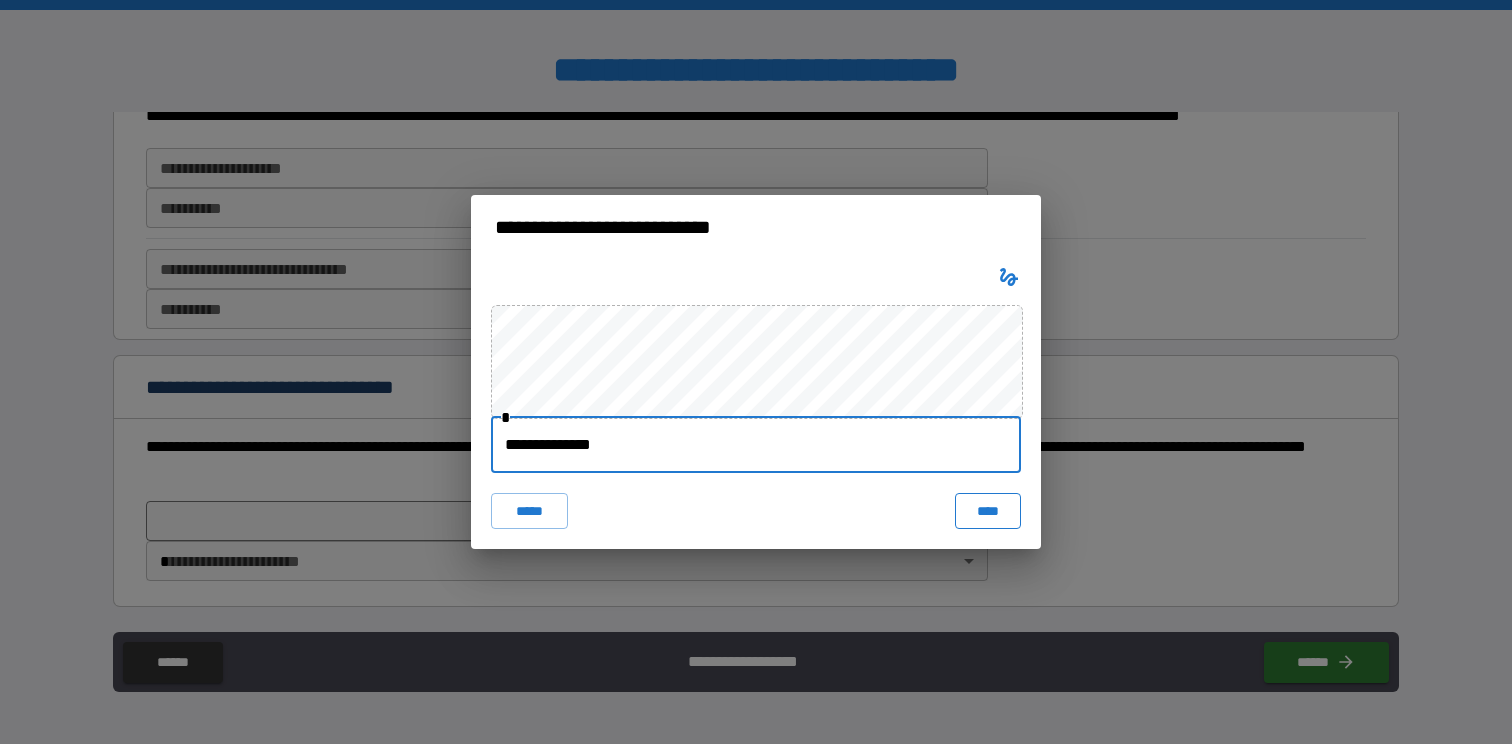 type on "**********" 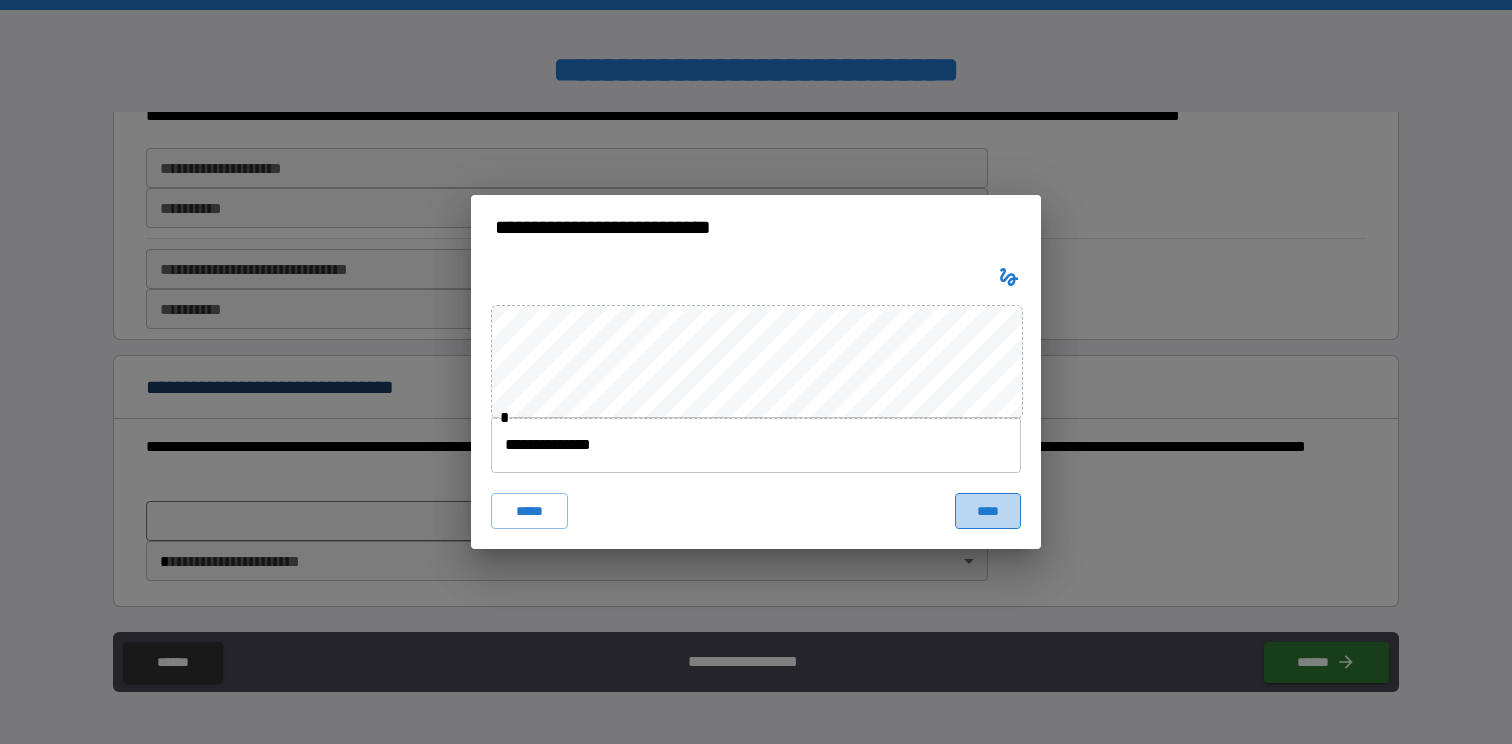 click on "****" at bounding box center (988, 511) 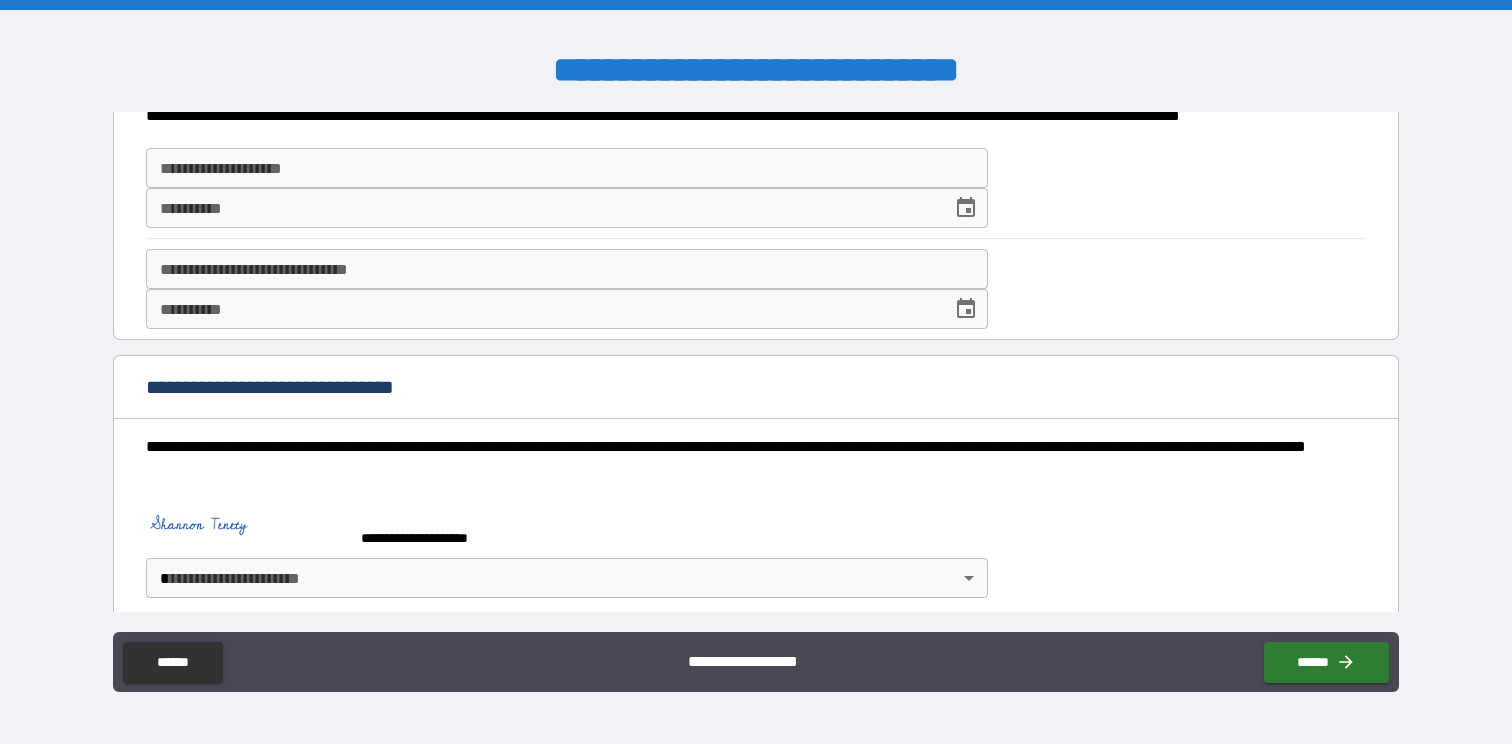 scroll, scrollTop: 451, scrollLeft: 0, axis: vertical 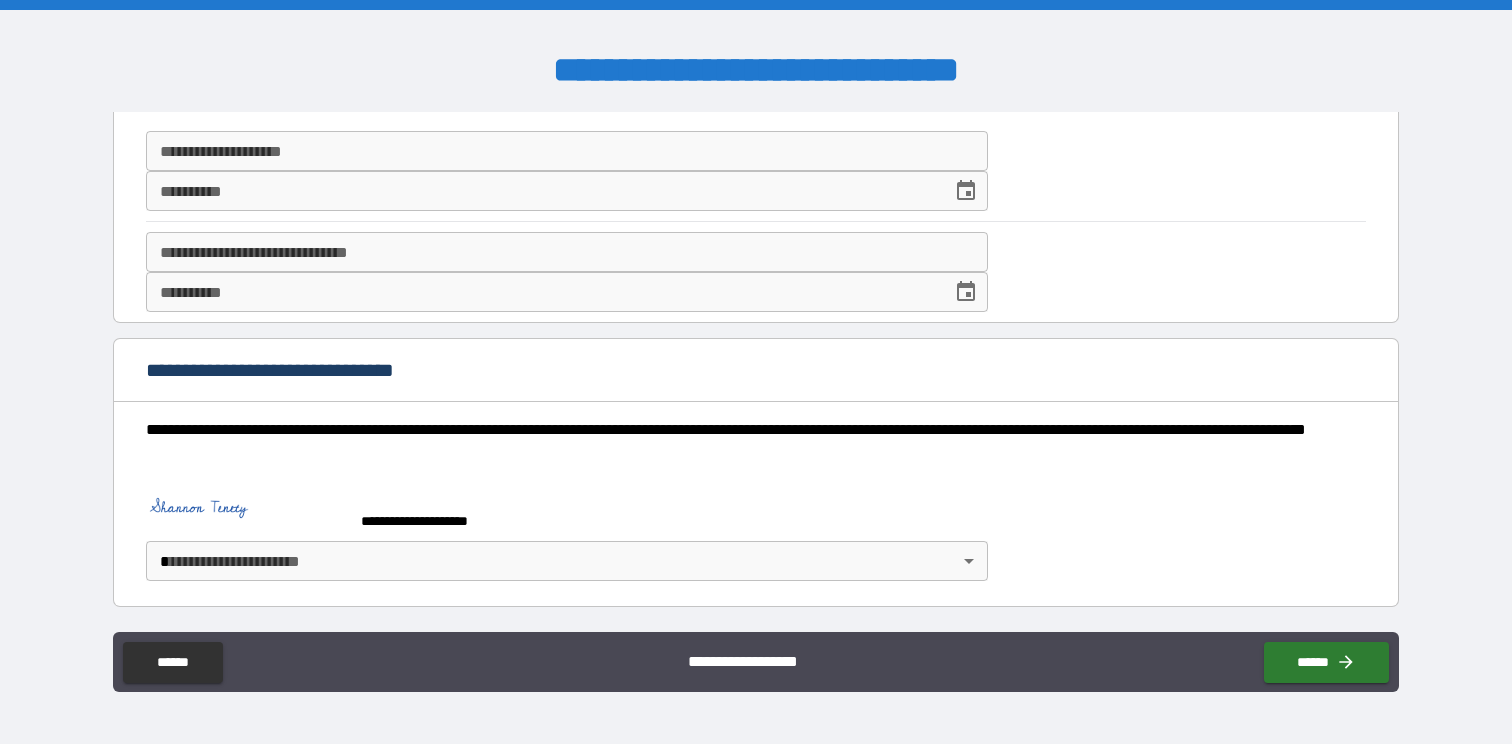 click on "**********" at bounding box center (756, 372) 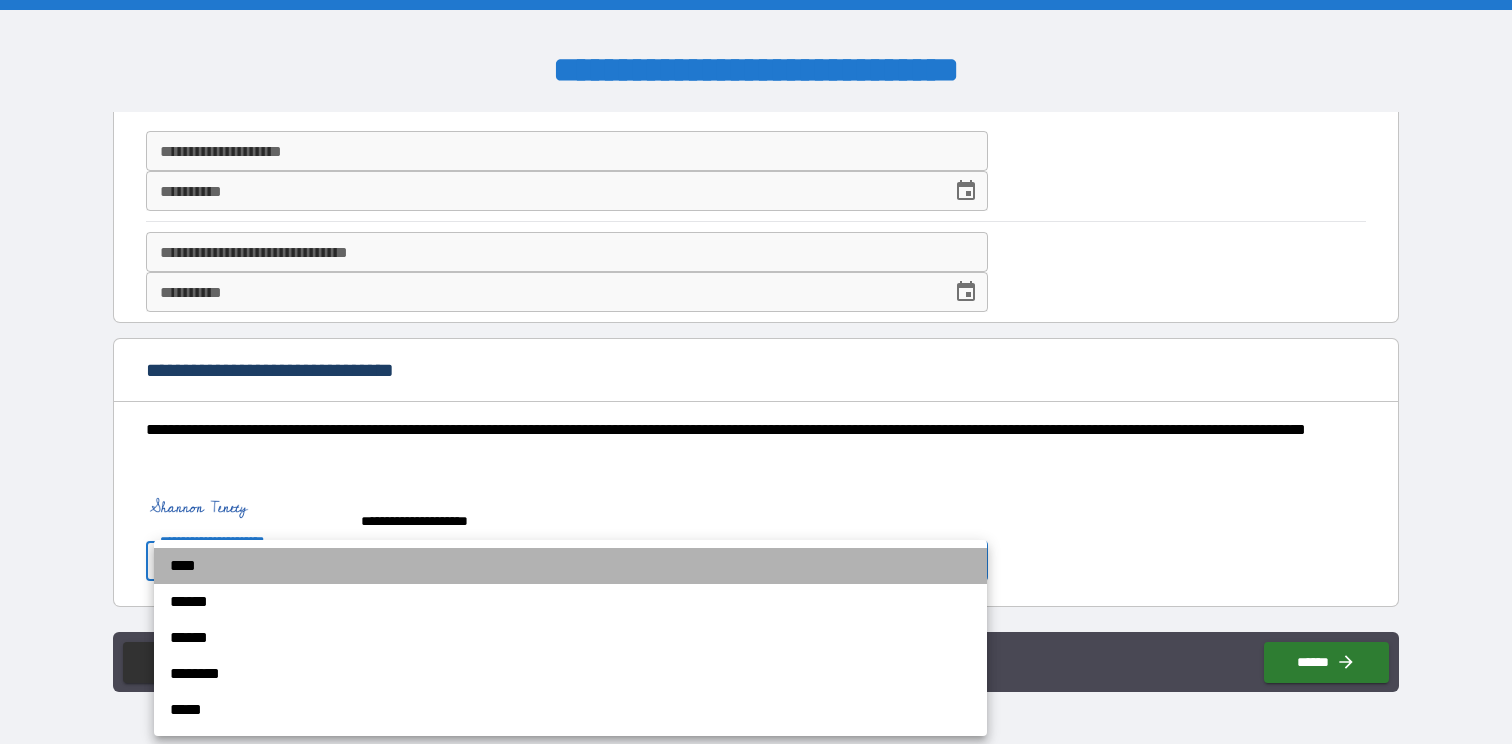 click on "****" at bounding box center [570, 566] 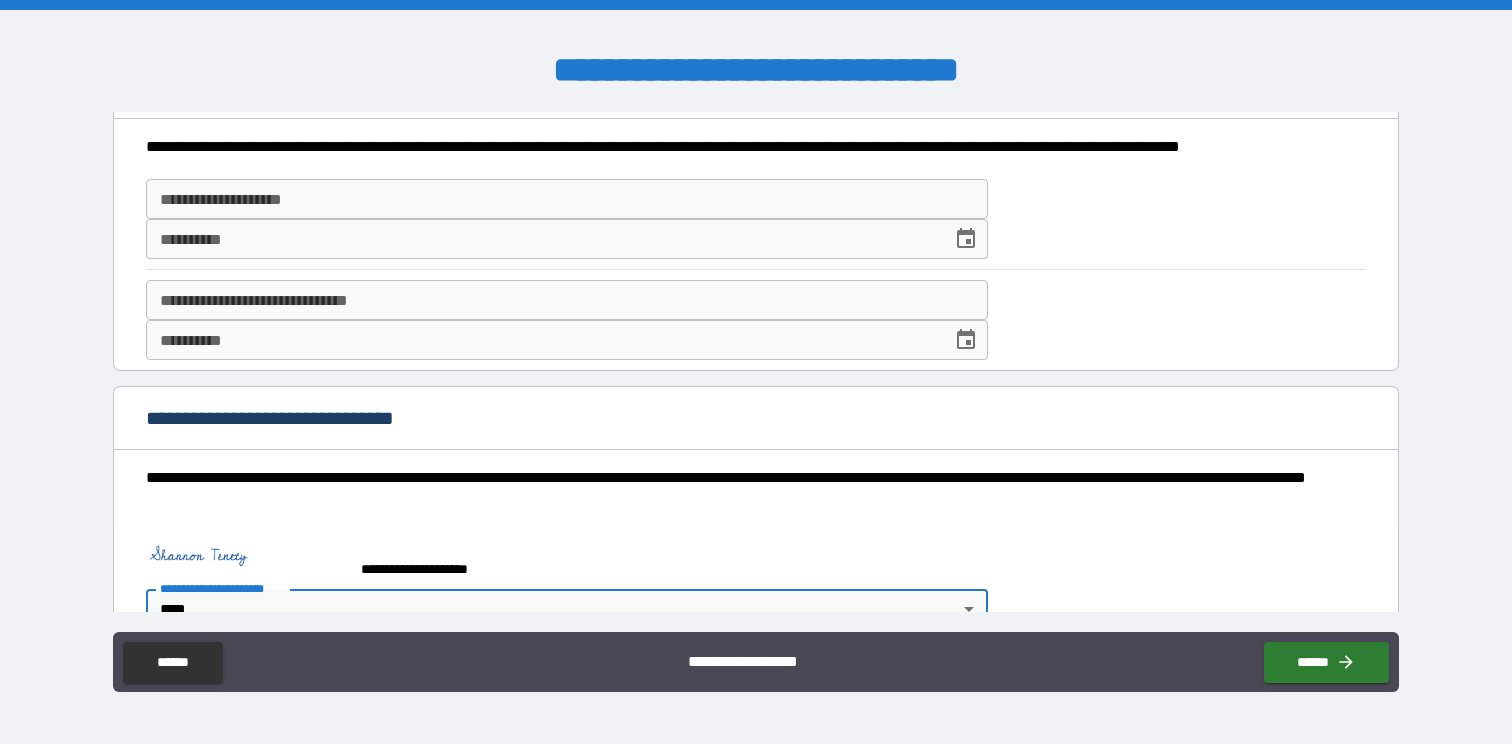 scroll, scrollTop: 451, scrollLeft: 0, axis: vertical 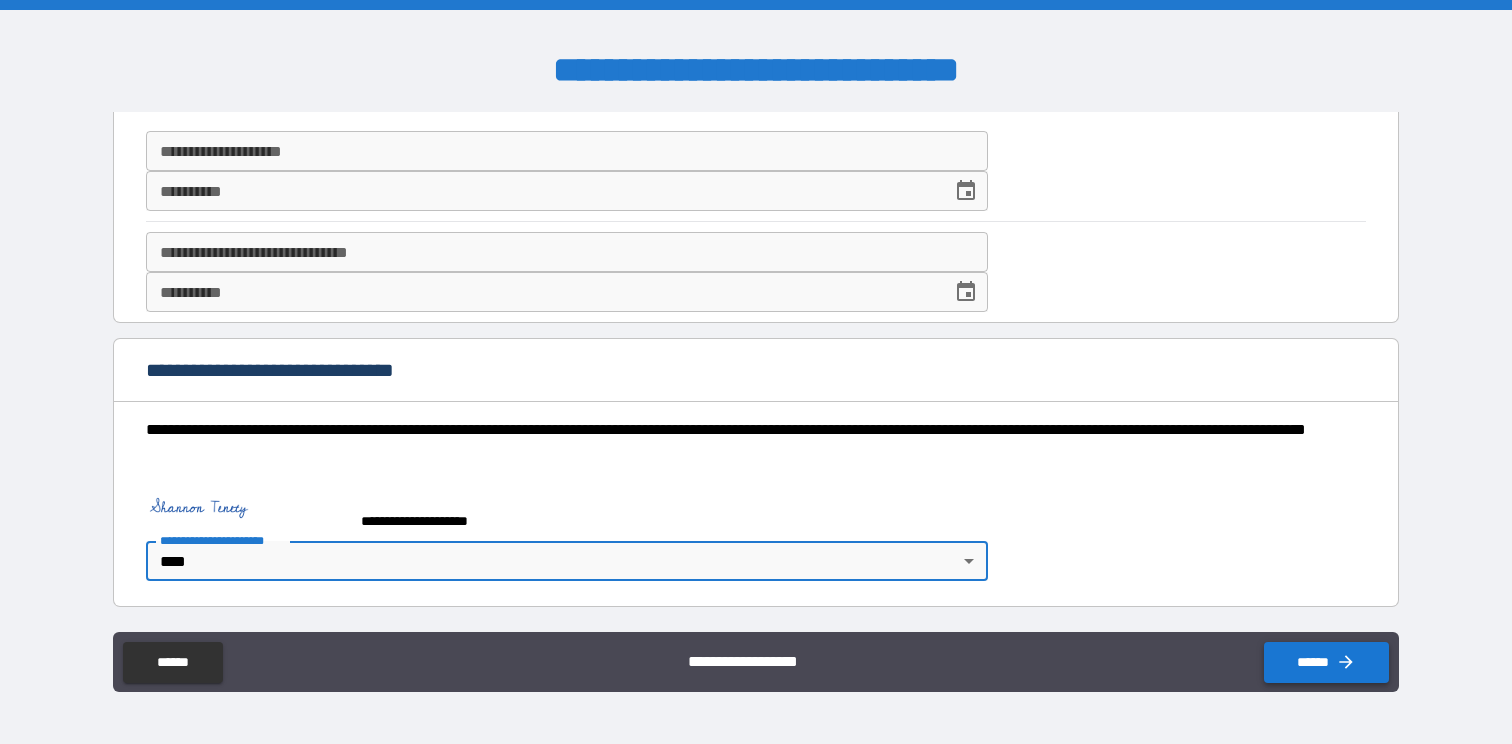 click on "******" at bounding box center [1326, 662] 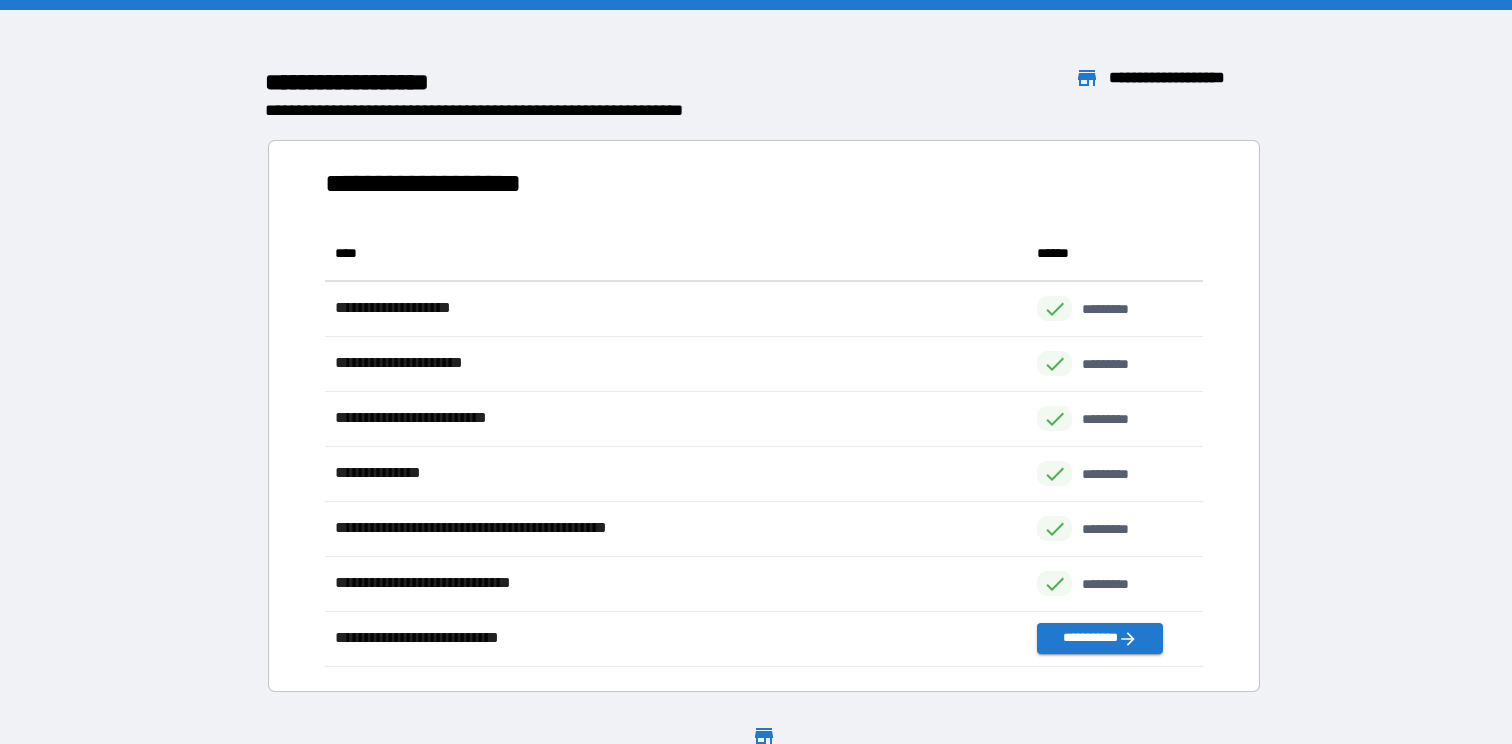 scroll, scrollTop: 1, scrollLeft: 1, axis: both 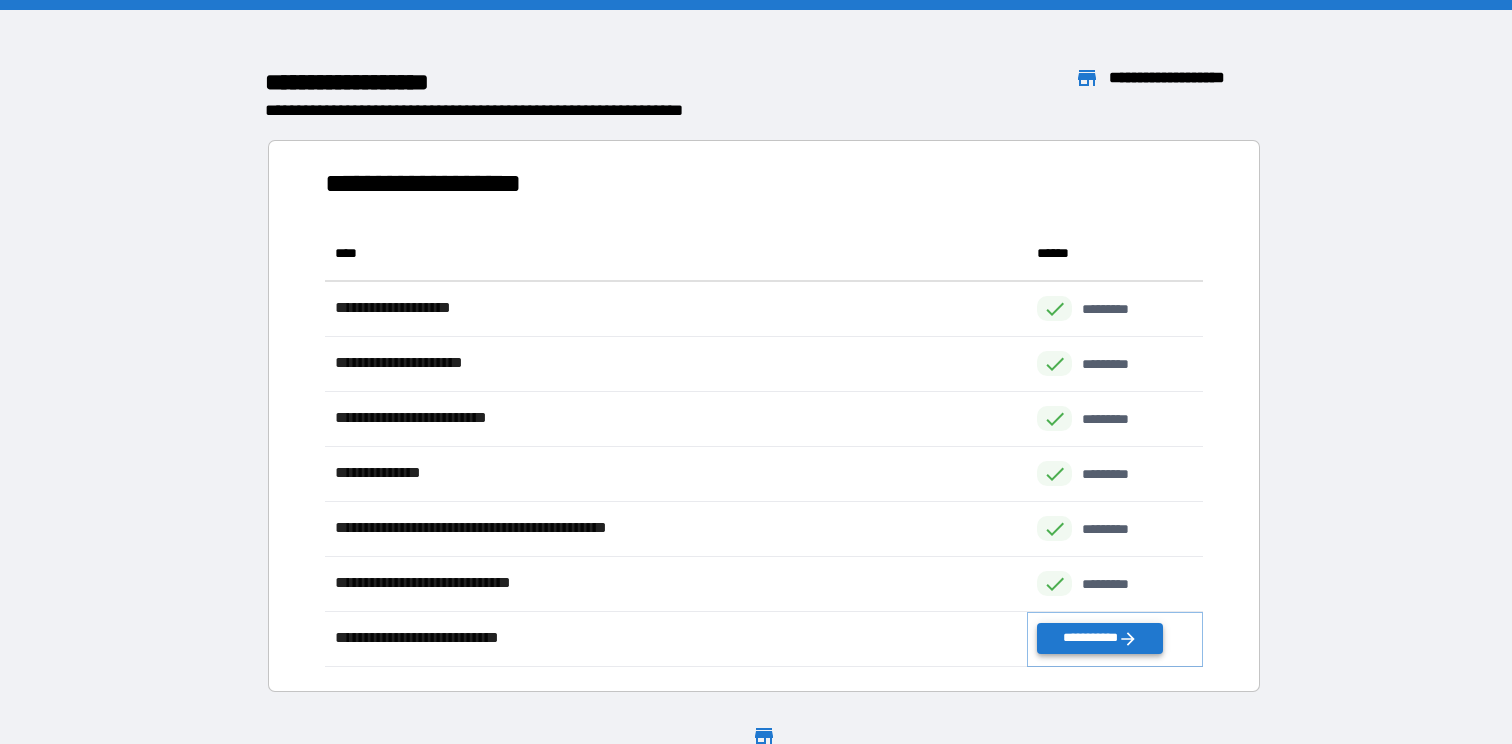 click on "**********" at bounding box center (1099, 638) 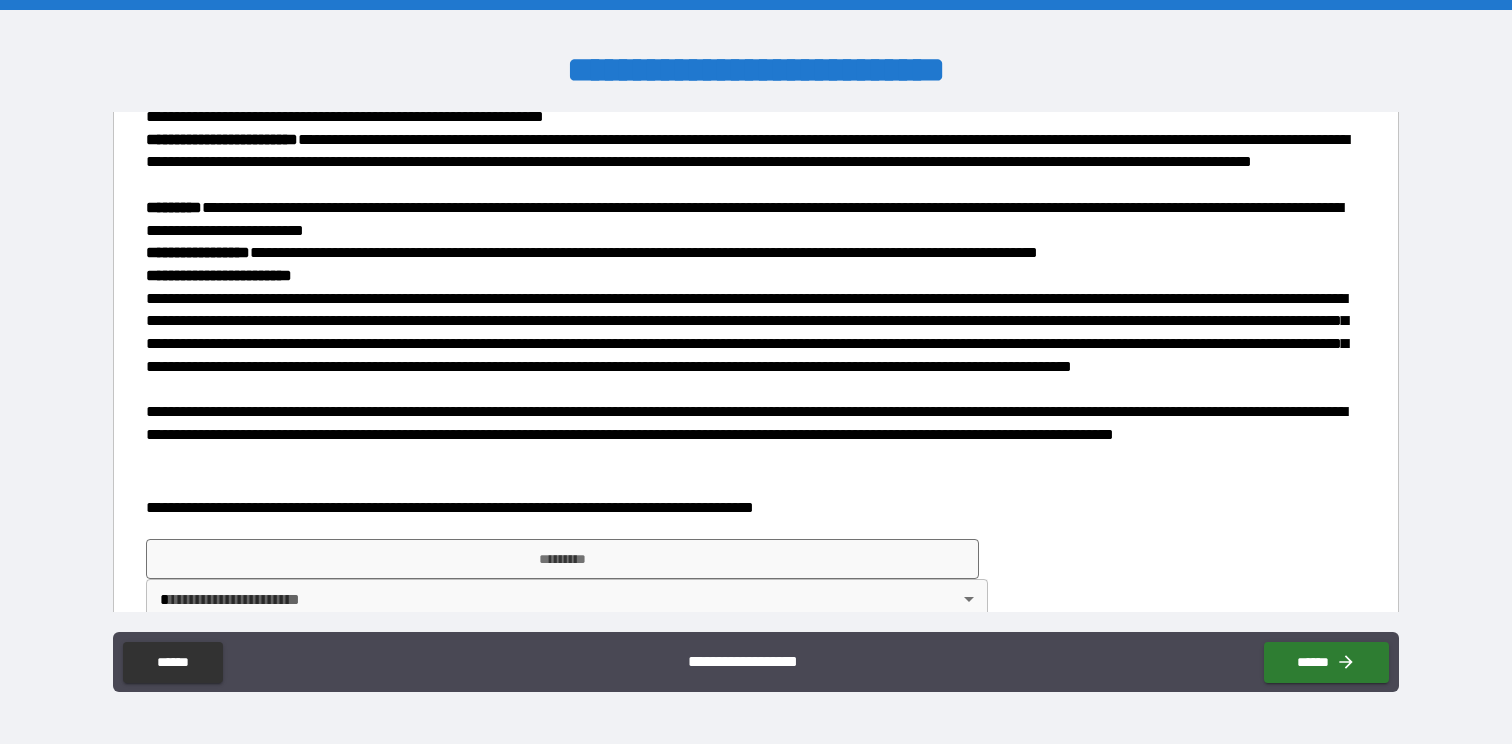 scroll, scrollTop: 1378, scrollLeft: 0, axis: vertical 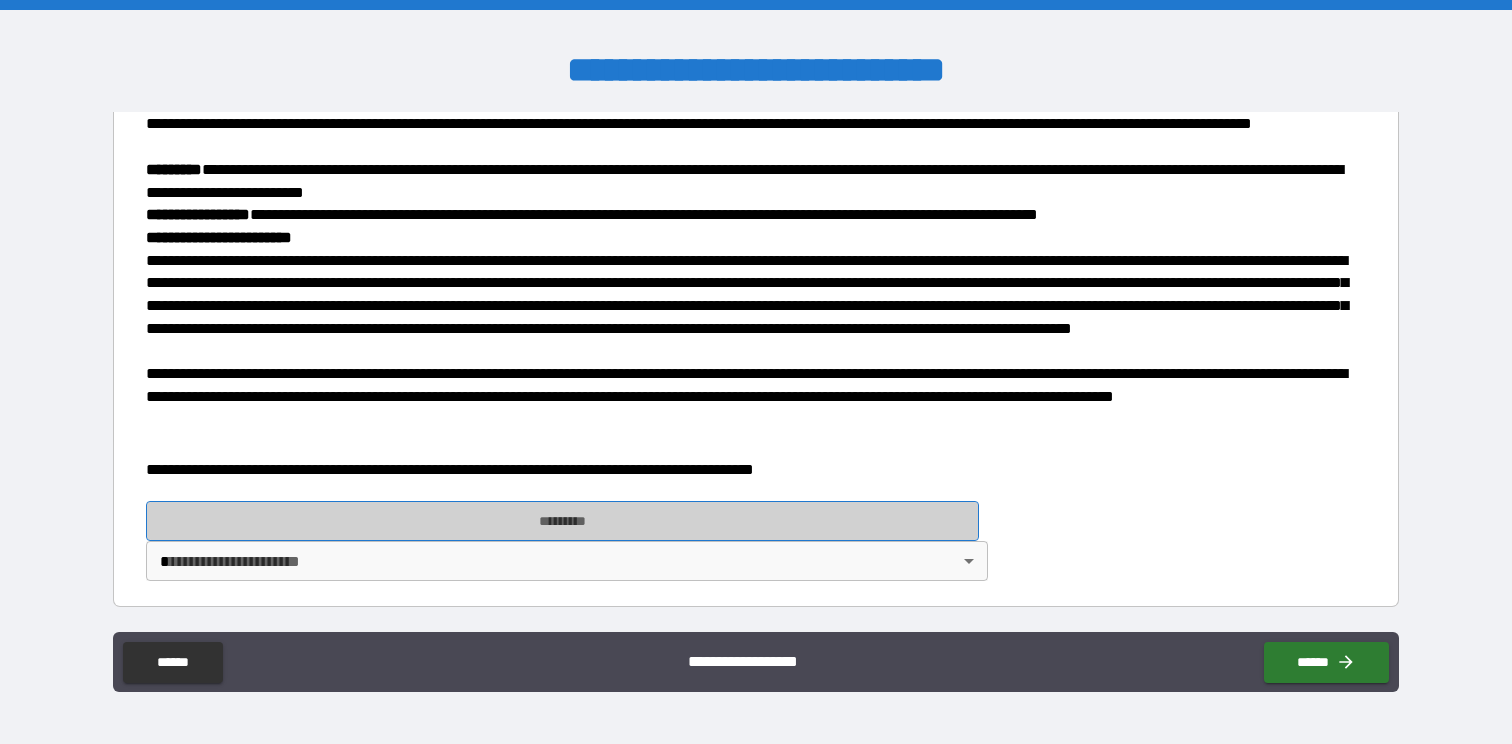 click on "*********" at bounding box center [562, 521] 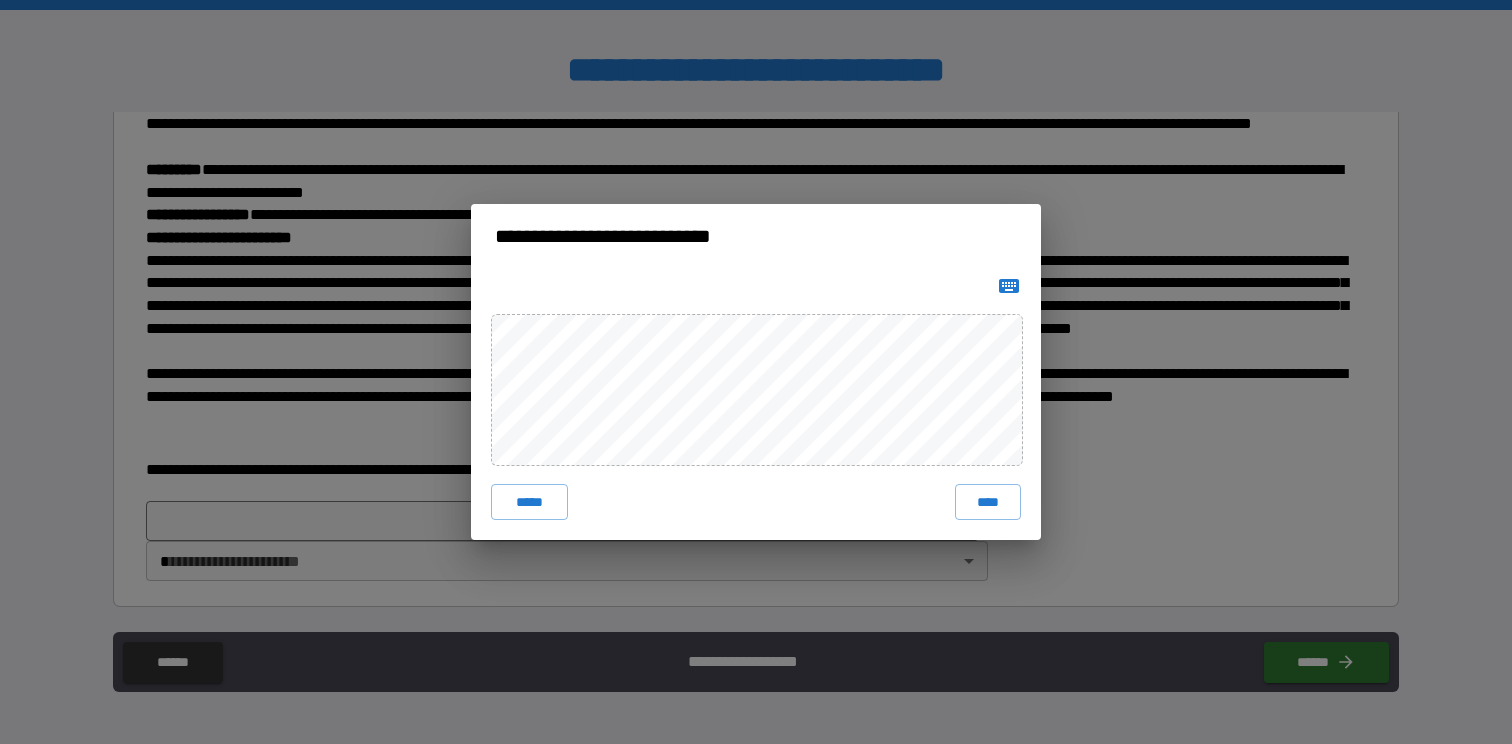 click 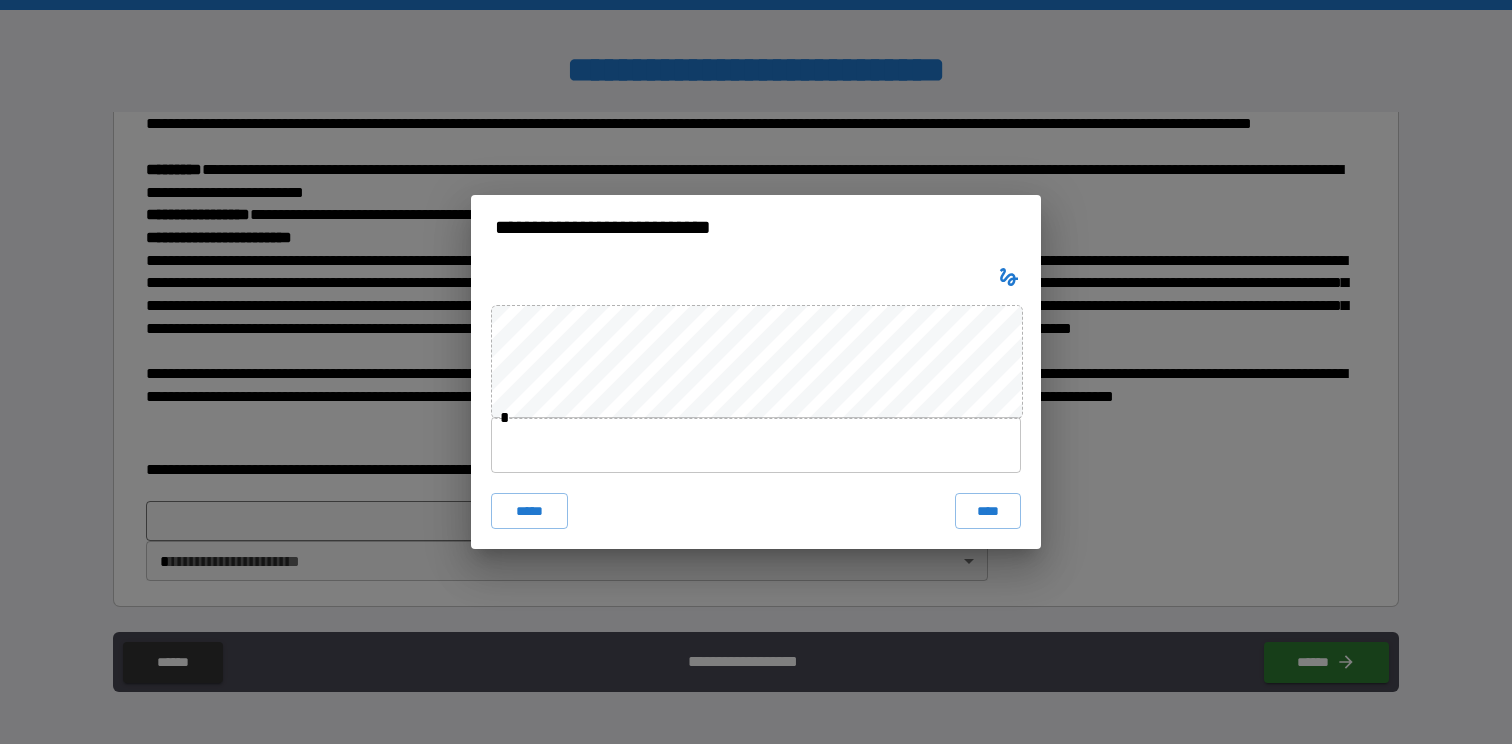 click at bounding box center (756, 445) 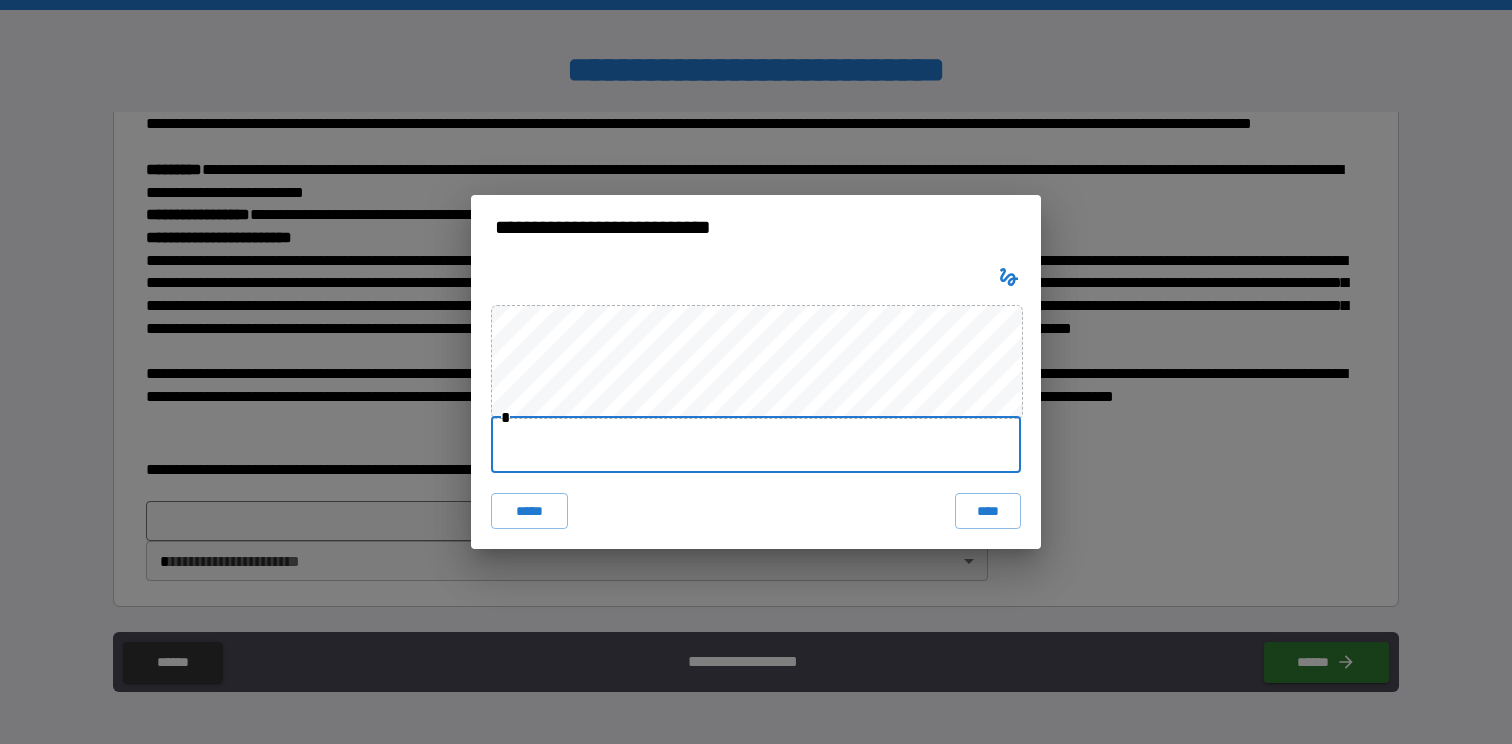 paste on "**********" 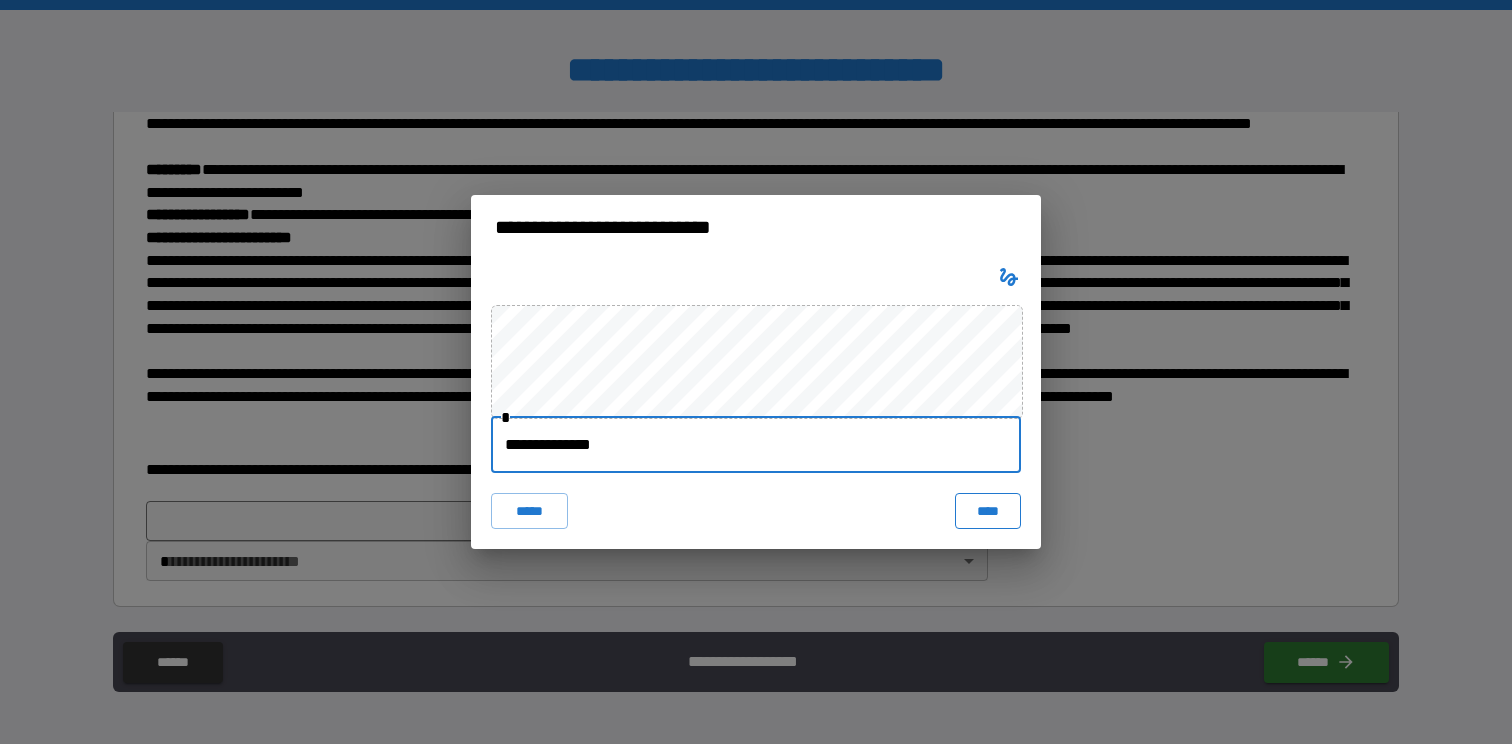 type on "**********" 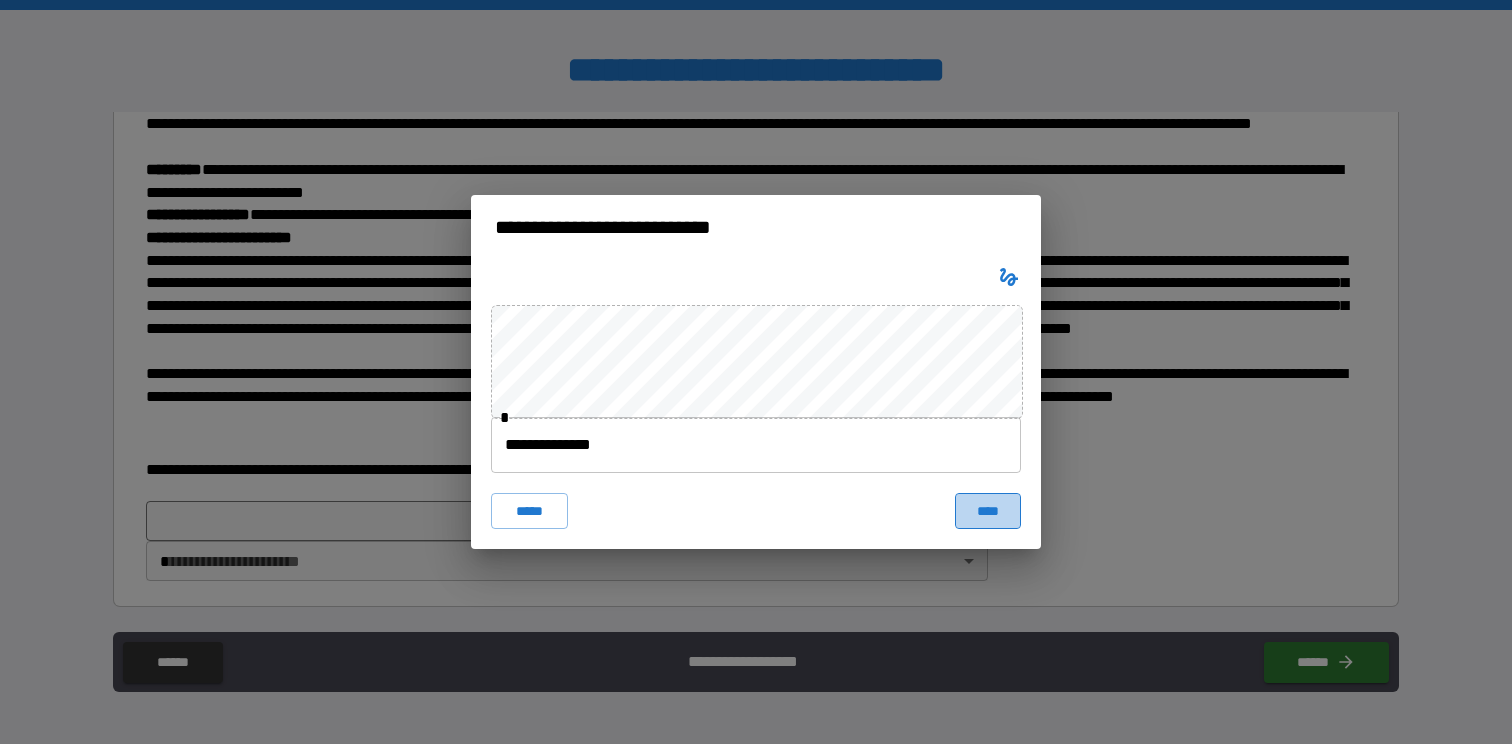 click on "****" at bounding box center [988, 511] 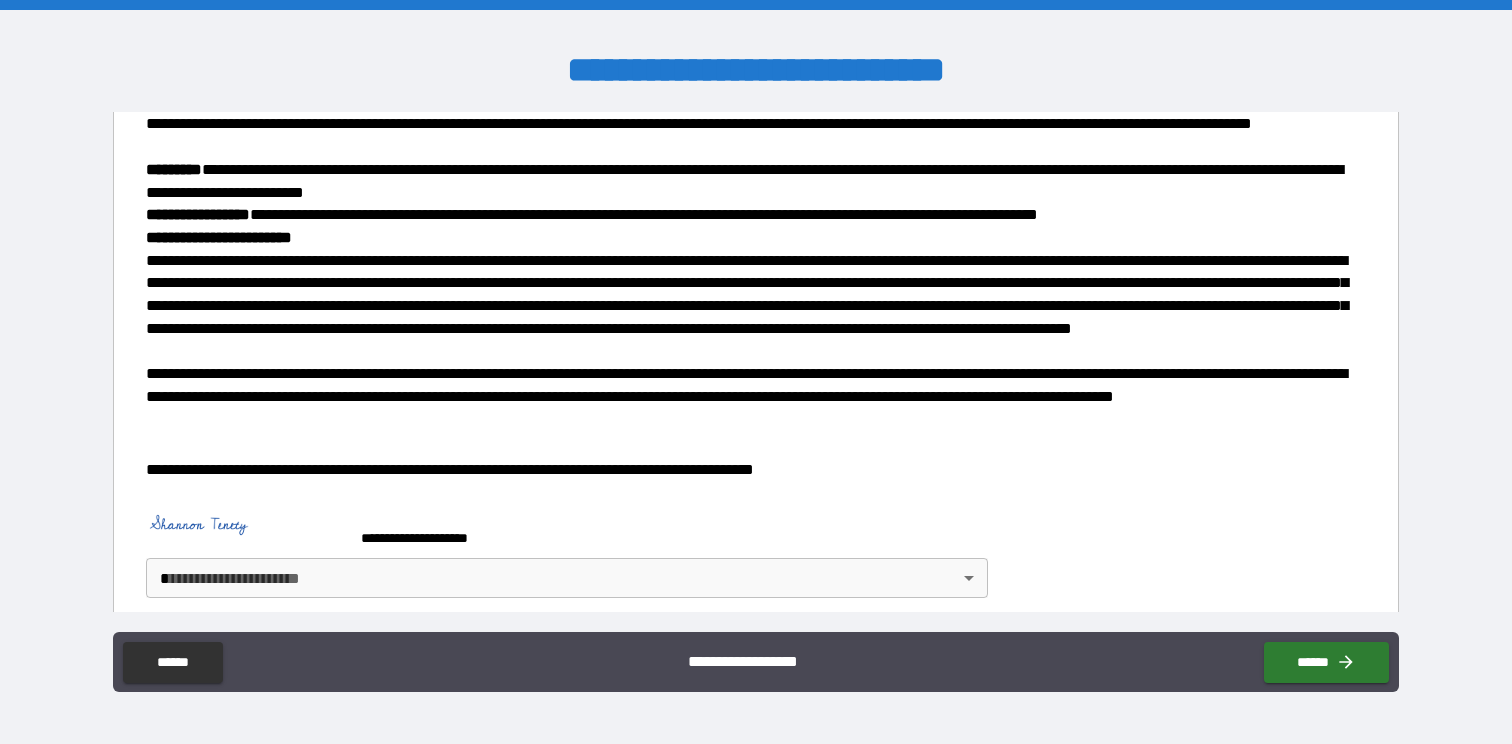 scroll, scrollTop: 1395, scrollLeft: 0, axis: vertical 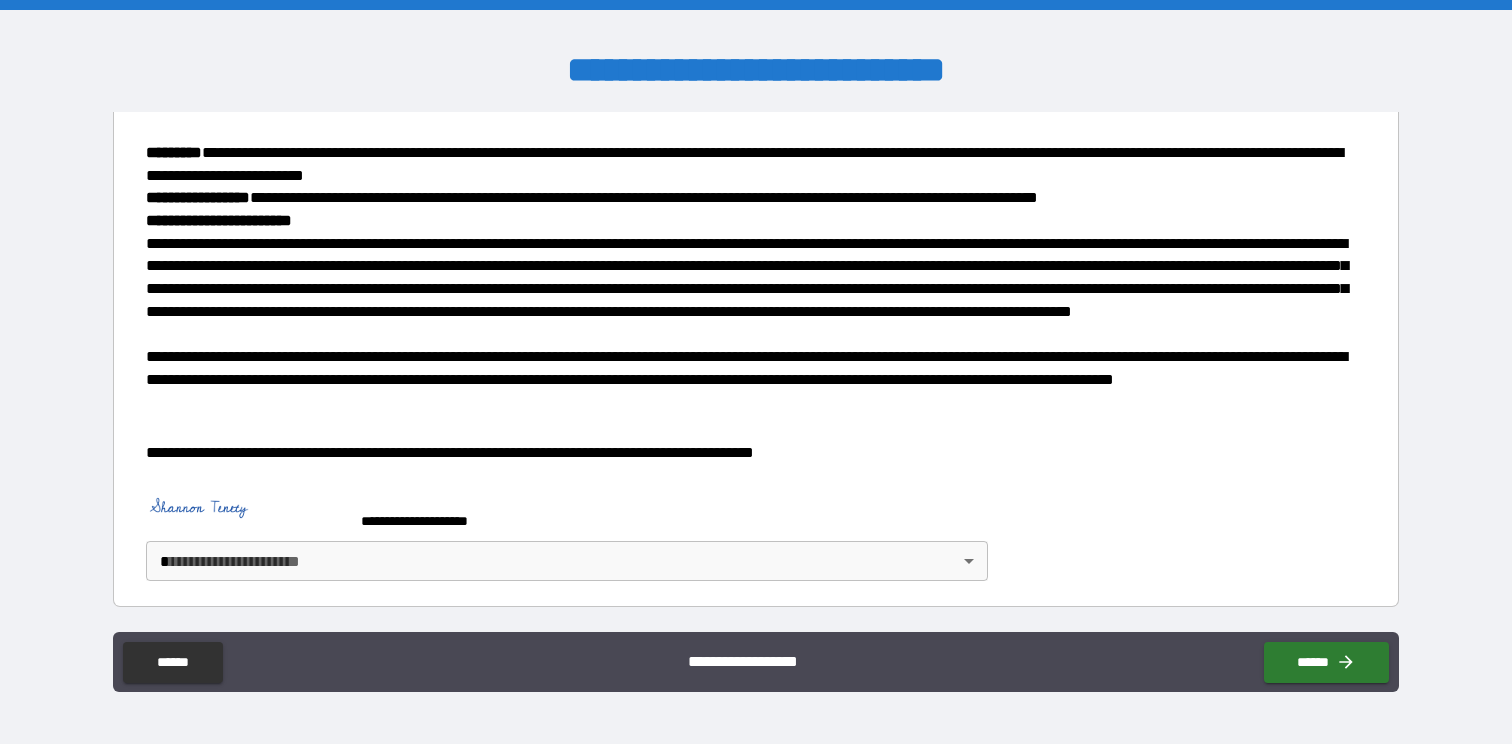 click on "**********" at bounding box center [756, 372] 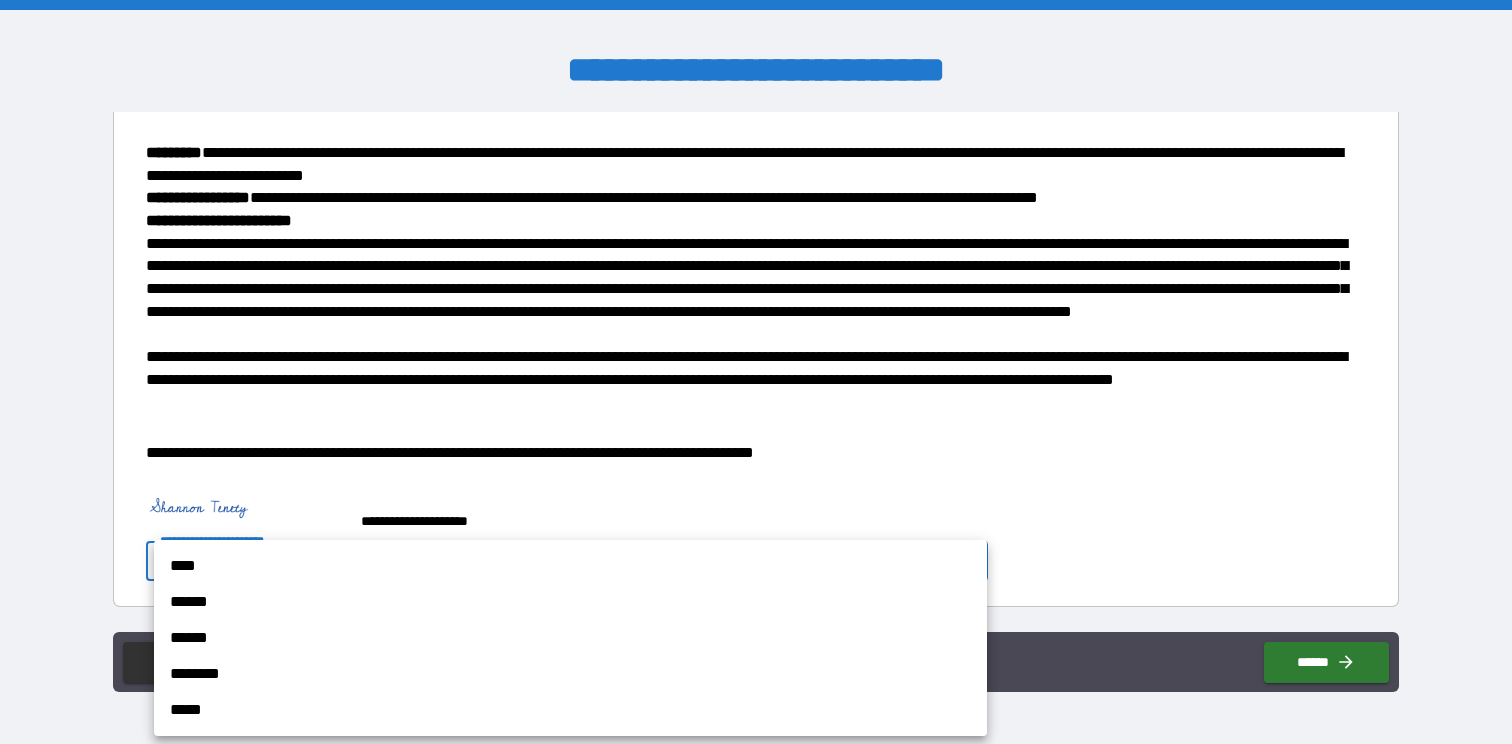 click on "****" at bounding box center [570, 566] 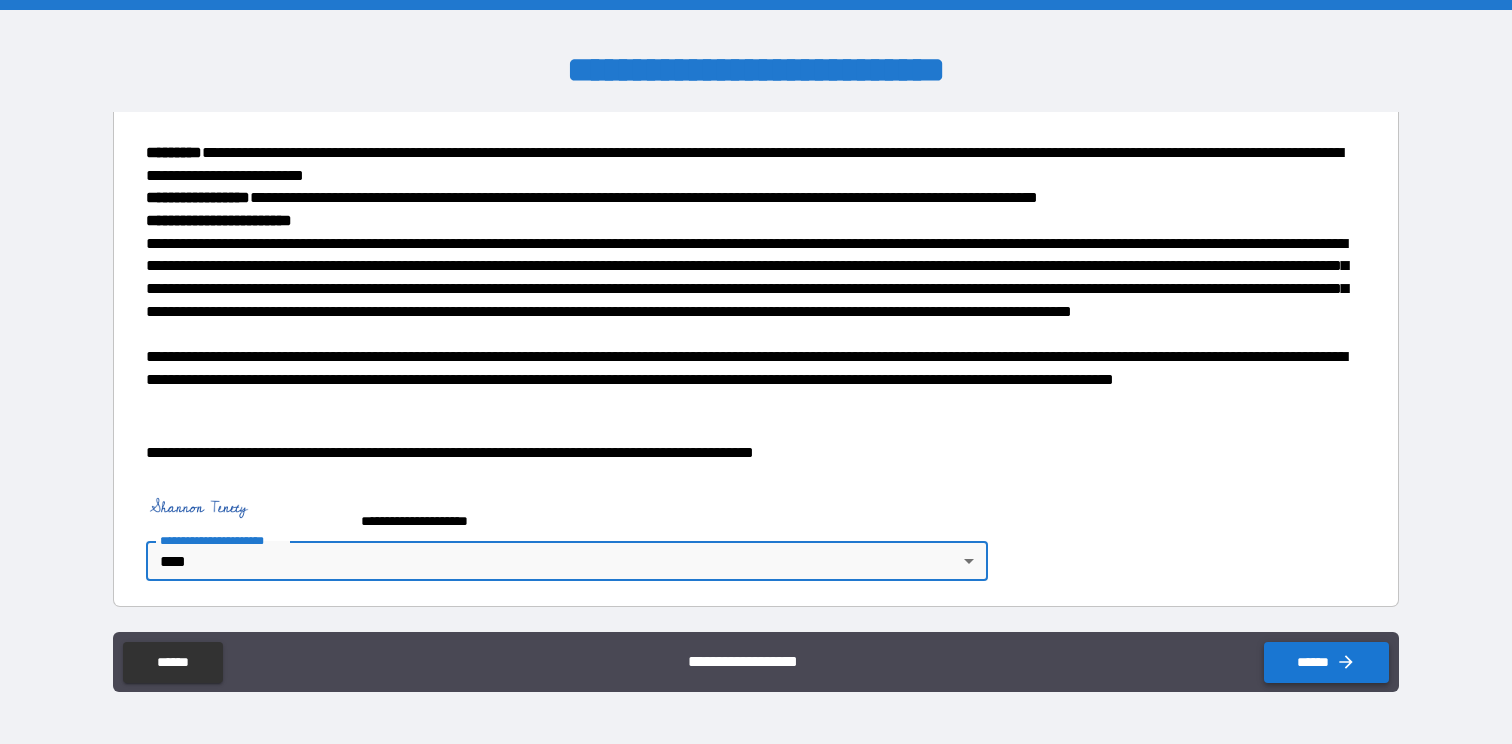 click on "******" at bounding box center (1326, 662) 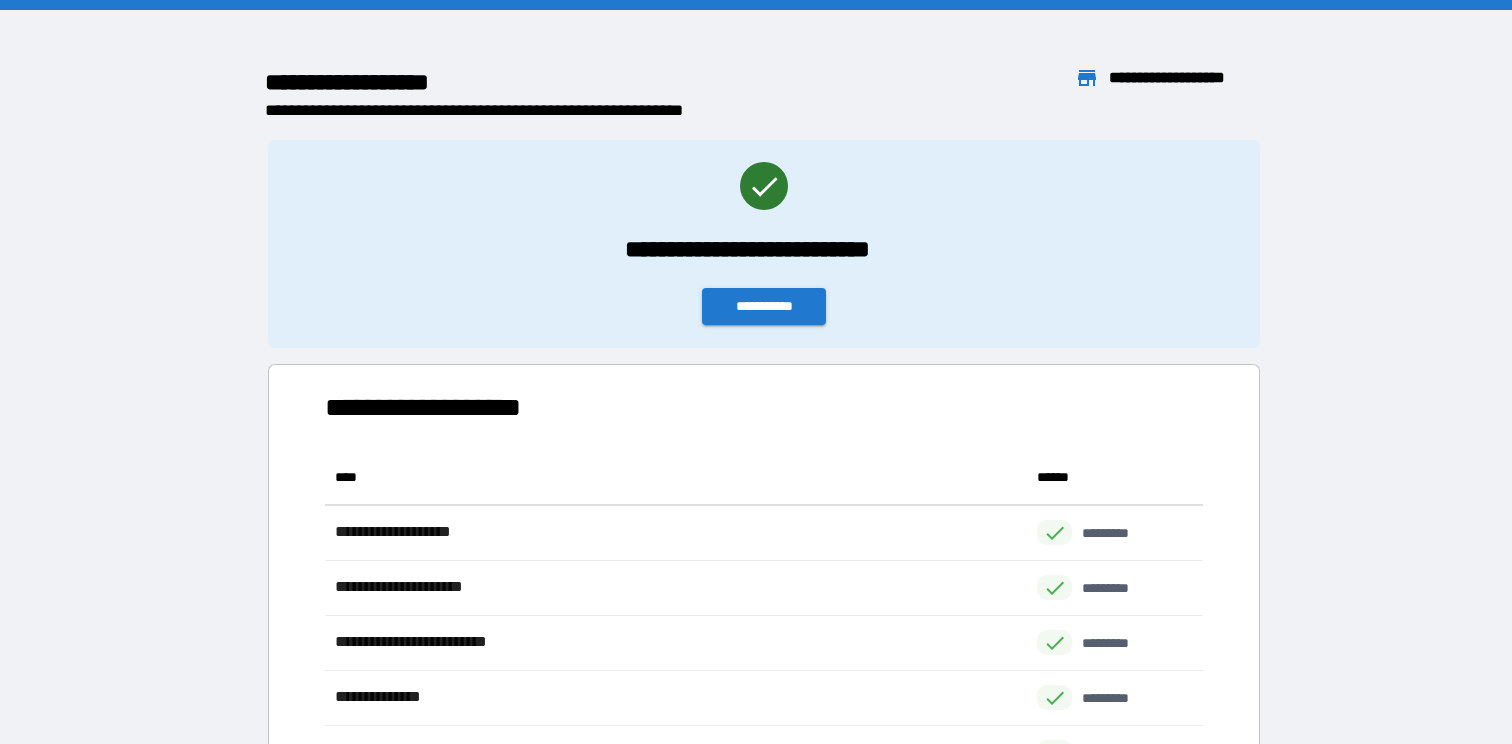 scroll, scrollTop: 1, scrollLeft: 1, axis: both 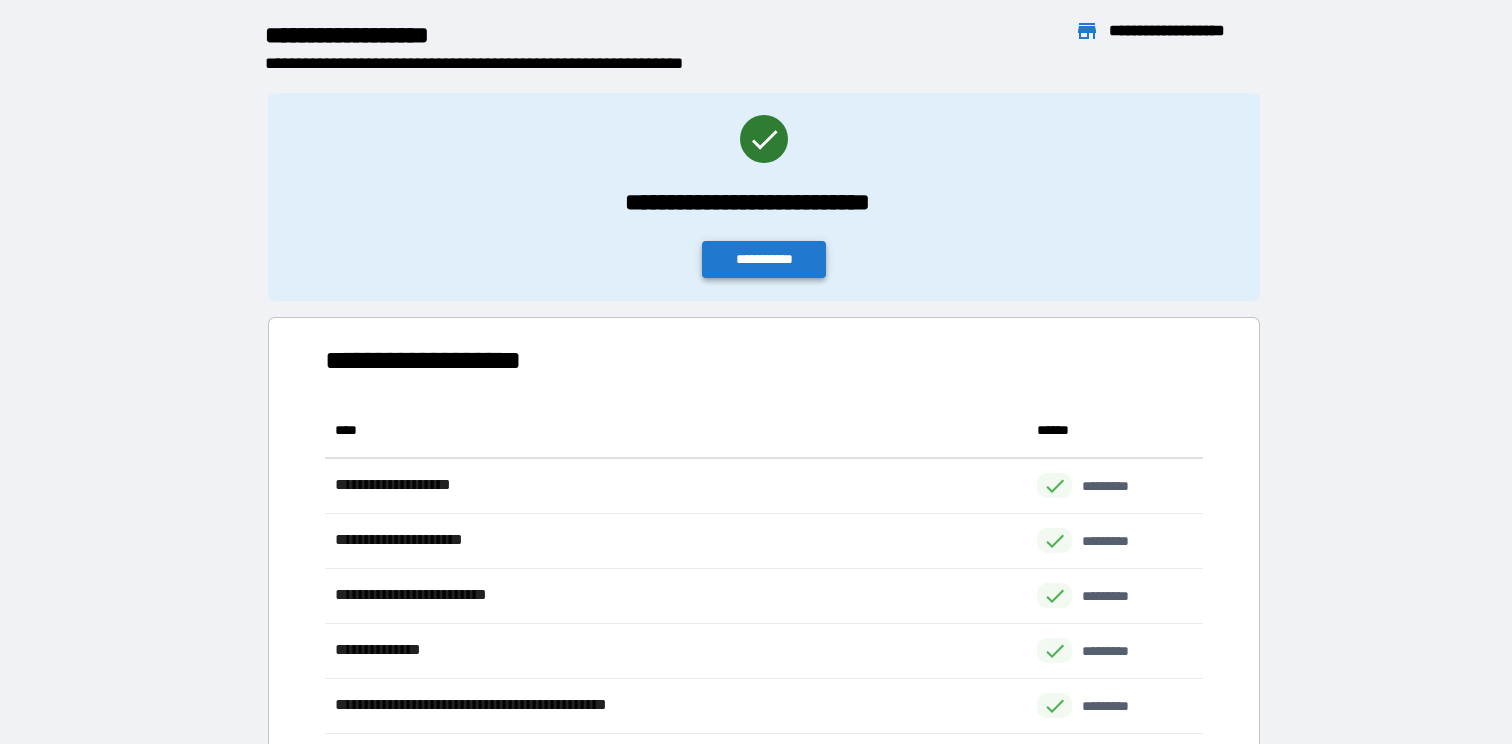 click on "**********" at bounding box center (764, 259) 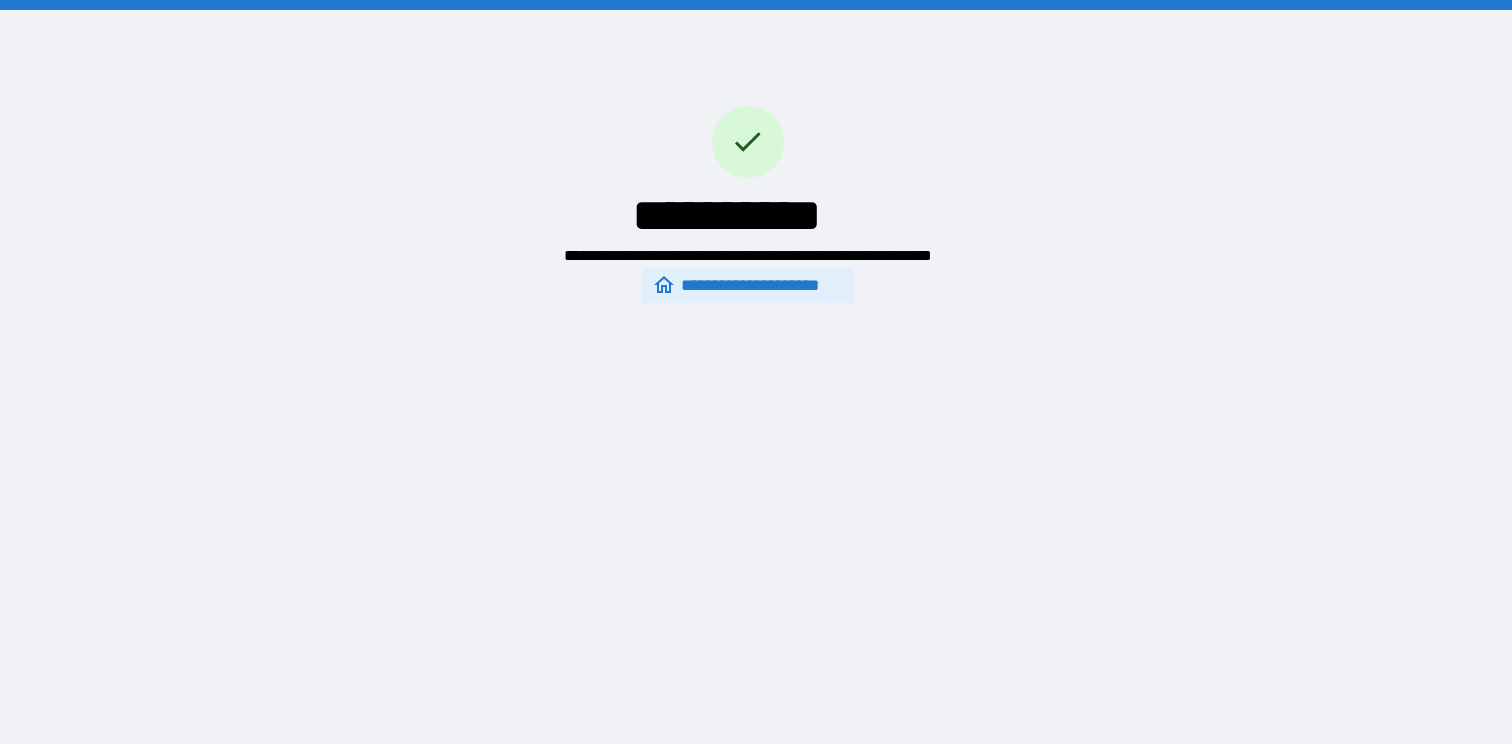 scroll, scrollTop: 0, scrollLeft: 0, axis: both 